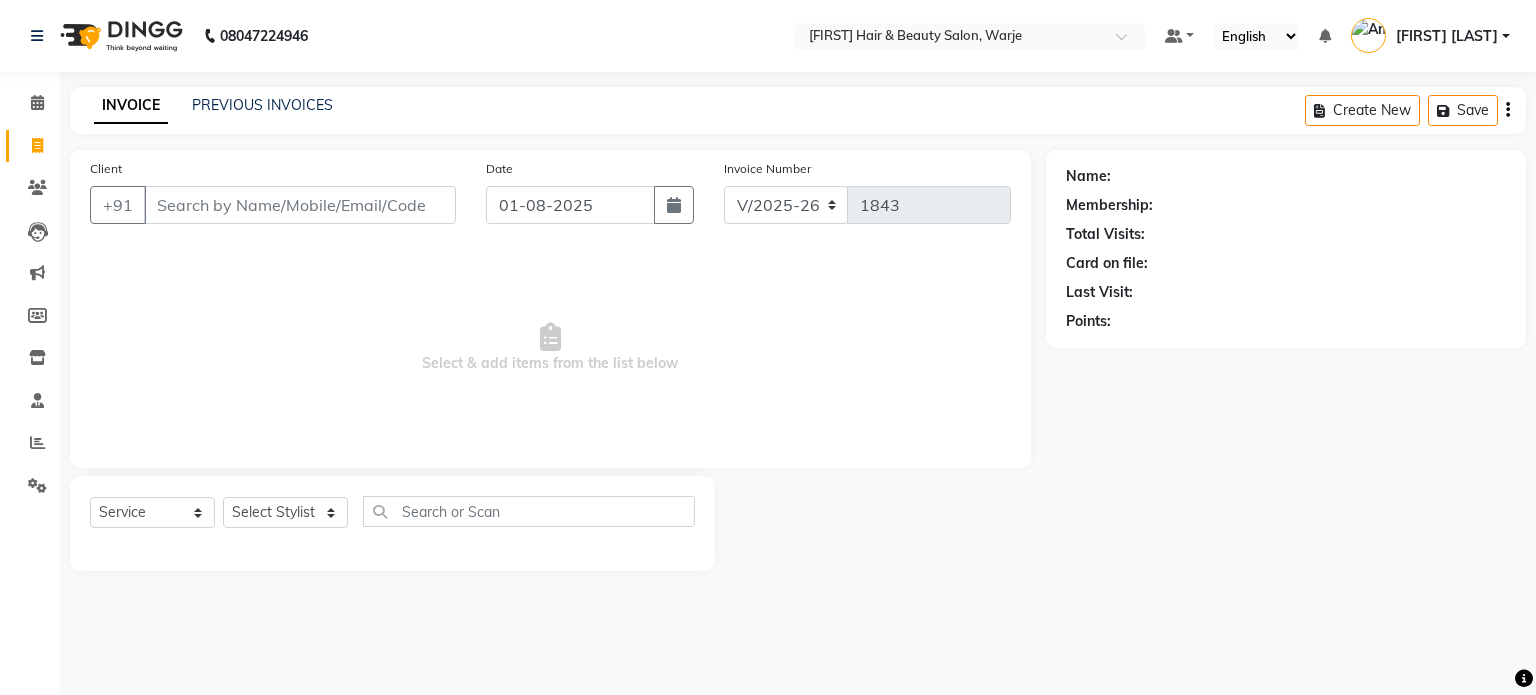 select on "3753" 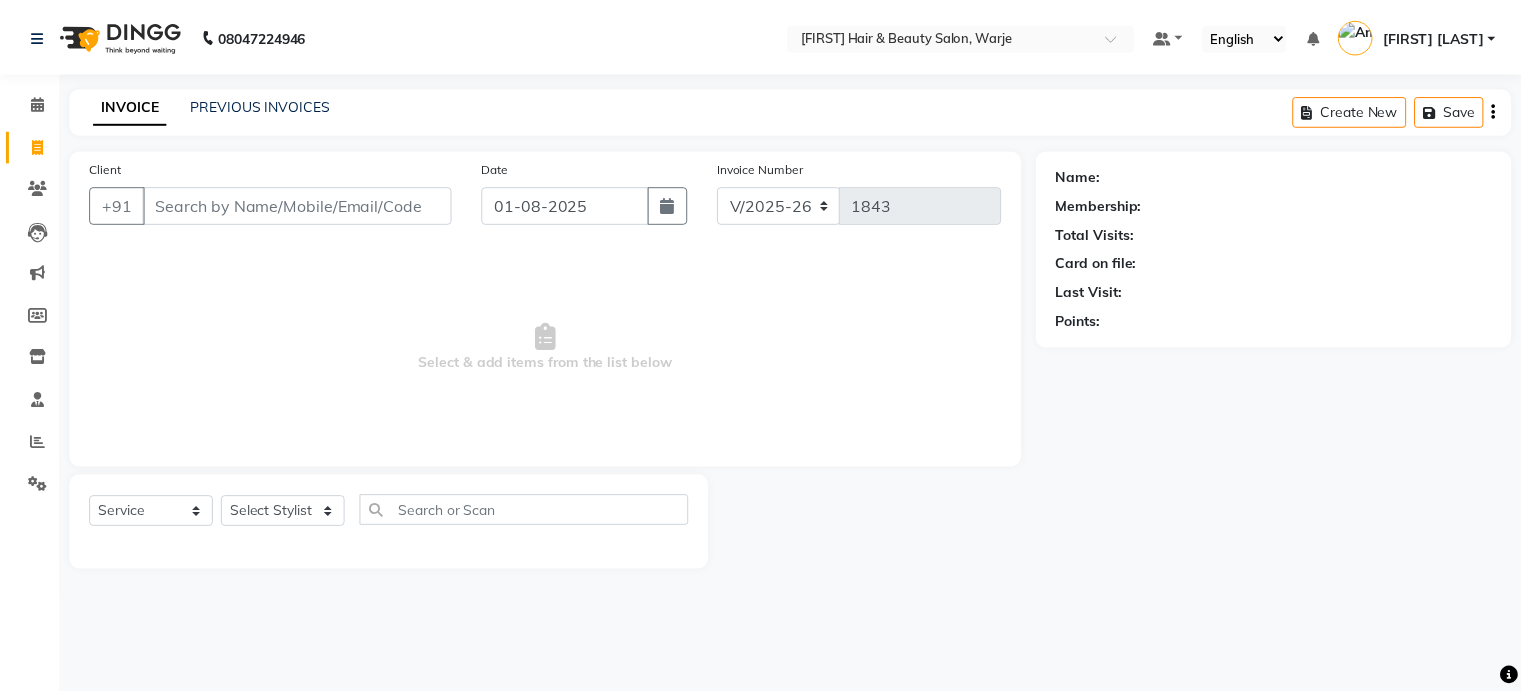 scroll, scrollTop: 0, scrollLeft: 0, axis: both 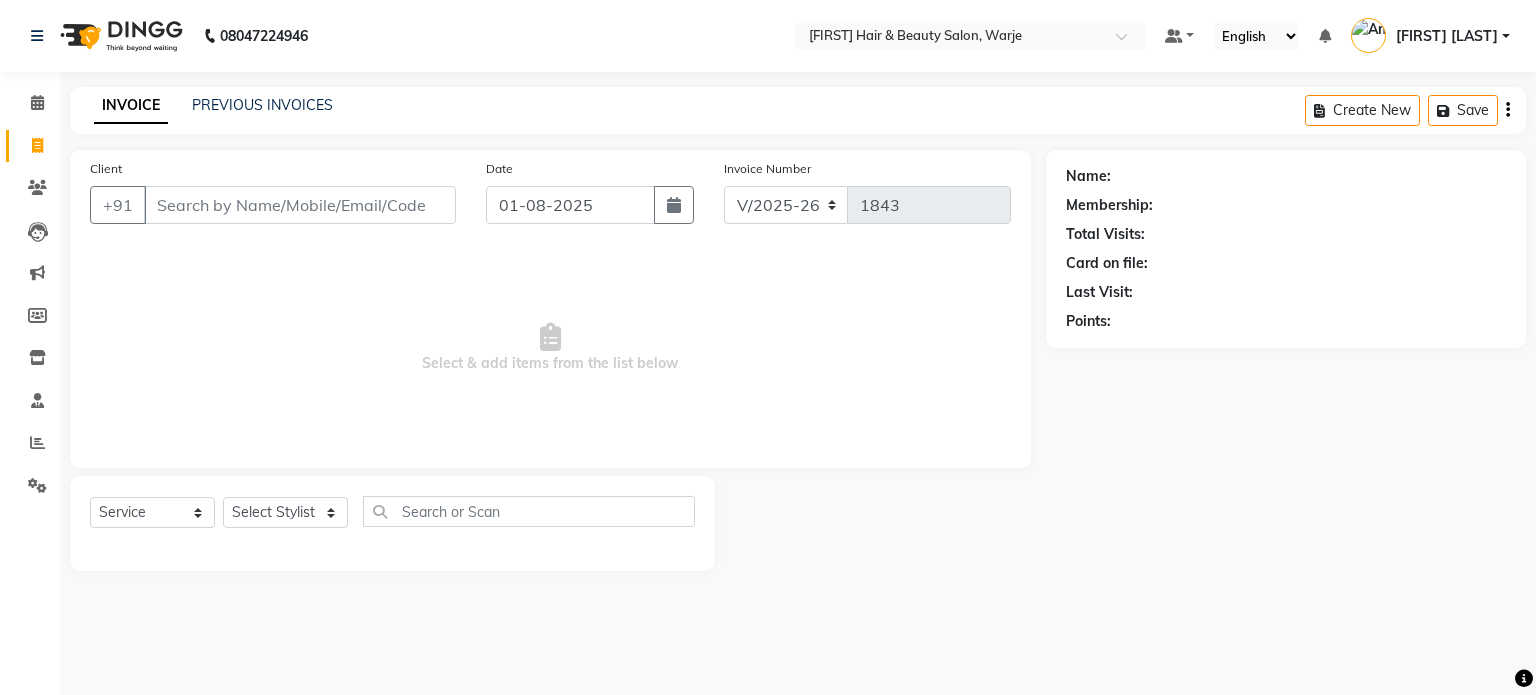 drag, startPoint x: 0, startPoint y: 0, endPoint x: 1166, endPoint y: 613, distance: 1317.3174 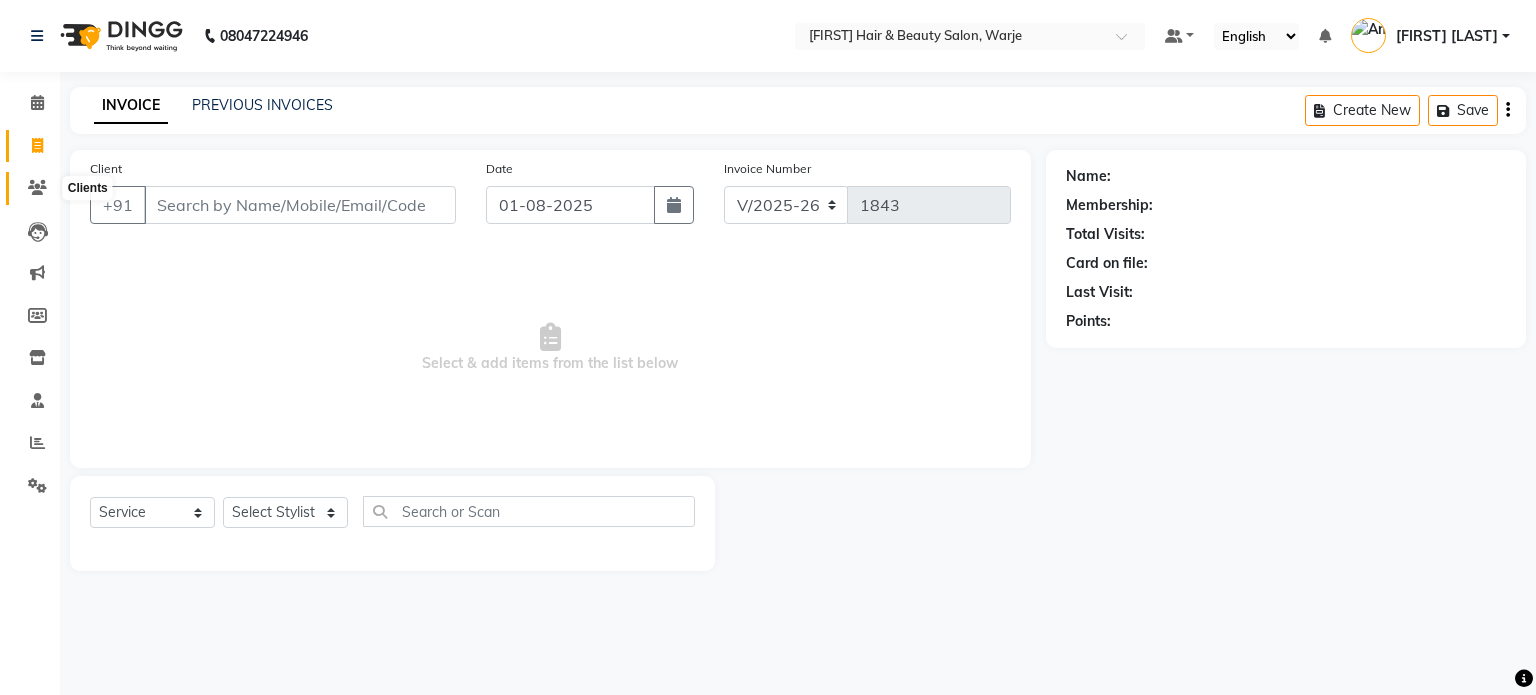 click 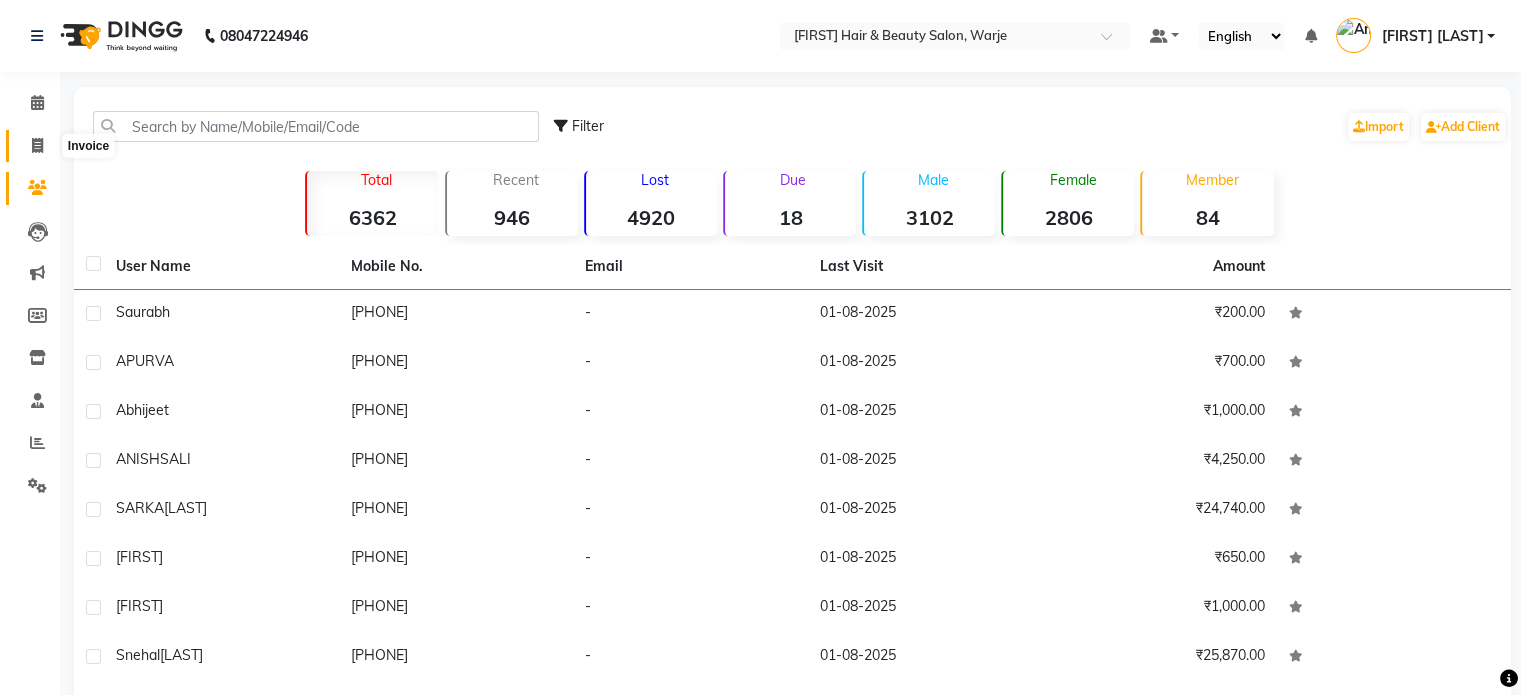 click 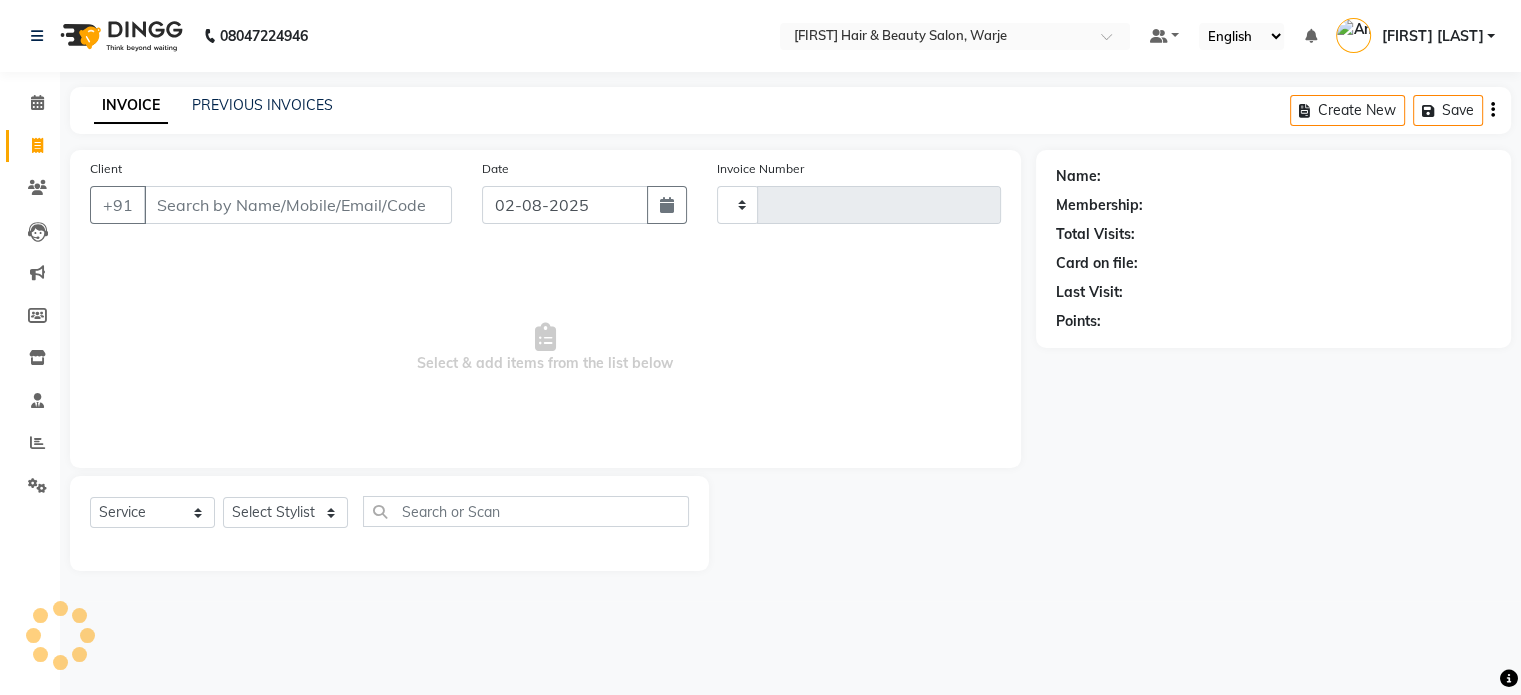 type on "1843" 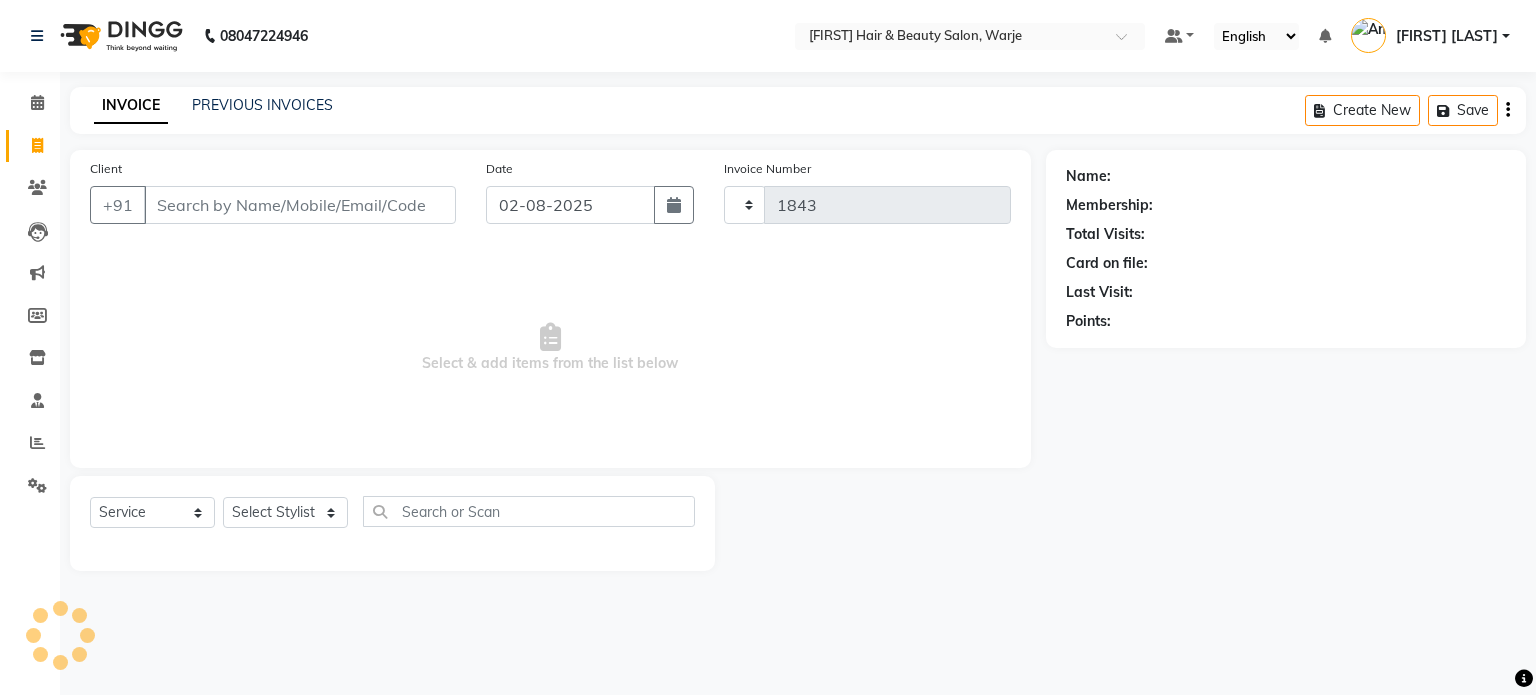 select on "3753" 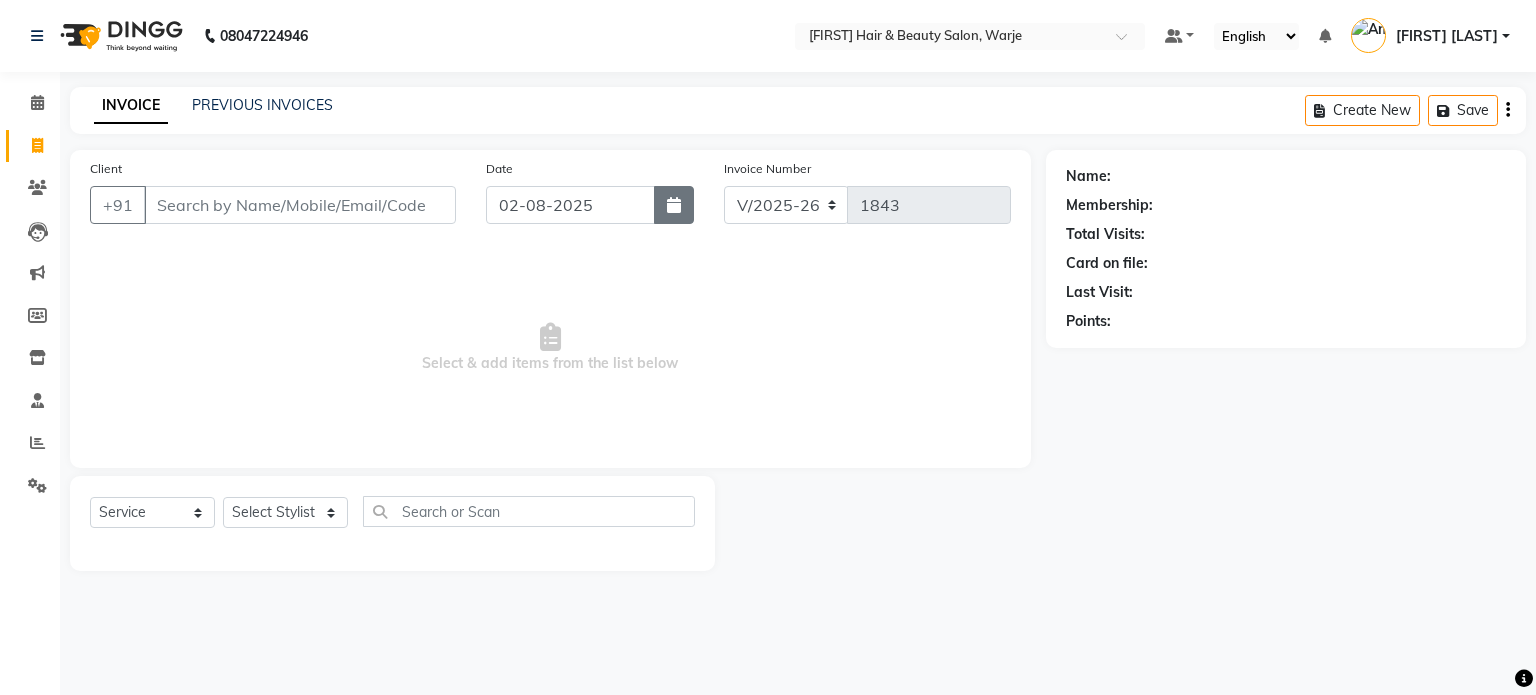 click 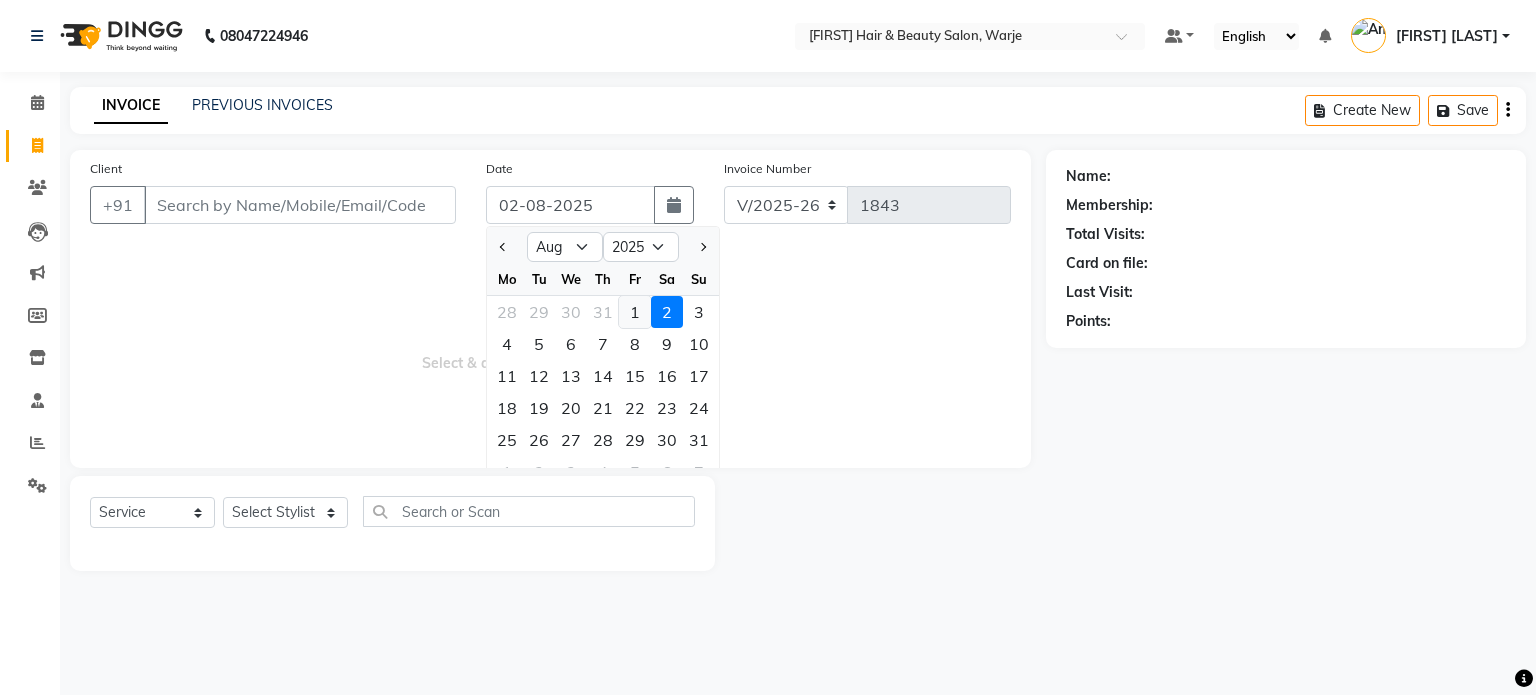 click on "1" 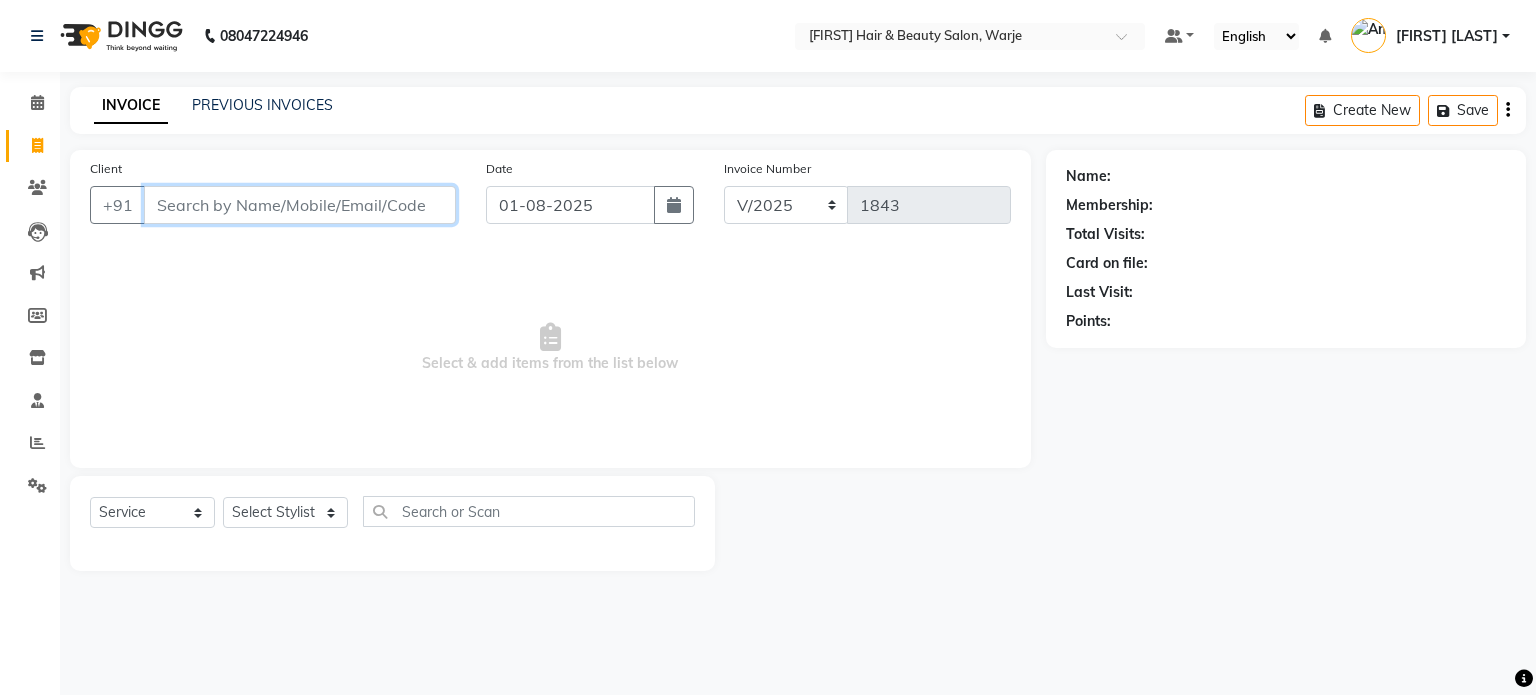 click on "Client" at bounding box center [300, 205] 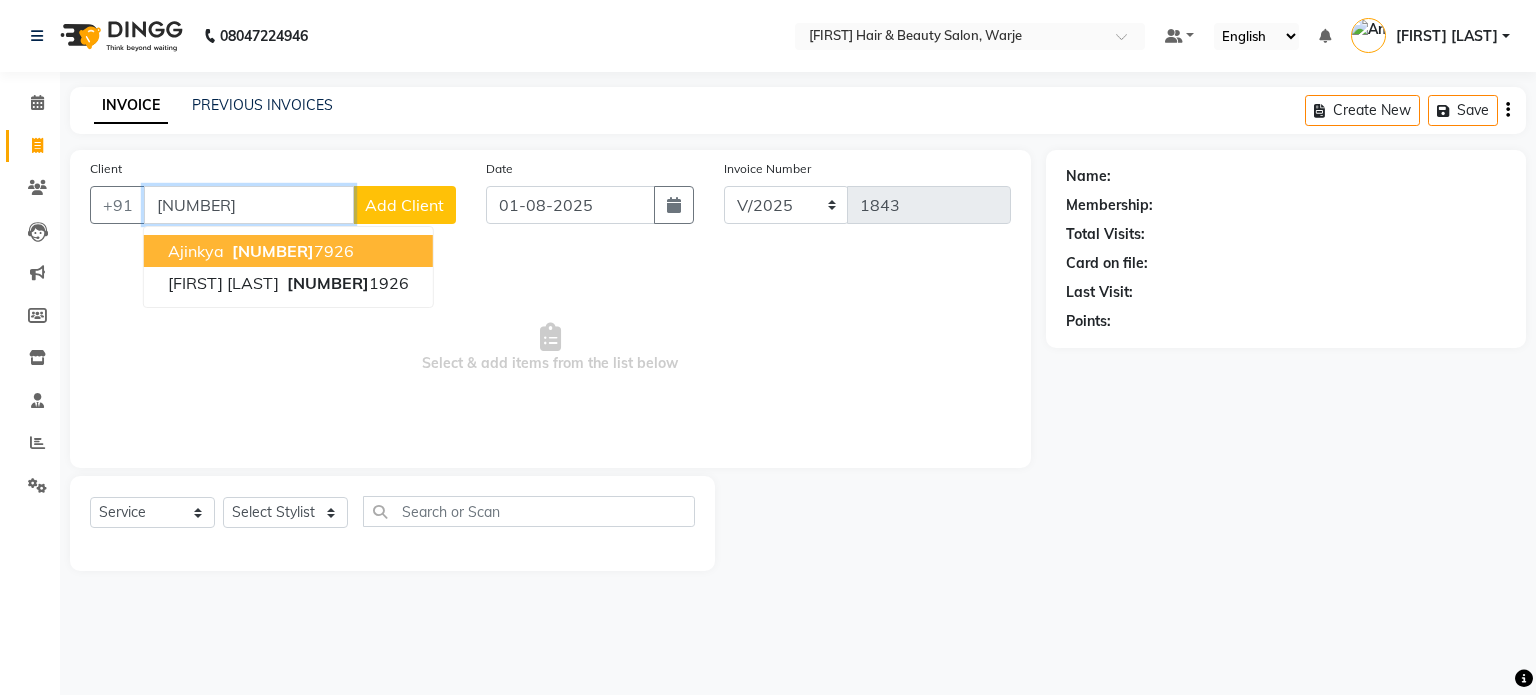 click on "[FIRST]  [PHONE]" at bounding box center (288, 251) 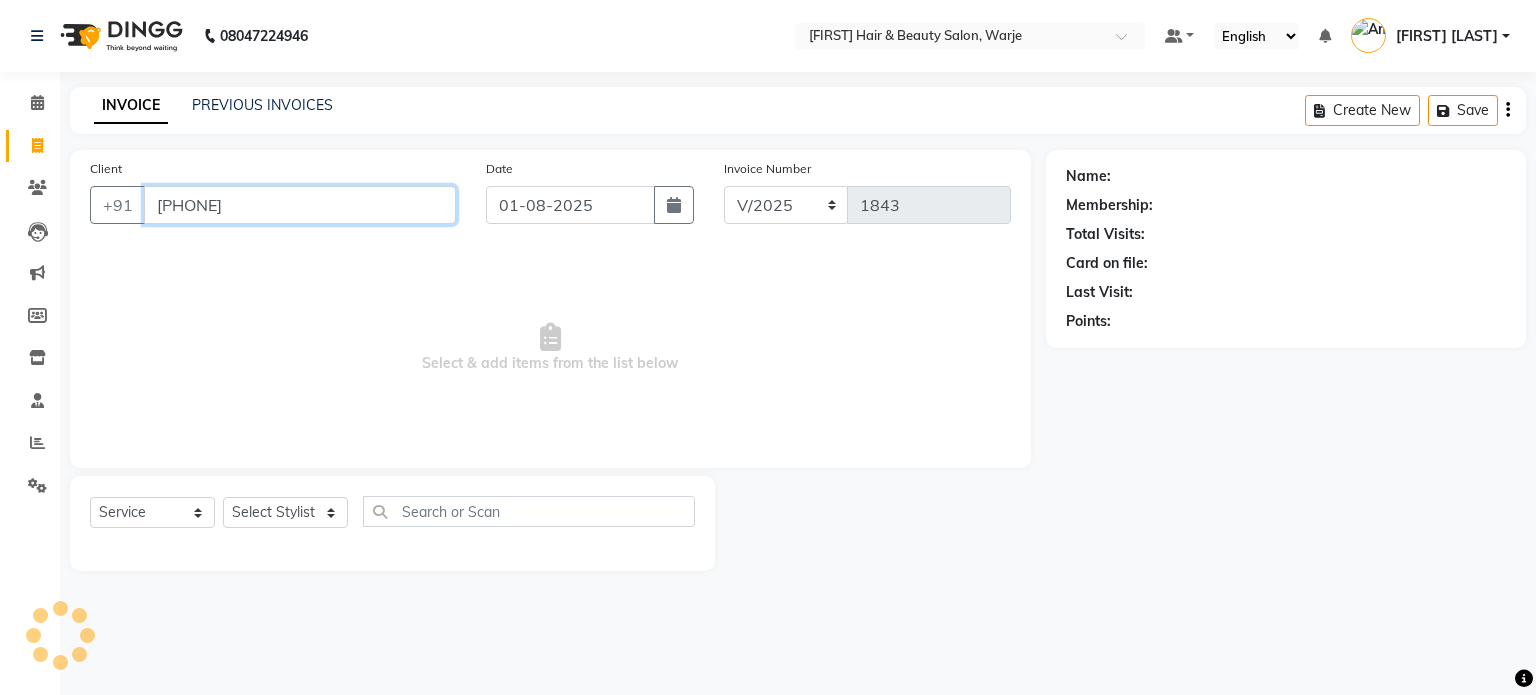 type on "[PHONE]" 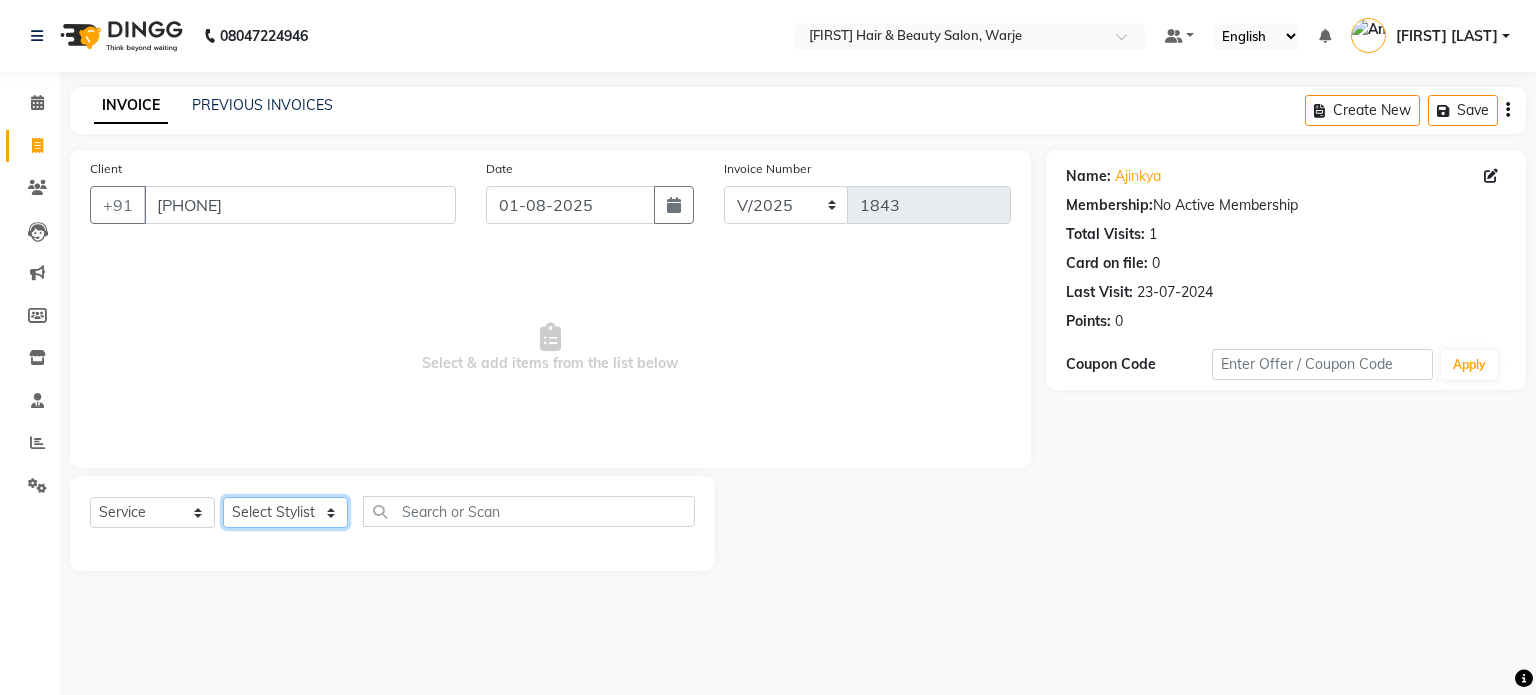 click on "Select Stylist Abhishek Akshay Amol Rathod JAYESH Mauli Ritik ruturaj Saniya  sayali (manager) shreyash shubham Swapnil" 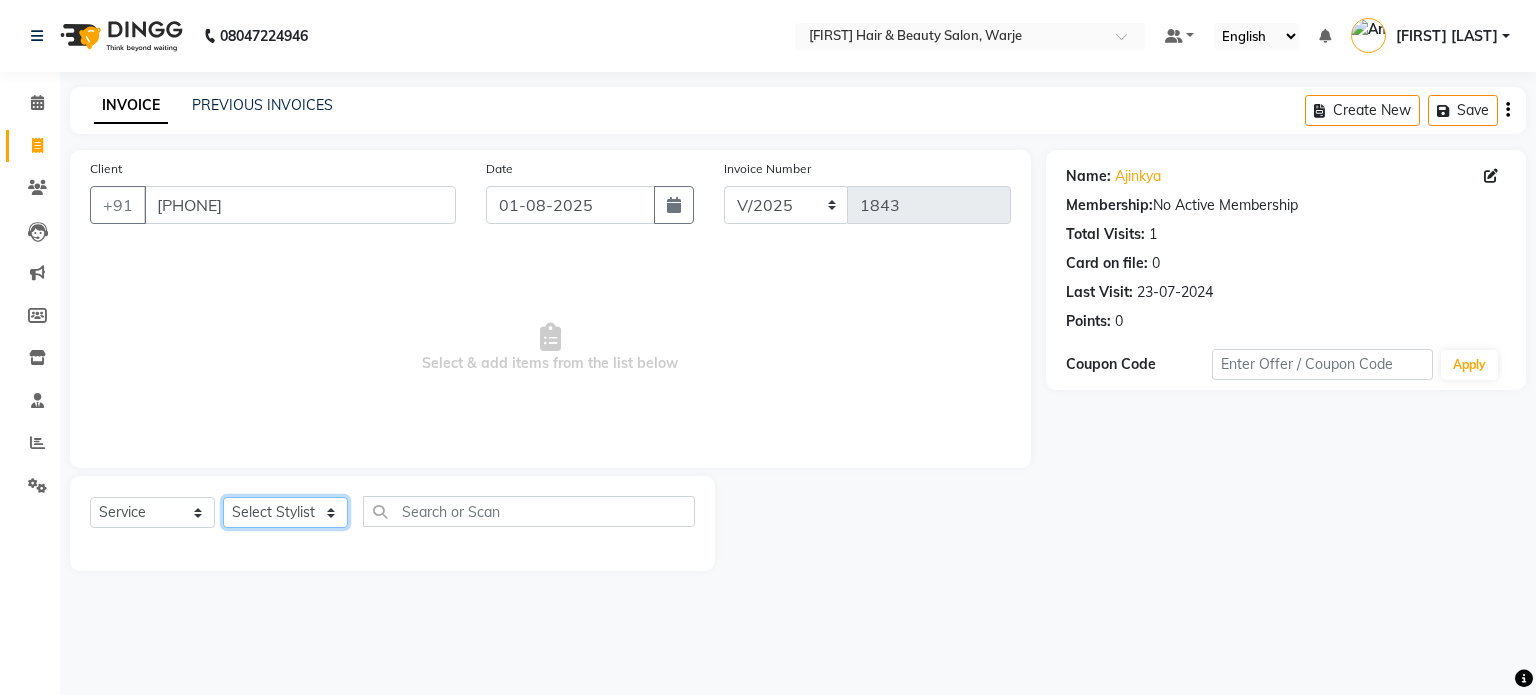 select on "48479" 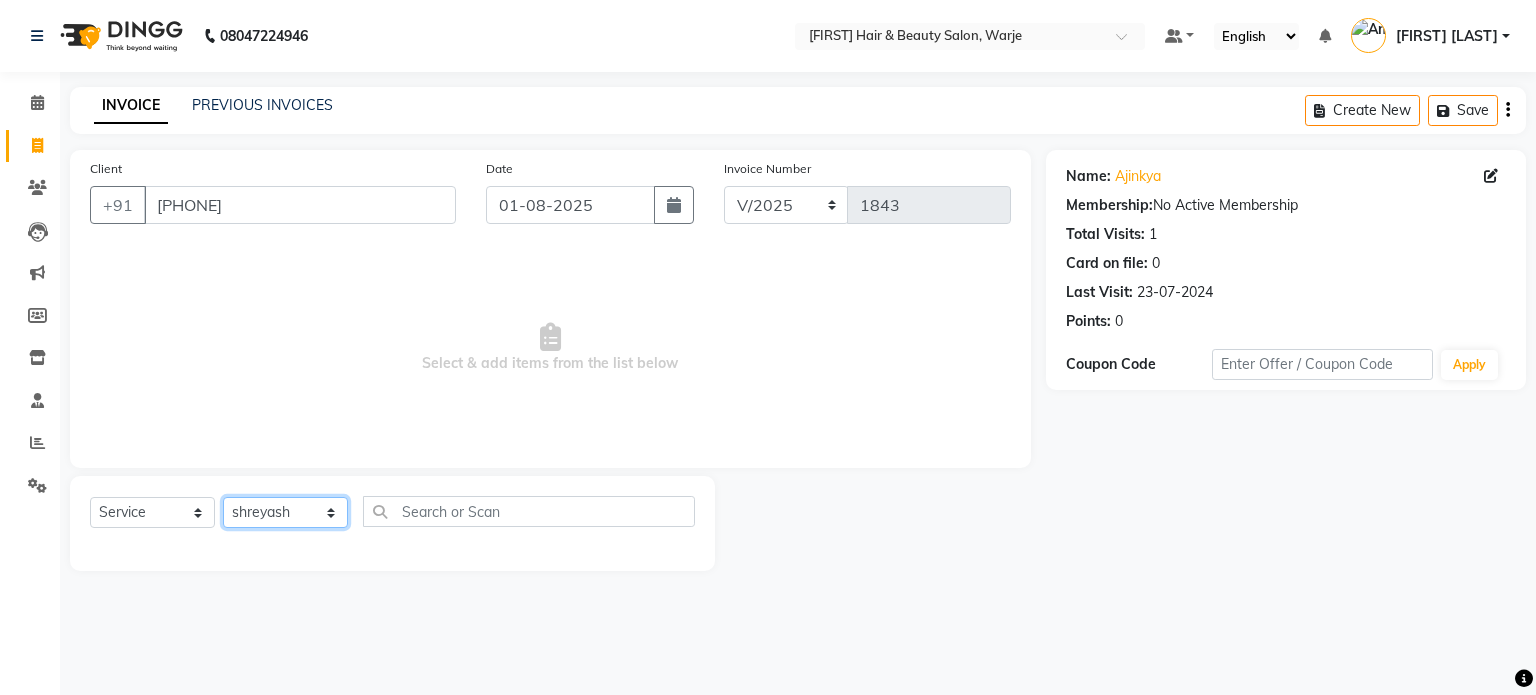 click on "Select Stylist Abhishek Akshay Amol Rathod JAYESH Mauli Ritik ruturaj Saniya  sayali (manager) shreyash shubham Swapnil" 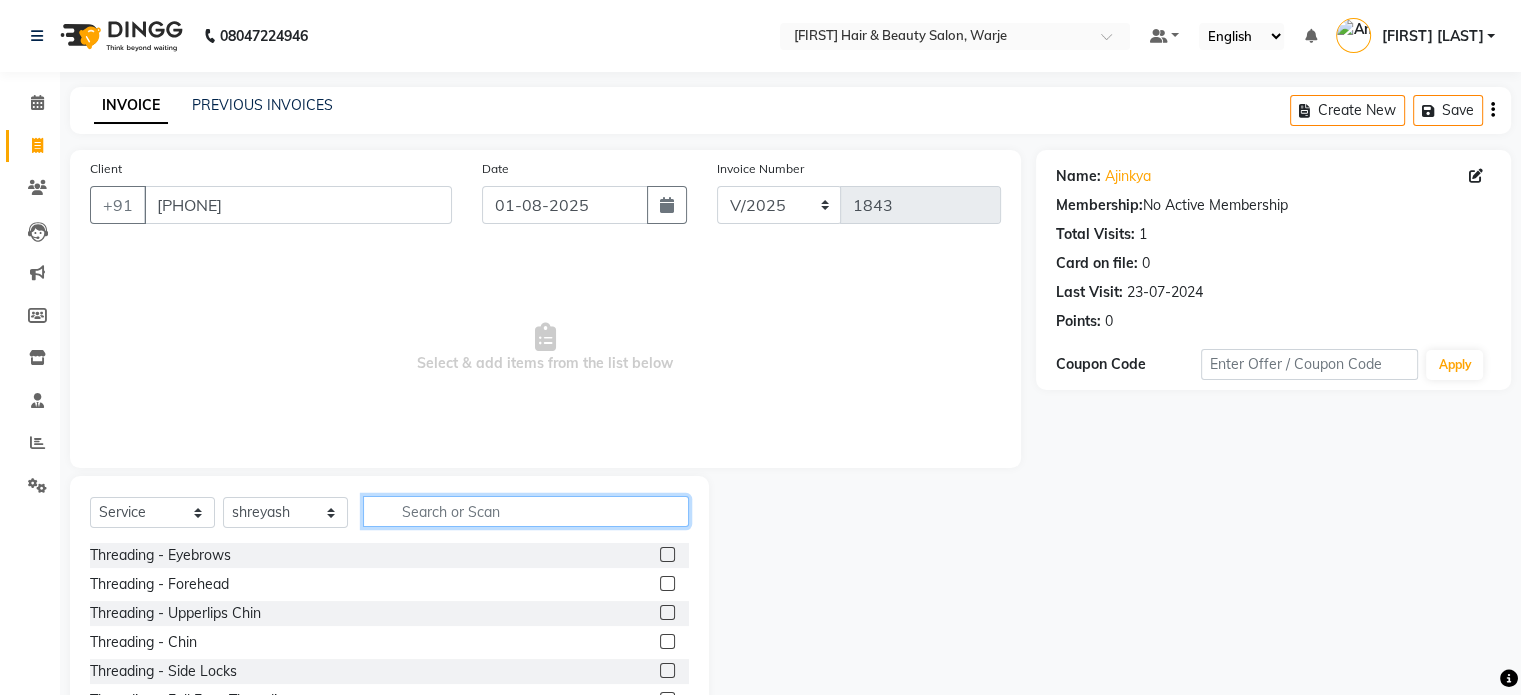 click 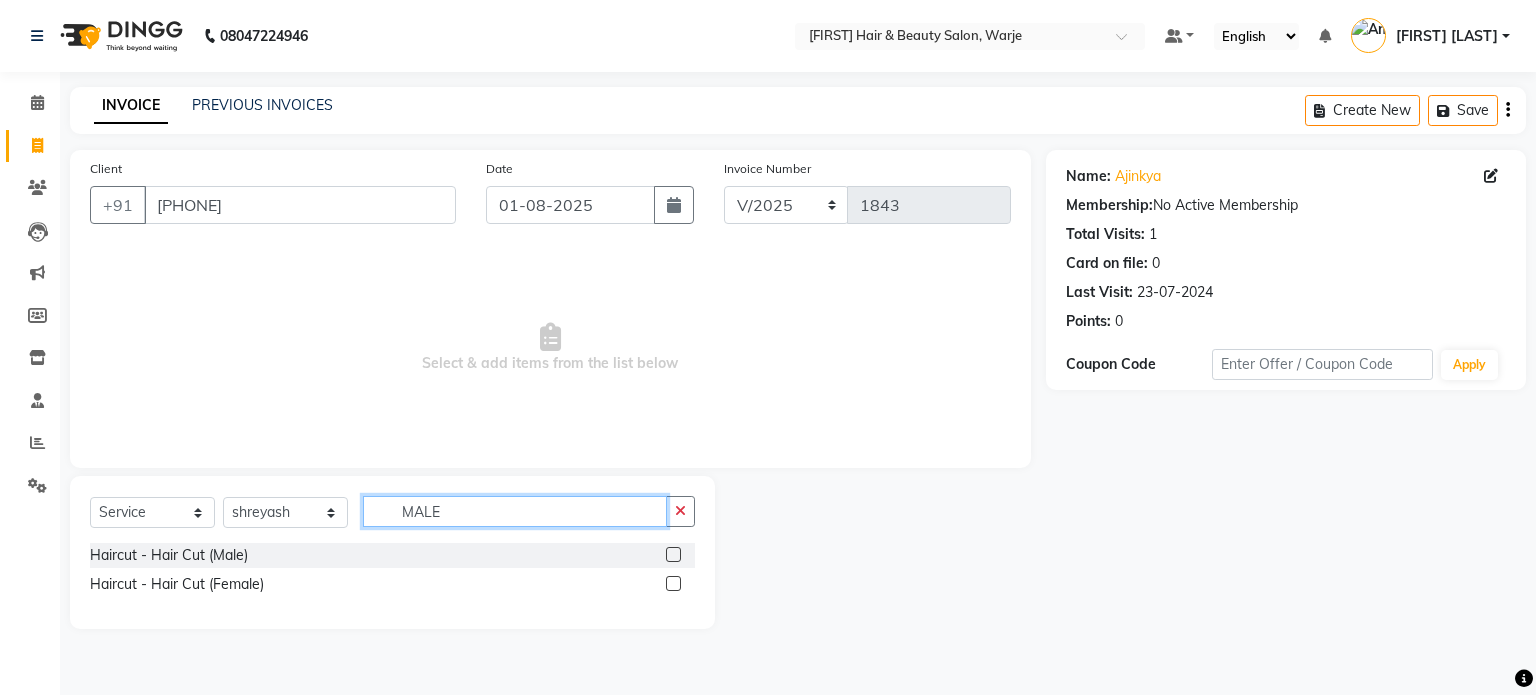 type on "MALE" 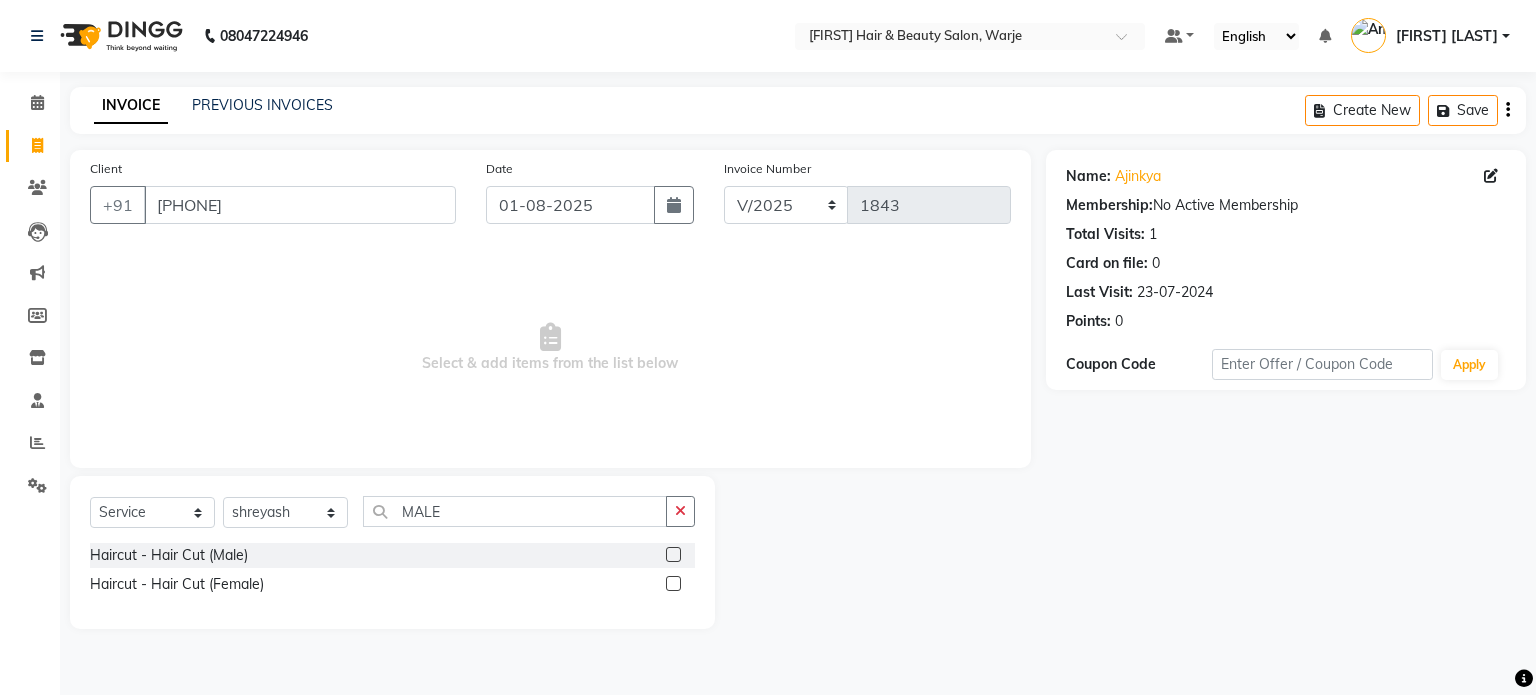 click 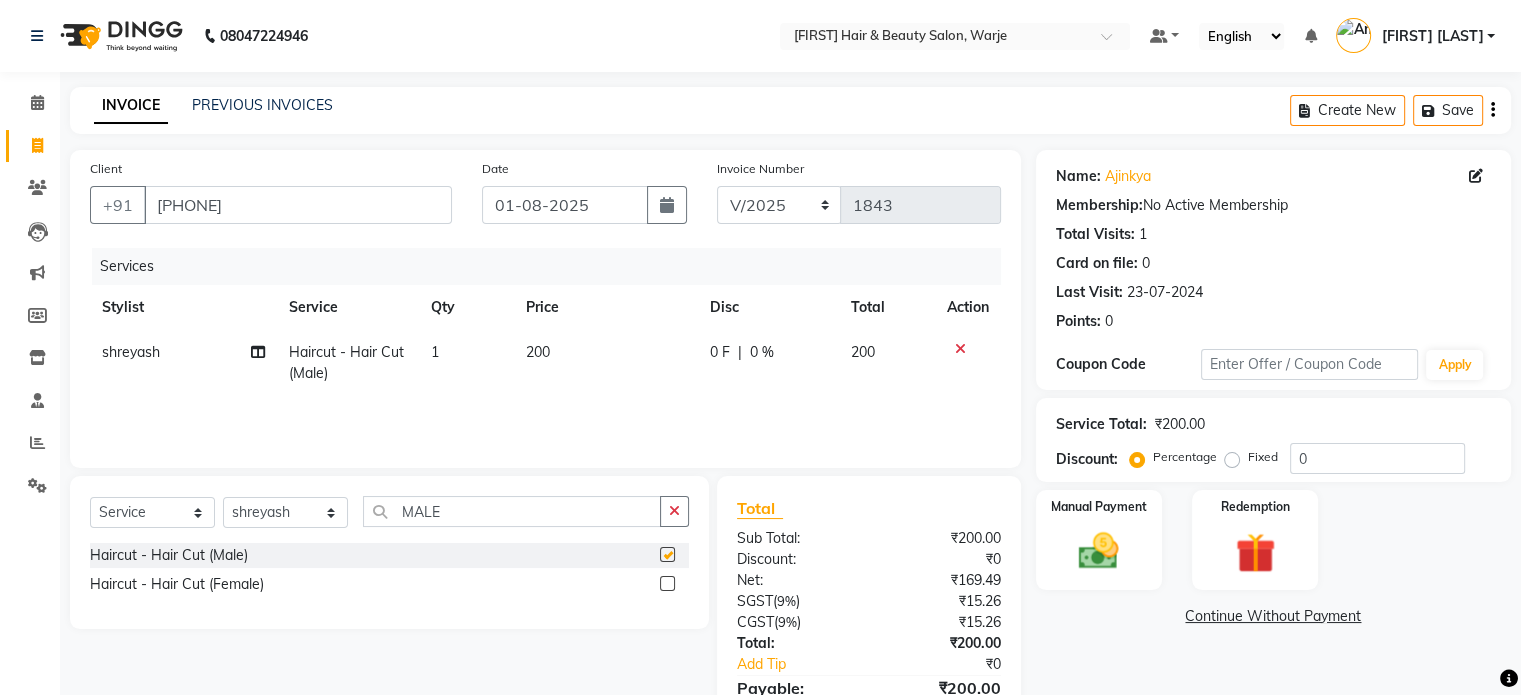 checkbox on "false" 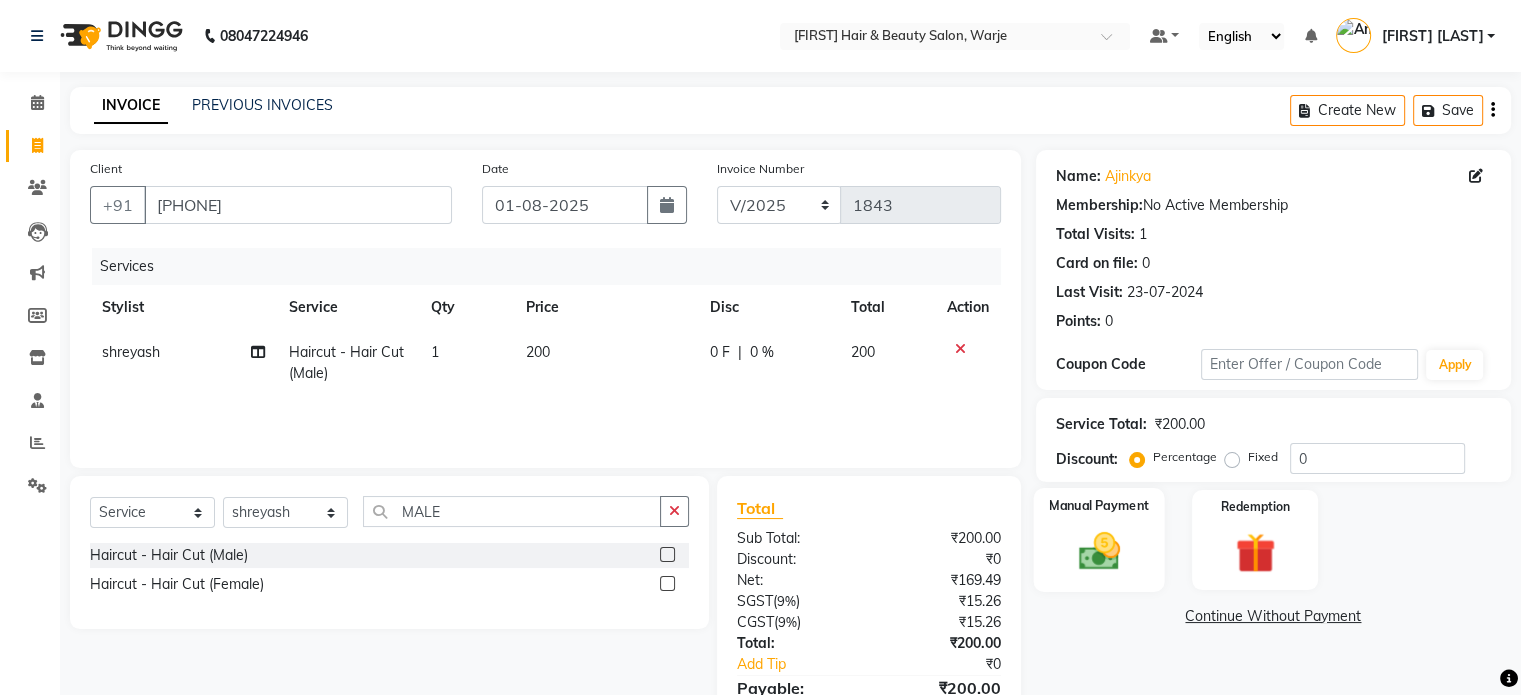 click 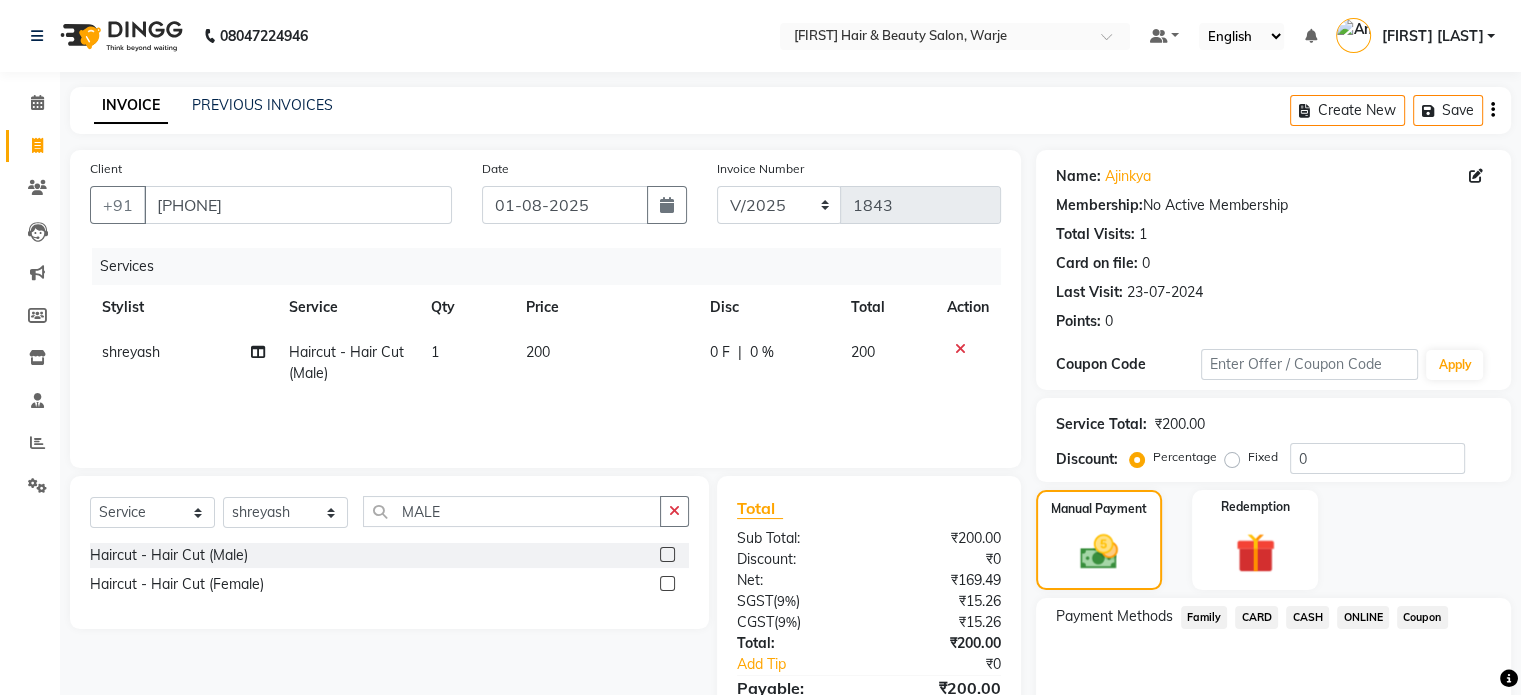 click on "ONLINE" 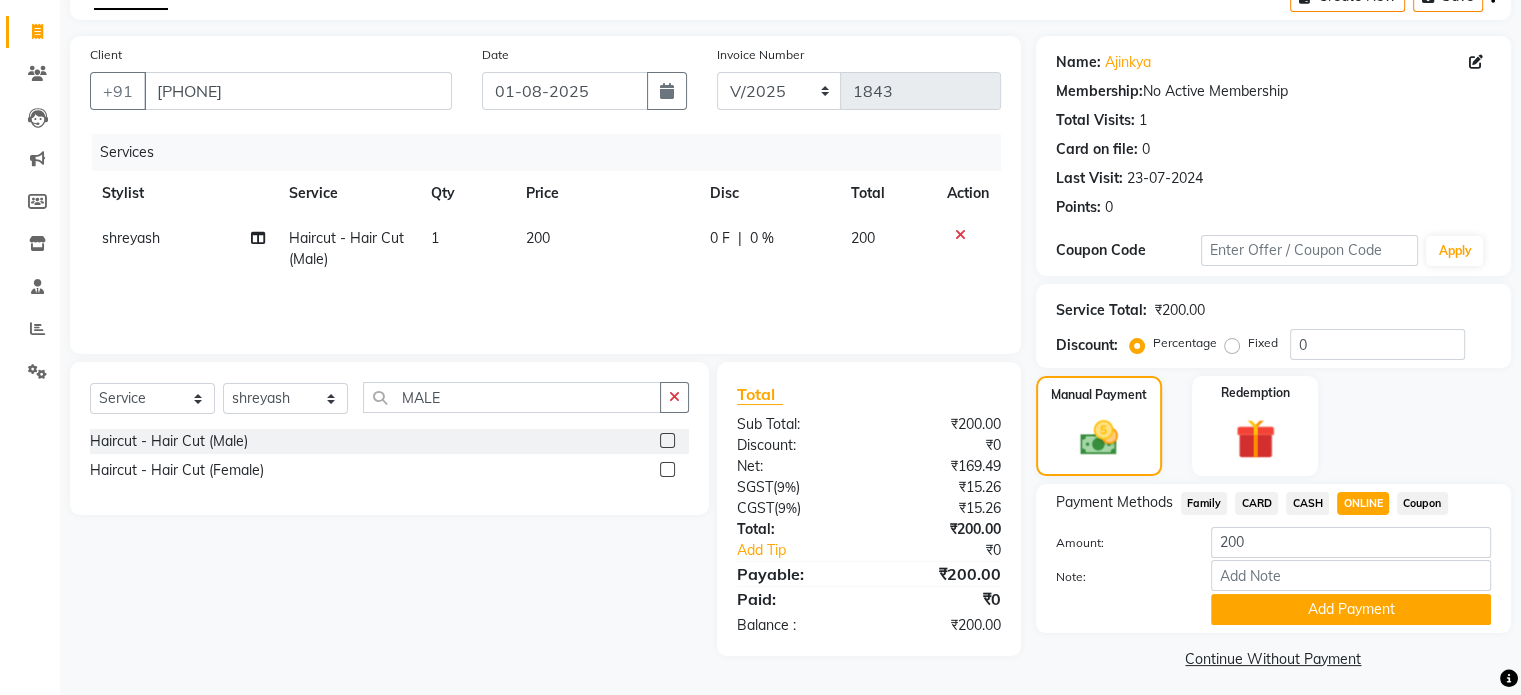 click on "Add Payment" 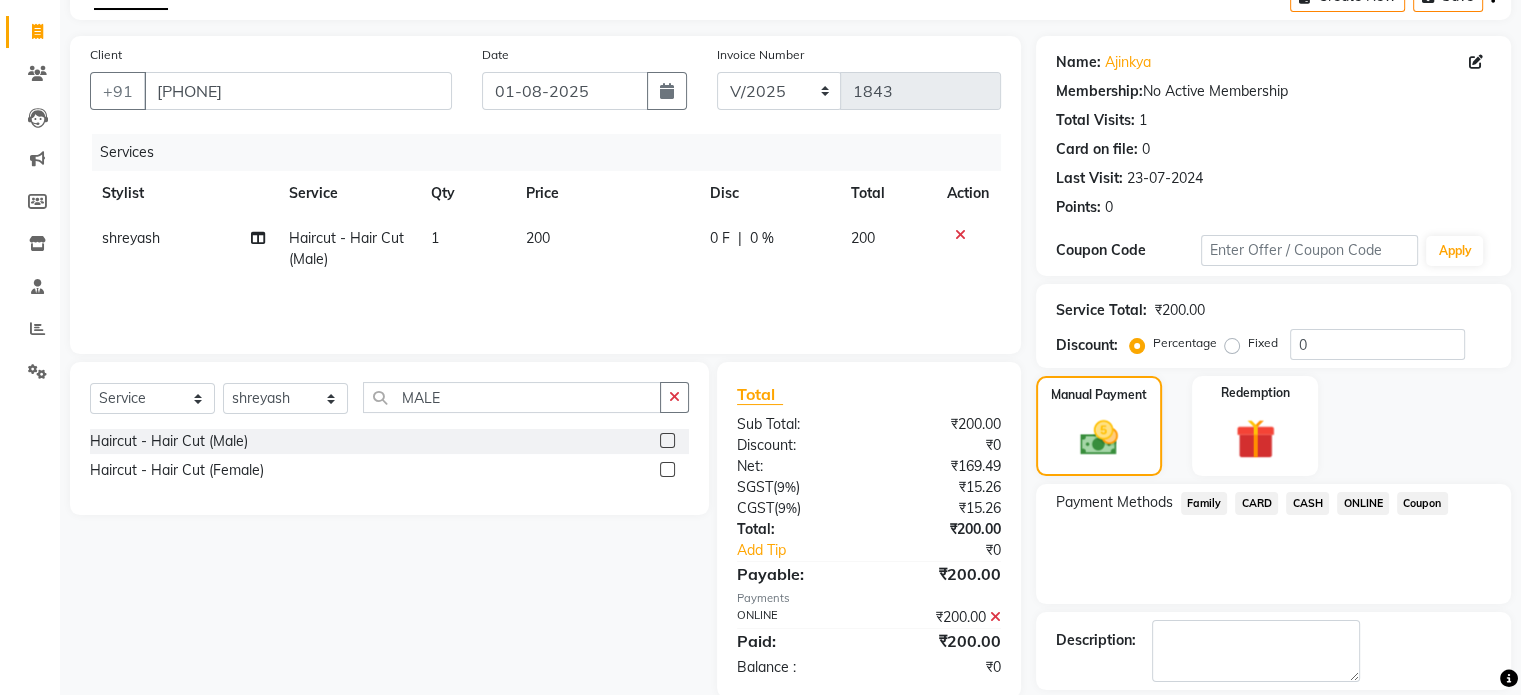 click on "Name: [FIRST]  Membership:  No Active Membership  Total Visits:  1 Card on file:  0 Last Visit:   23-07-2024 Points:   0  Coupon Code Apply Service Total:  ₹200.00  Discount:  Percentage   Fixed  0 Manual Payment Redemption Payment Methods  Family   CARD   CASH   ONLINE   Coupon  Description:                  Send Details On SMS Email  Checkout" 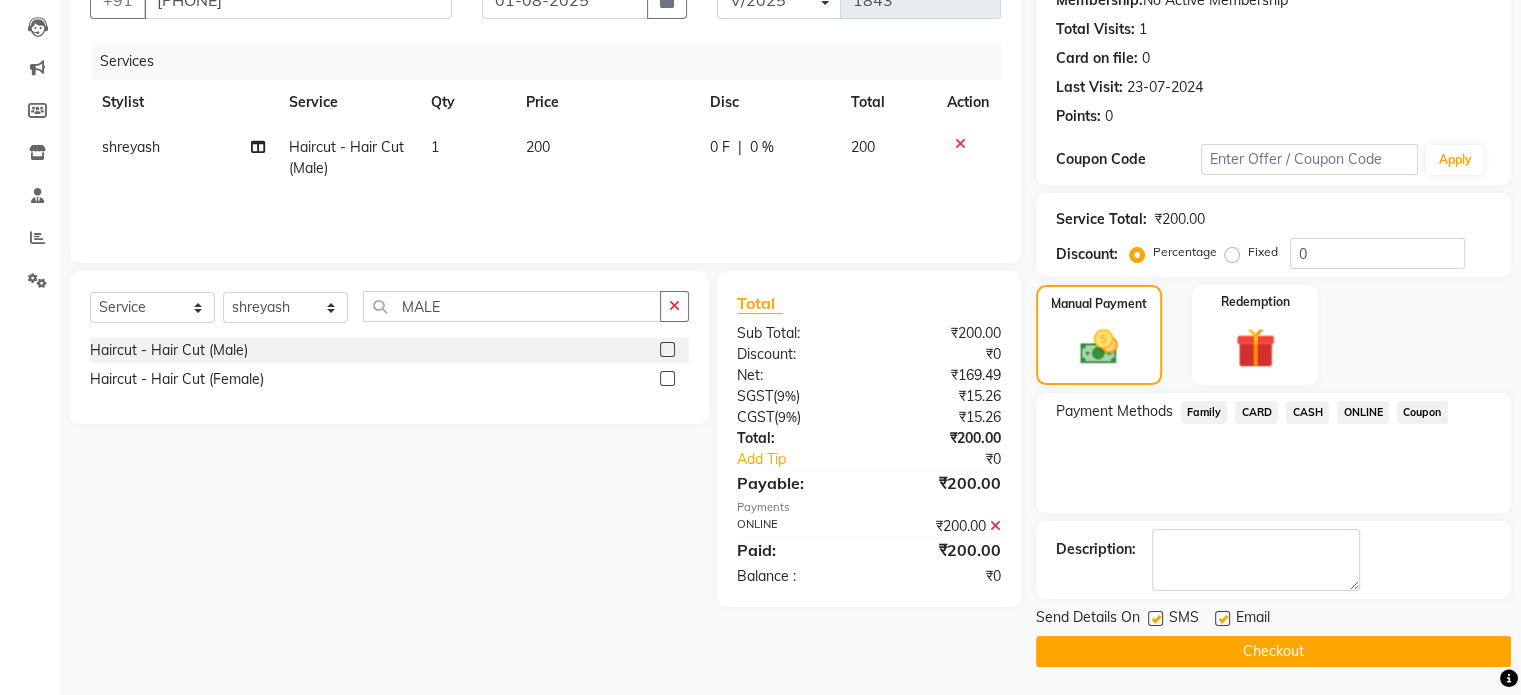 click on "Checkout" 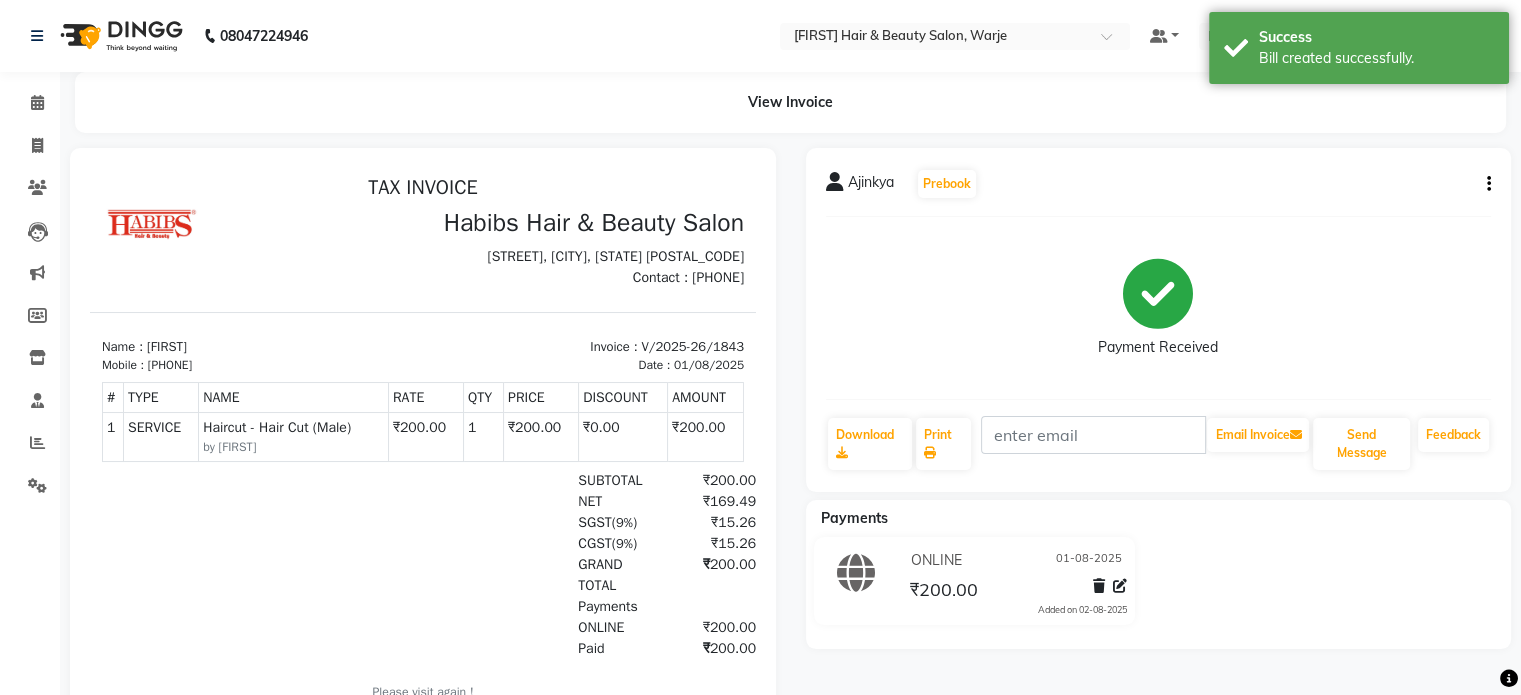 scroll, scrollTop: 0, scrollLeft: 0, axis: both 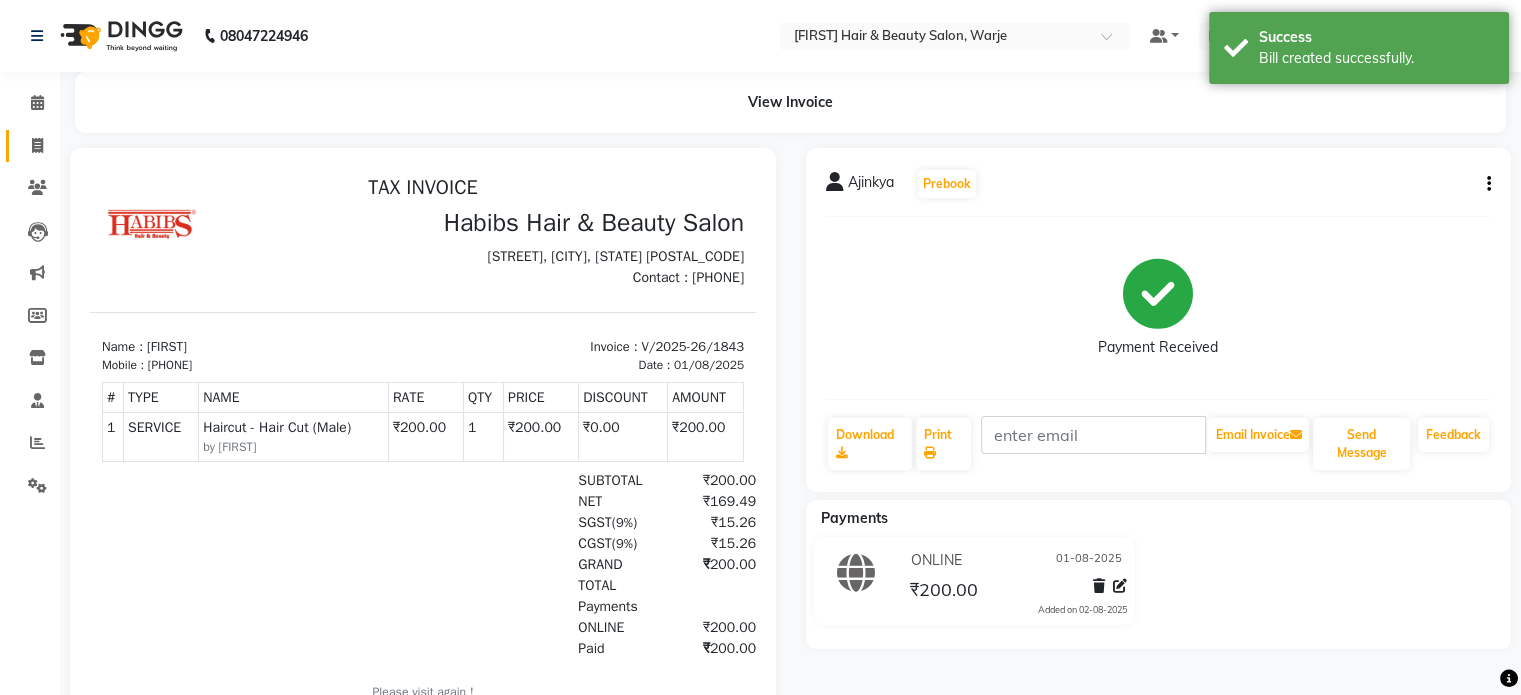 click on "Invoice" 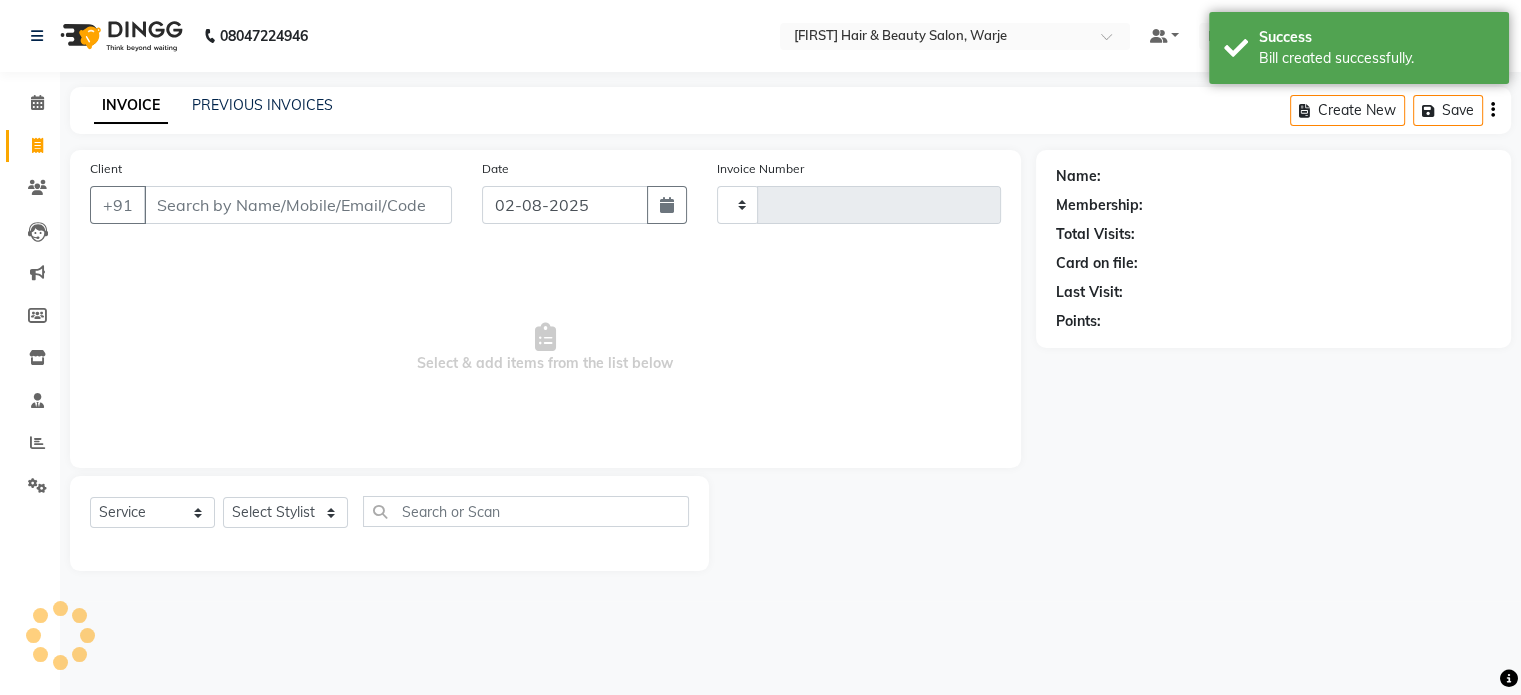 type on "1844" 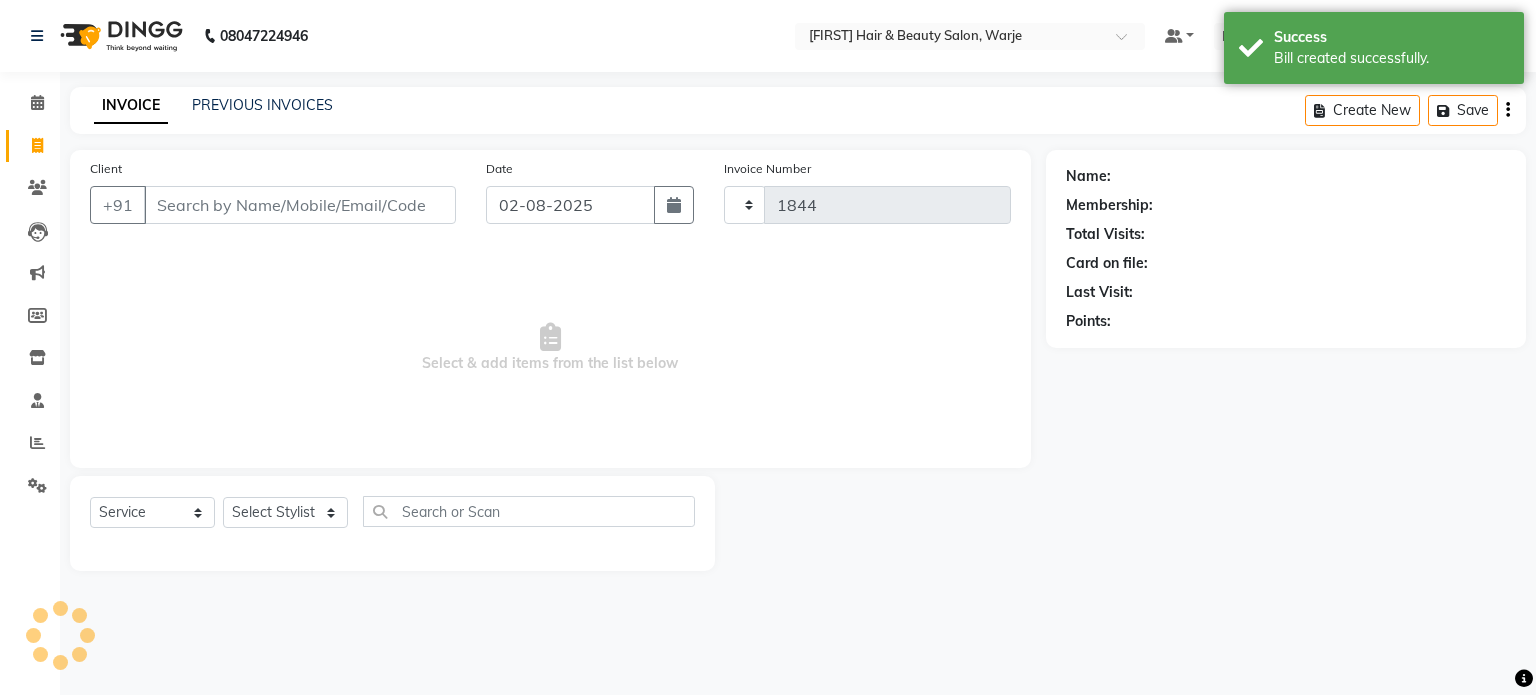 select on "3753" 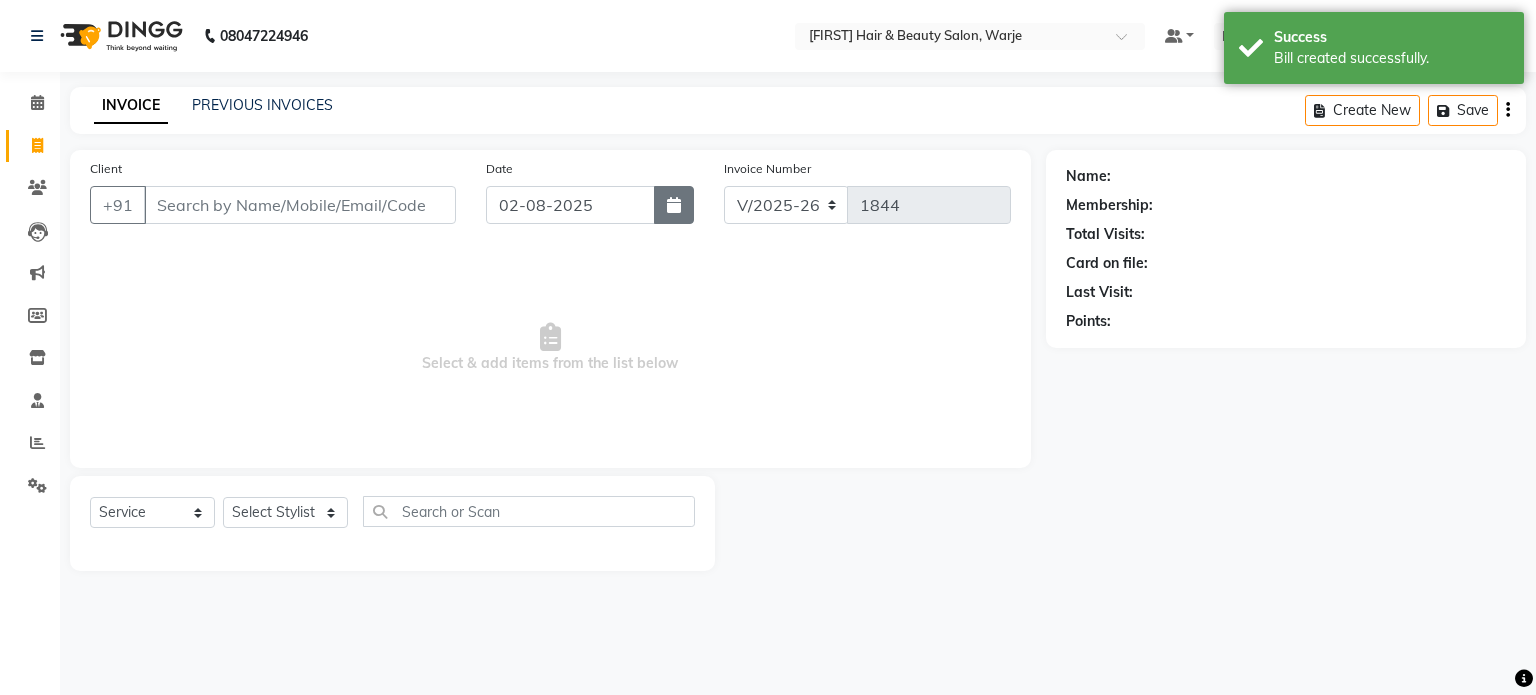 click 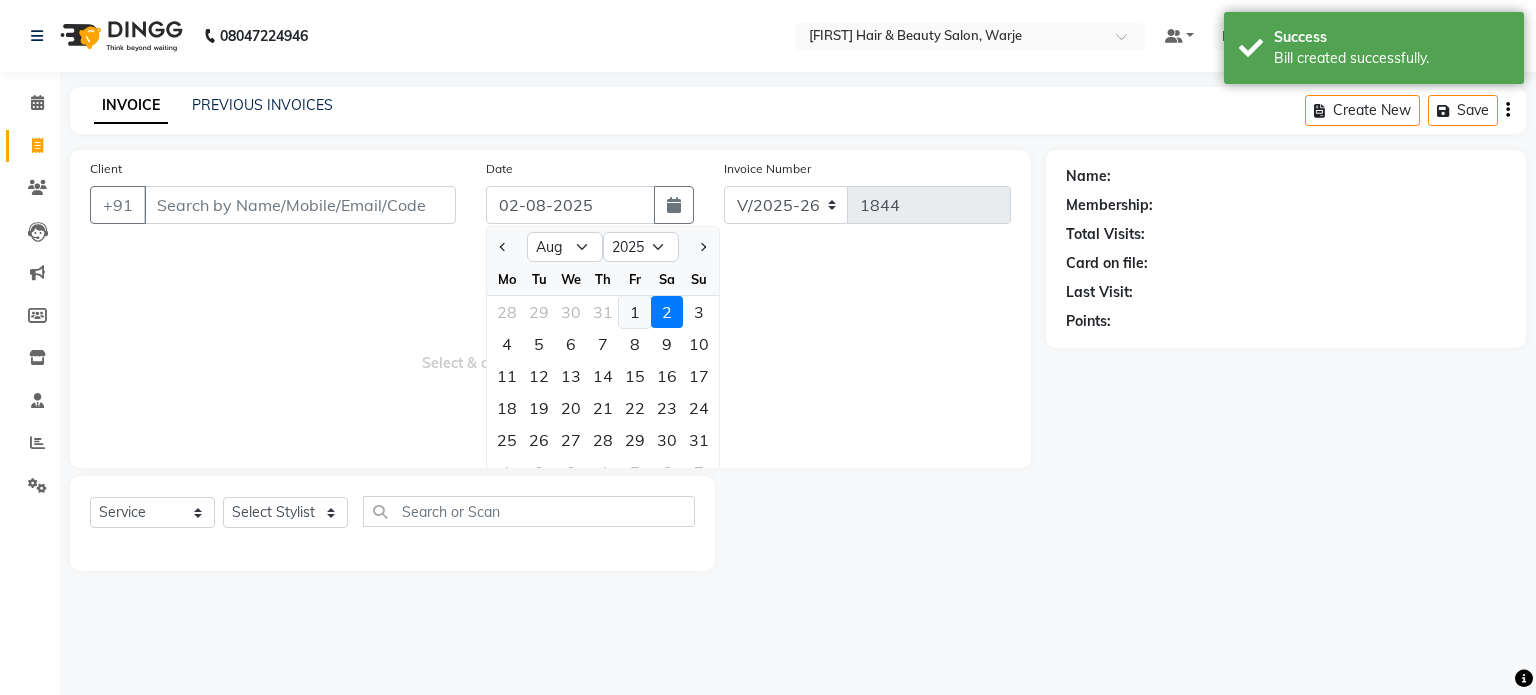 click on "1" 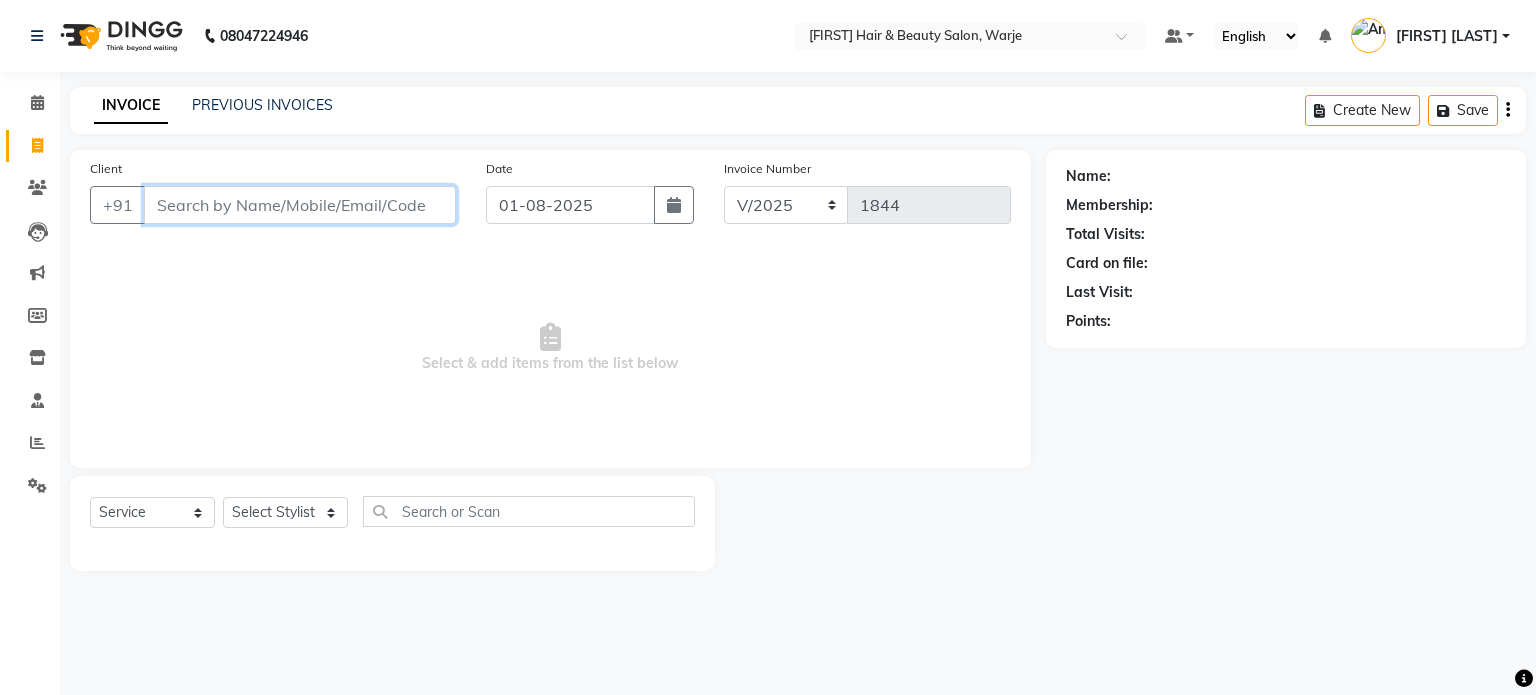click on "Client" at bounding box center (300, 205) 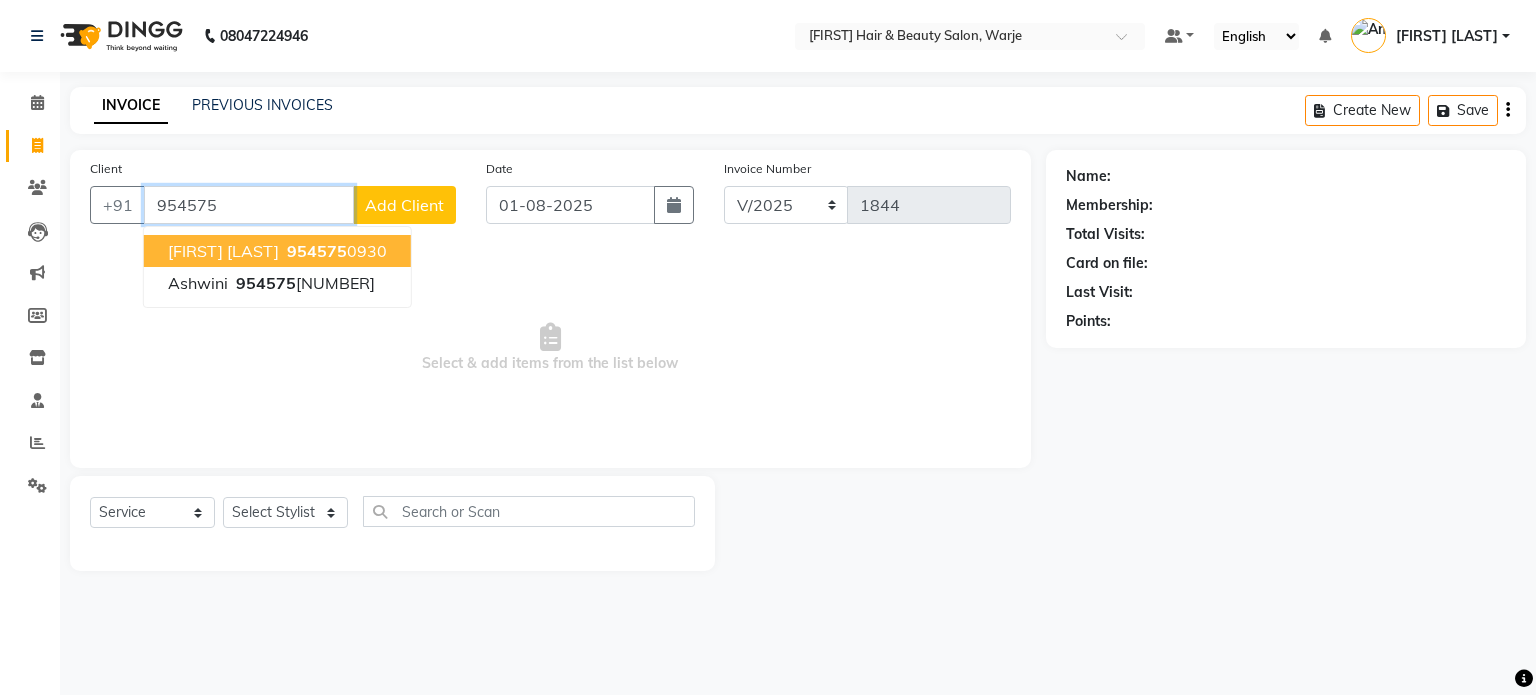 click on "954575" at bounding box center (317, 251) 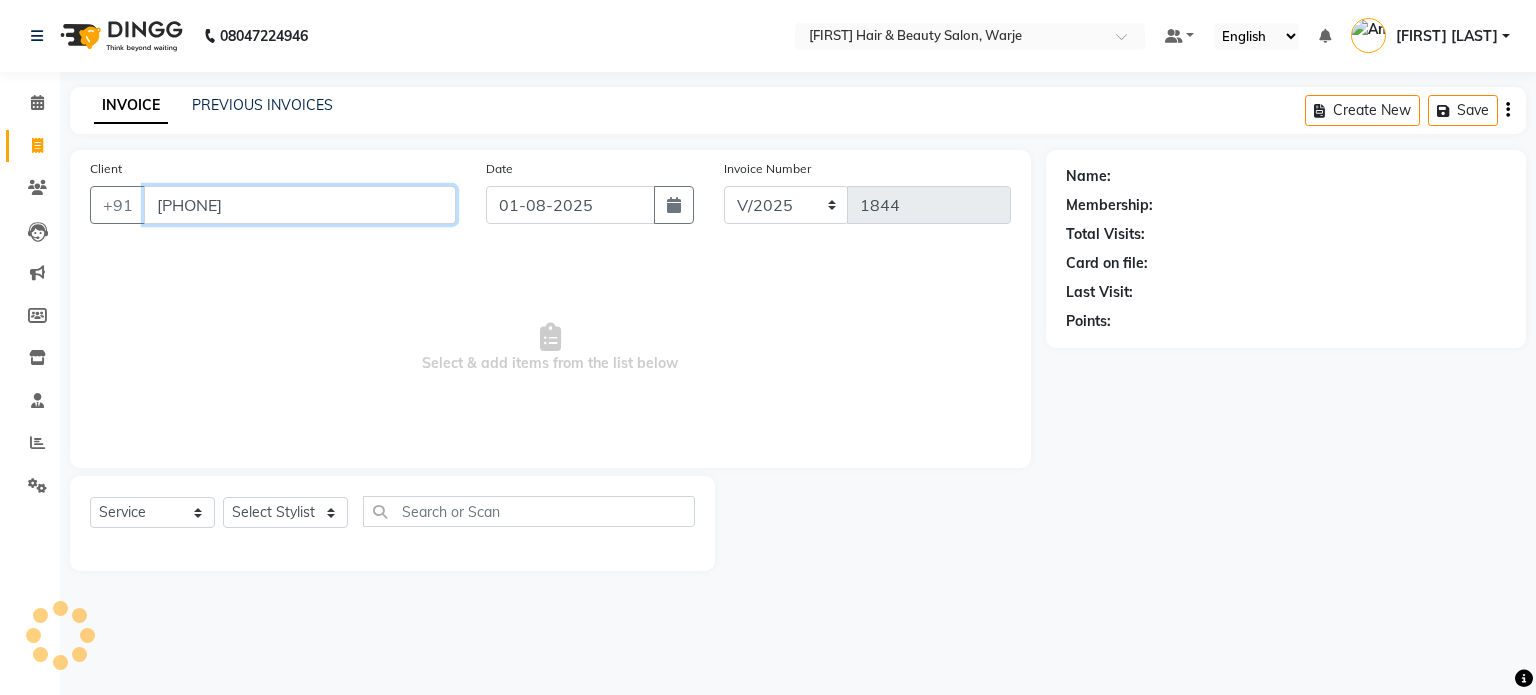 type on "[PHONE]" 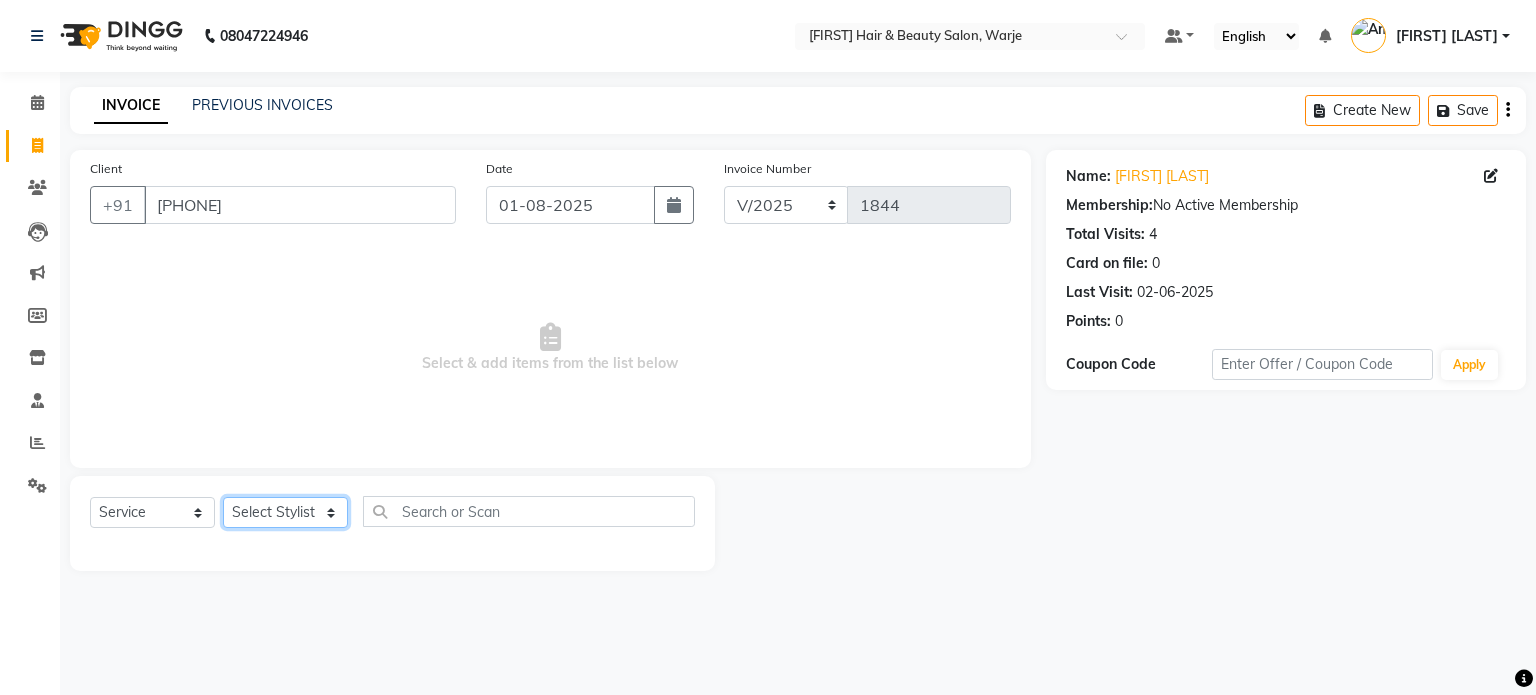 click on "Select Stylist Abhishek Akshay Amol Rathod JAYESH Mauli Ritik ruturaj Saniya  sayali (manager) shreyash shubham Swapnil" 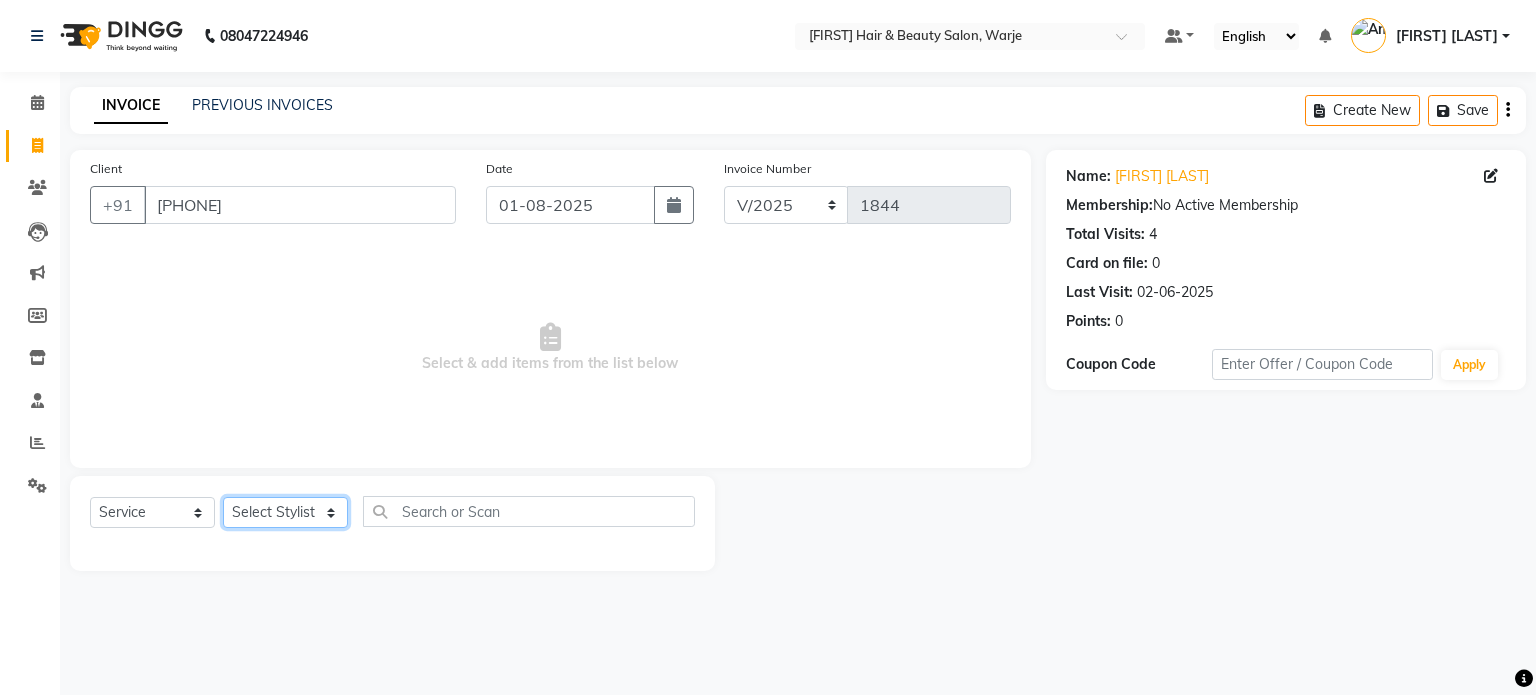 select on "27578" 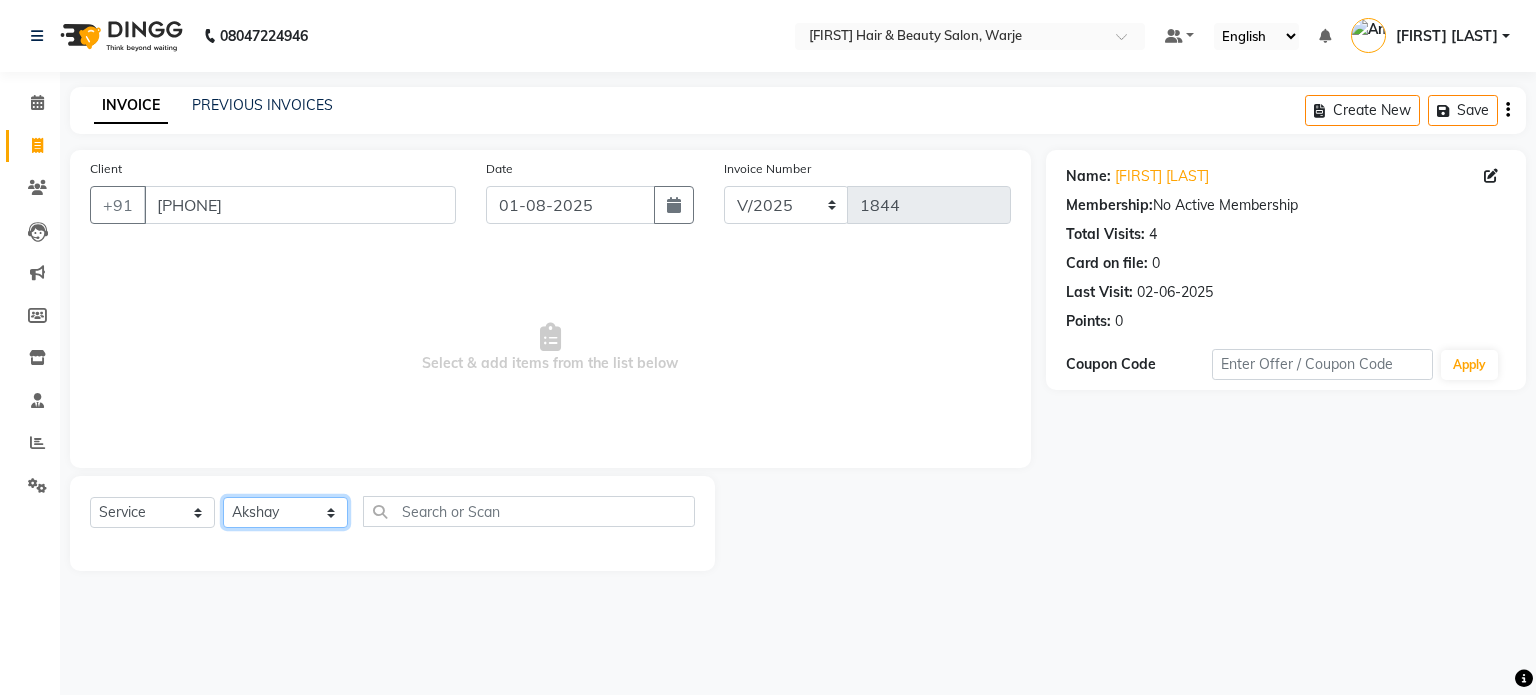 click on "Select Stylist Abhishek Akshay Amol Rathod JAYESH Mauli Ritik ruturaj Saniya  sayali (manager) shreyash shubham Swapnil" 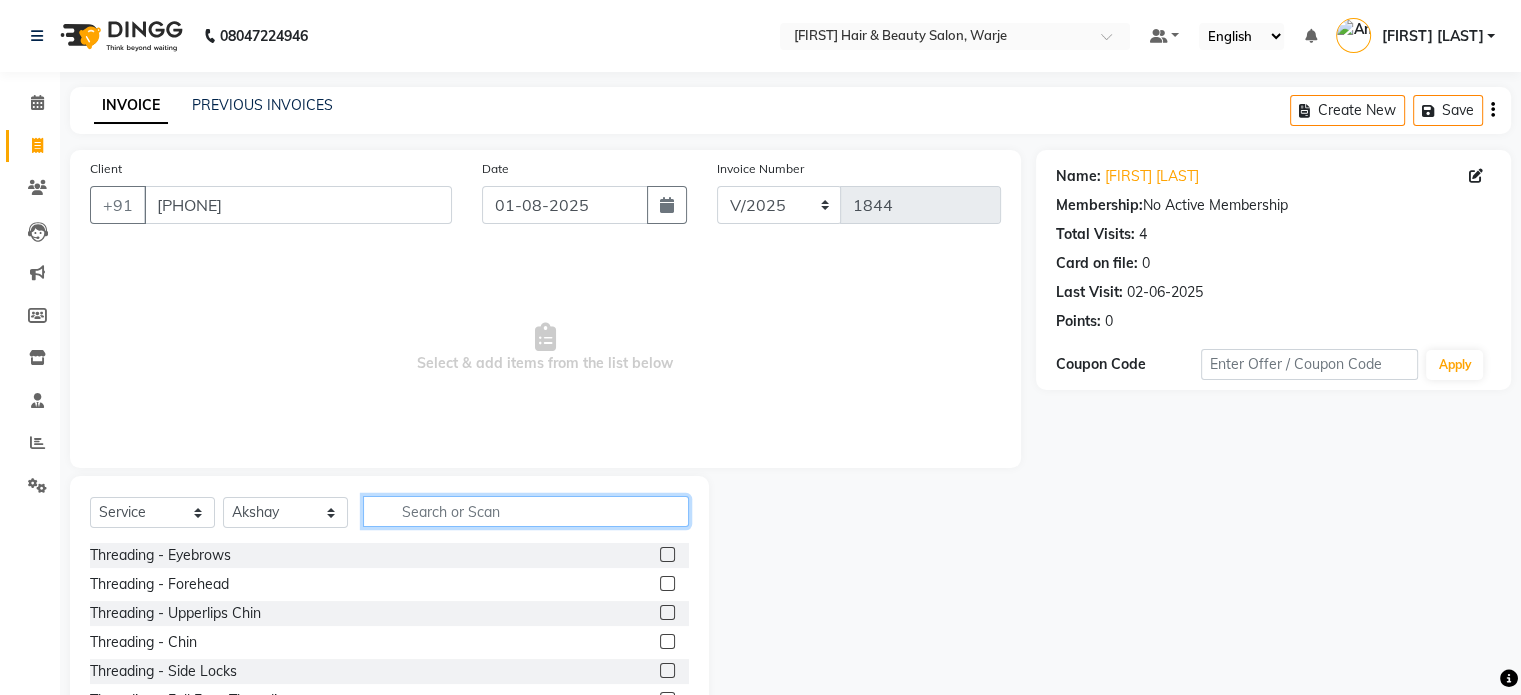 click 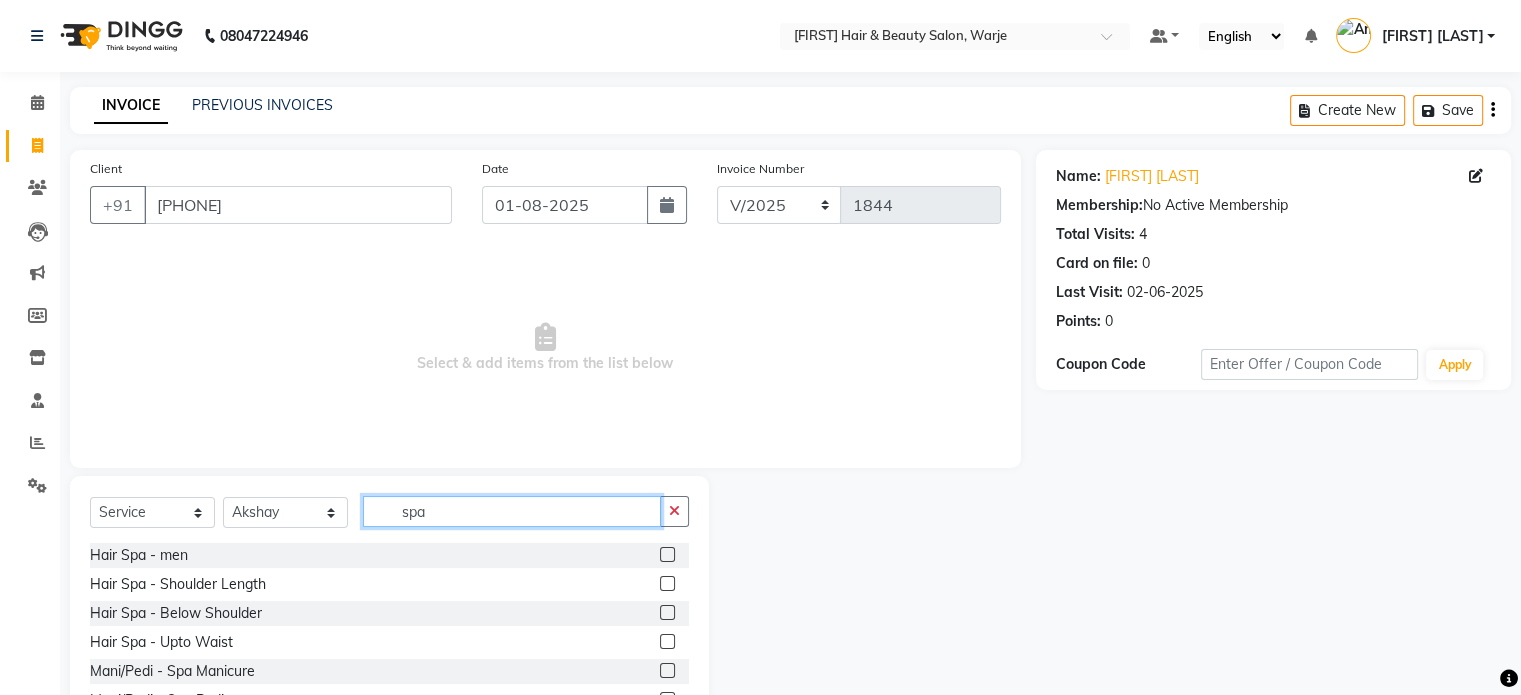 type on "spa" 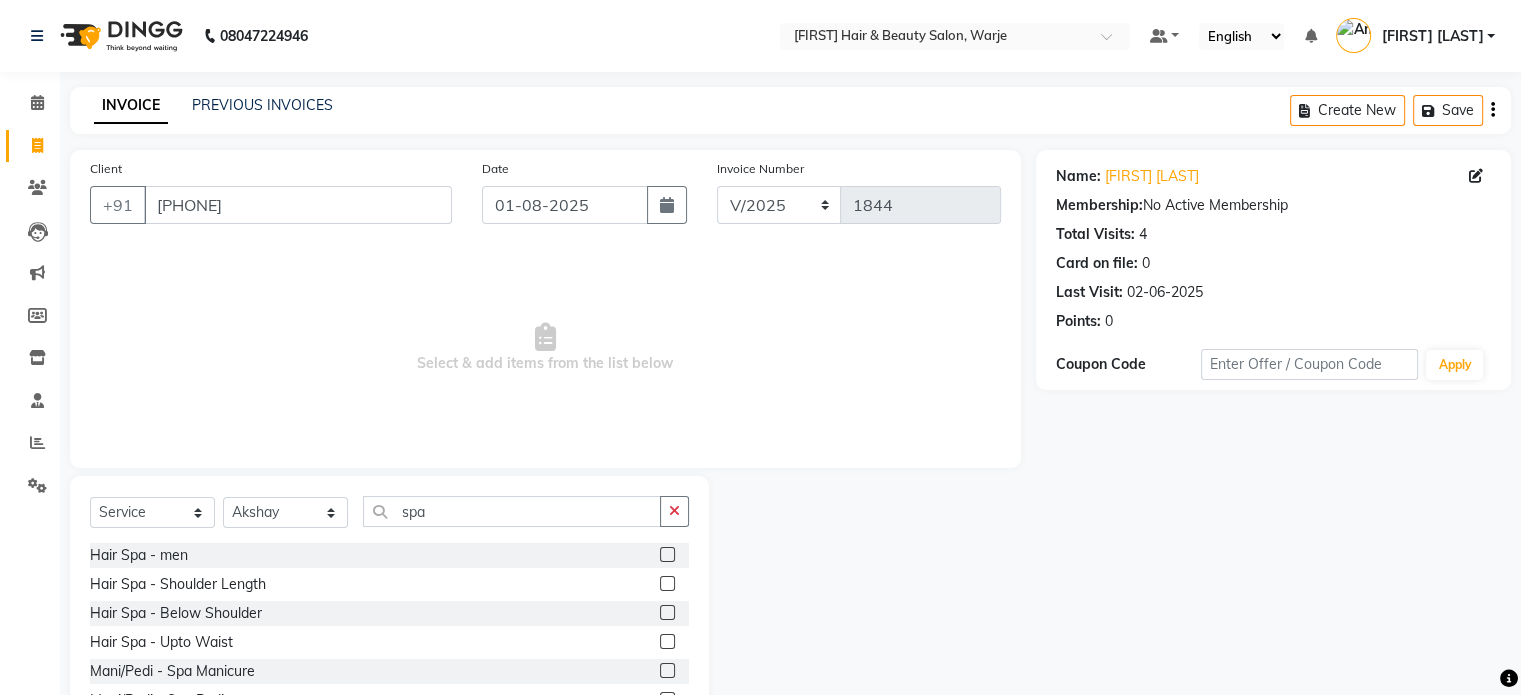 click 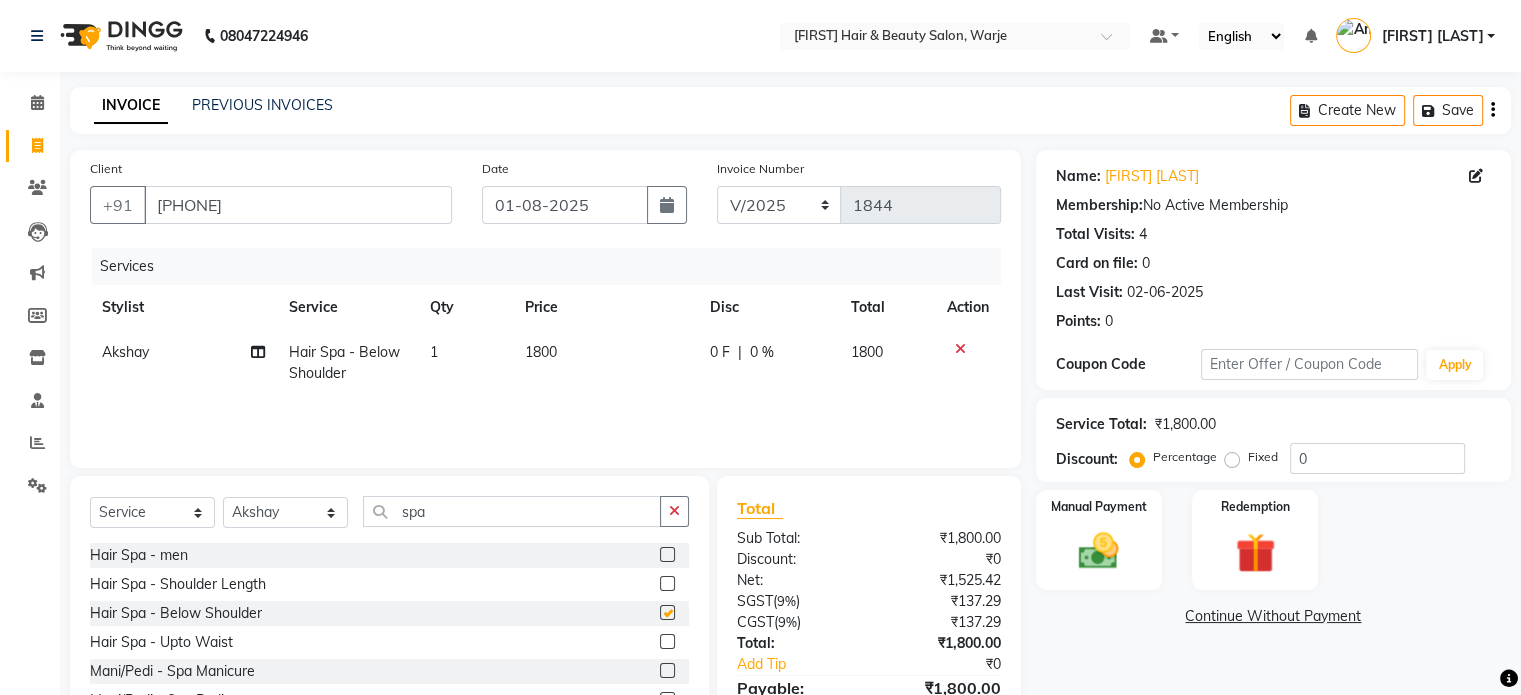 checkbox on "false" 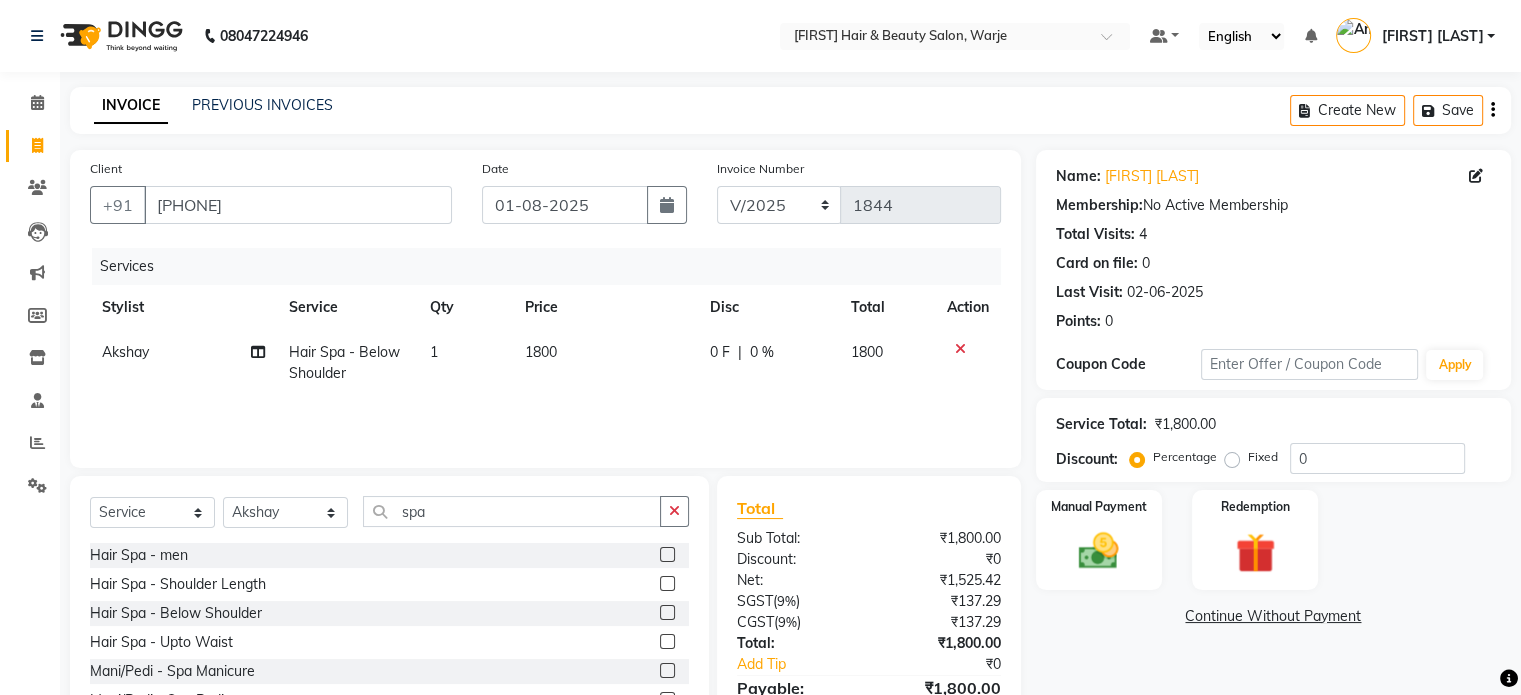 click 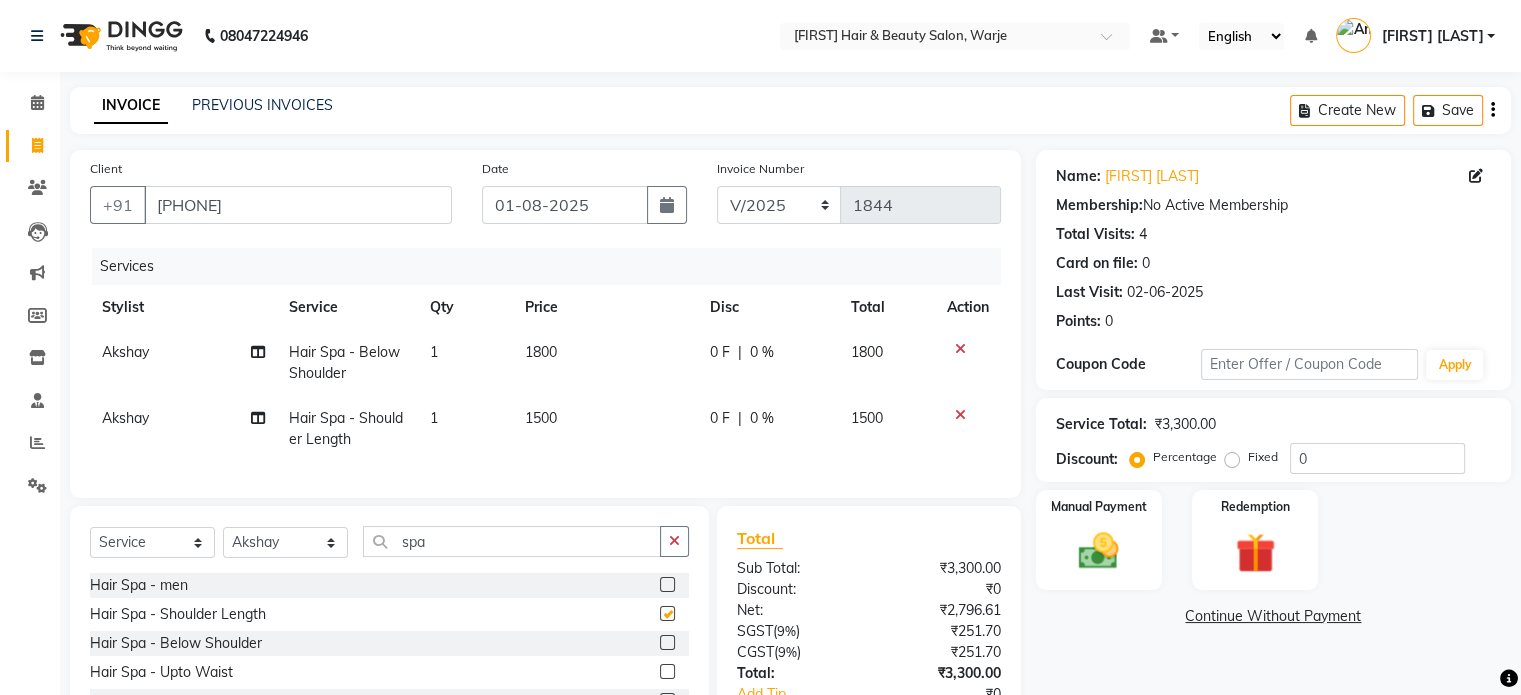 checkbox on "false" 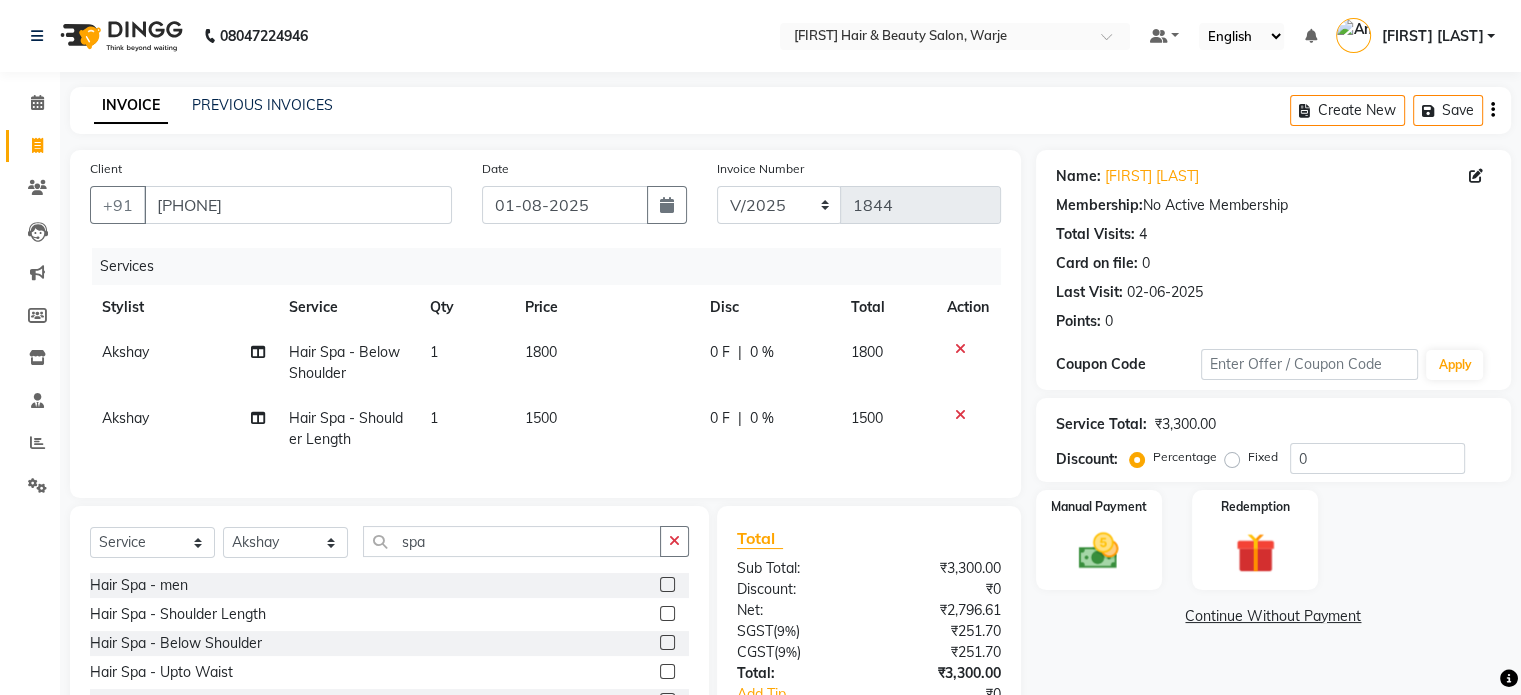 click 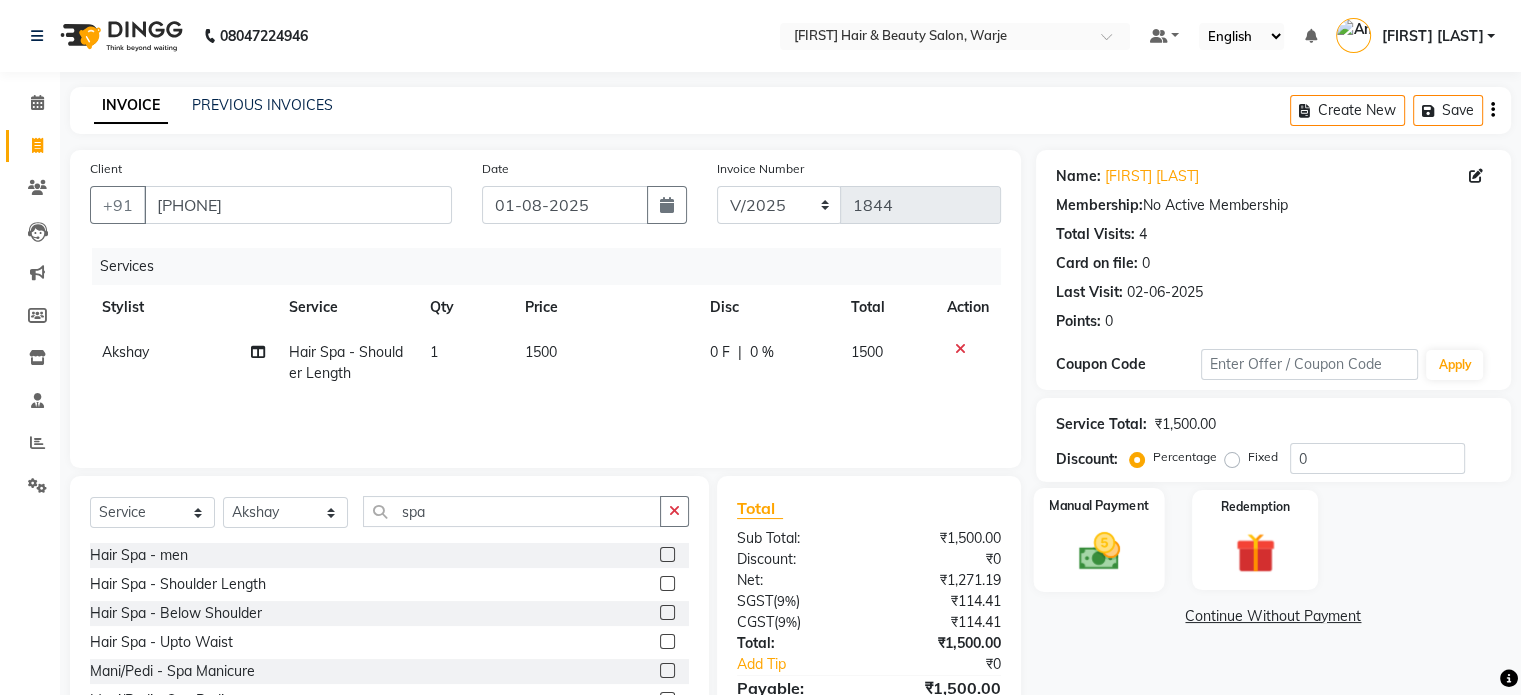 click 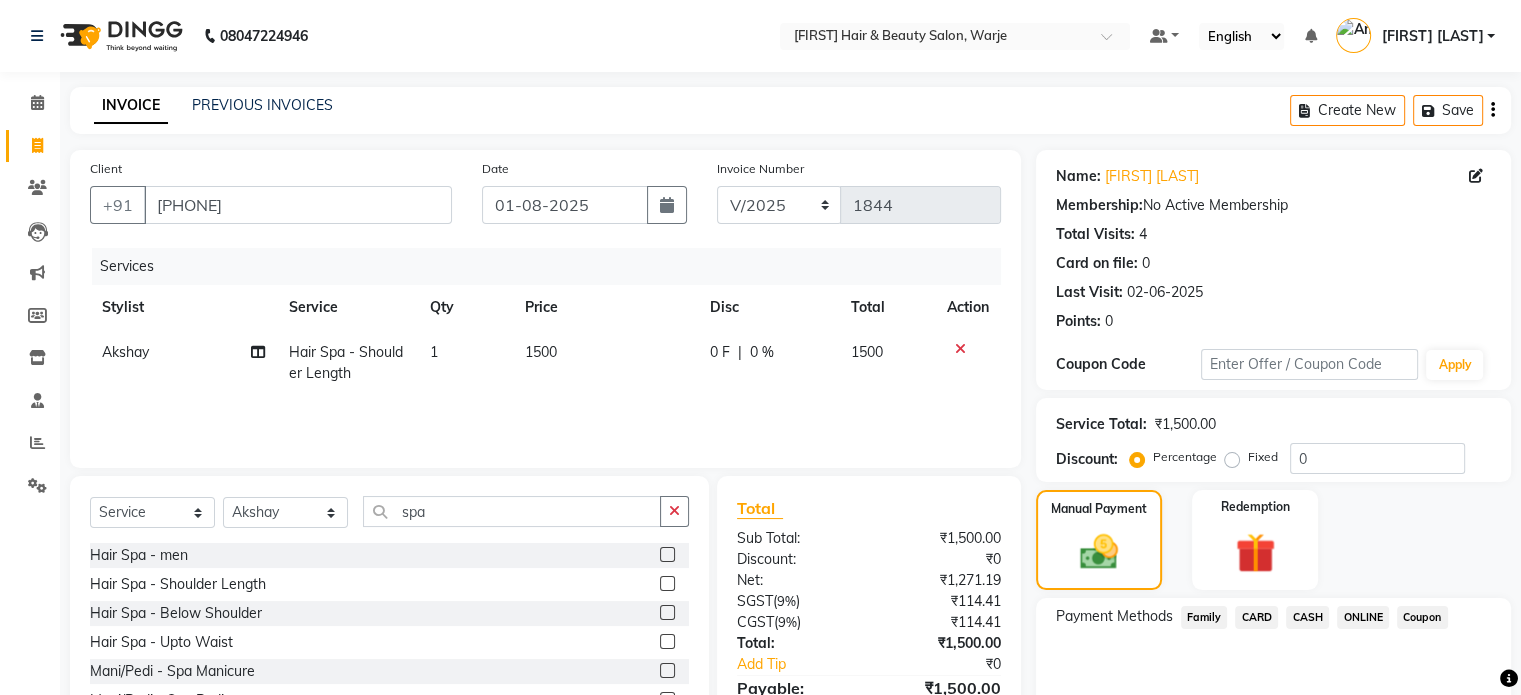 click on "ONLINE" 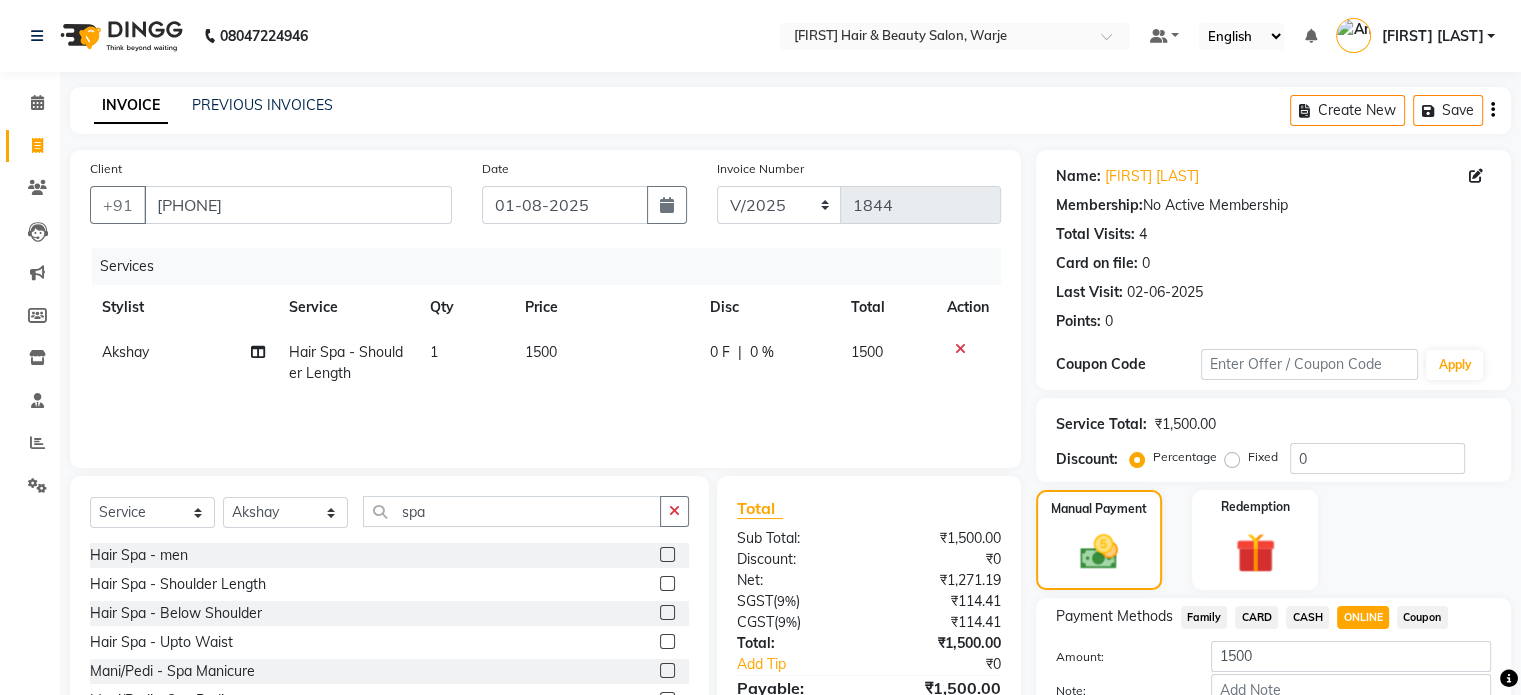 scroll, scrollTop: 124, scrollLeft: 0, axis: vertical 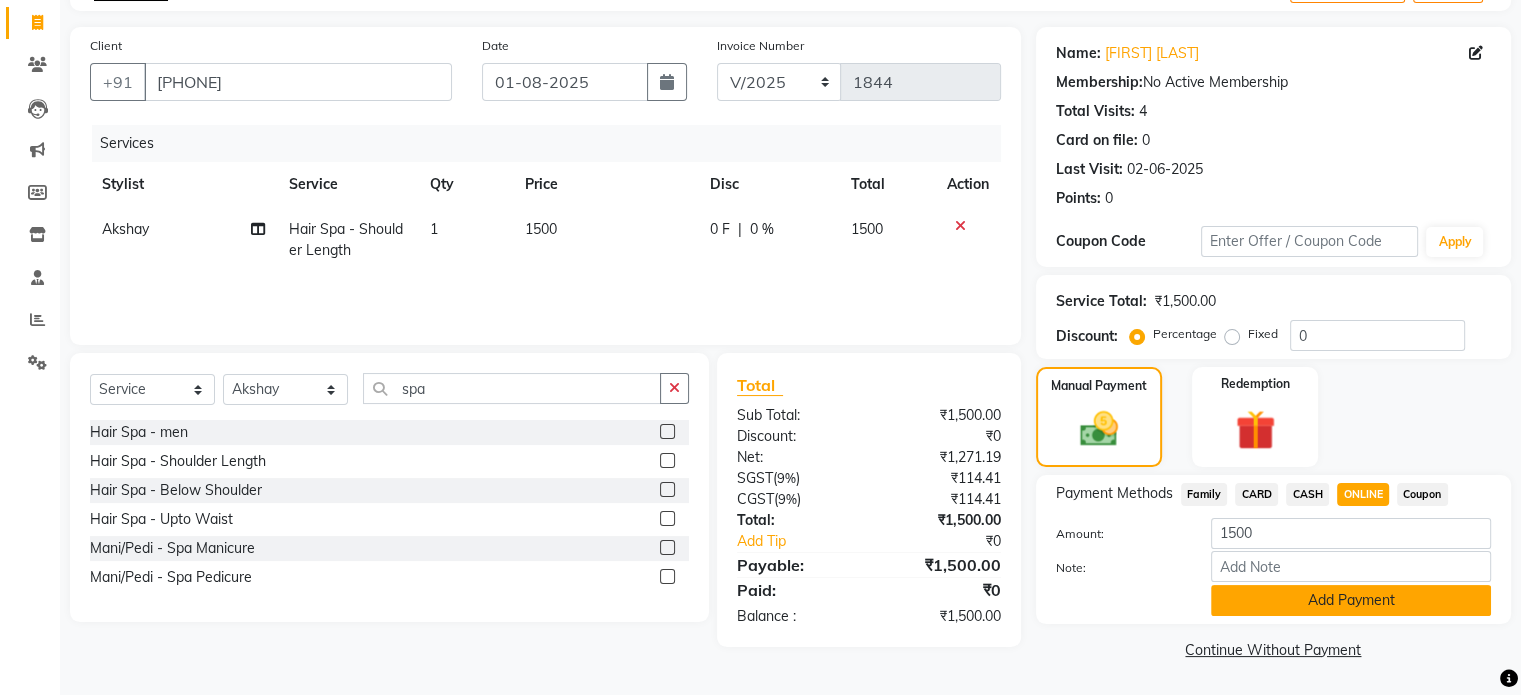 click on "Add Payment" 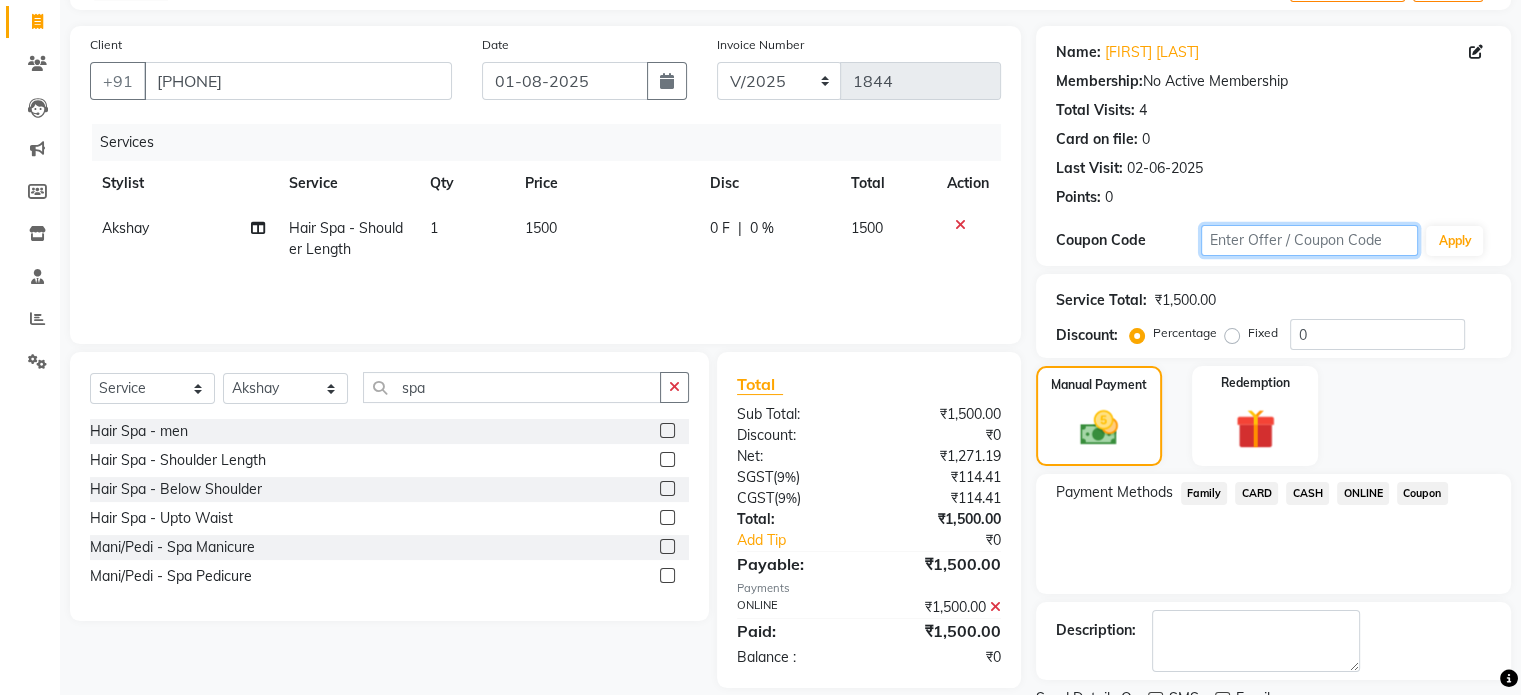 click 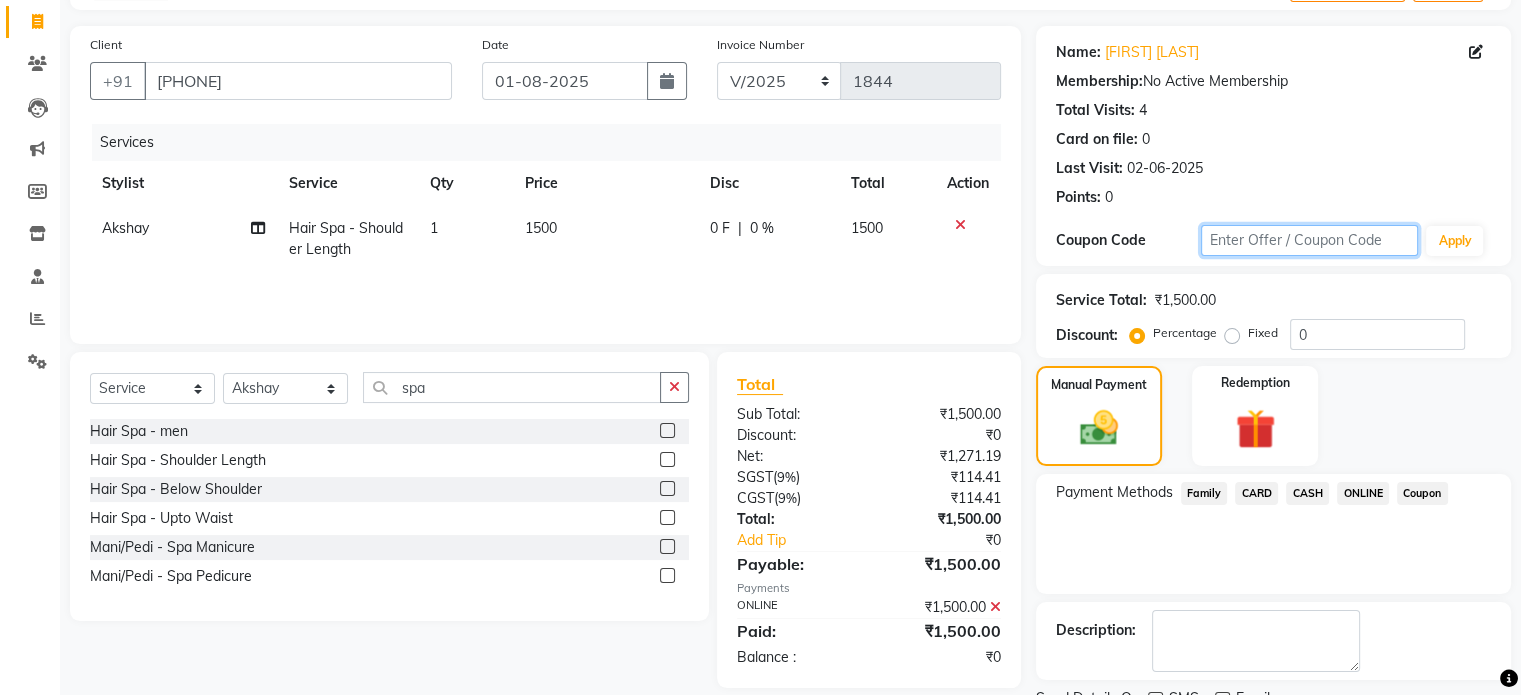 scroll, scrollTop: 205, scrollLeft: 0, axis: vertical 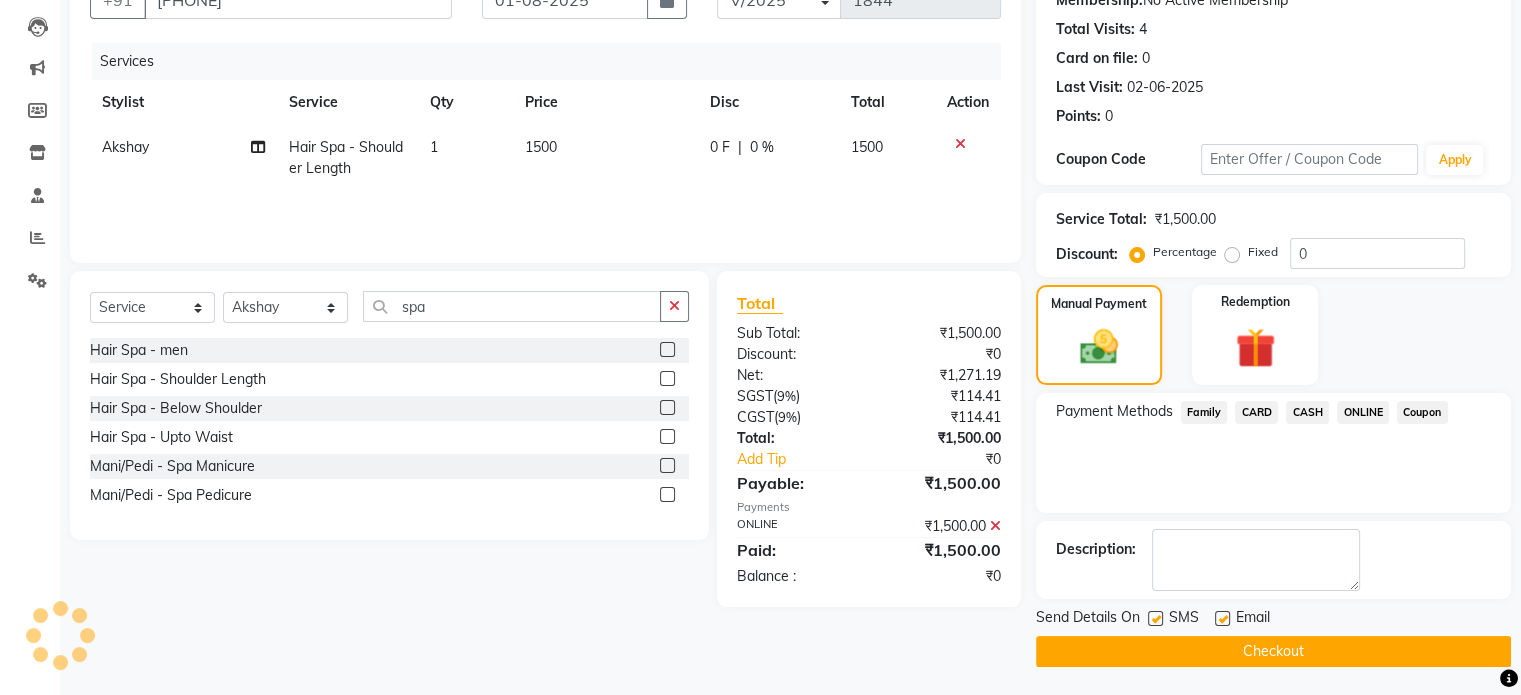 click on "Checkout" 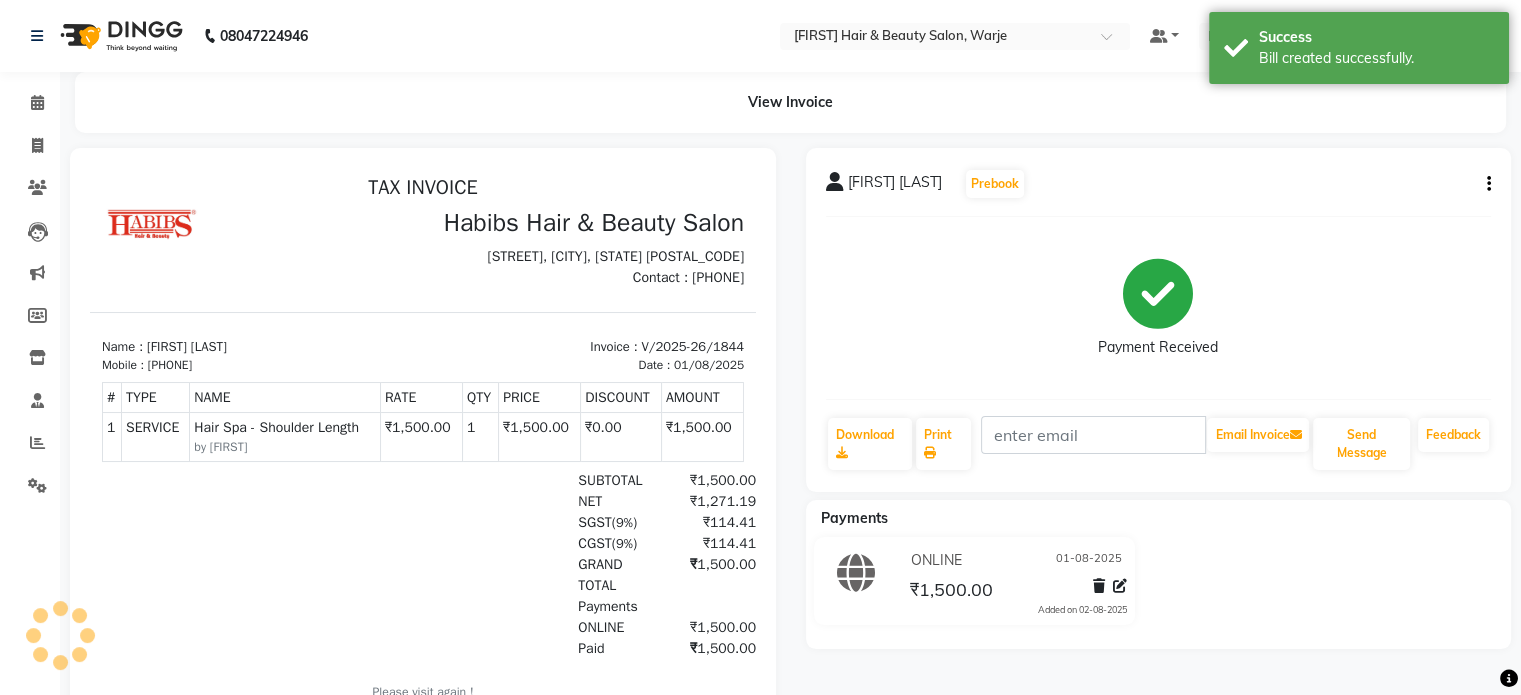 scroll, scrollTop: 0, scrollLeft: 0, axis: both 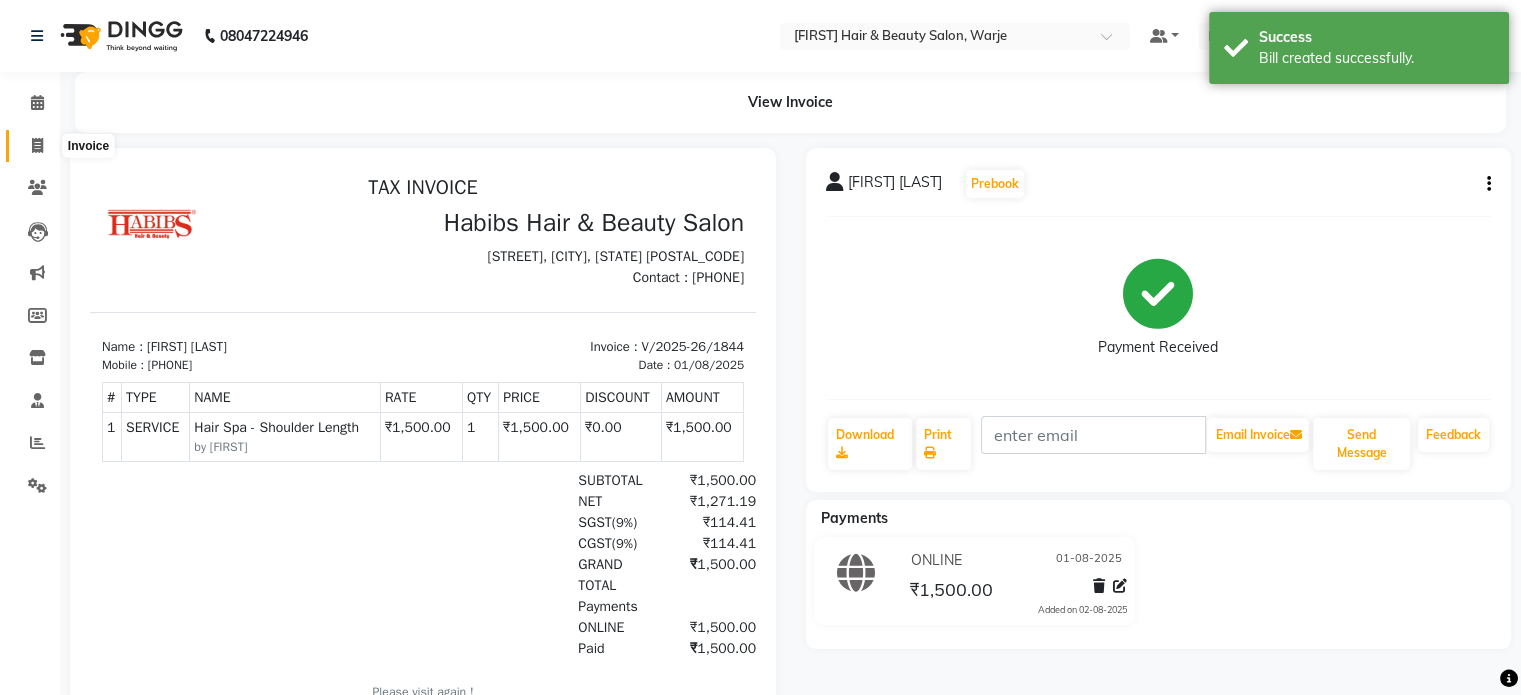 click 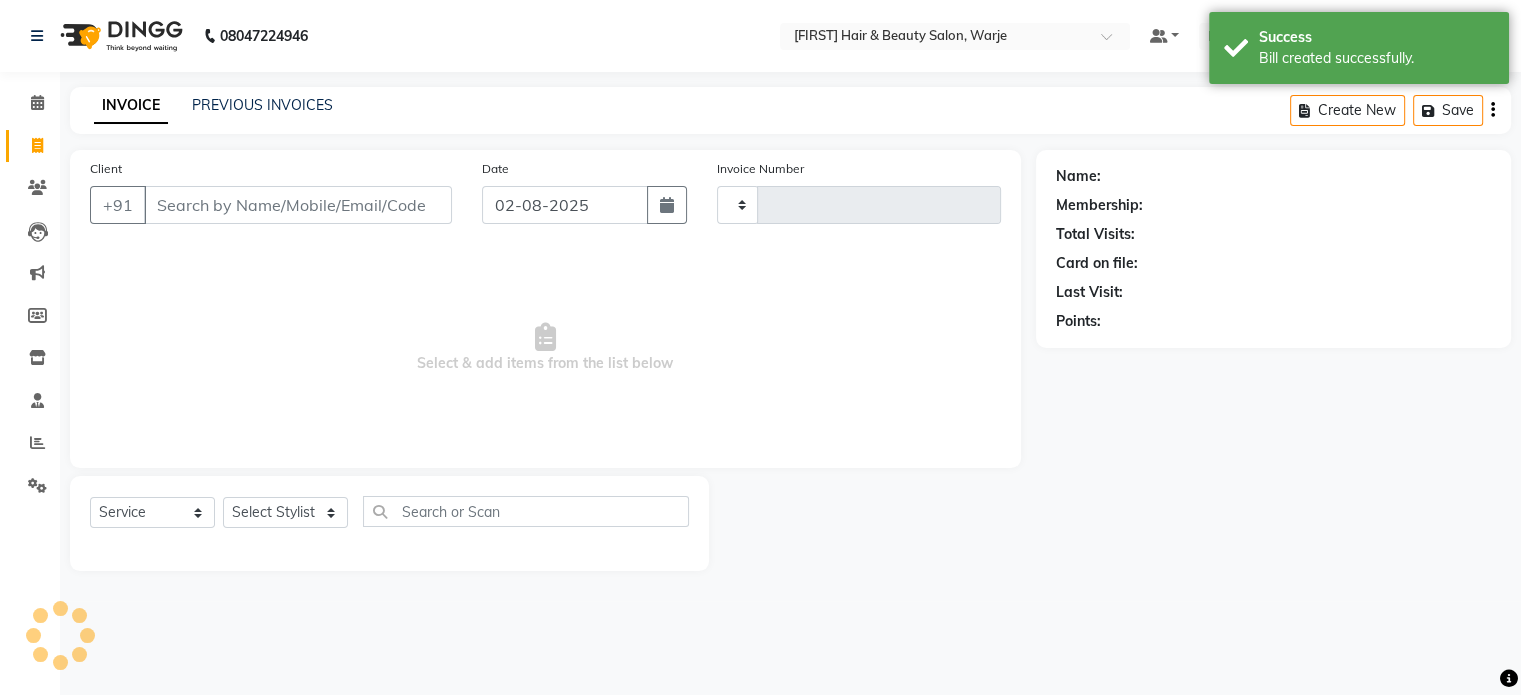 type on "1845" 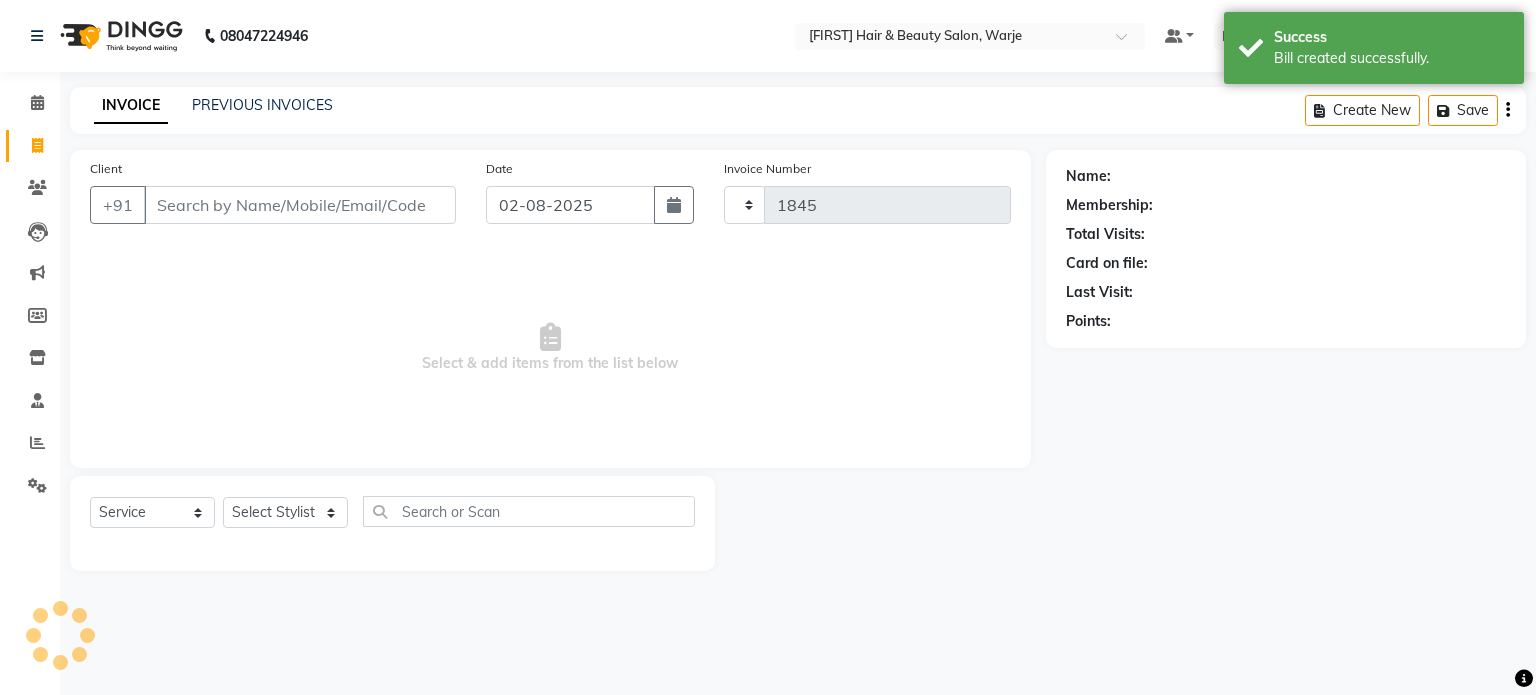 select on "3753" 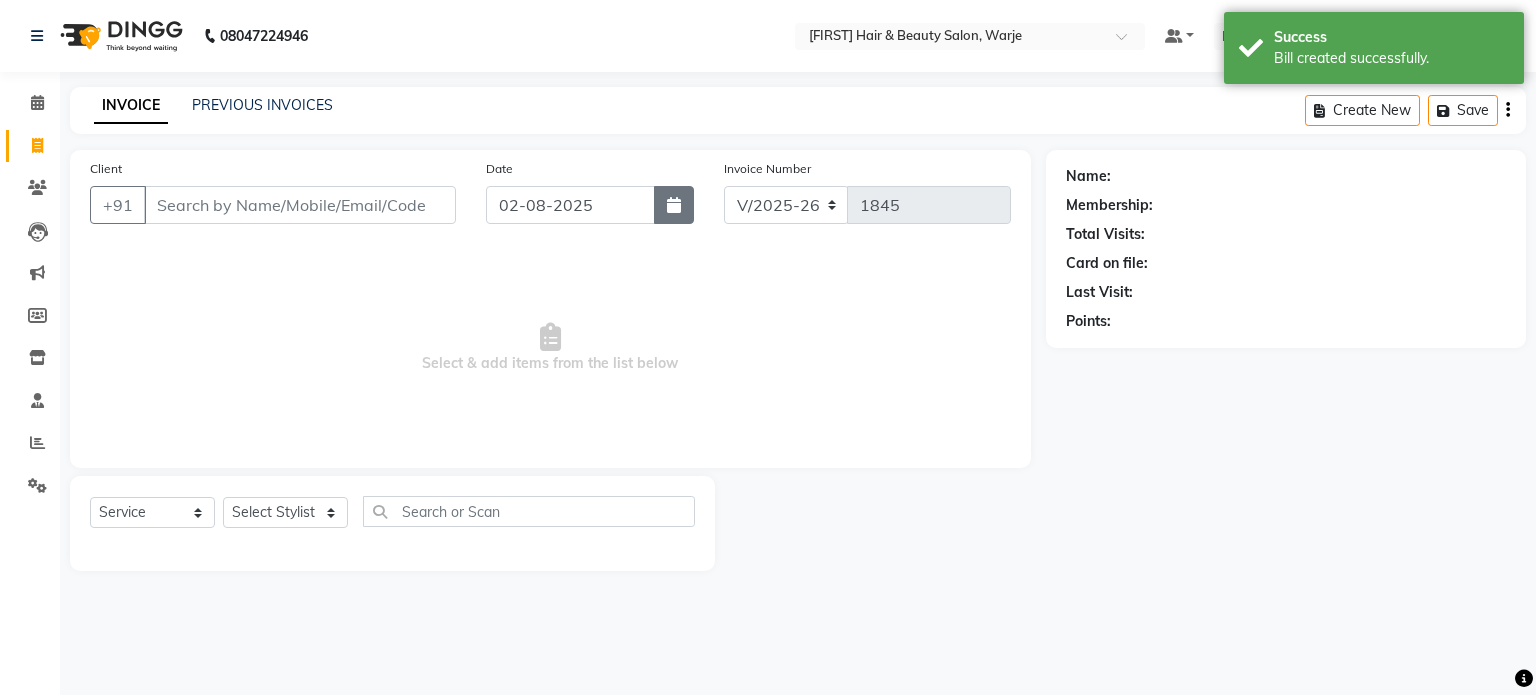 click 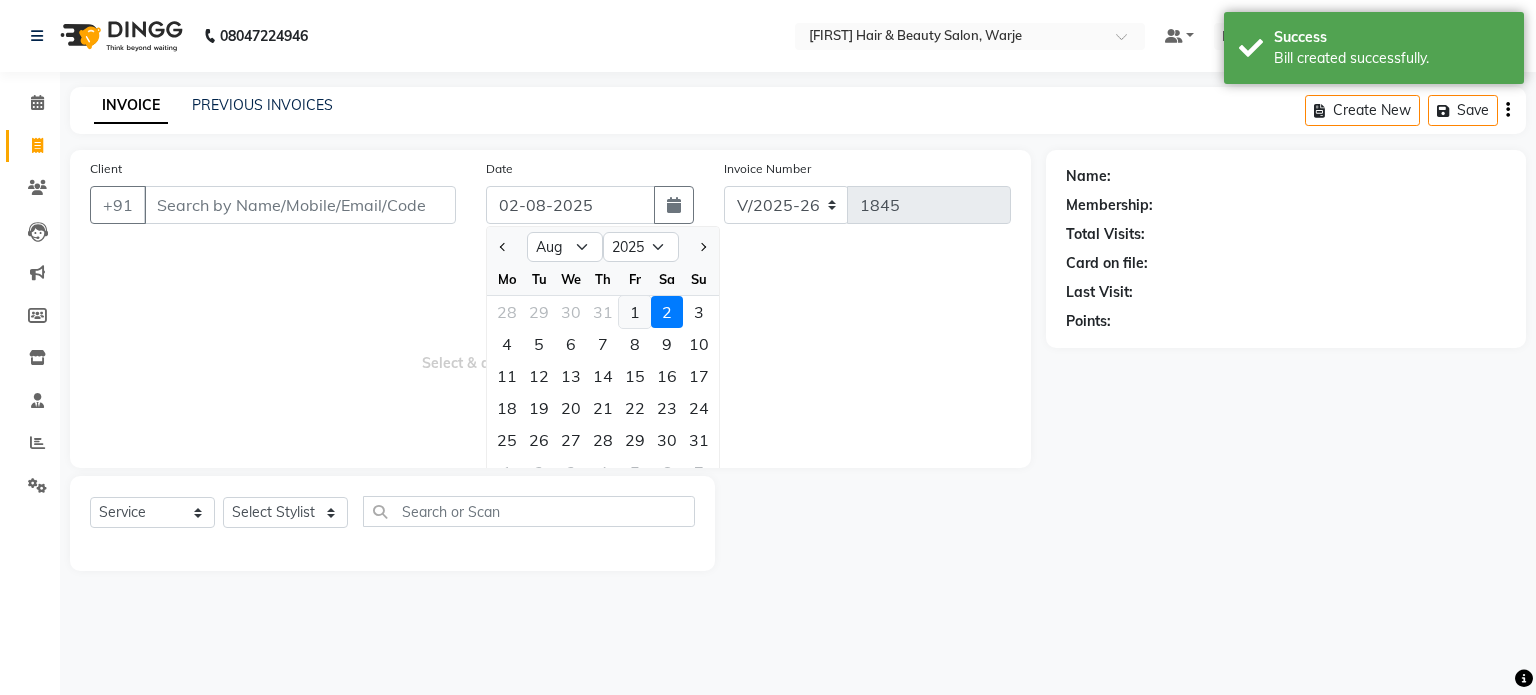 click on "1" 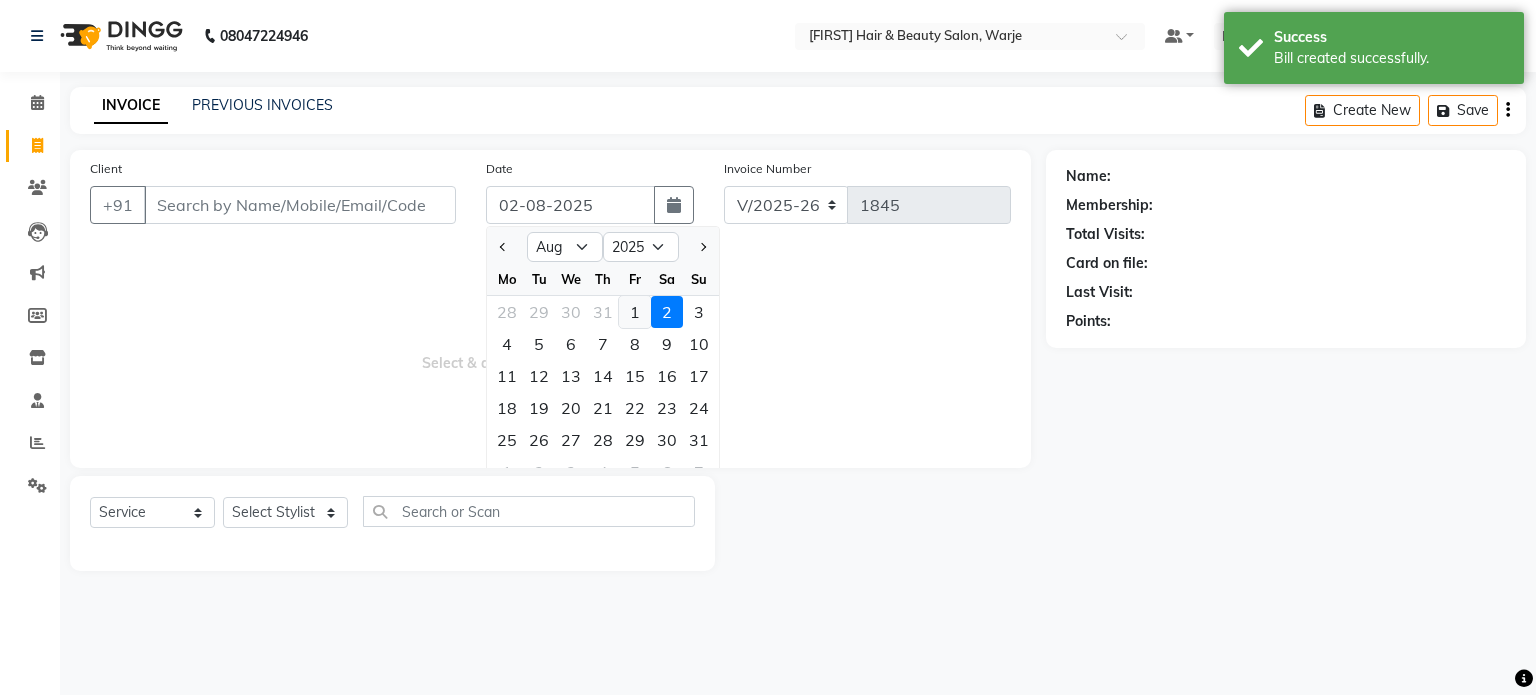 type on "01-08-2025" 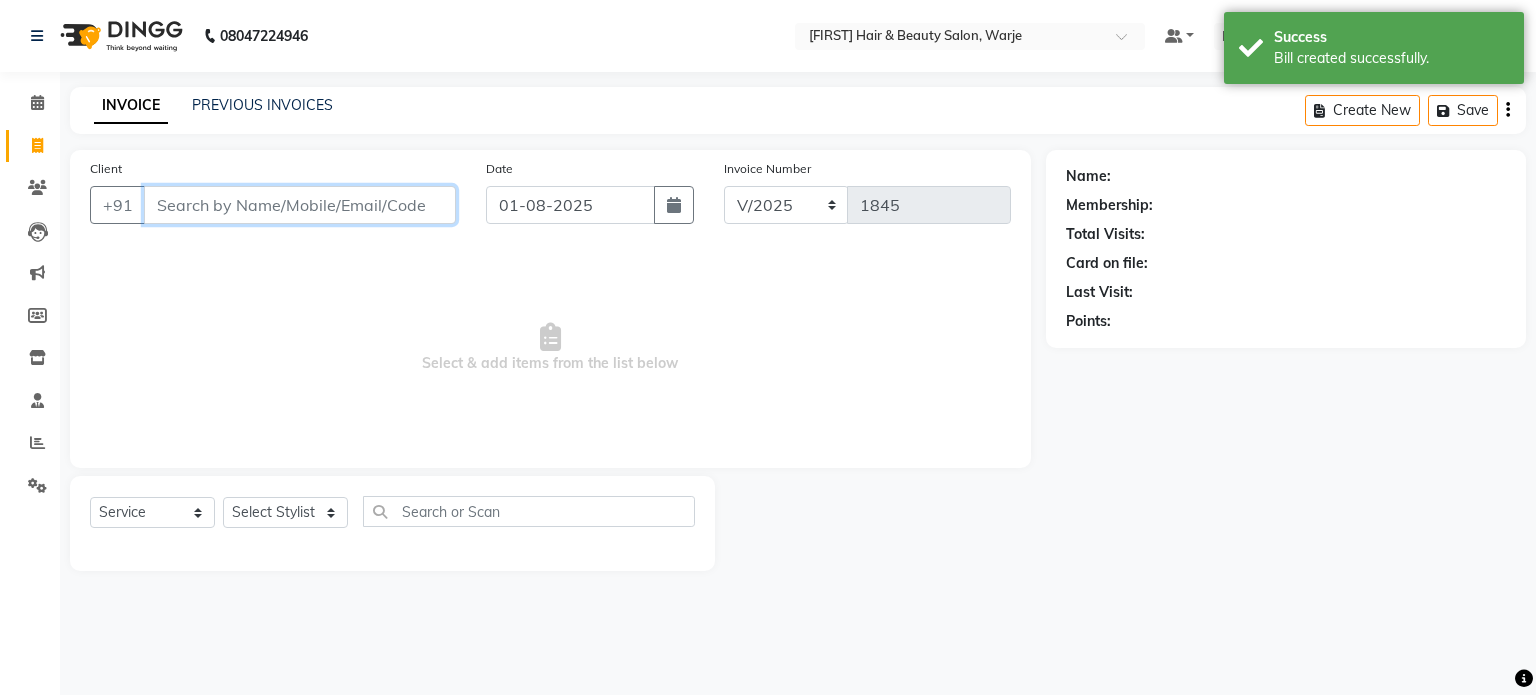 click on "Client" at bounding box center (300, 205) 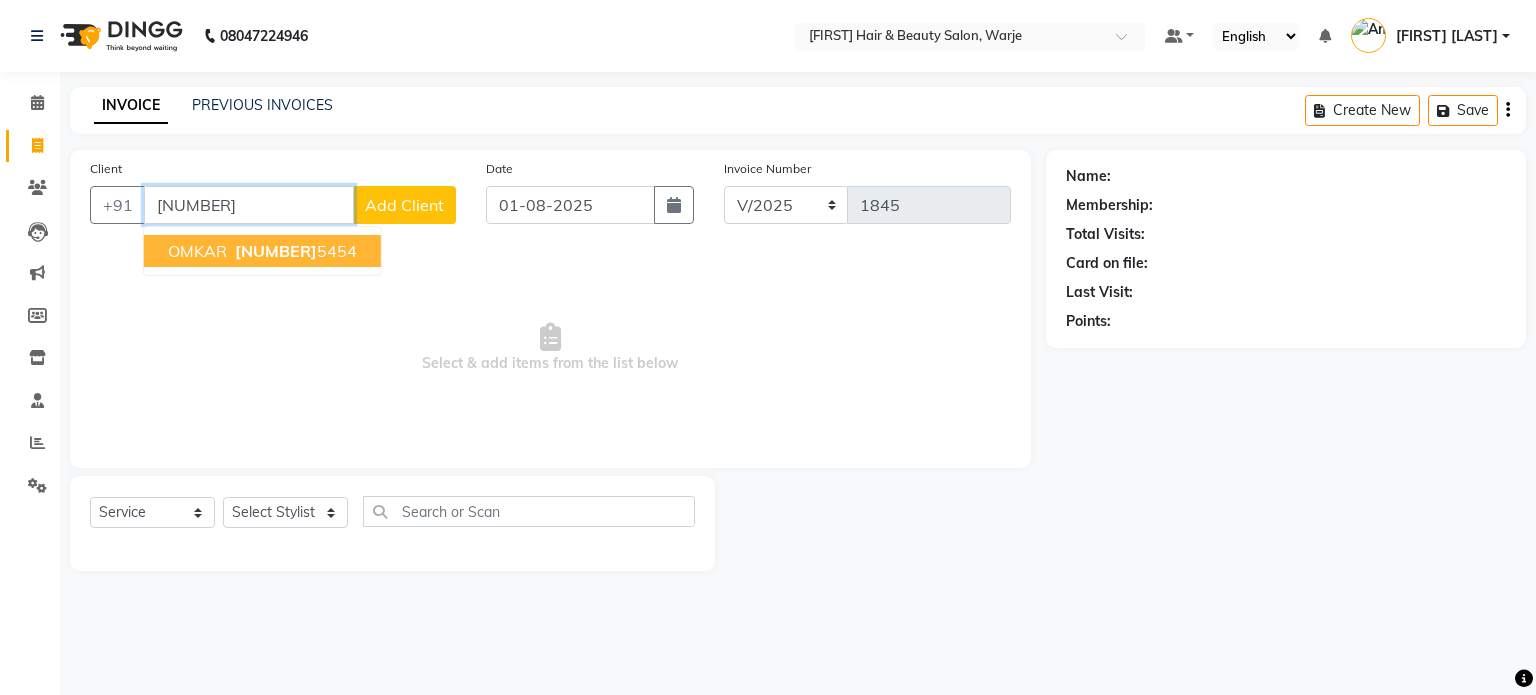 click on "[NUMBER]" at bounding box center [276, 251] 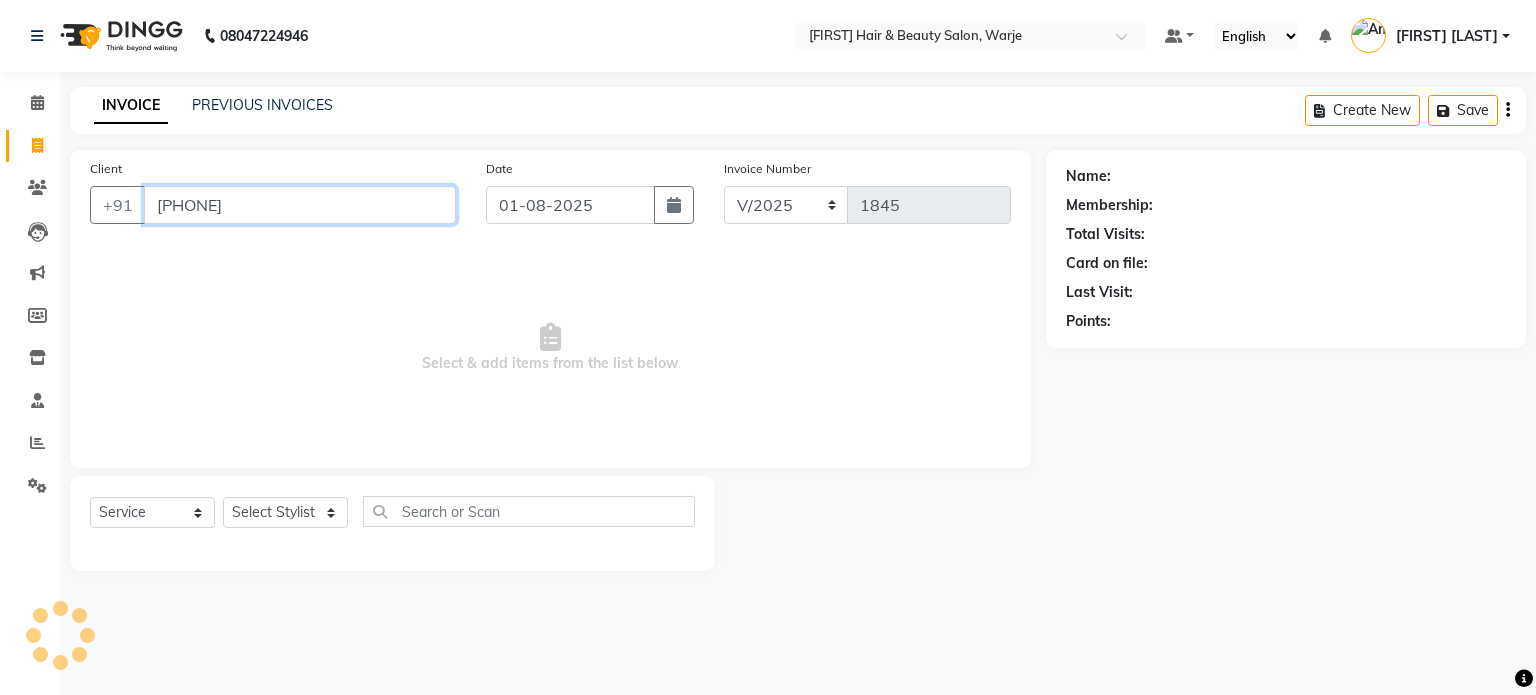 type on "[PHONE]" 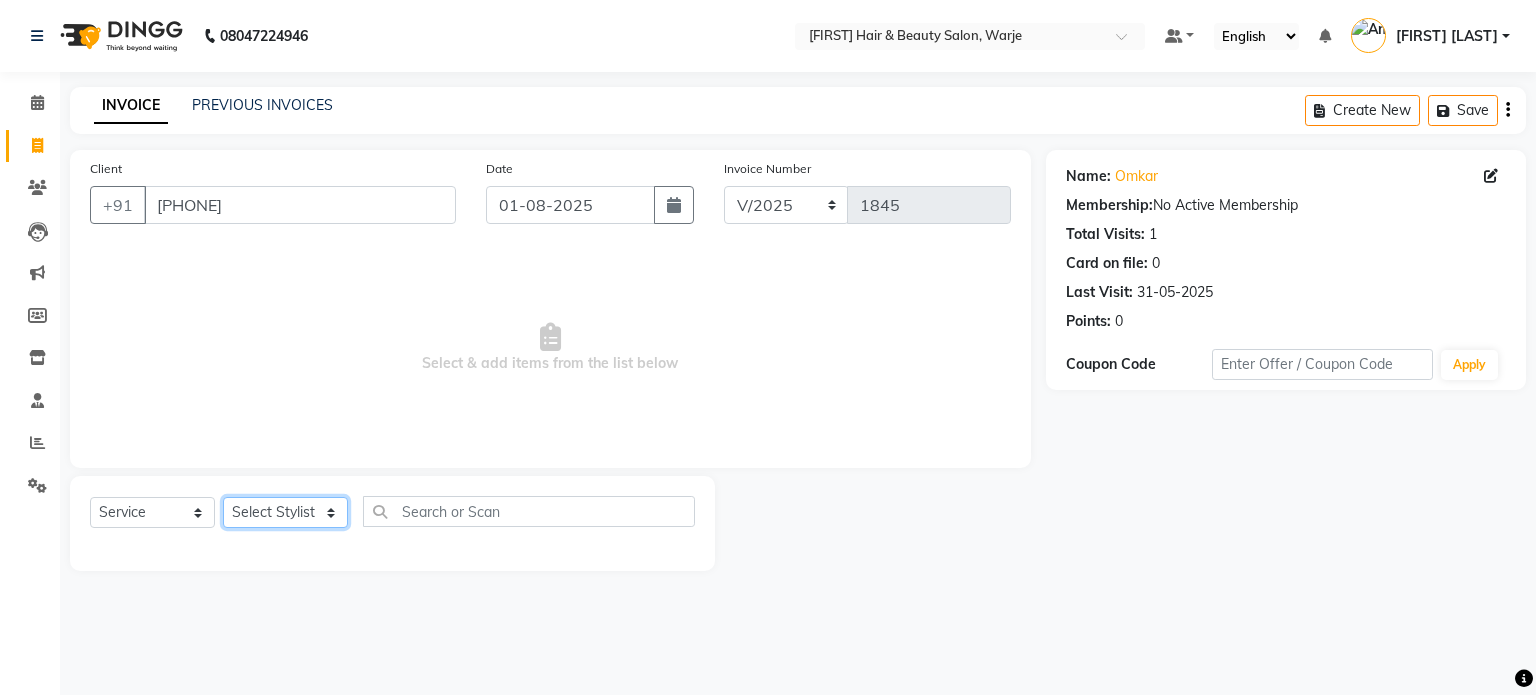 click on "Select Stylist Abhishek Akshay Amol Rathod JAYESH Mauli Ritik ruturaj Saniya  sayali (manager) shreyash shubham Swapnil" 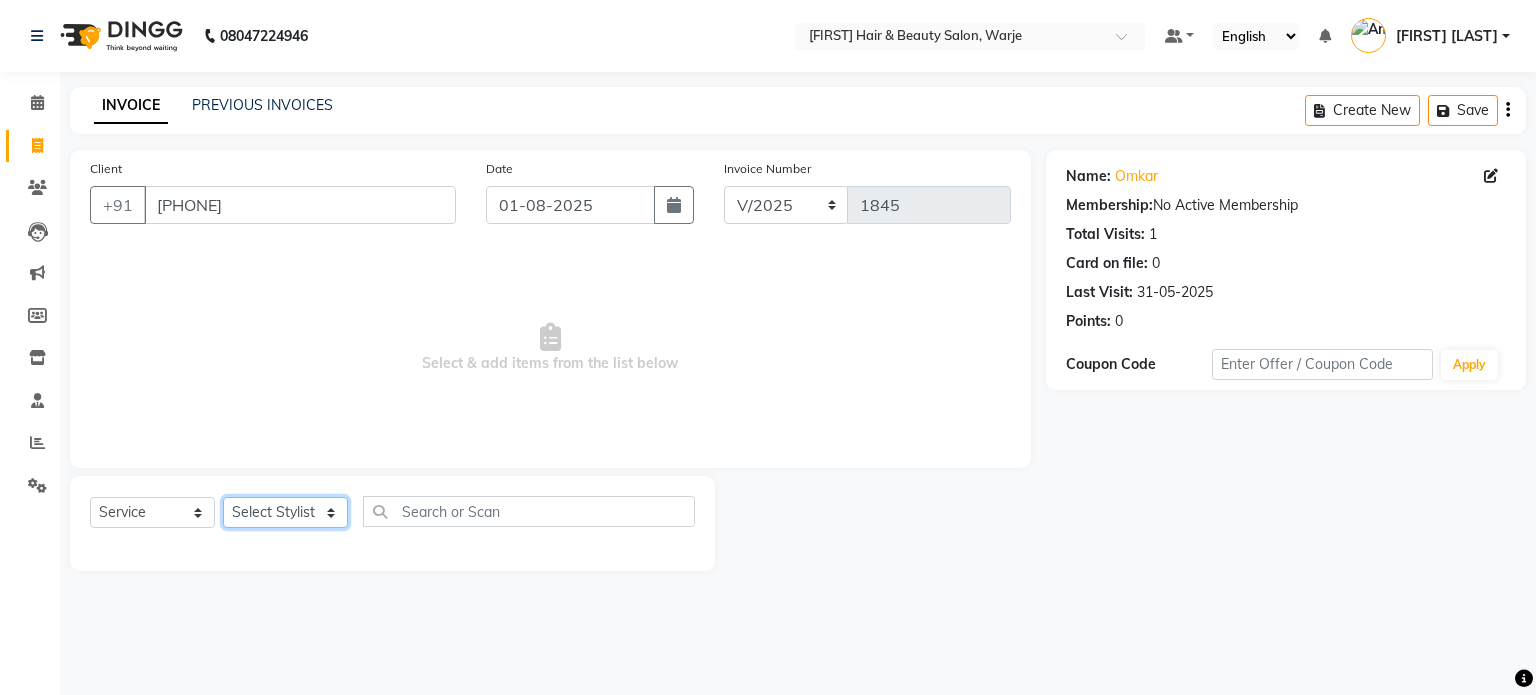 select on "[NUMBER]" 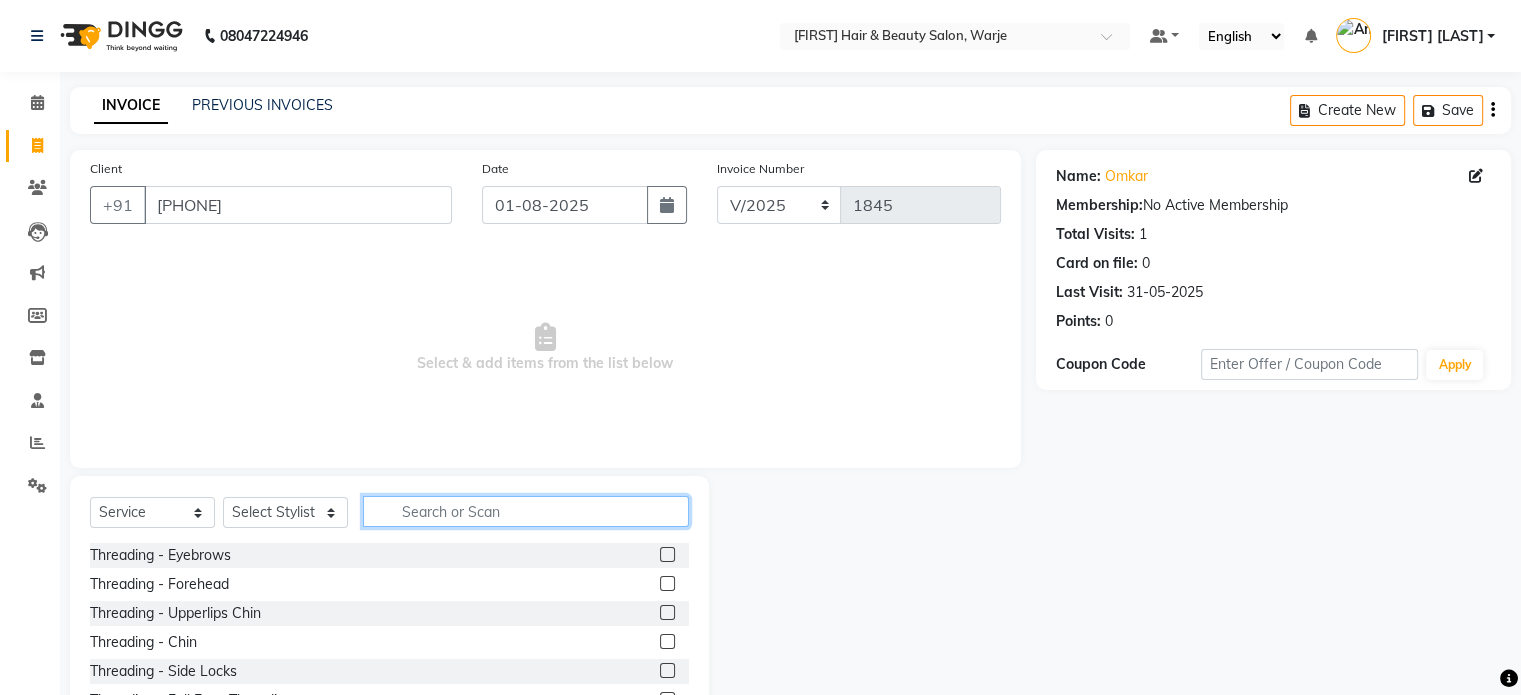 click 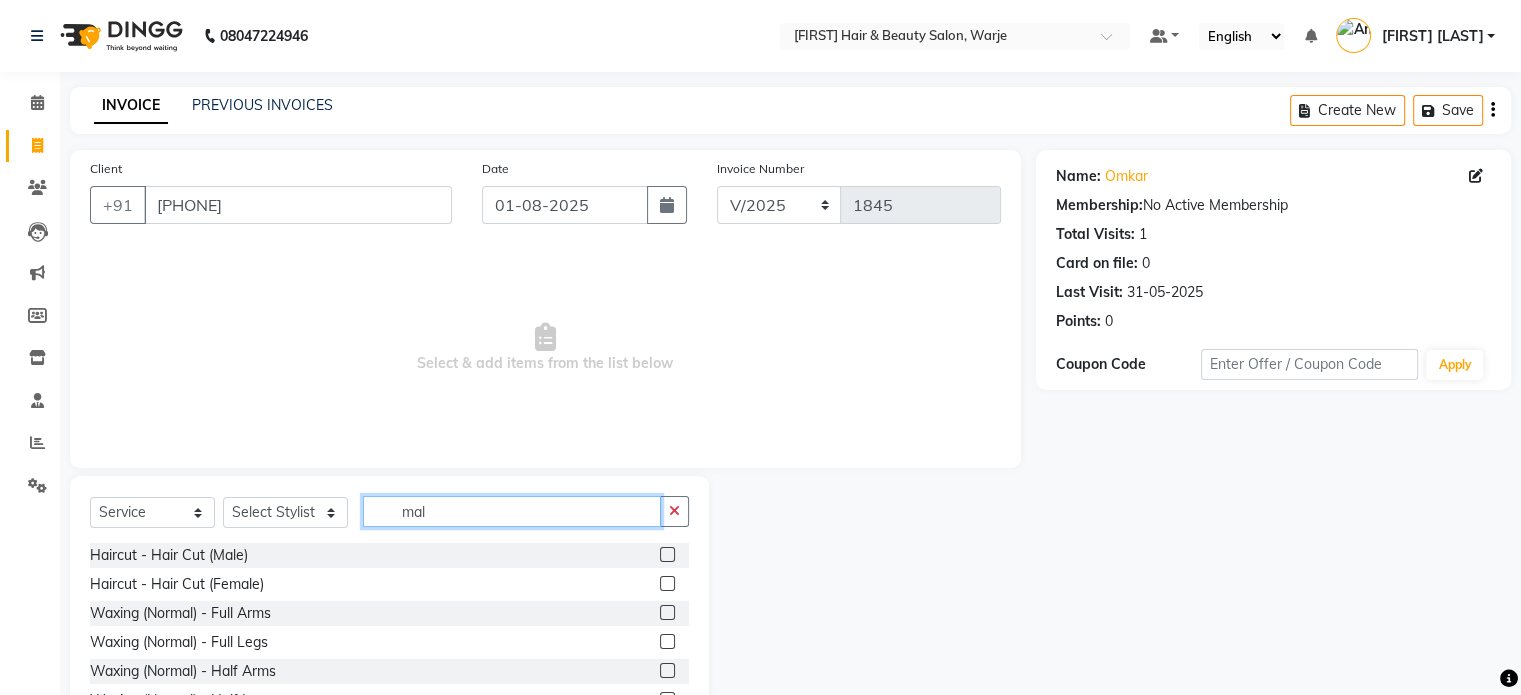 type on "mal" 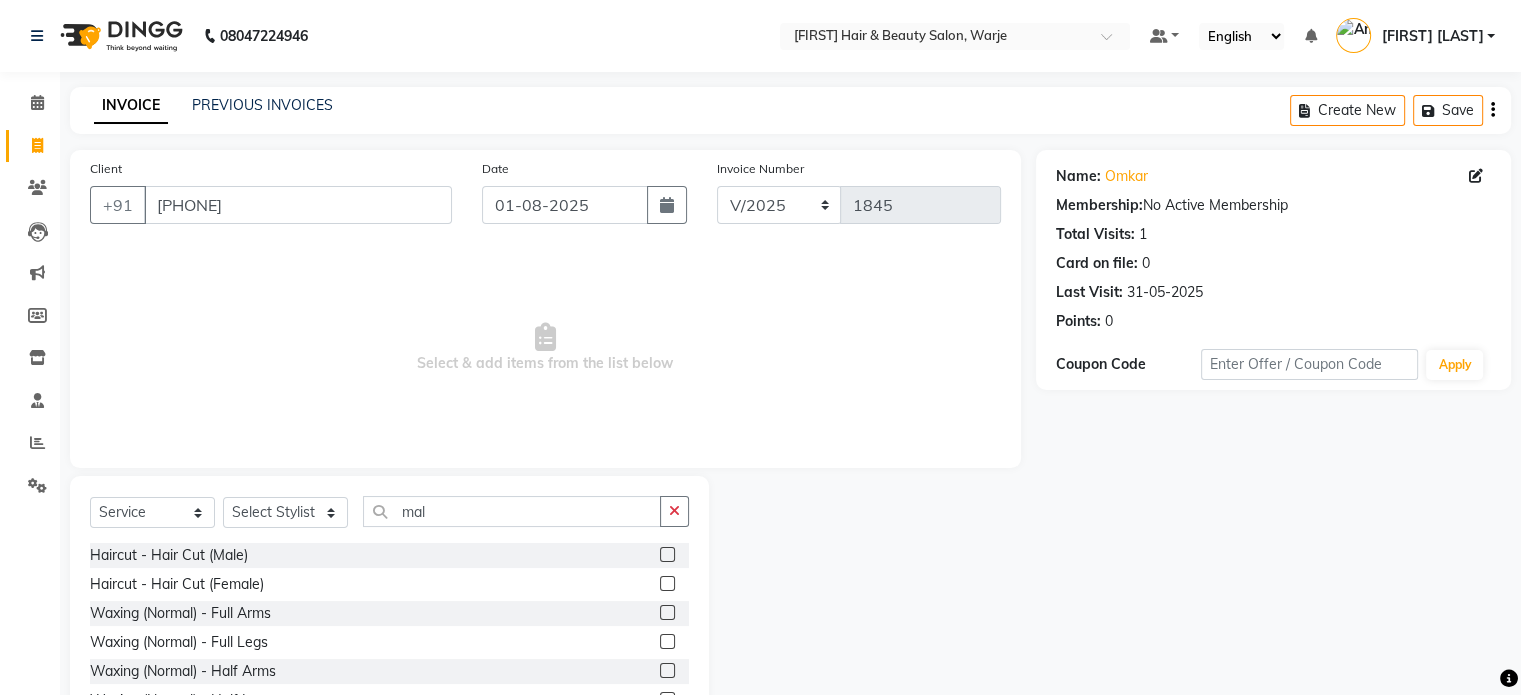 click 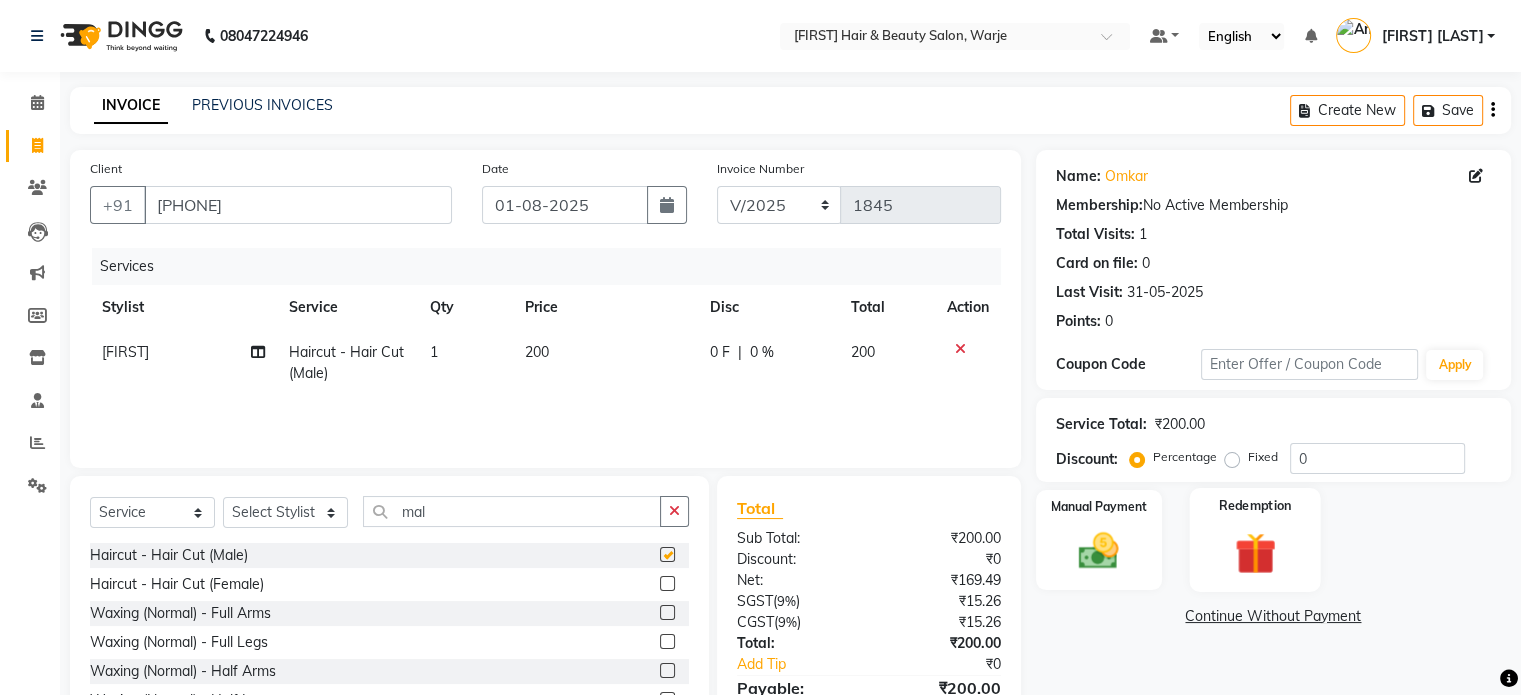 checkbox on "false" 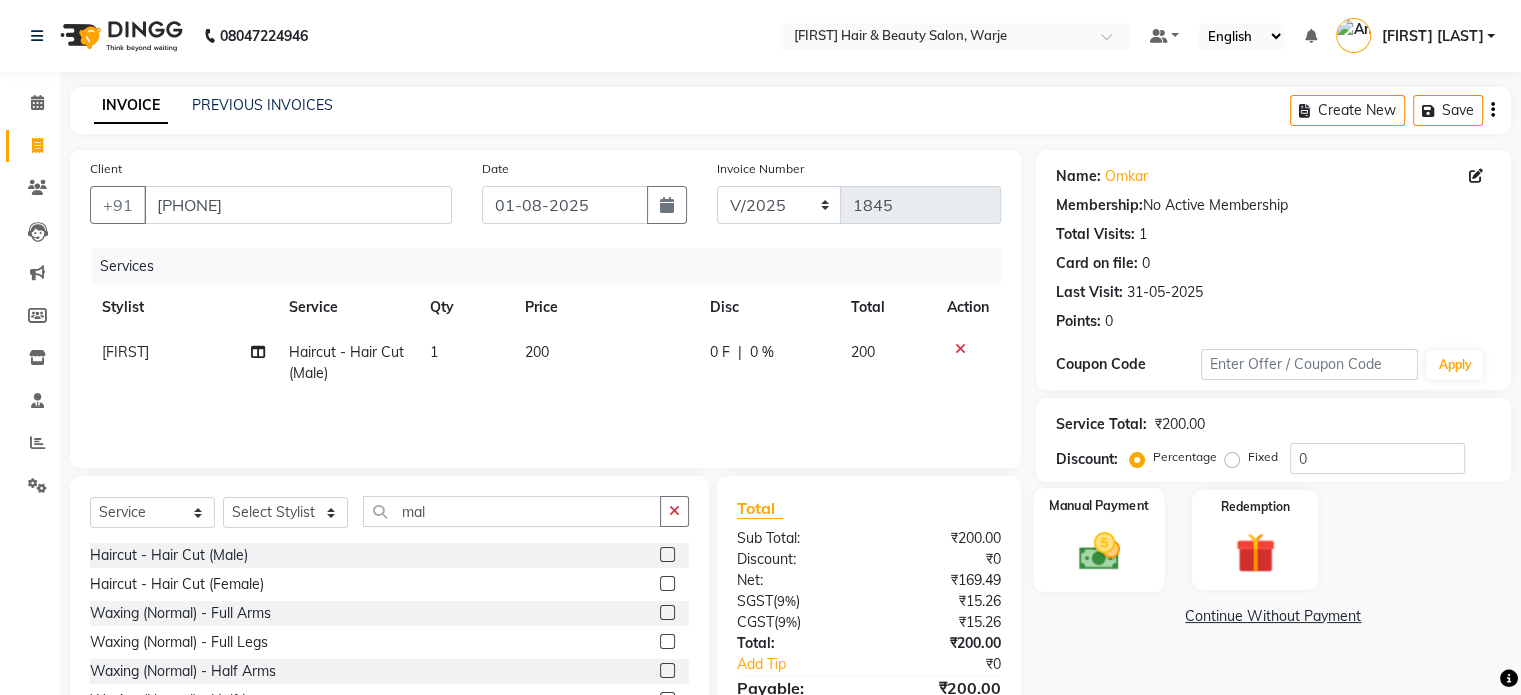 click 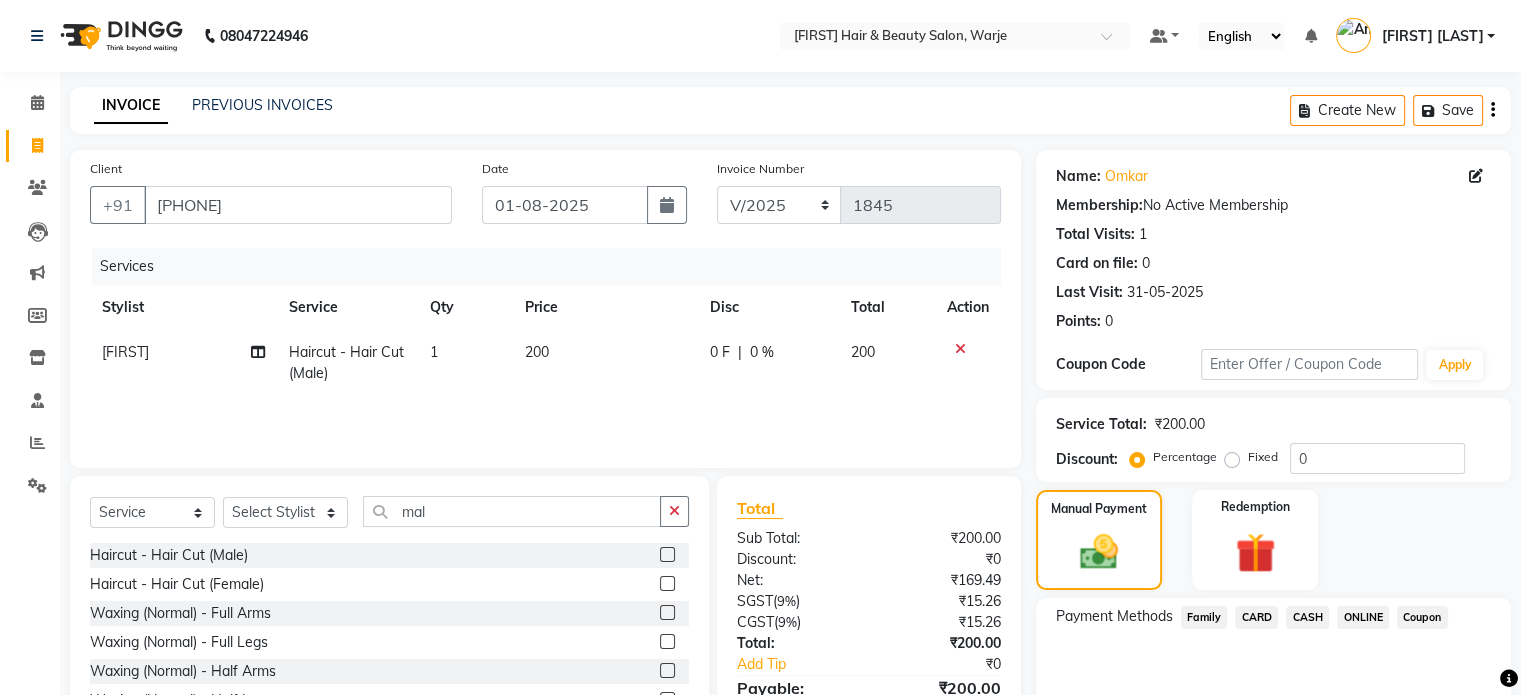 click on "ONLINE" 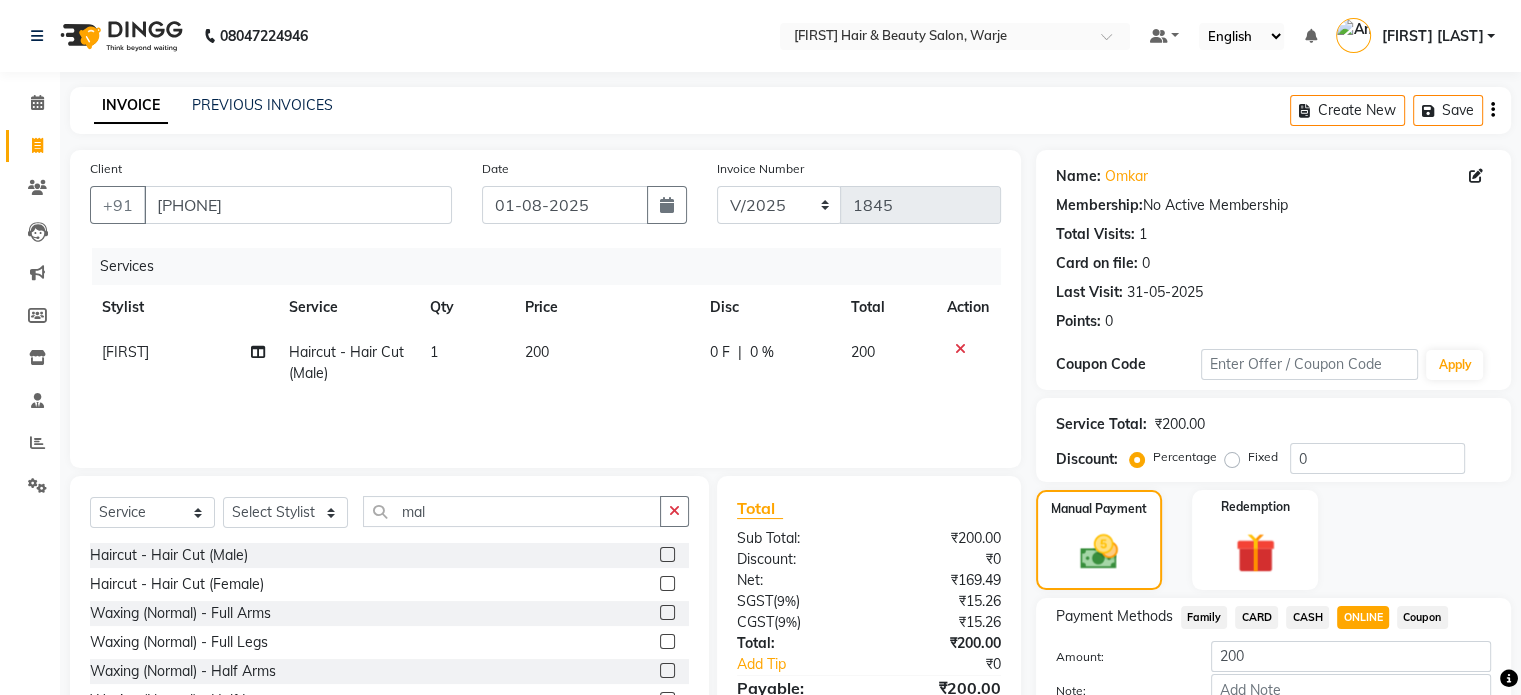 scroll, scrollTop: 124, scrollLeft: 0, axis: vertical 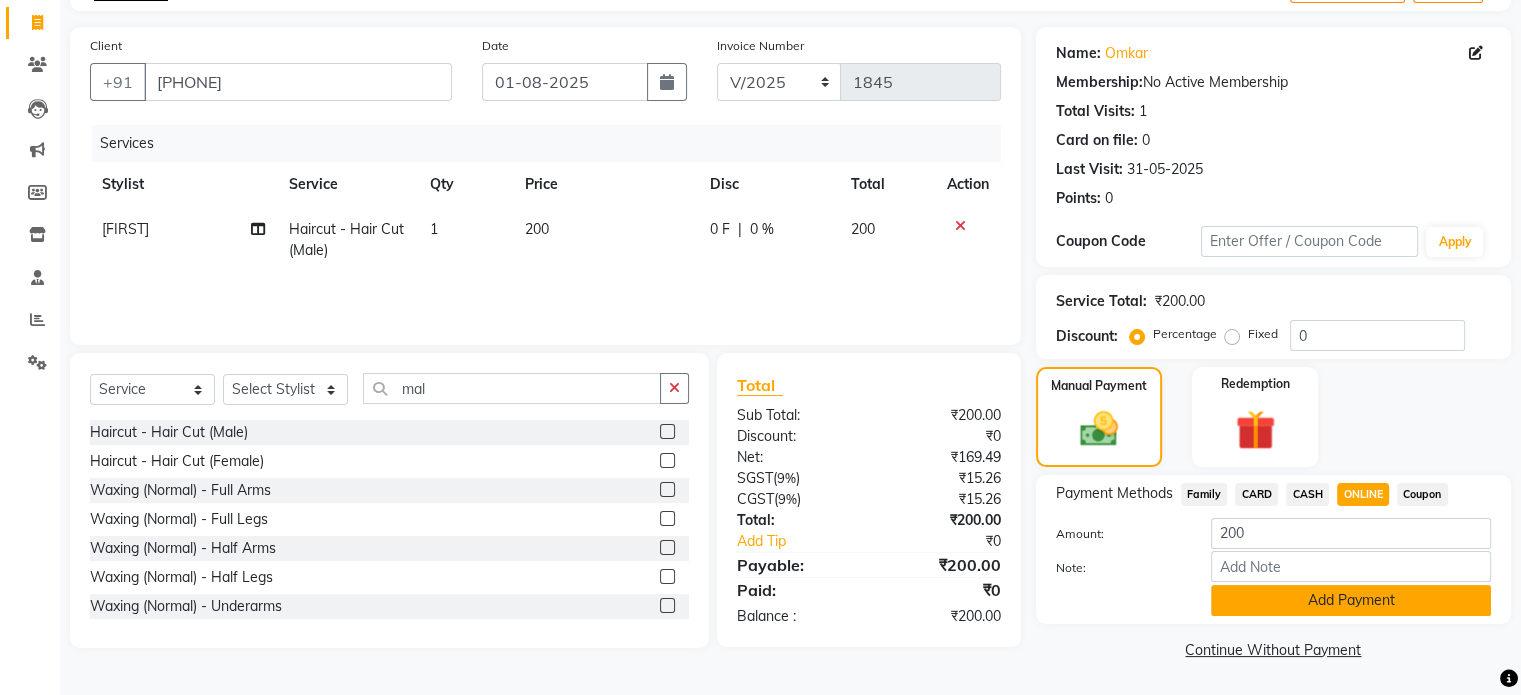 click on "Add Payment" 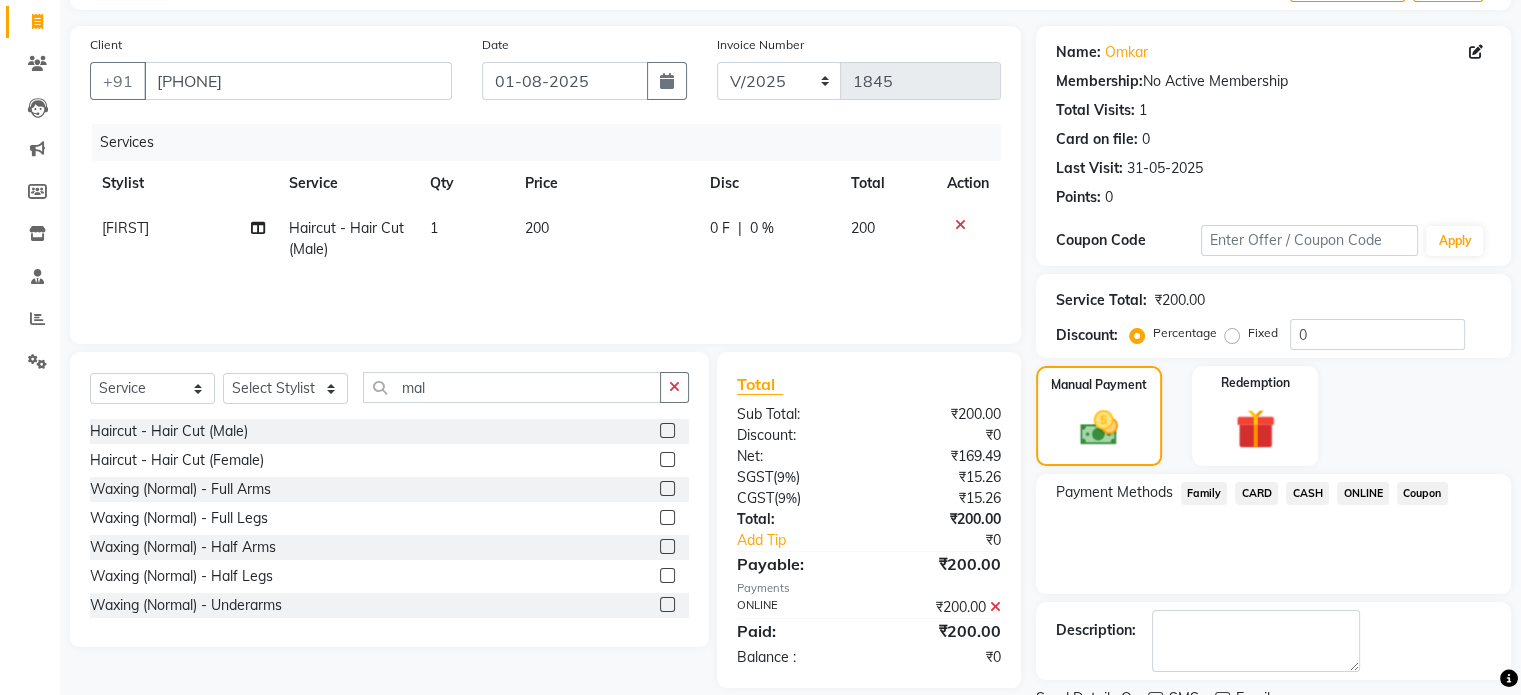 scroll, scrollTop: 205, scrollLeft: 0, axis: vertical 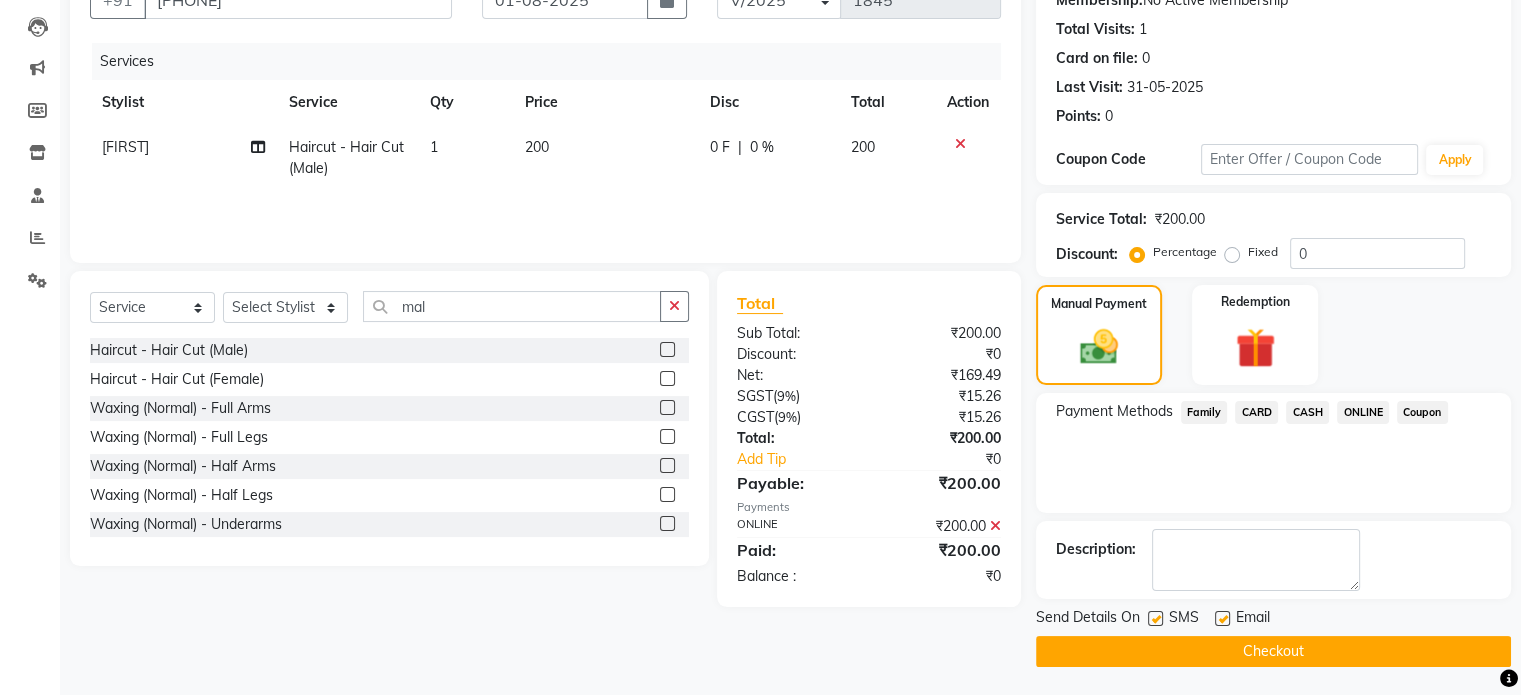 click on "Checkout" 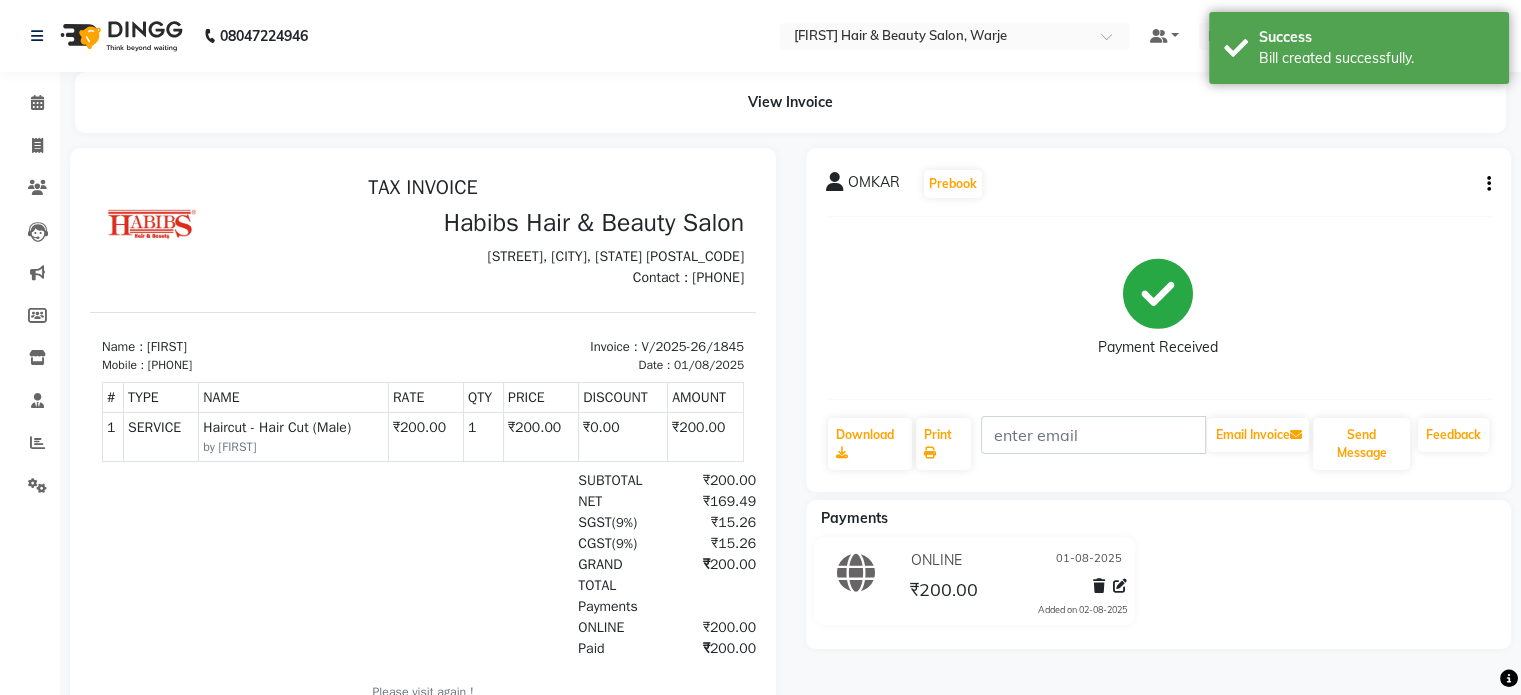 scroll, scrollTop: 0, scrollLeft: 0, axis: both 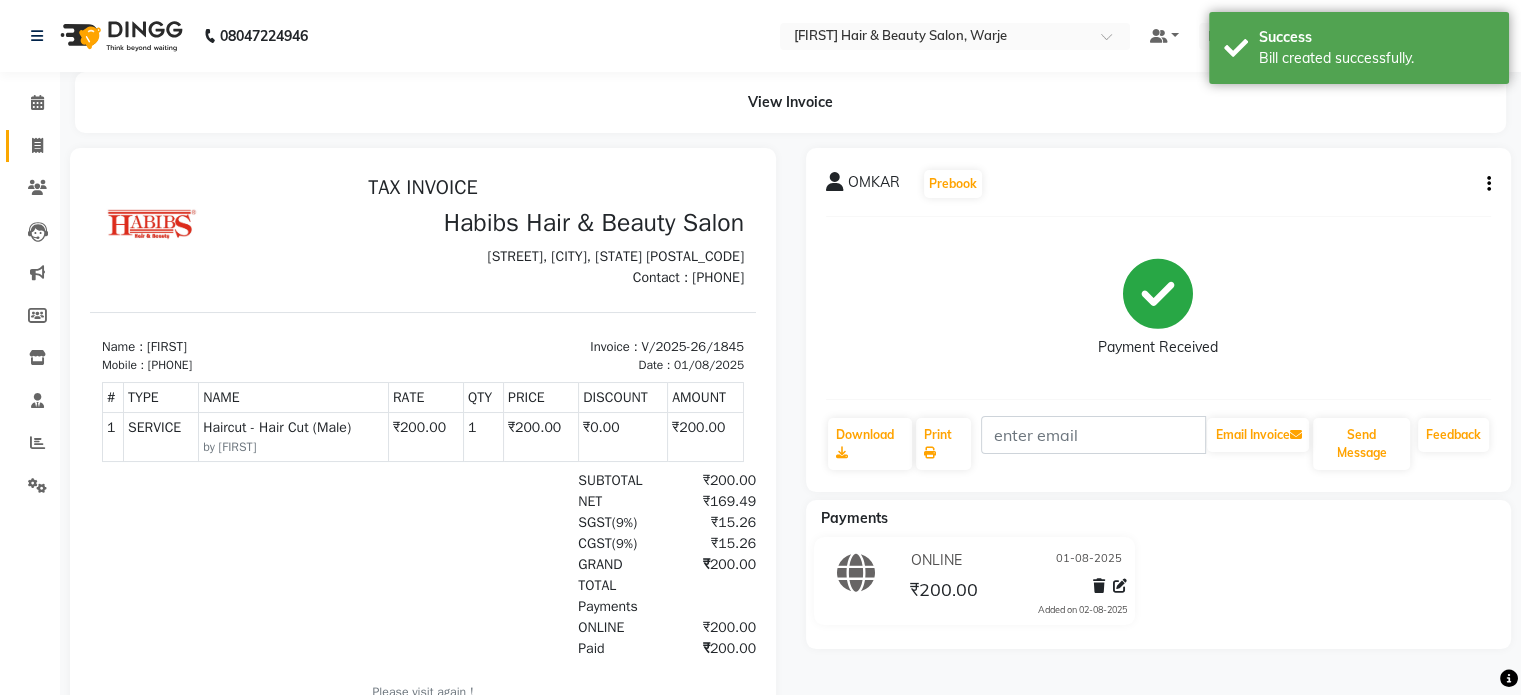 click on "Invoice" 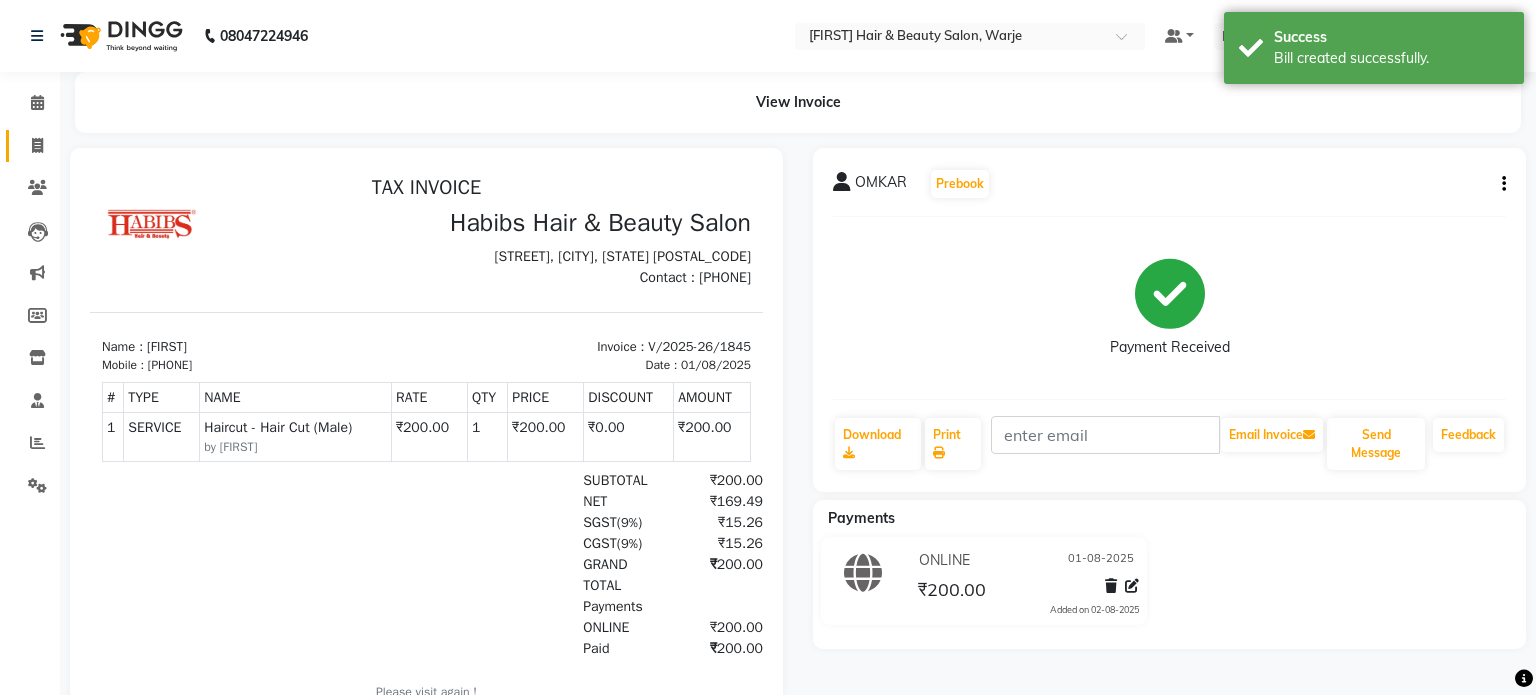 select on "3753" 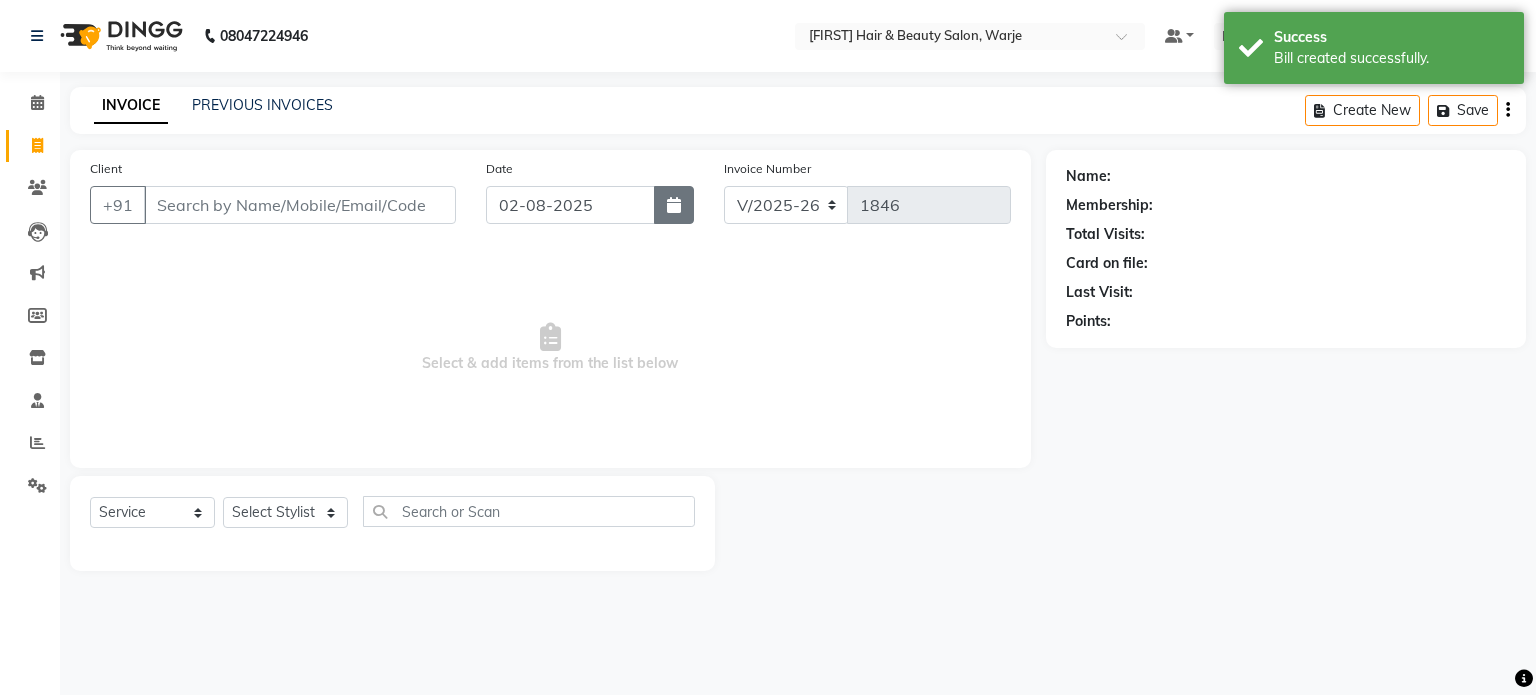 click 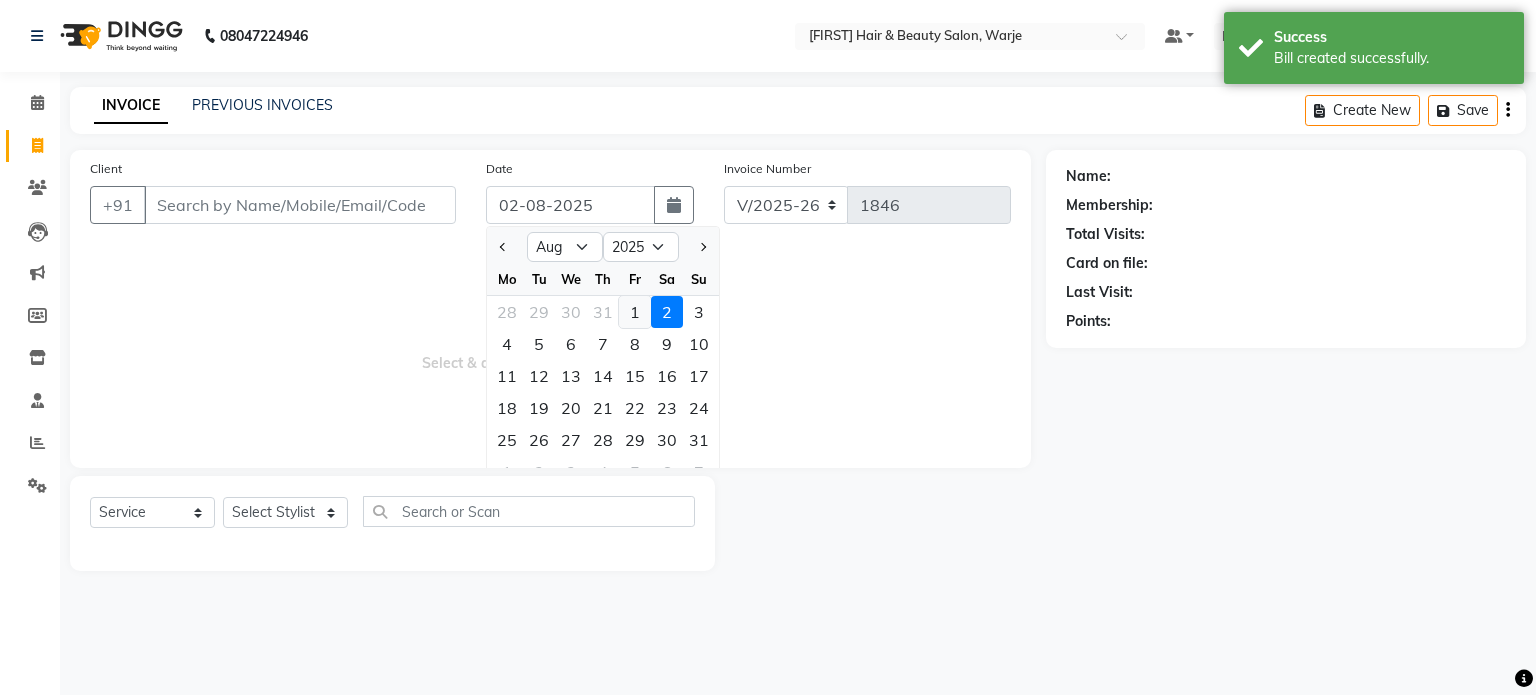 click on "1" 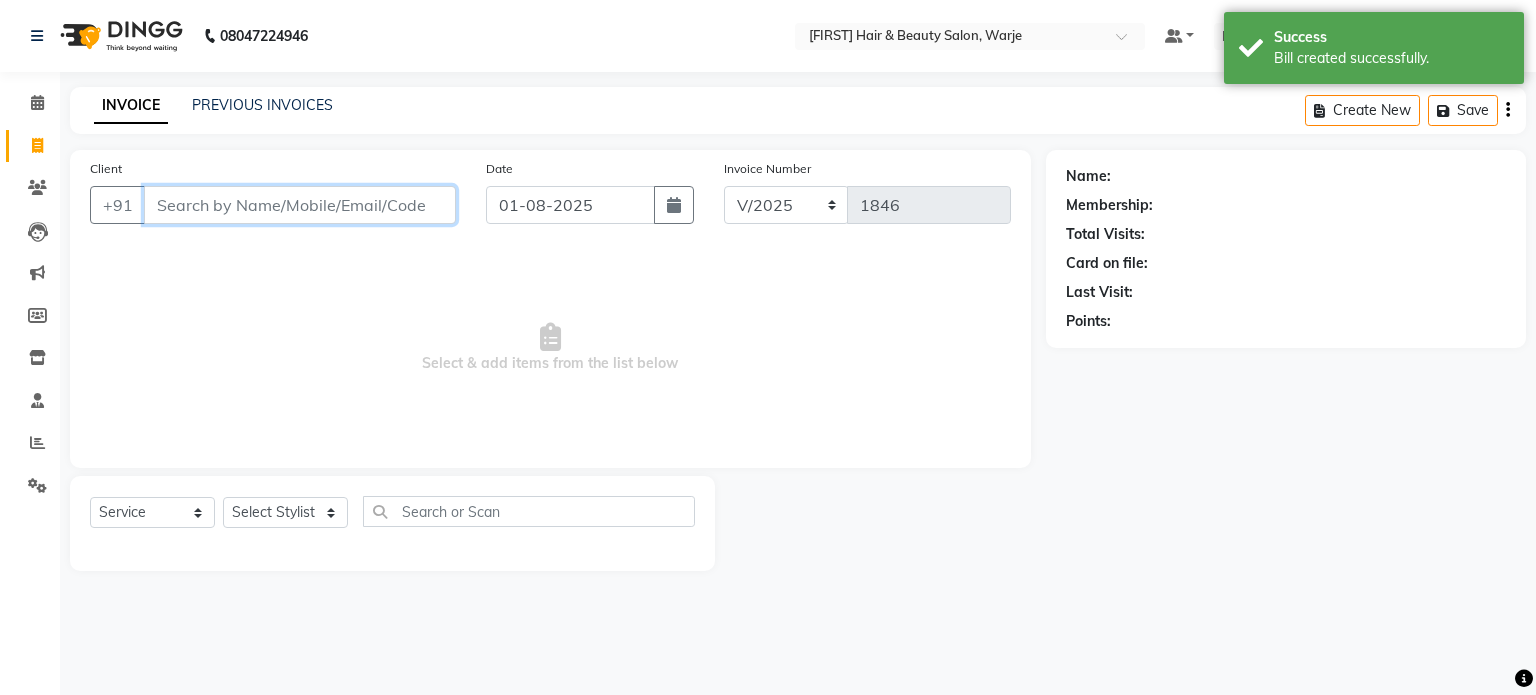 click on "Client" at bounding box center (300, 205) 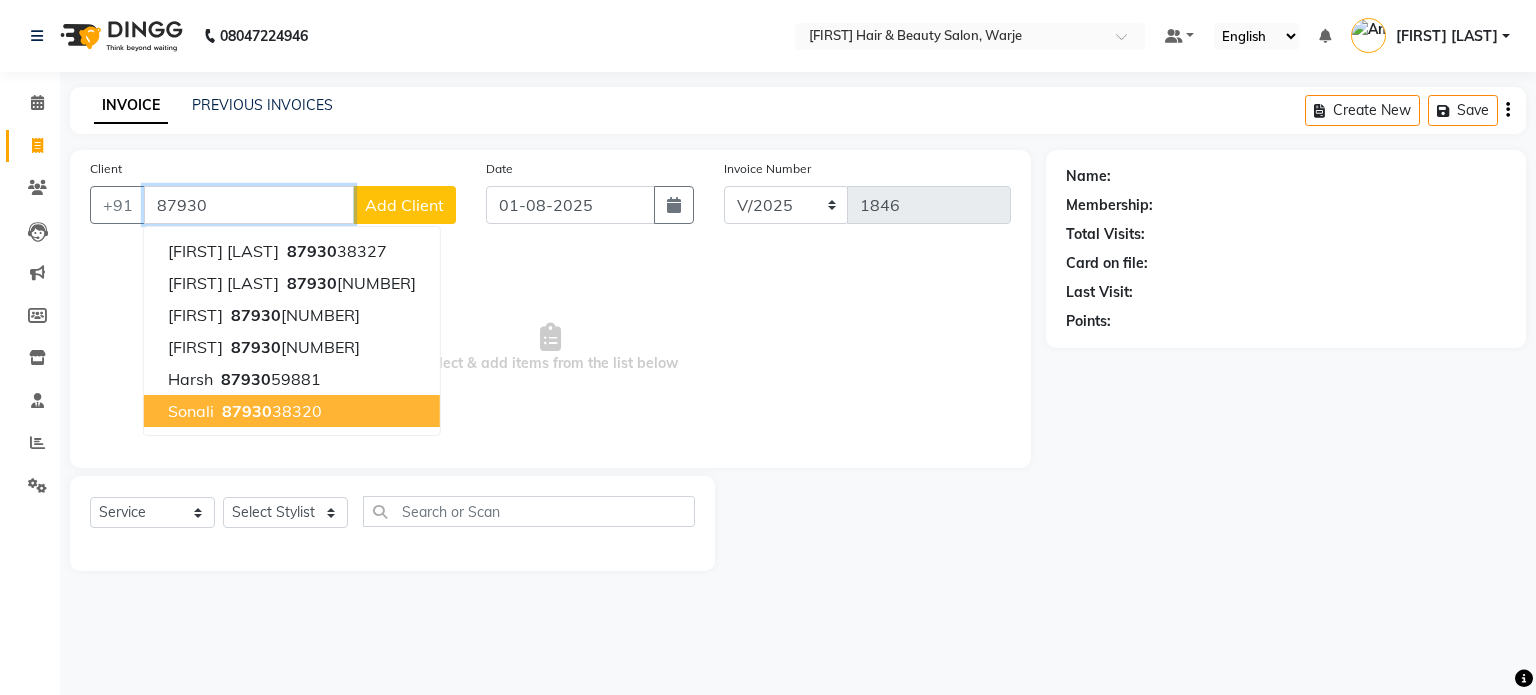 click on "[PHONE]" at bounding box center (270, 411) 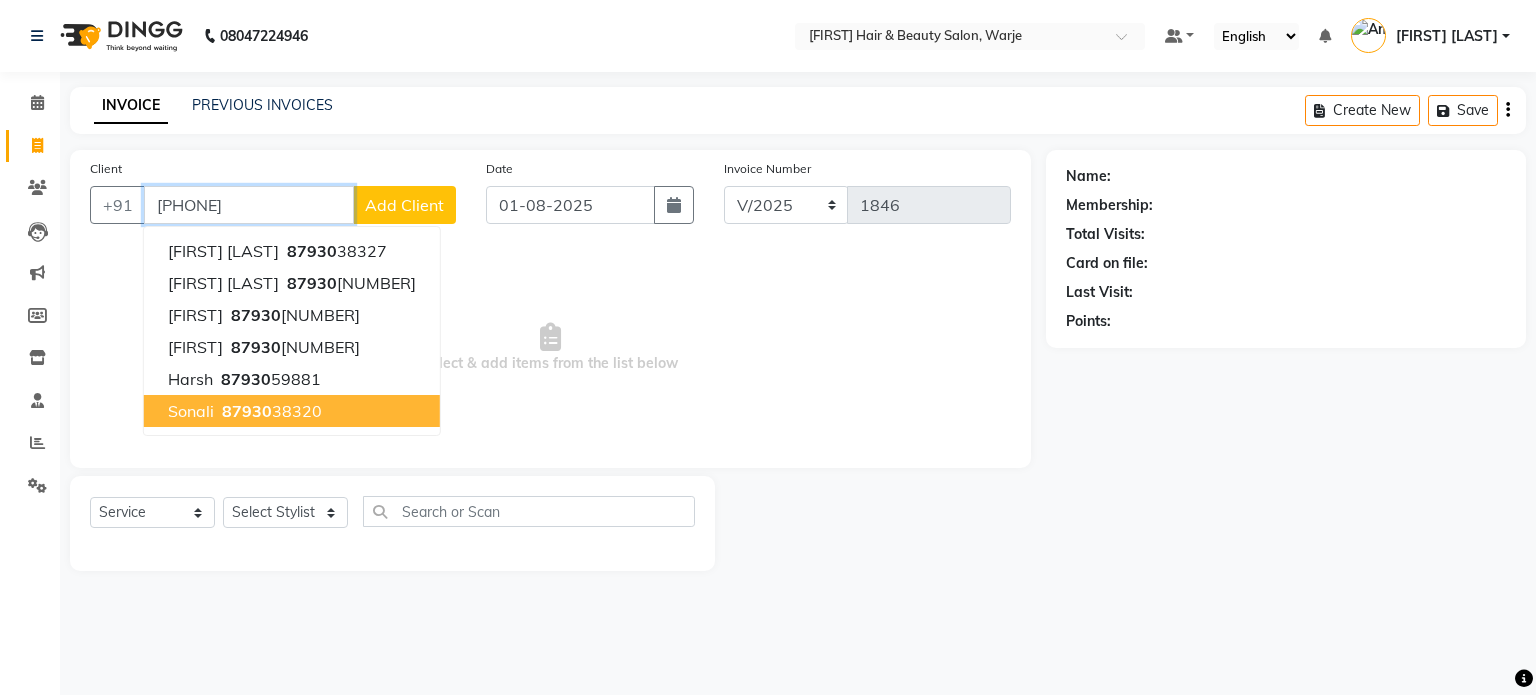 type on "[PHONE]" 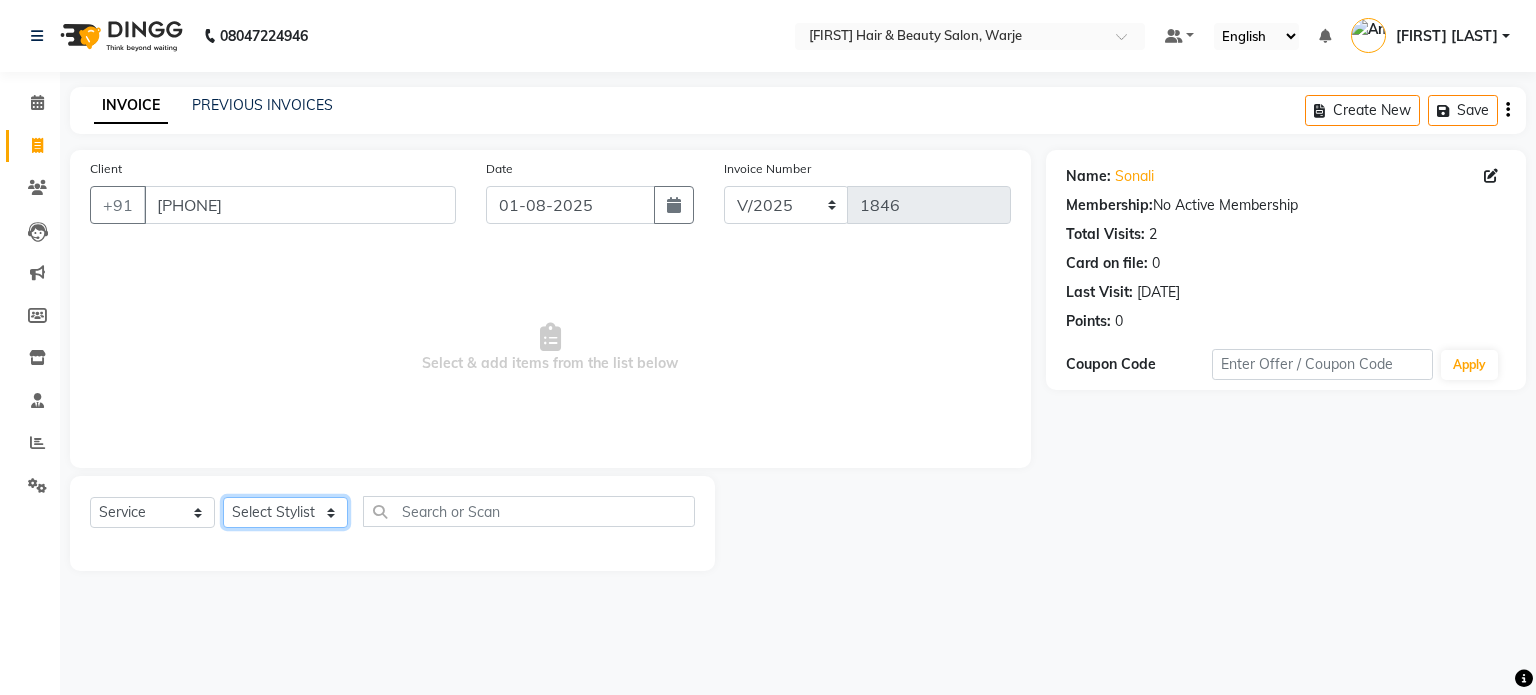 click on "Select Stylist Abhishek Akshay Amol Rathod JAYESH Mauli Ritik ruturaj Saniya  sayali (manager) shreyash shubham Swapnil" 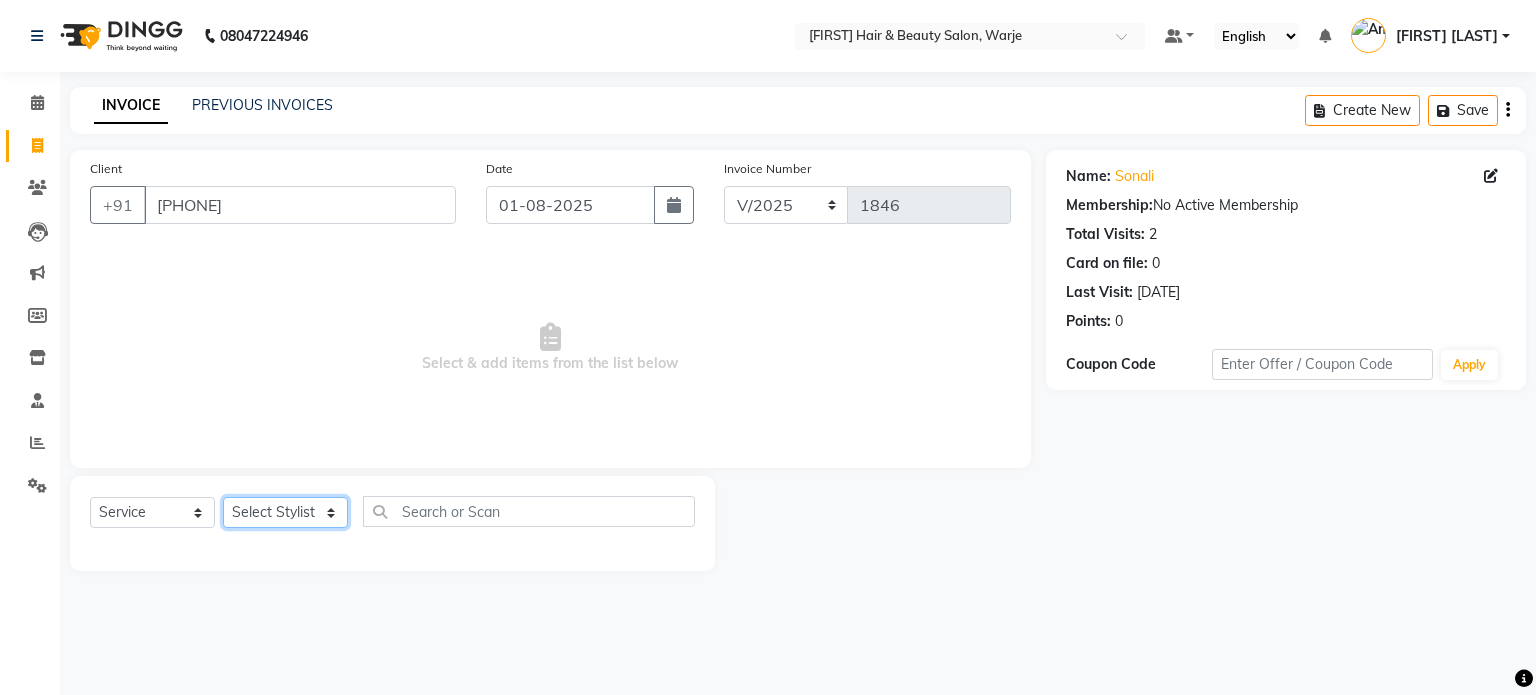 select on "[NUMBER]" 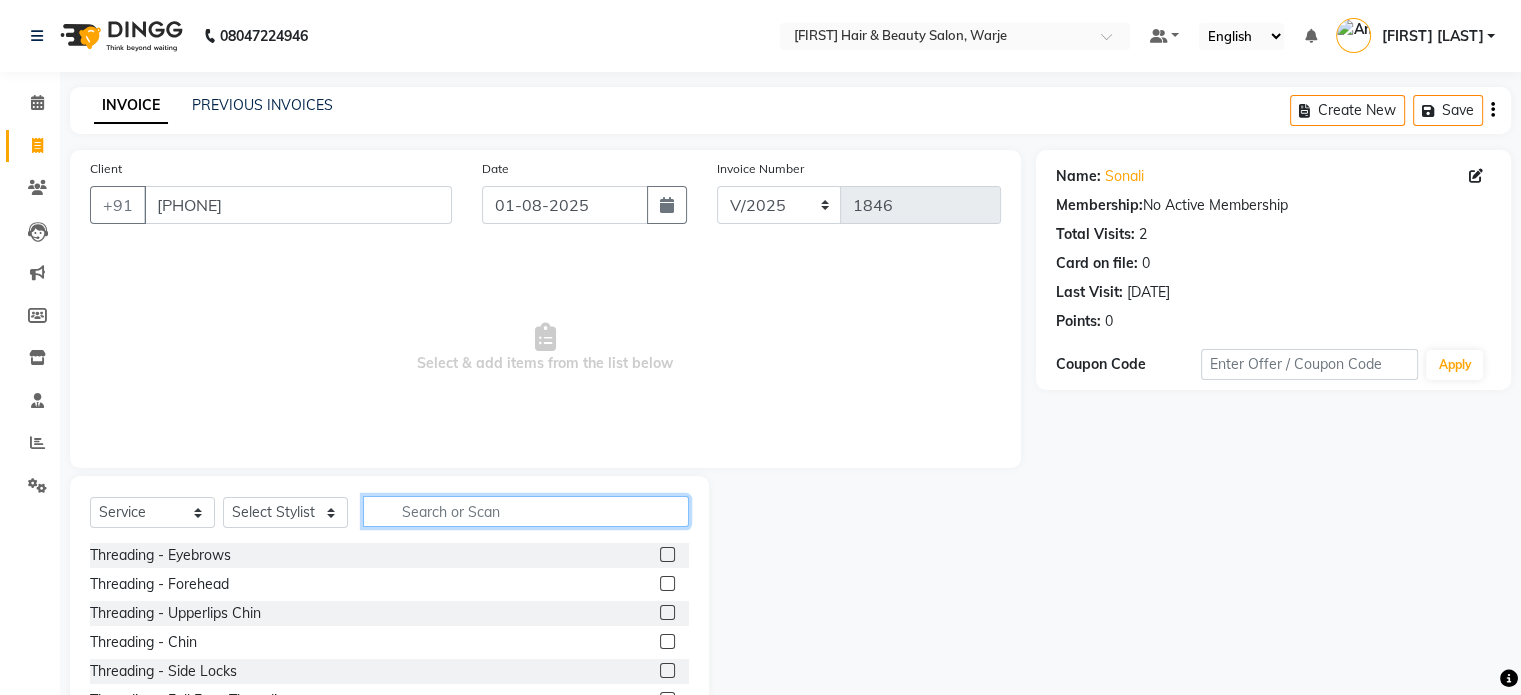 click 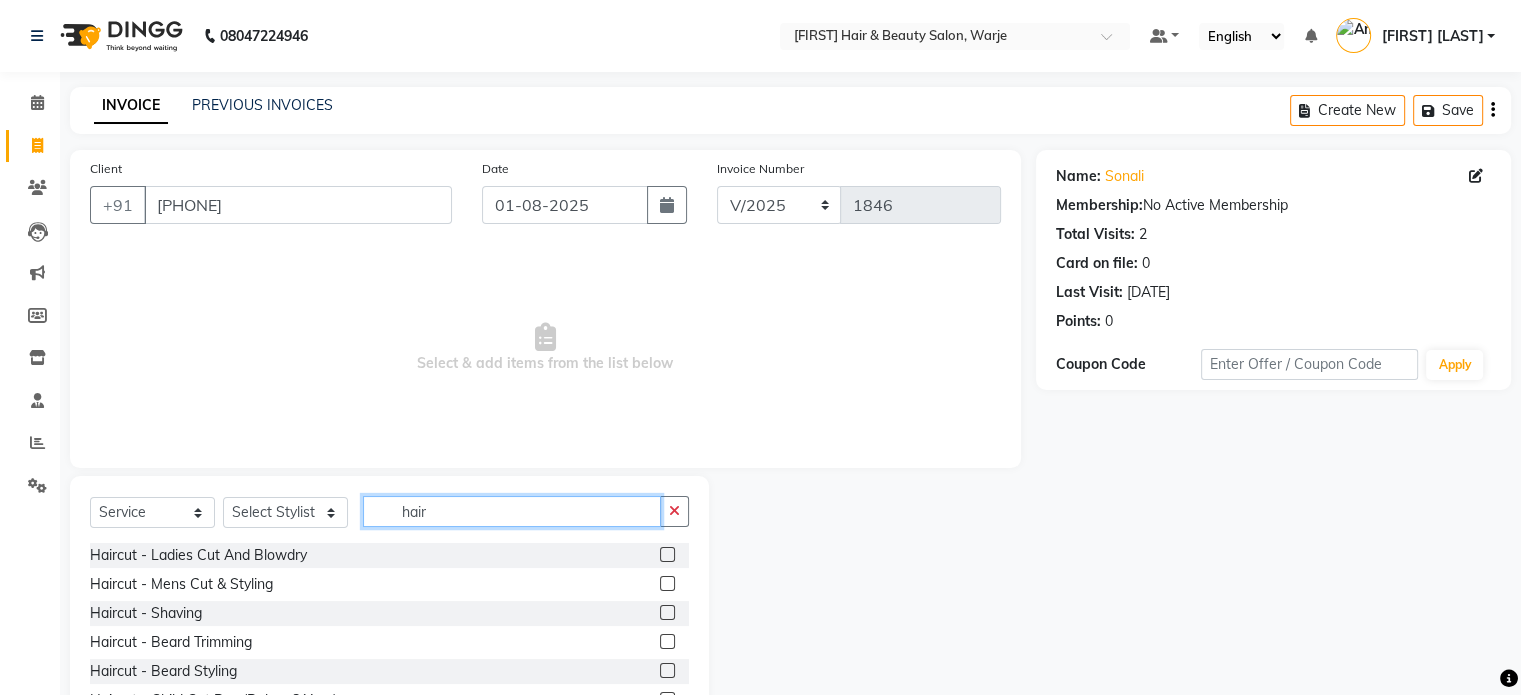 type on "hair" 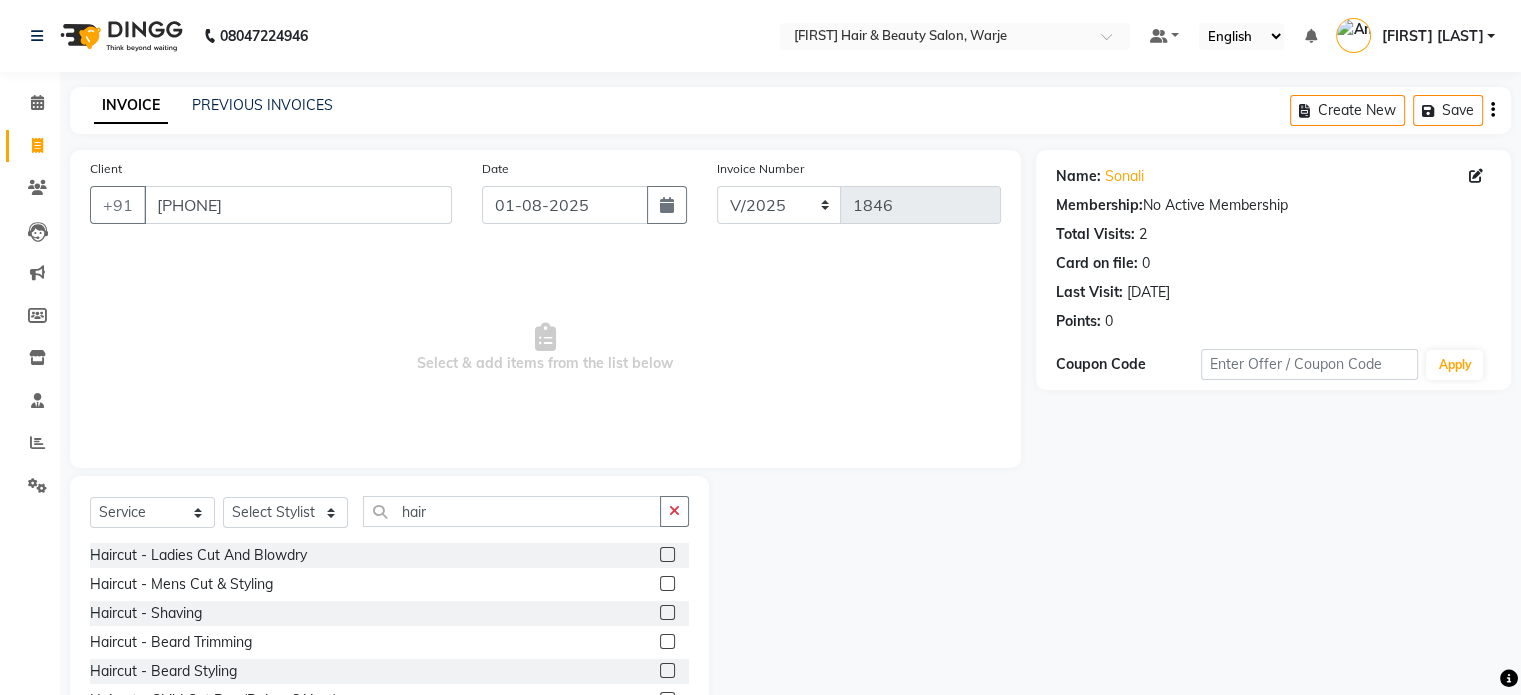 click 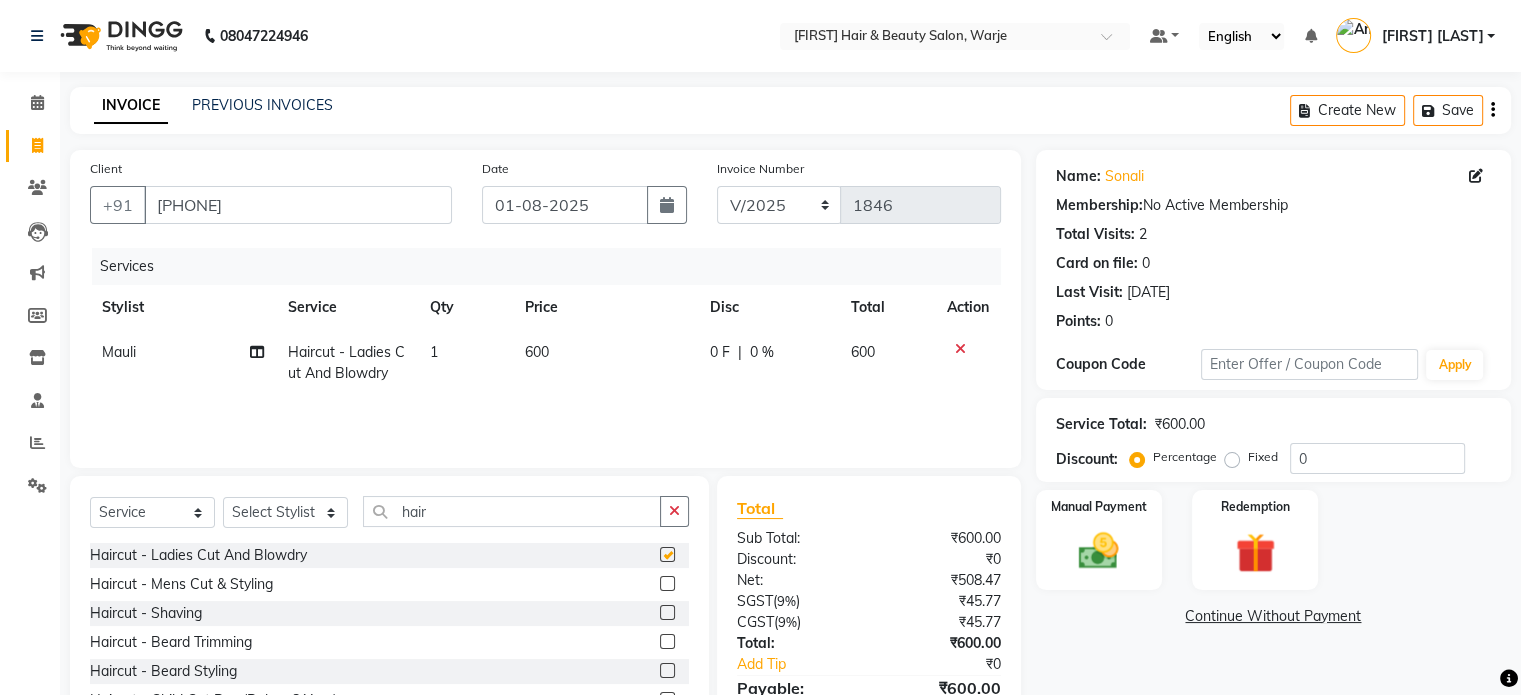 checkbox on "false" 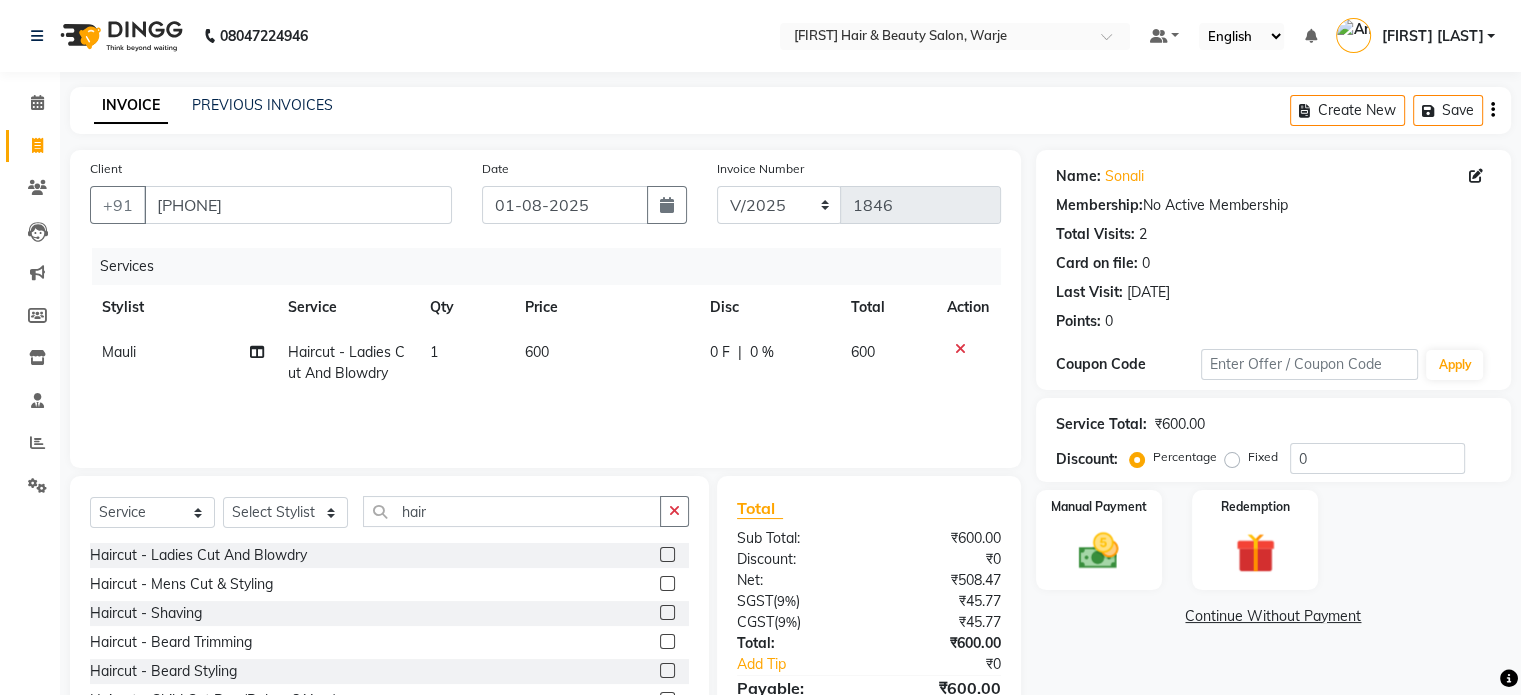 click on "600" 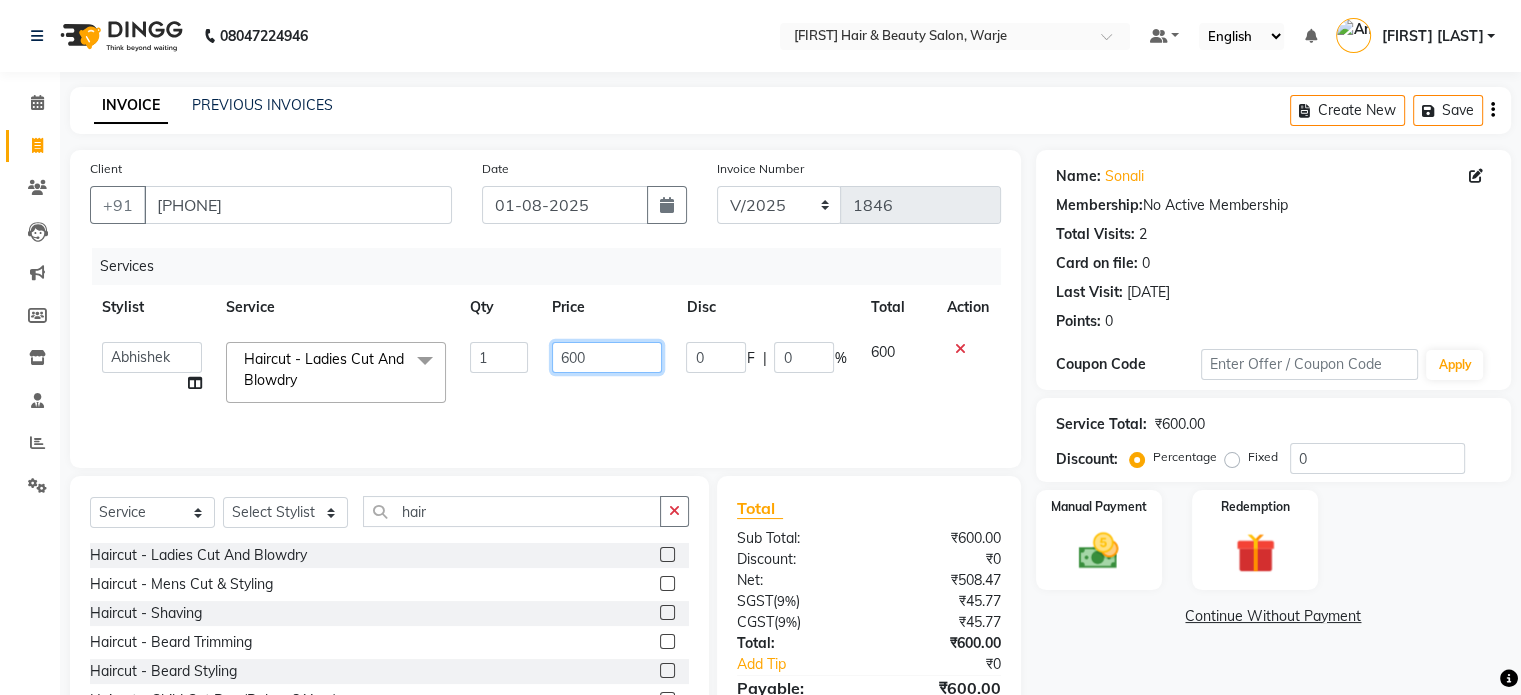 click on "600" 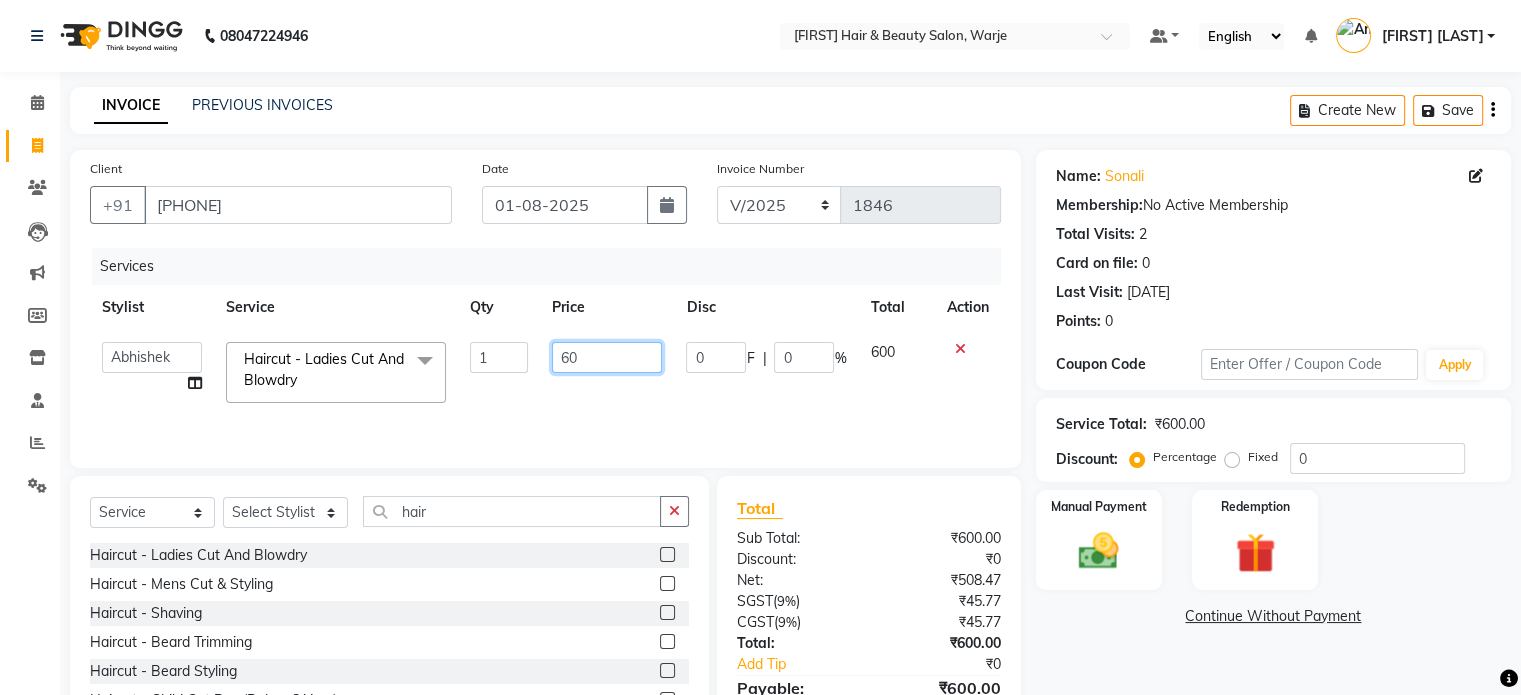 type on "6" 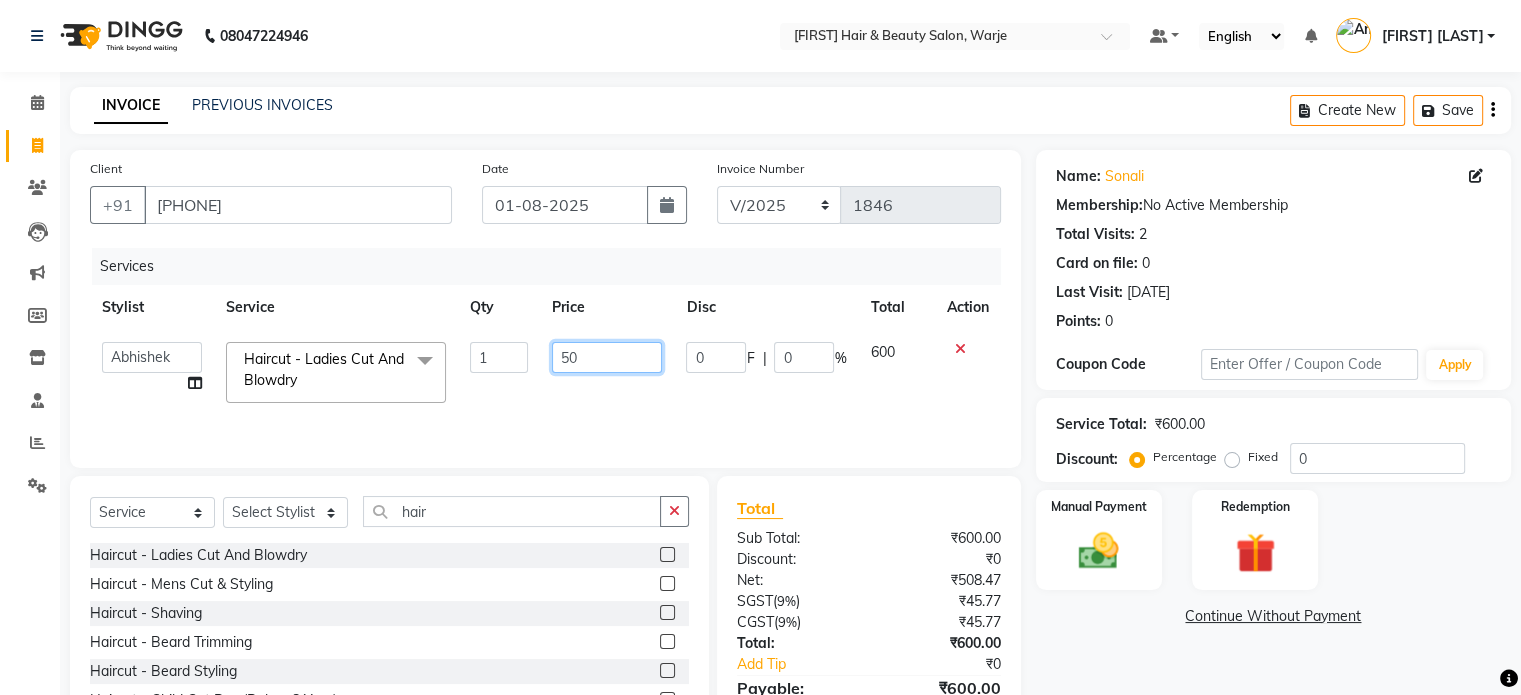 type on "500" 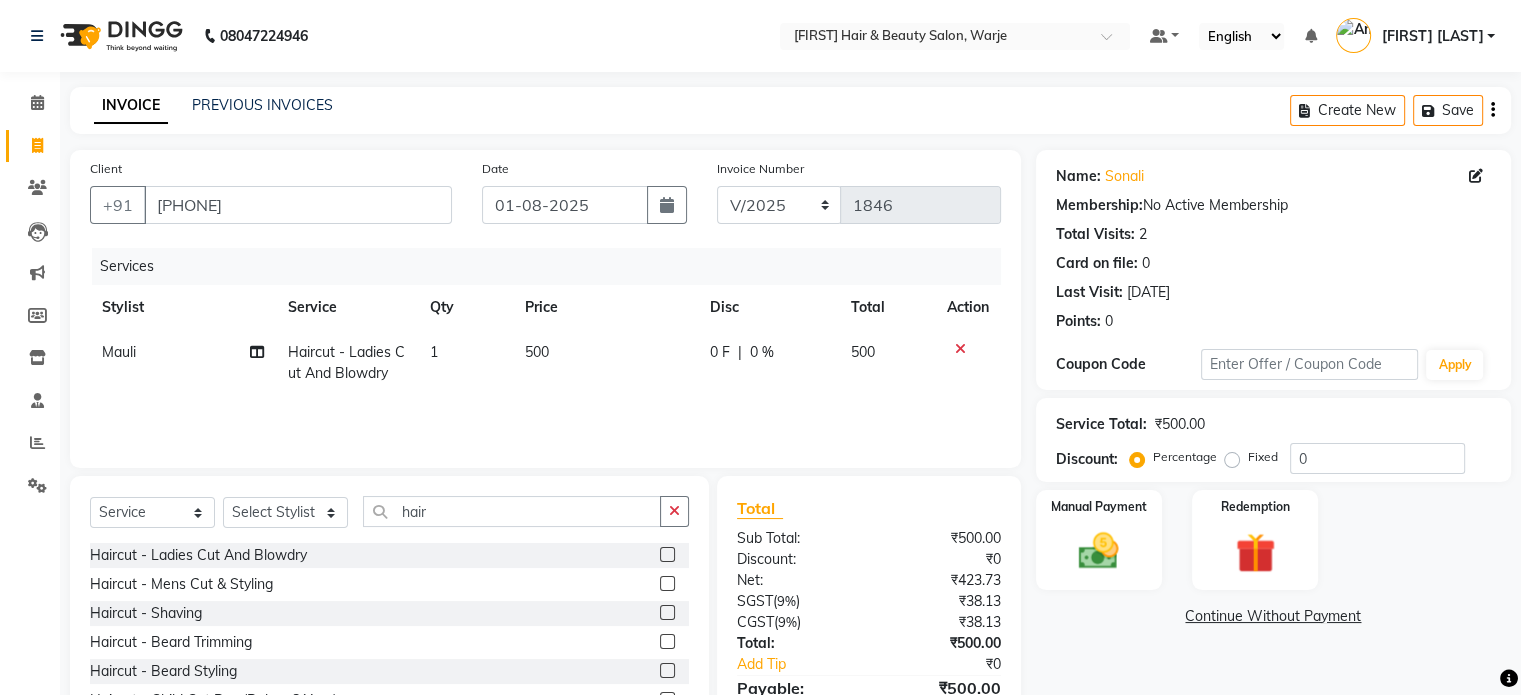 click on "Services Stylist Service Qty Price Disc Total Action [FIRST] Haircut - Ladies Cut And Blowdry 1 500 0 F | 0 % 500" 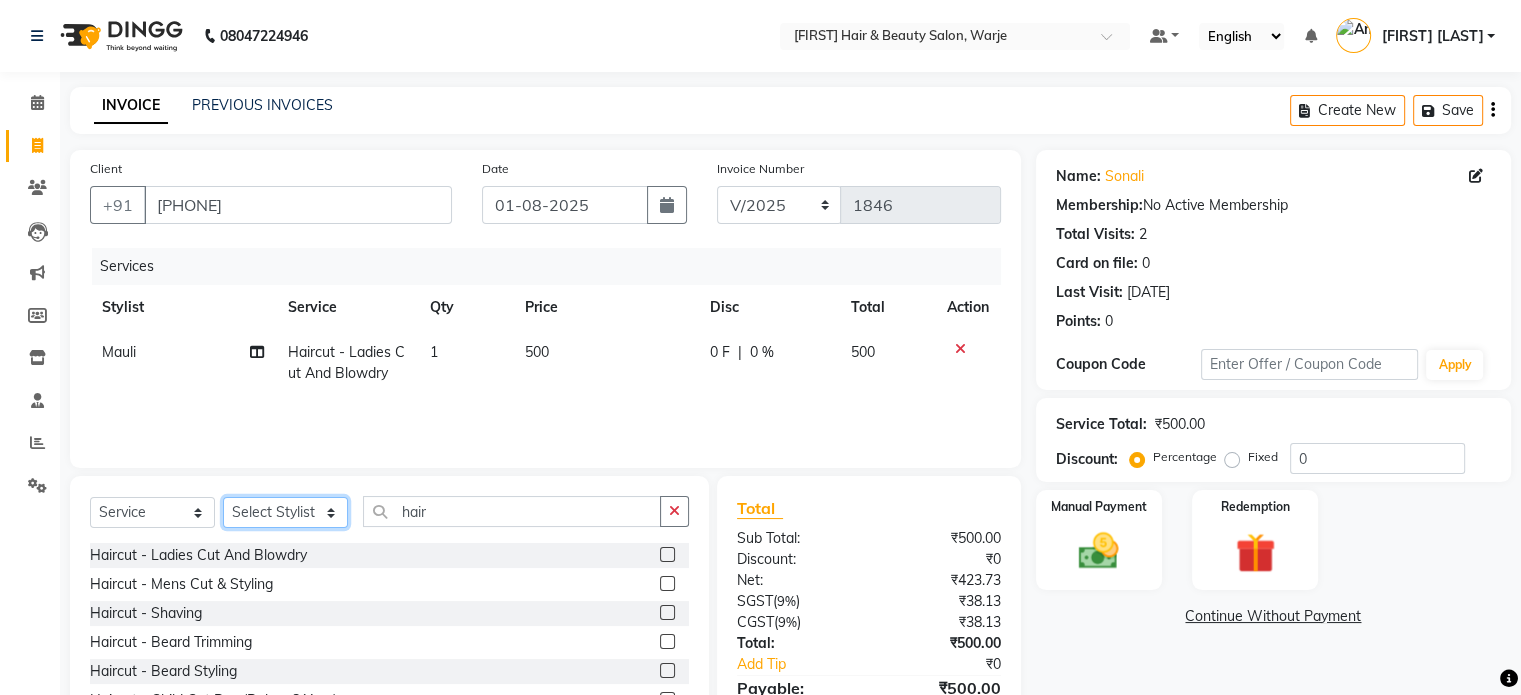 click on "Select Stylist Abhishek Akshay Amol Rathod JAYESH Mauli Ritik ruturaj Saniya  sayali (manager) shreyash shubham Swapnil" 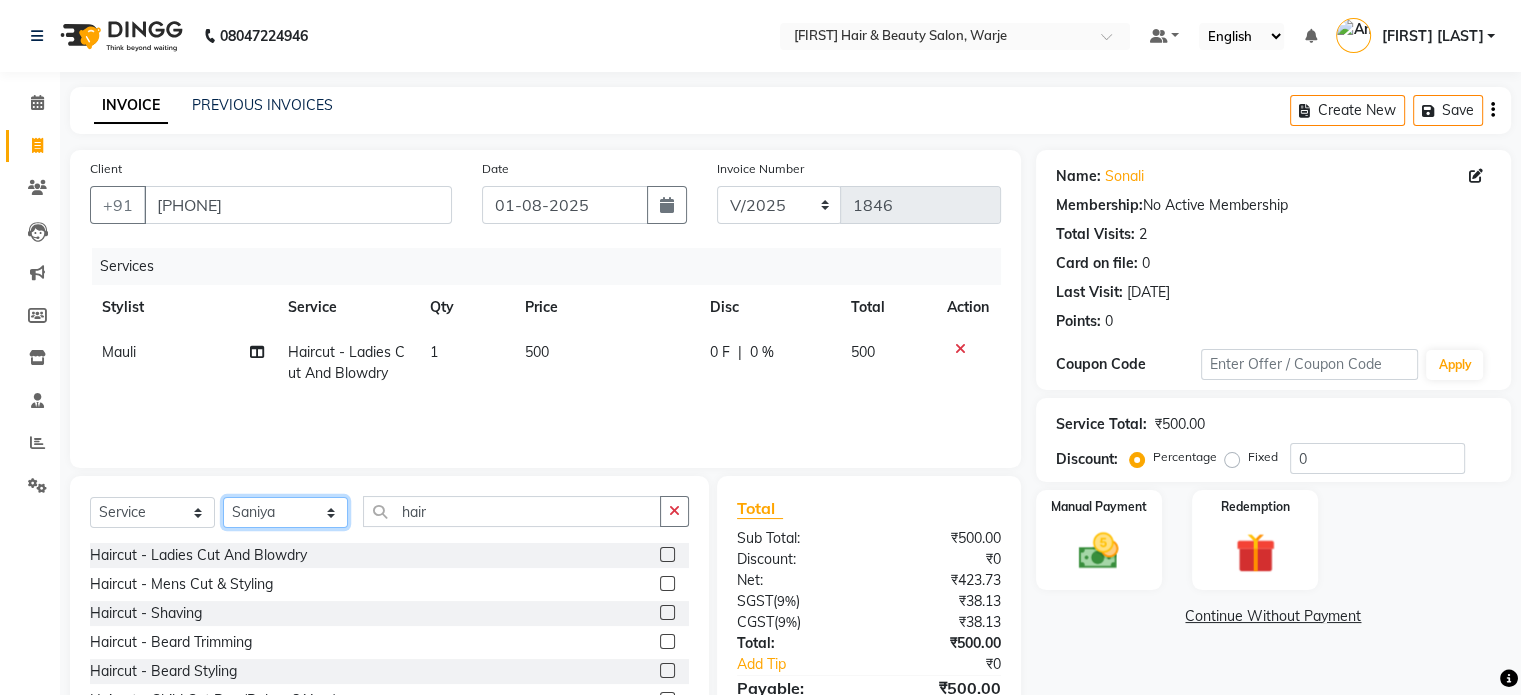 click on "Select Stylist Abhishek Akshay Amol Rathod JAYESH Mauli Ritik ruturaj Saniya  sayali (manager) shreyash shubham Swapnil" 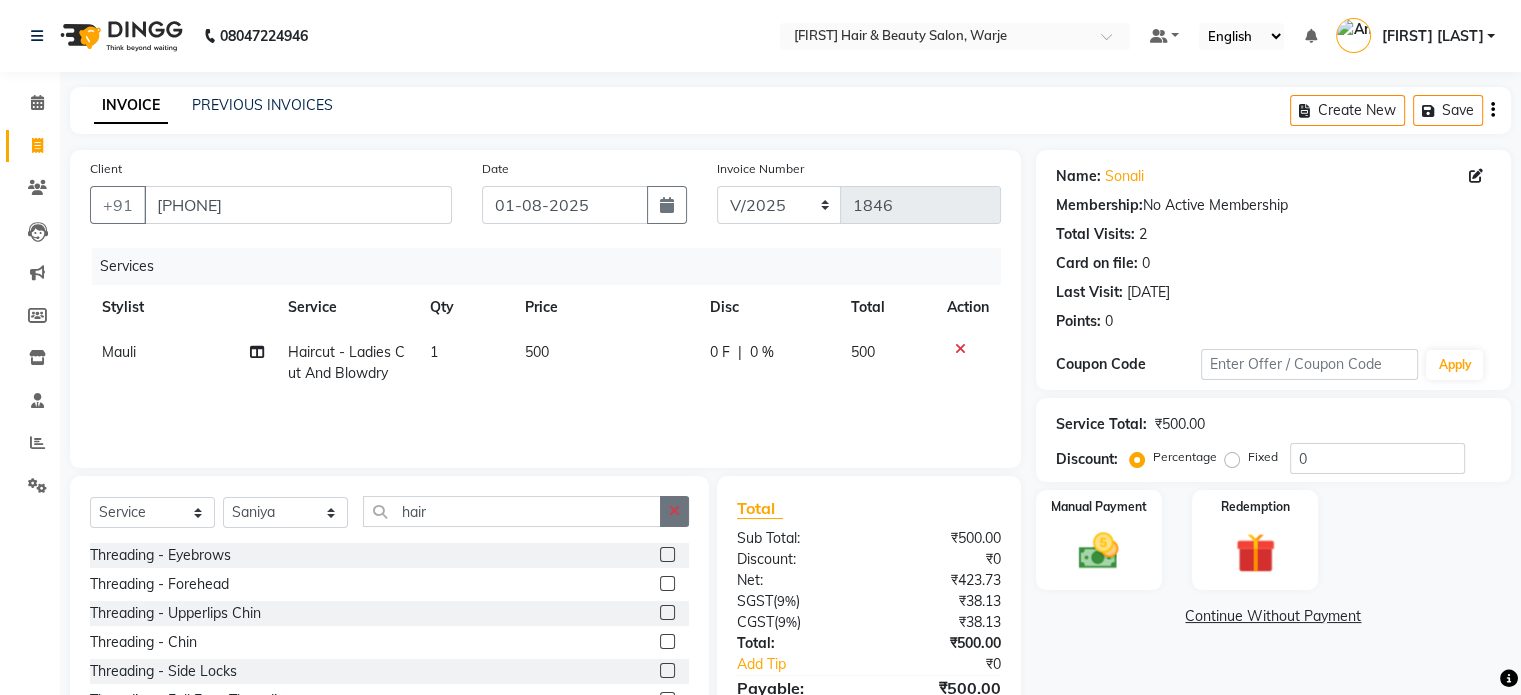 click 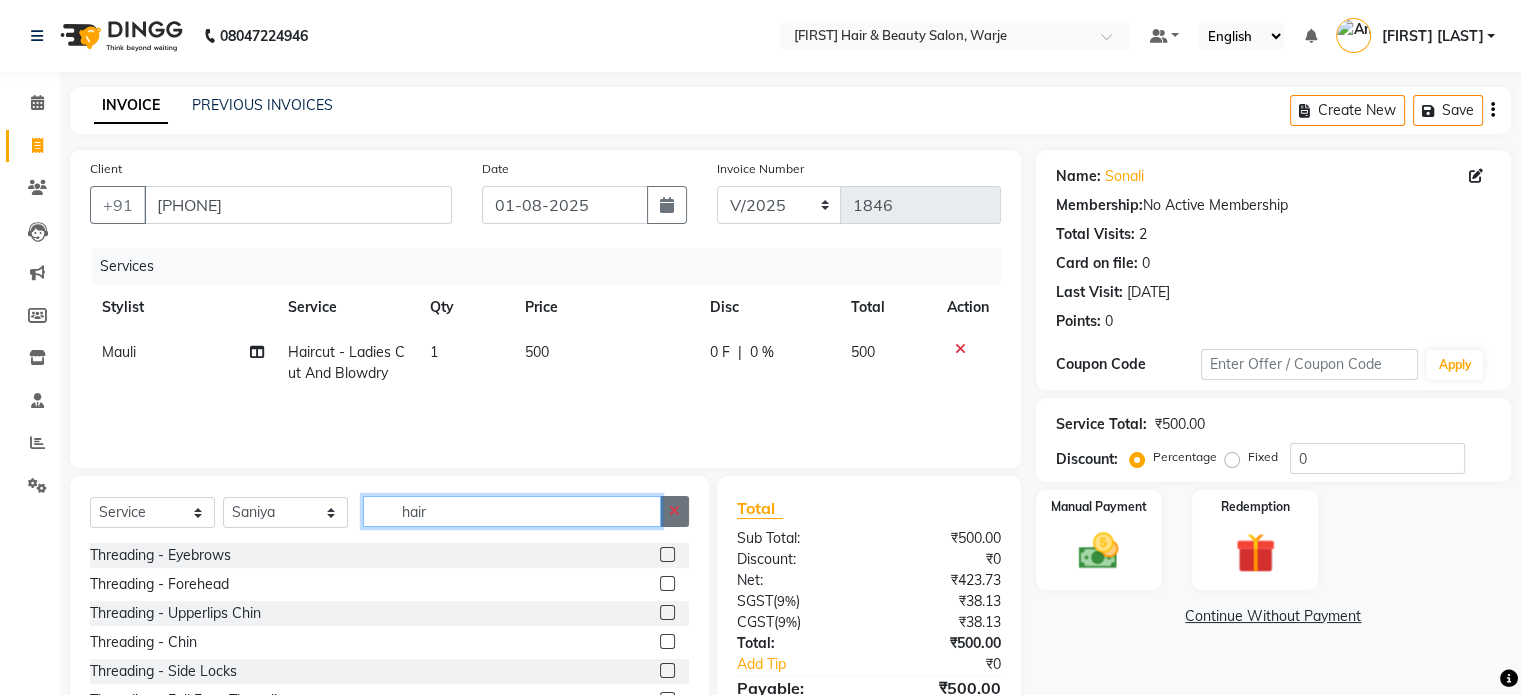 type 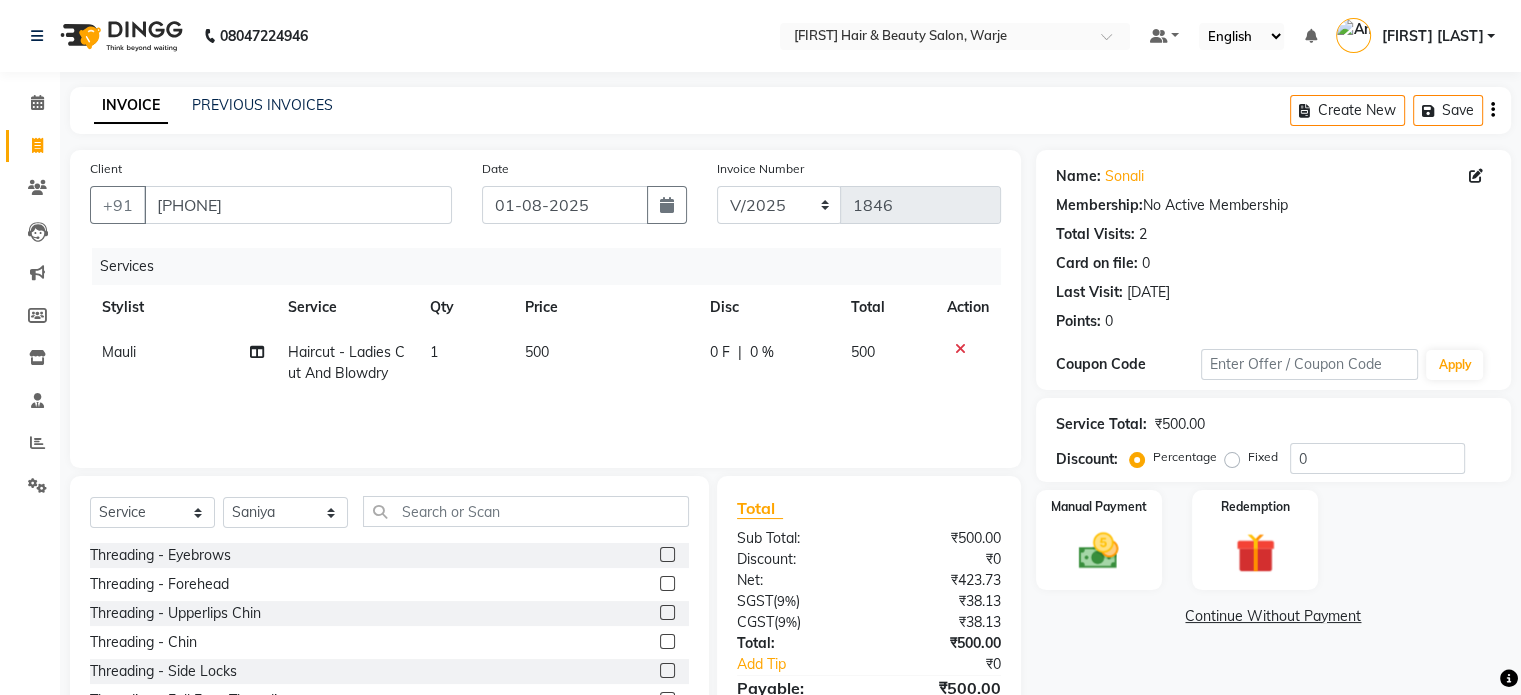 click 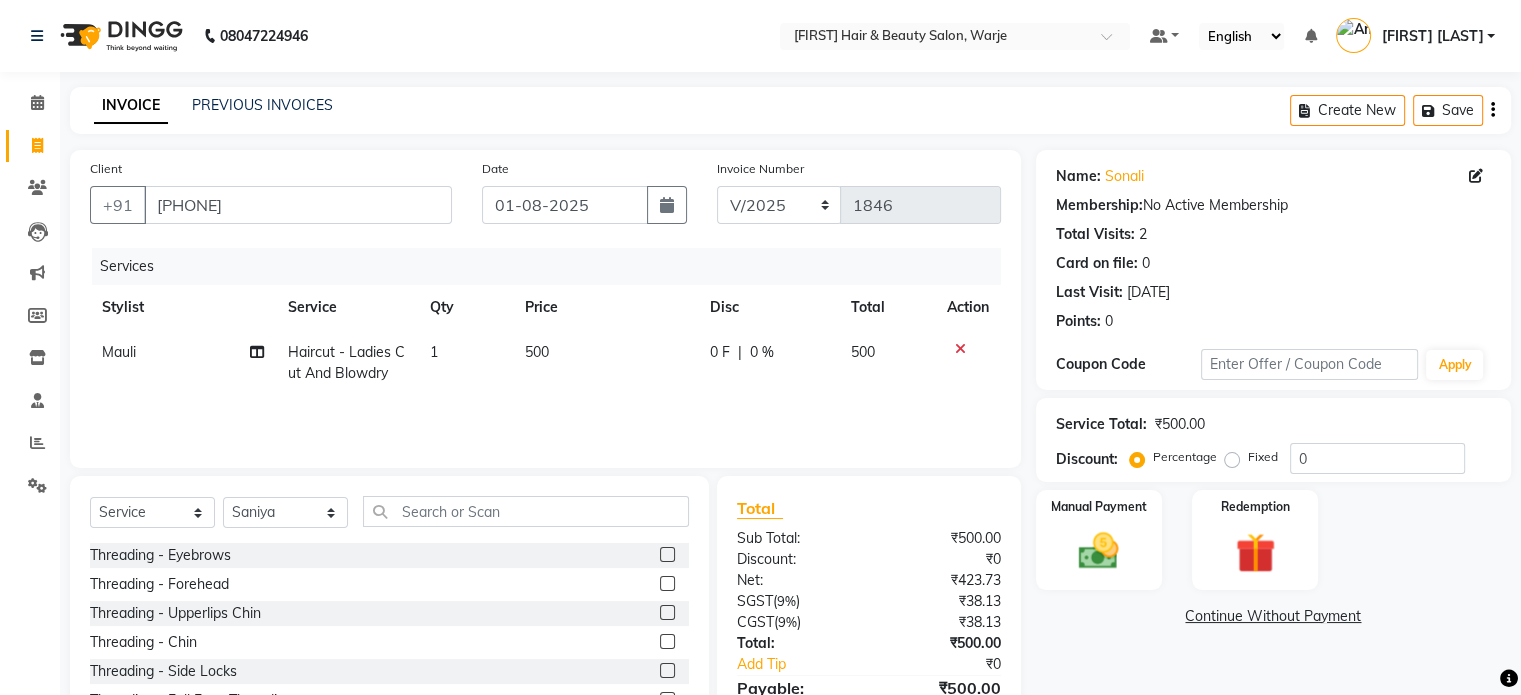 click at bounding box center [666, 555] 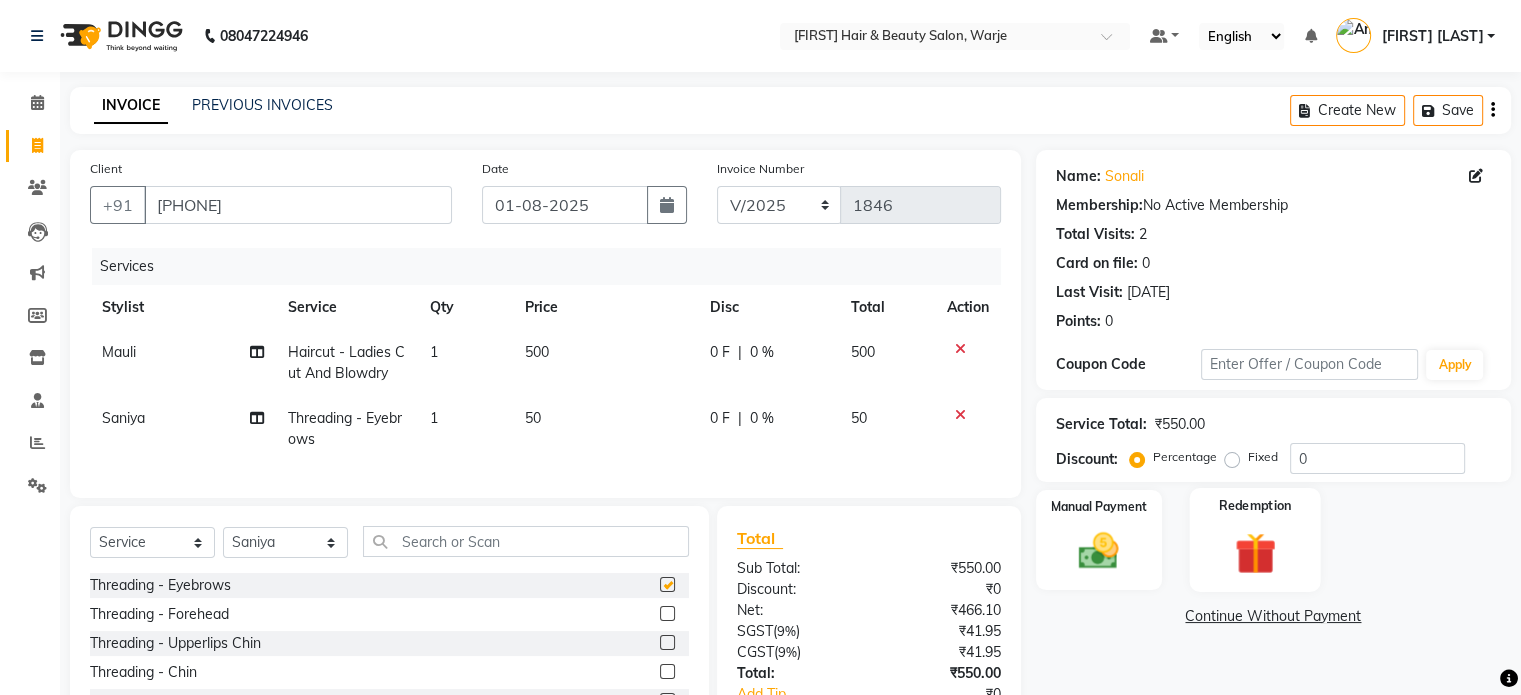checkbox on "false" 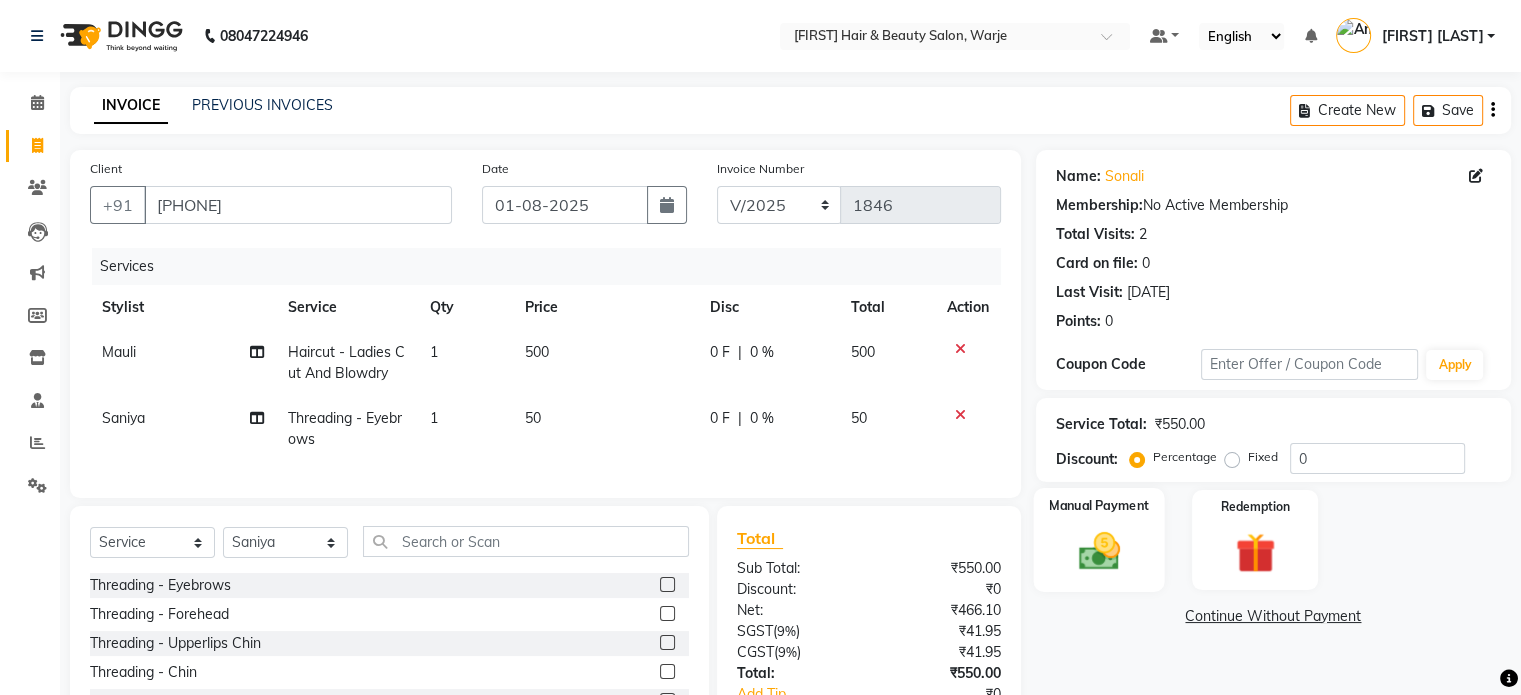 click on "Manual Payment" 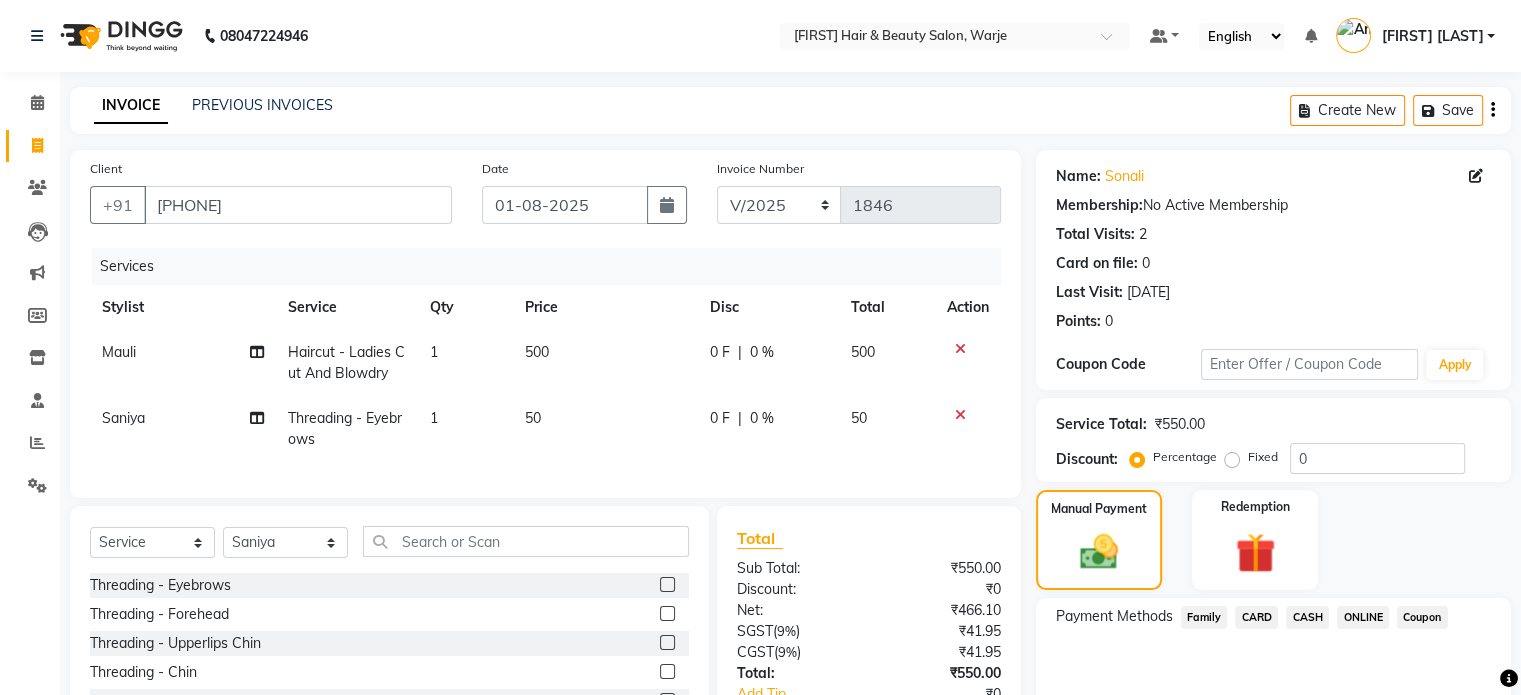 click on "ONLINE" 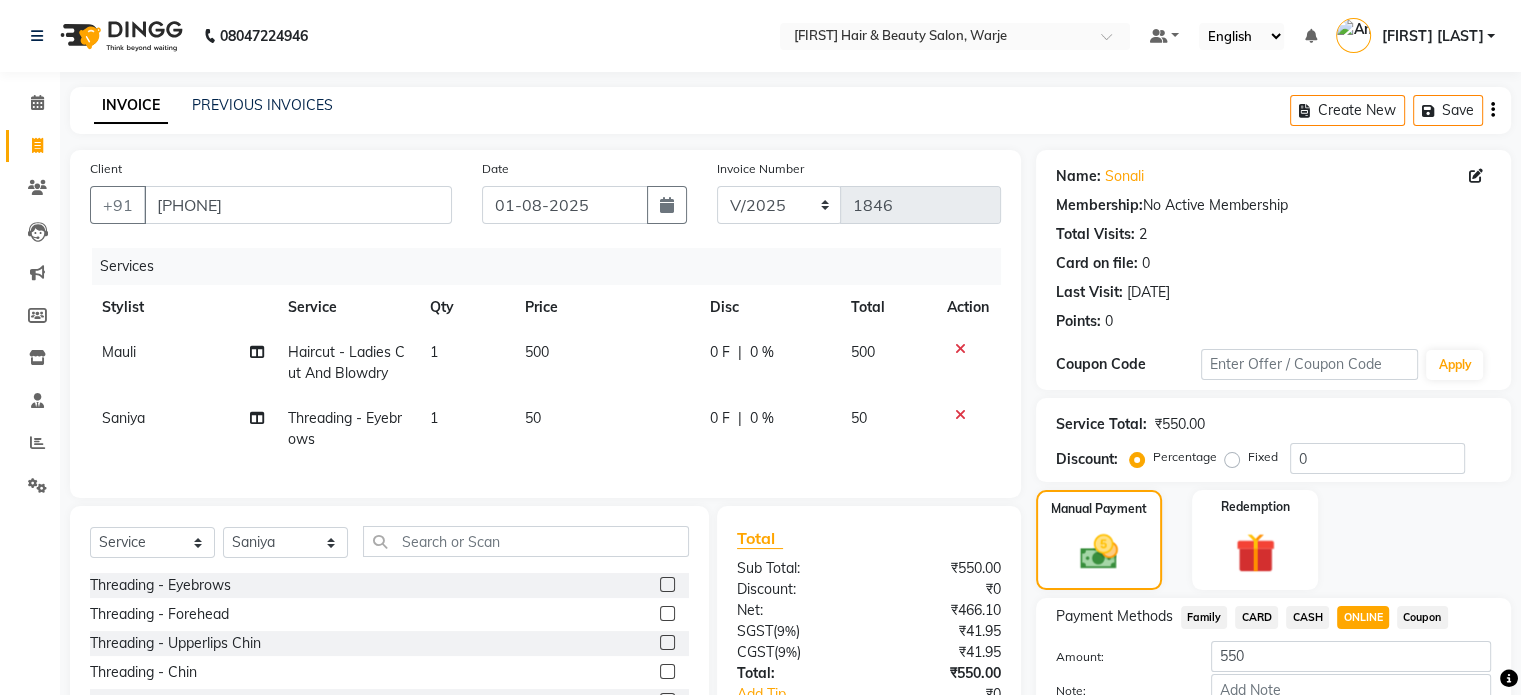 scroll, scrollTop: 110, scrollLeft: 0, axis: vertical 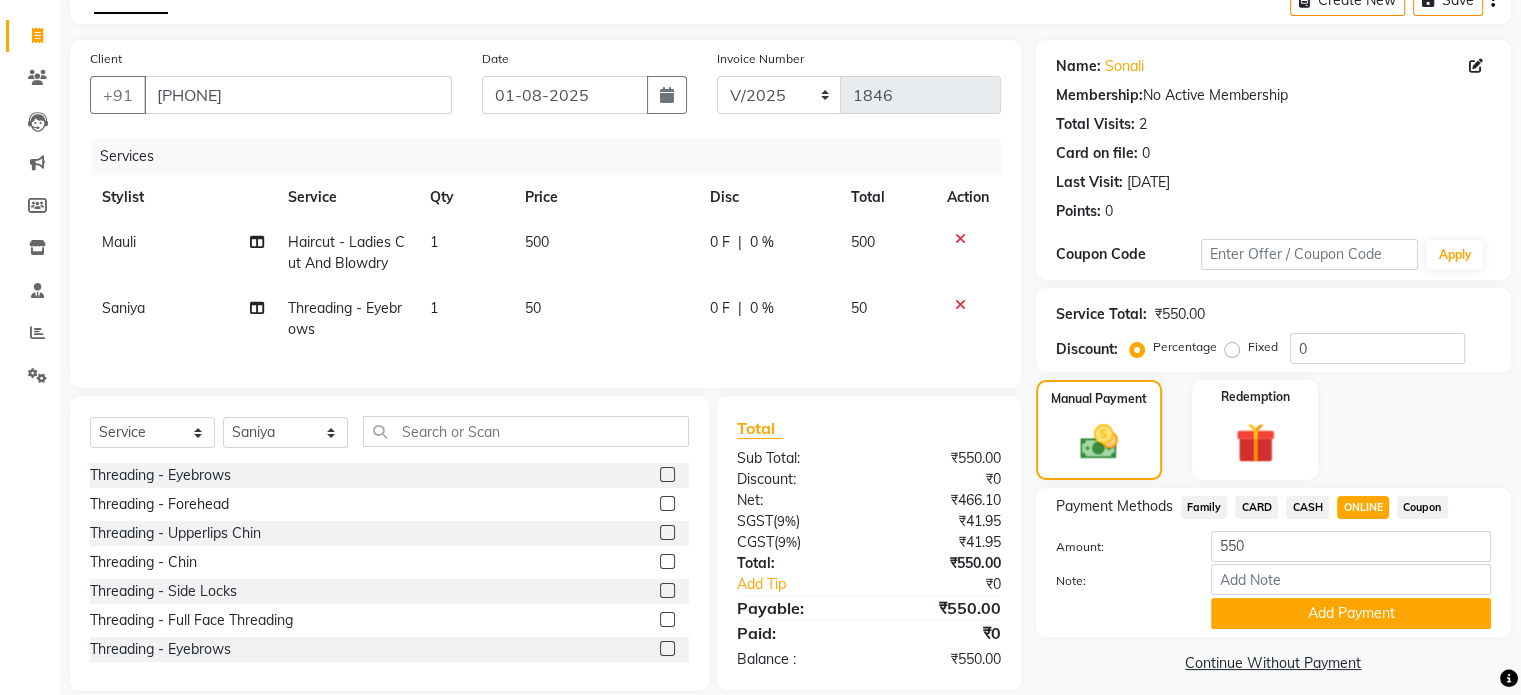 click on "Add Payment" 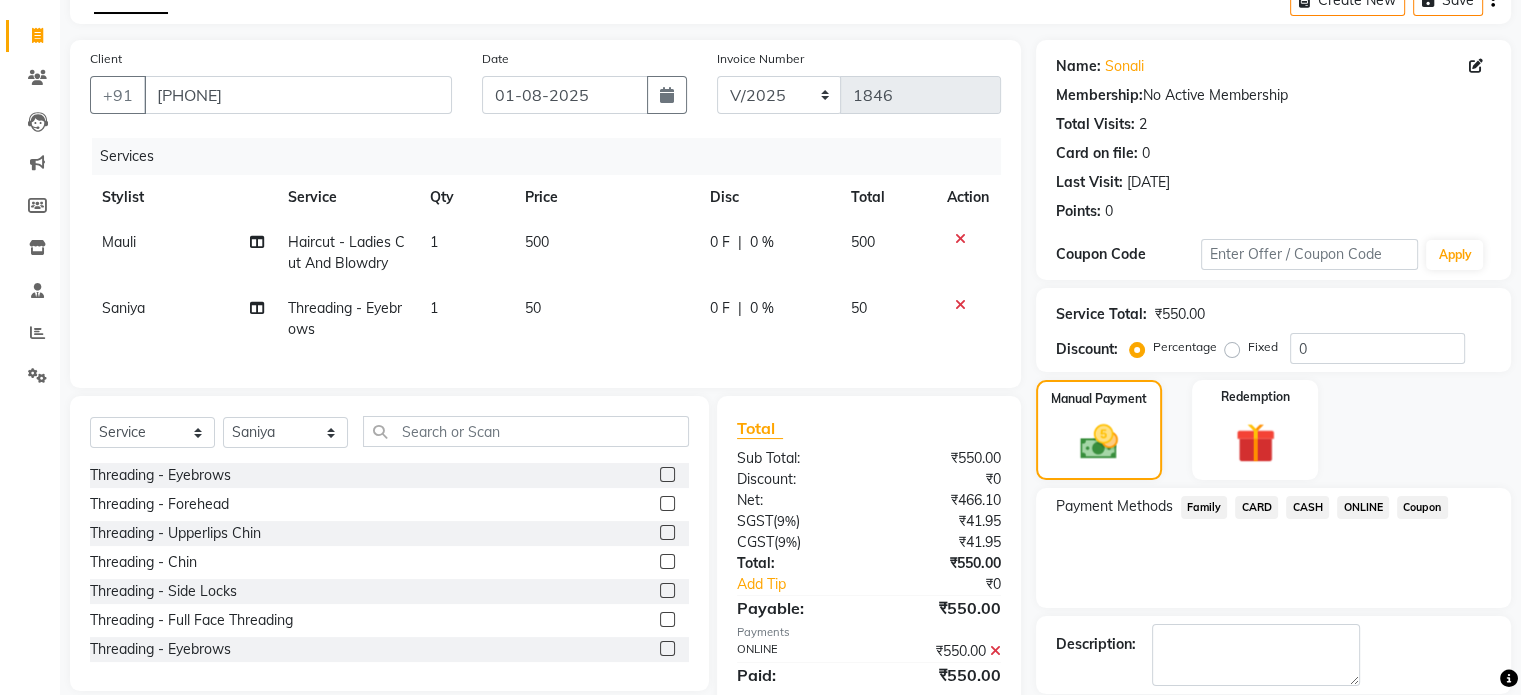 scroll, scrollTop: 205, scrollLeft: 0, axis: vertical 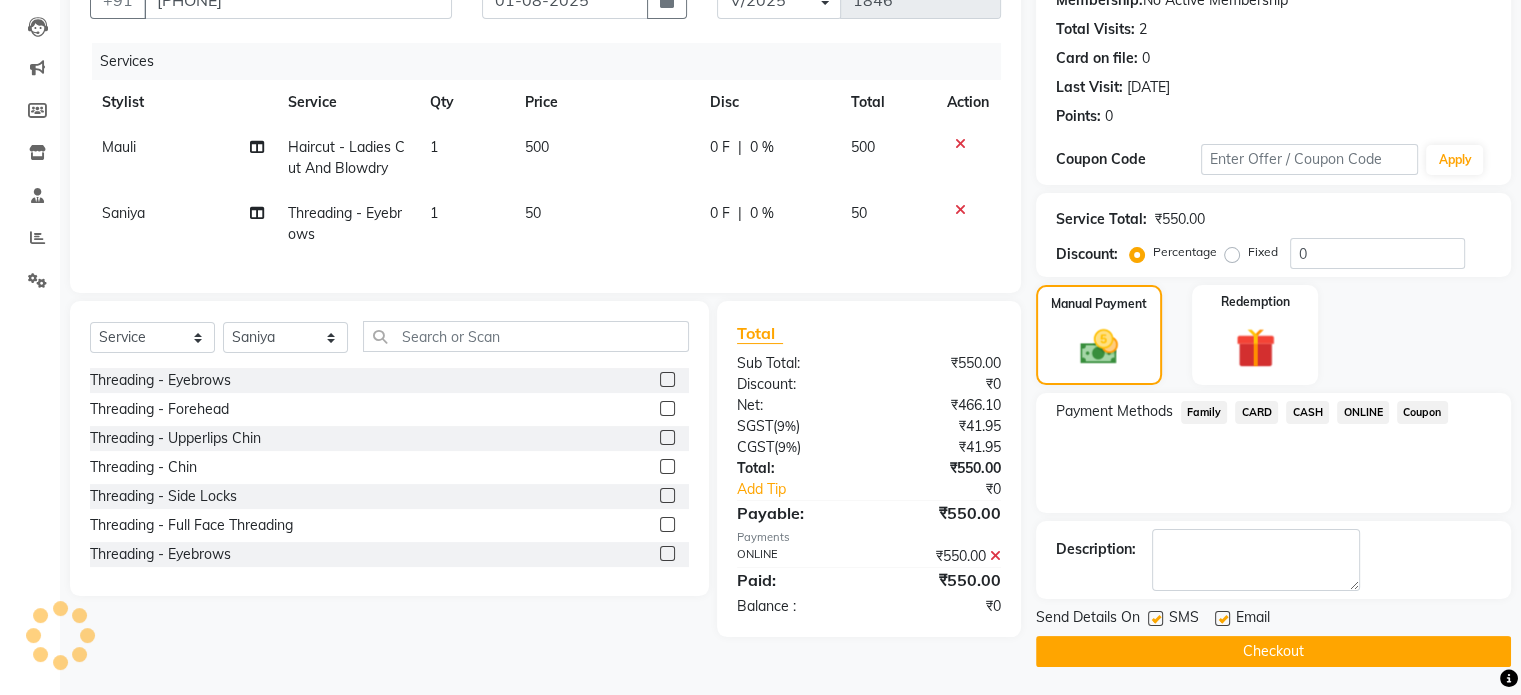 click on "Checkout" 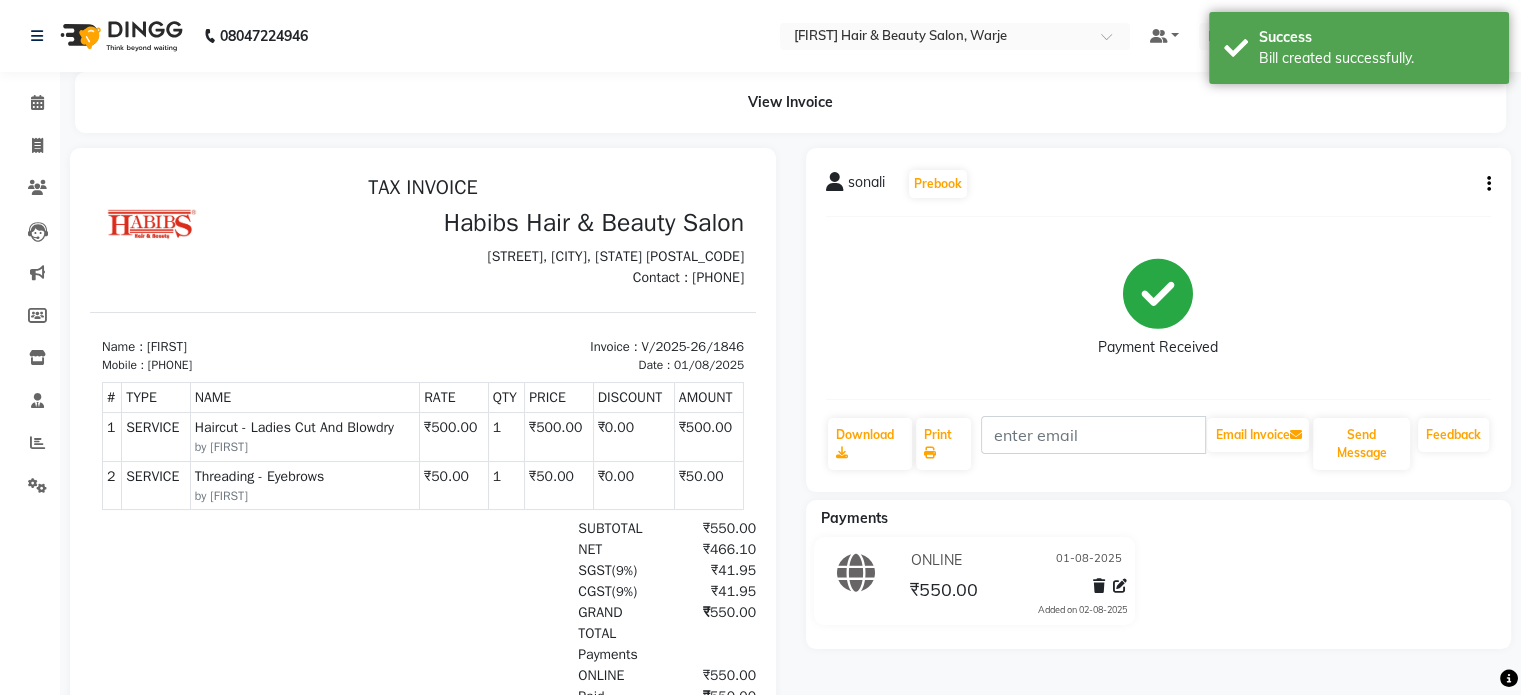 scroll, scrollTop: 0, scrollLeft: 0, axis: both 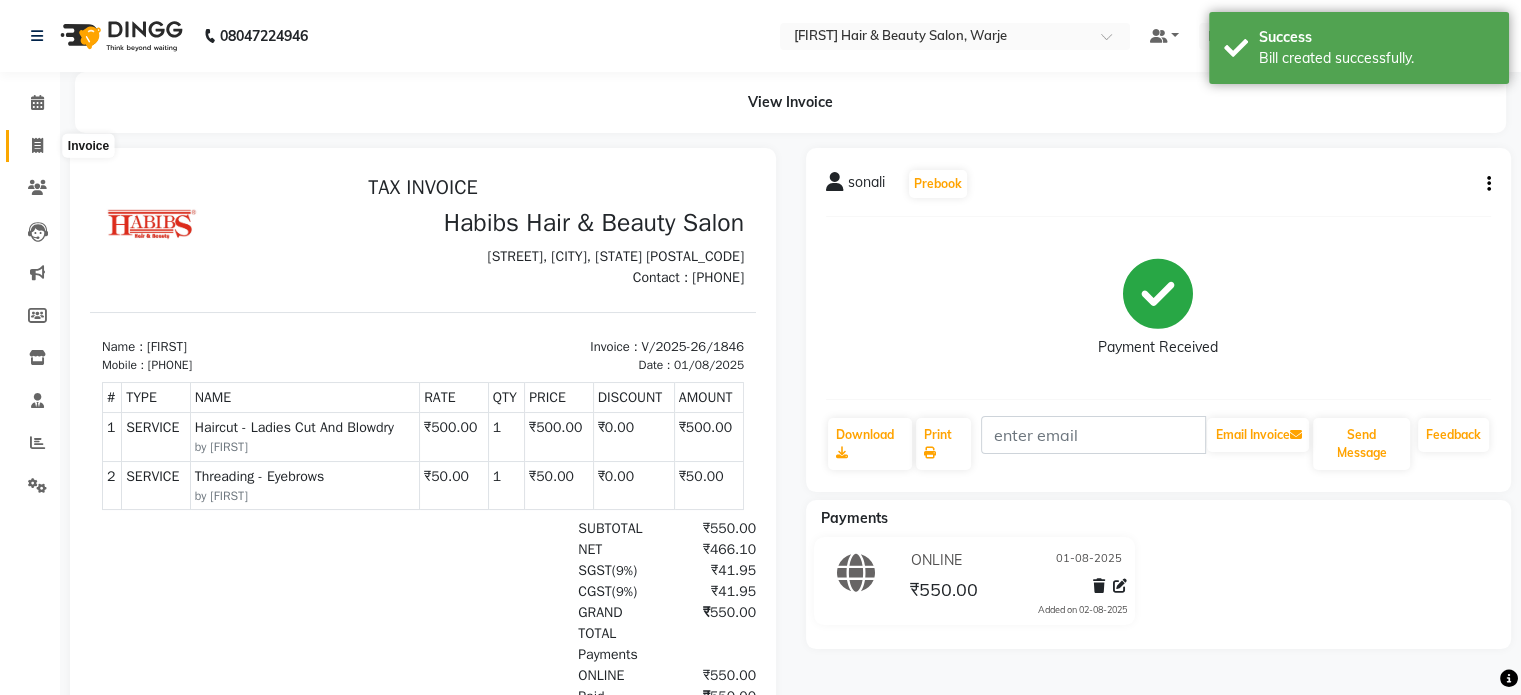 click 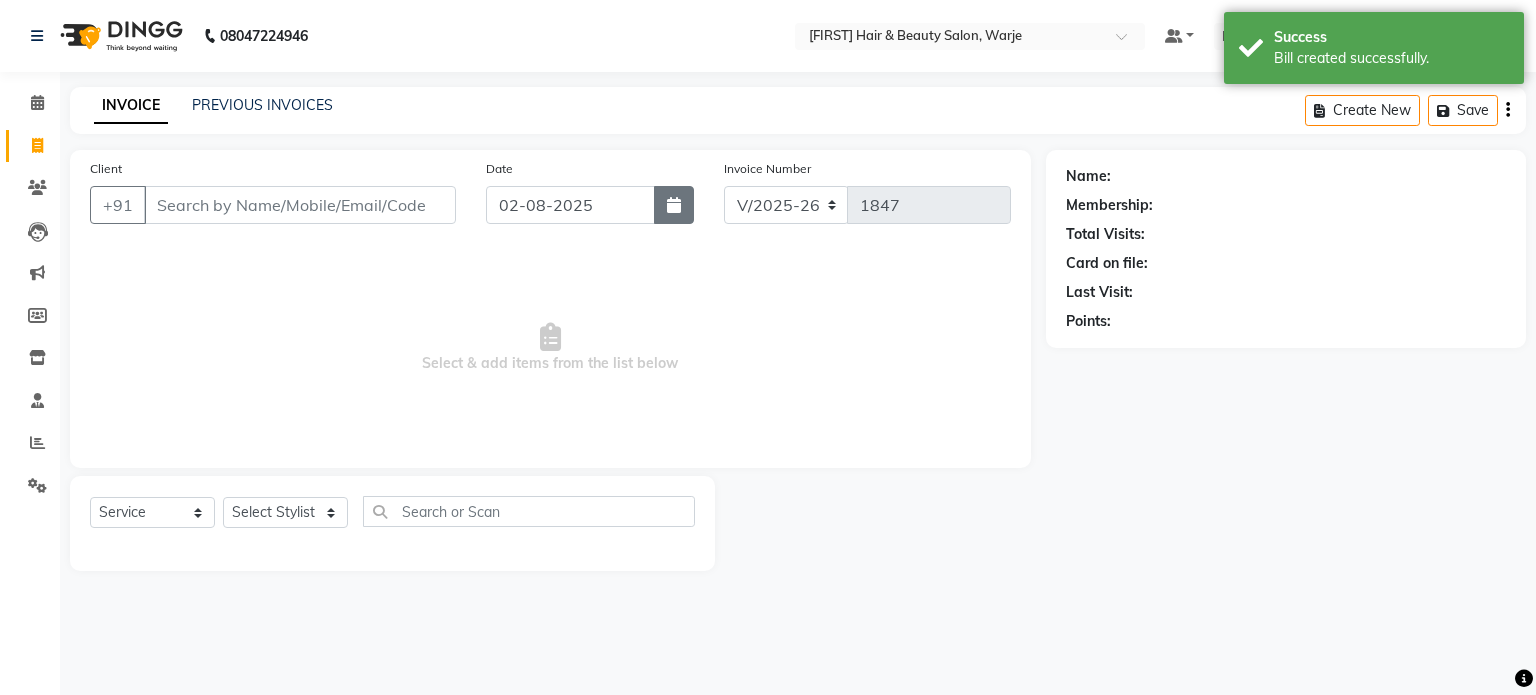 click 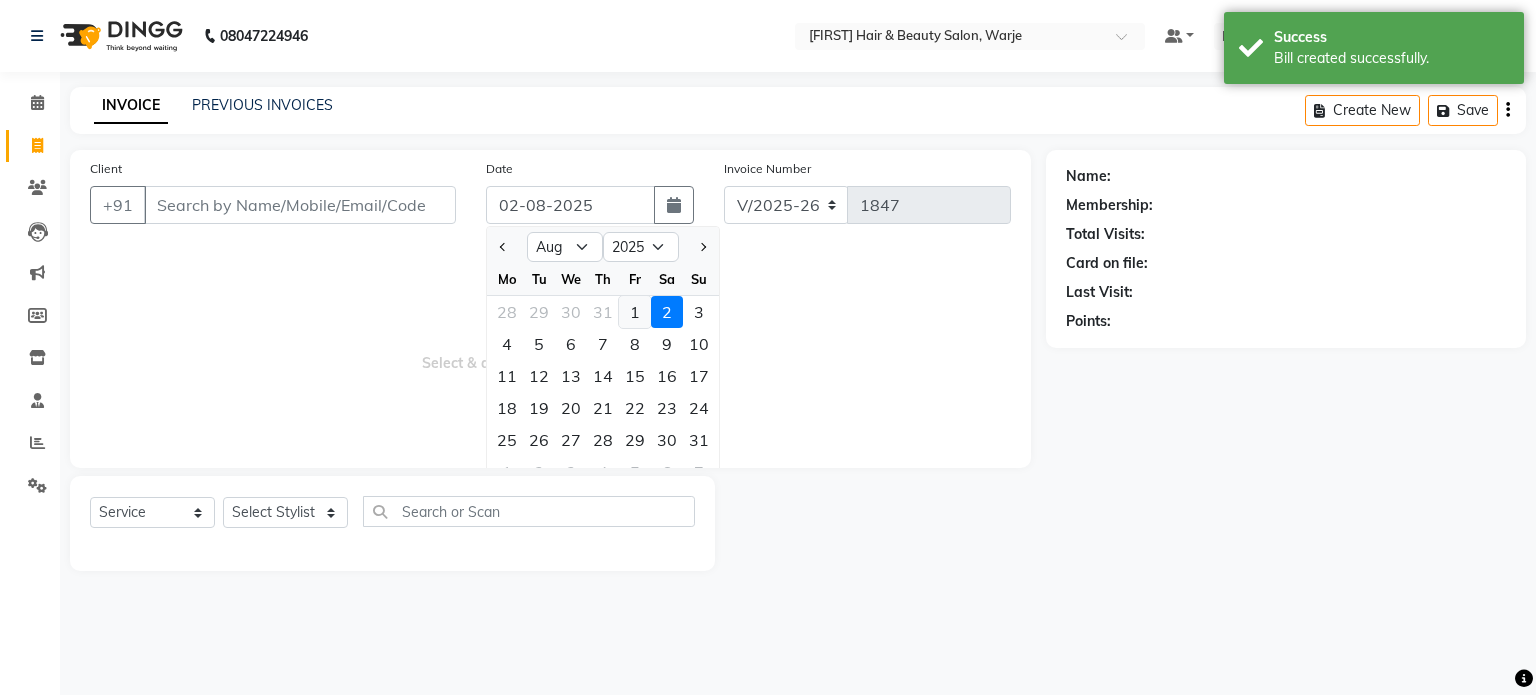 click on "1" 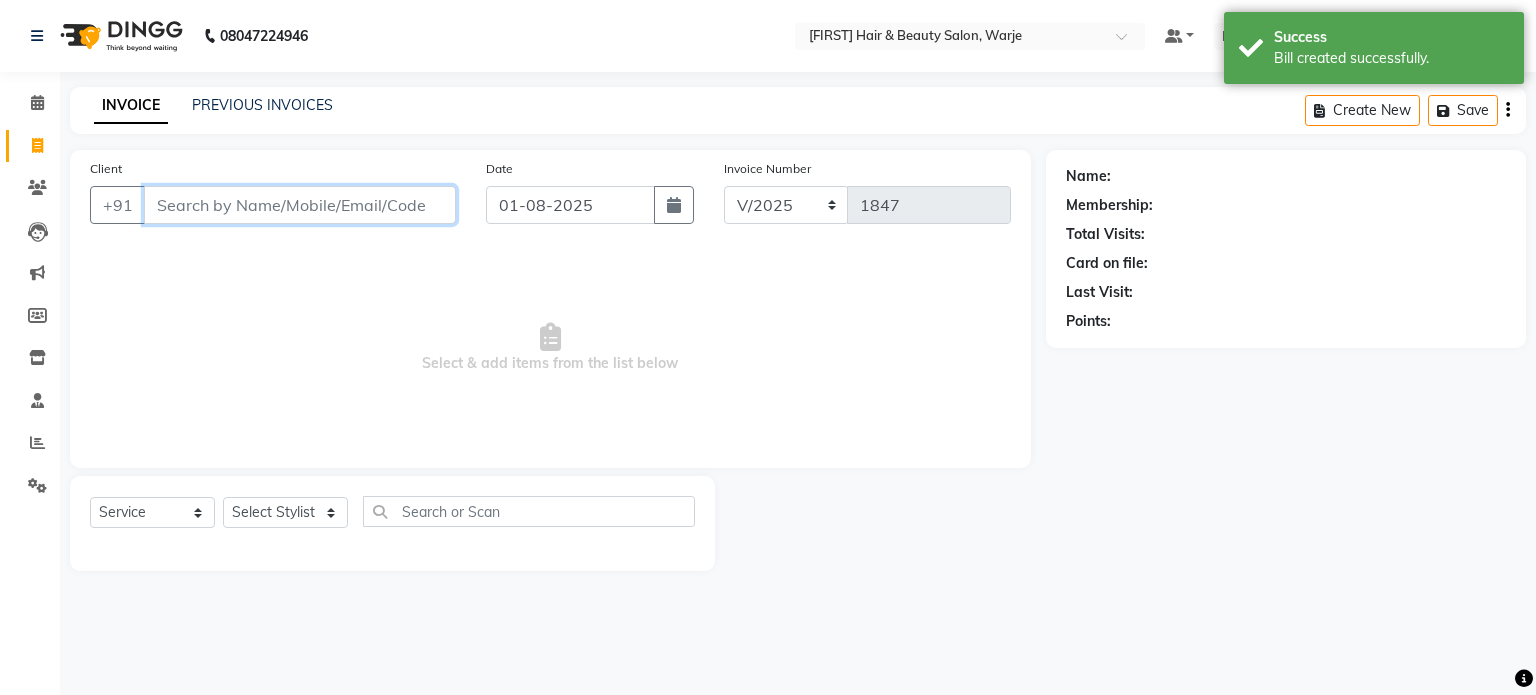 click on "Client" at bounding box center [300, 205] 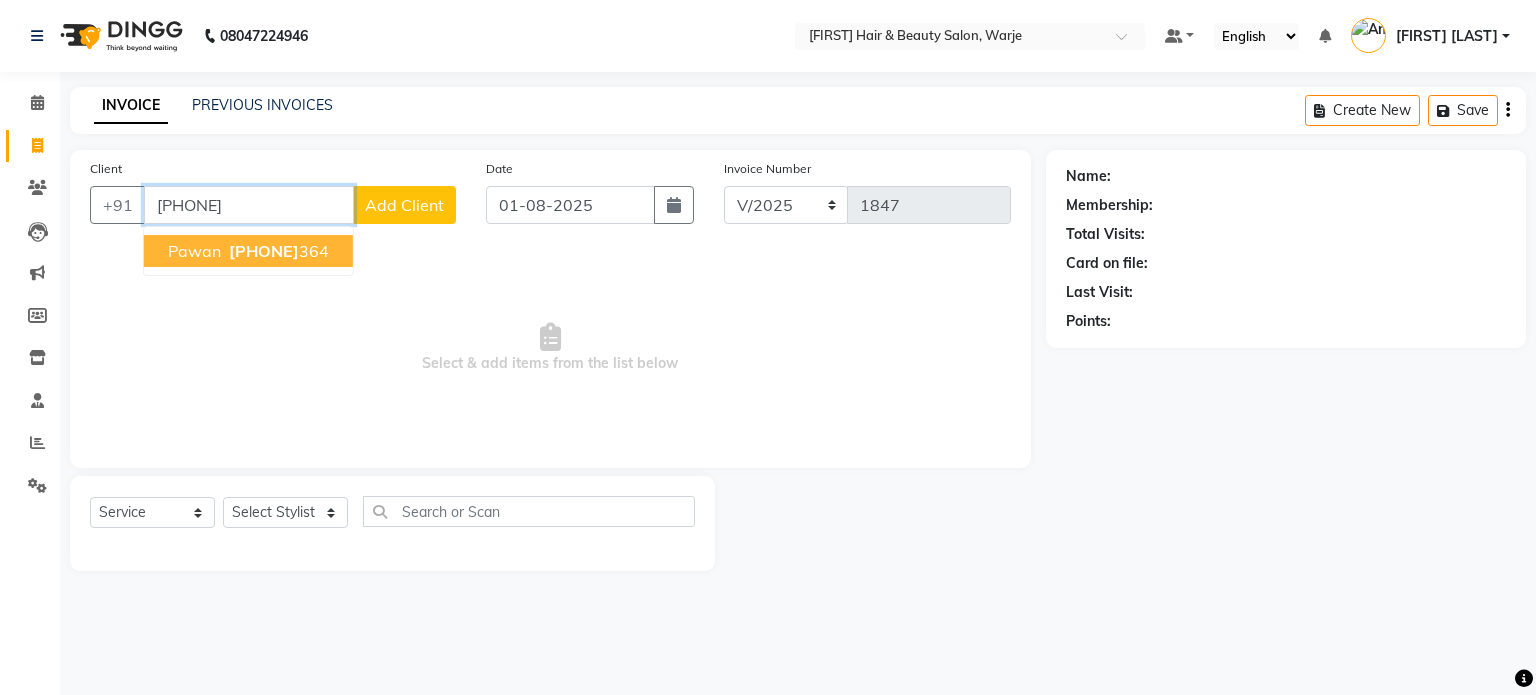 click on "[FIRST]  [NUMBER]" at bounding box center [248, 251] 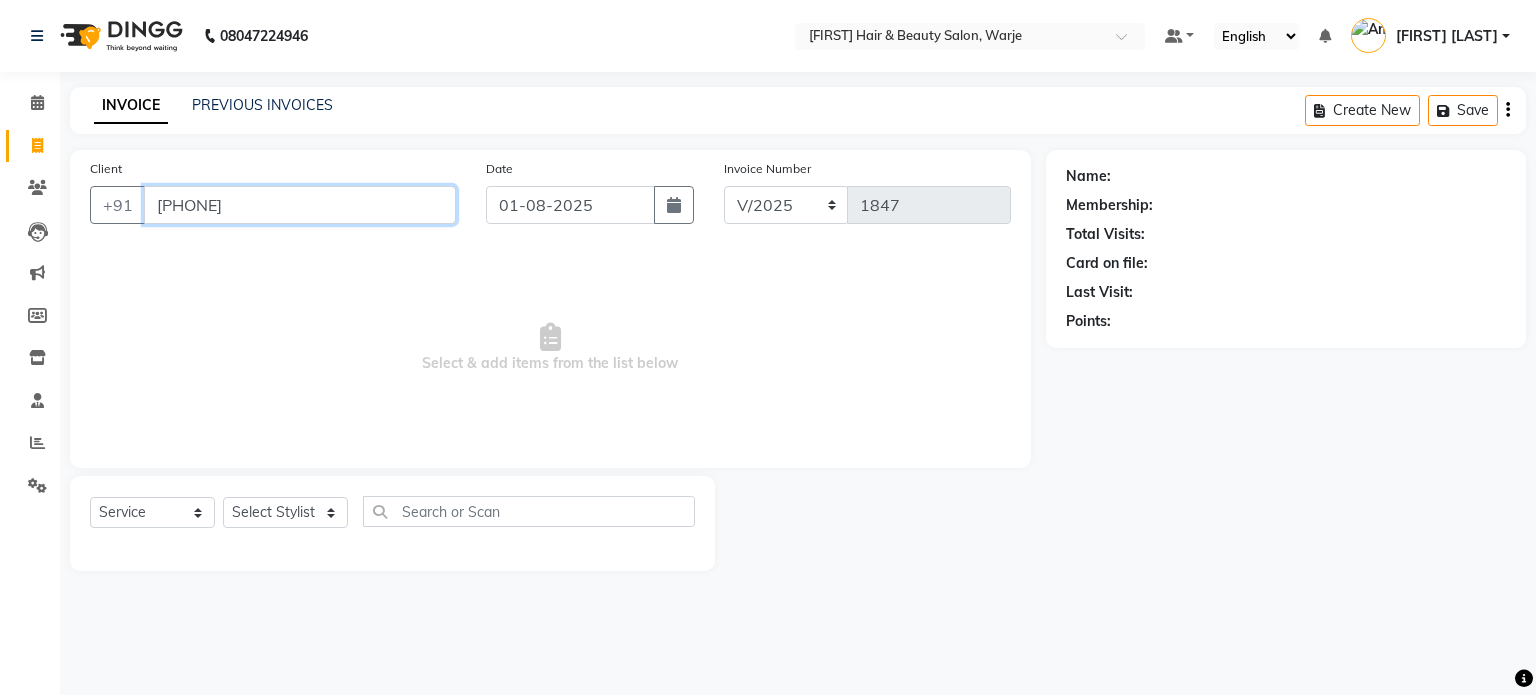 type on "[PHONE]" 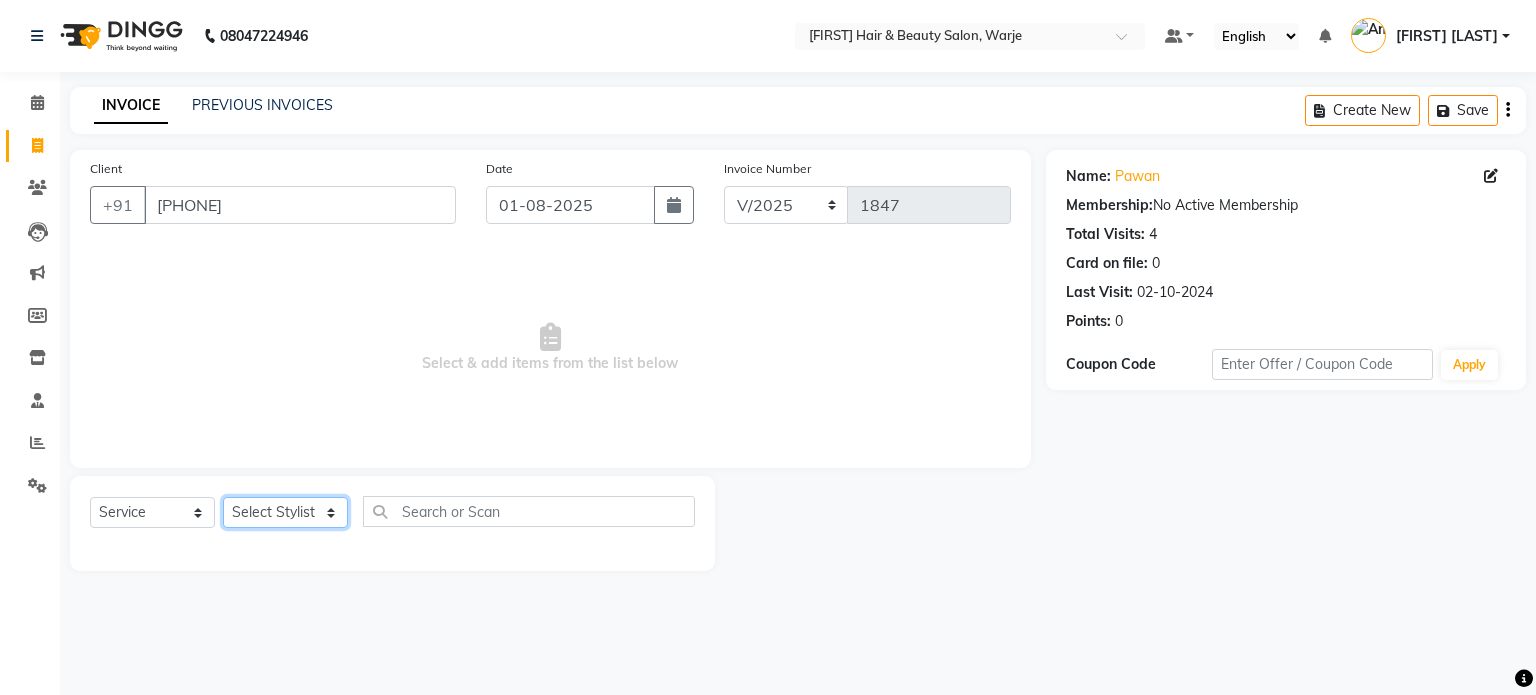click on "Select Stylist Abhishek Akshay Amol Rathod JAYESH Mauli Ritik ruturaj Saniya  sayali (manager) shreyash shubham Swapnil" 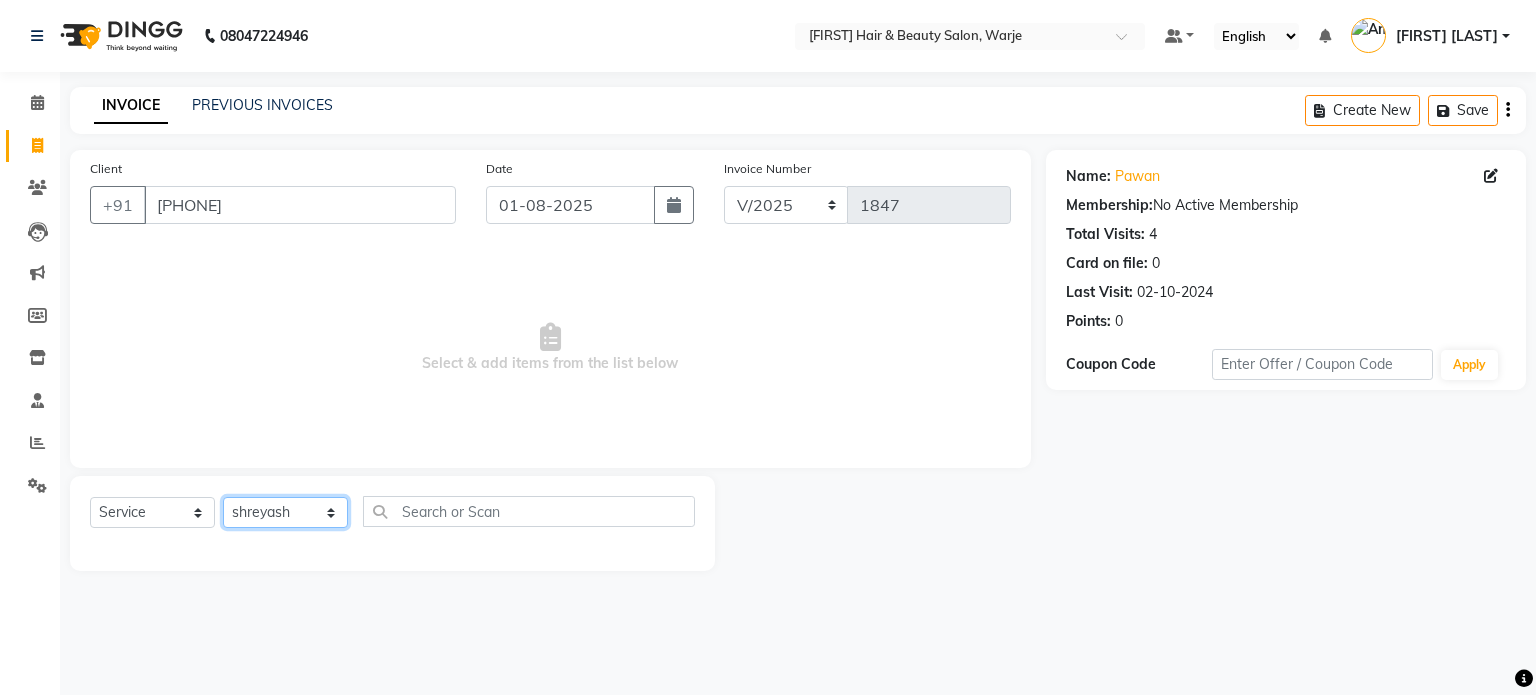 click on "Select Stylist Abhishek Akshay Amol Rathod JAYESH Mauli Ritik ruturaj Saniya  sayali (manager) shreyash shubham Swapnil" 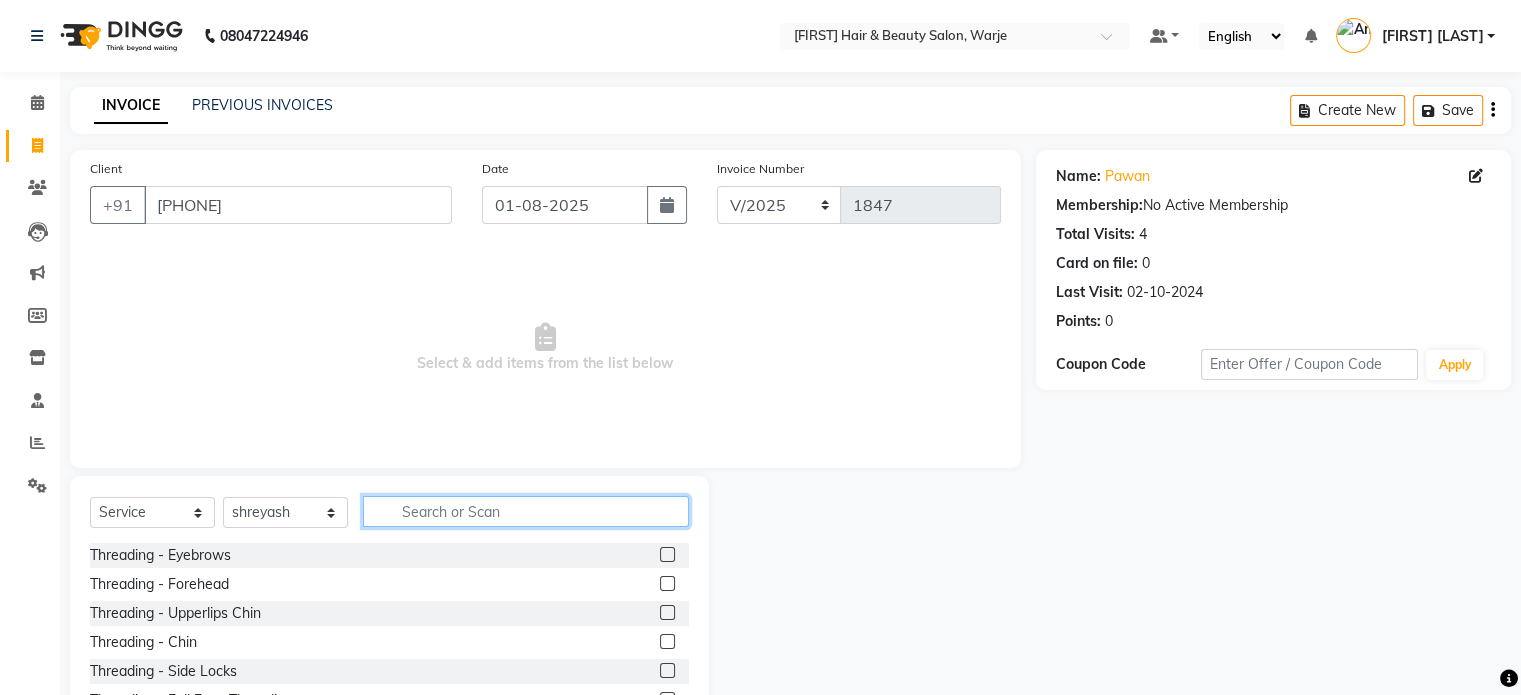 click 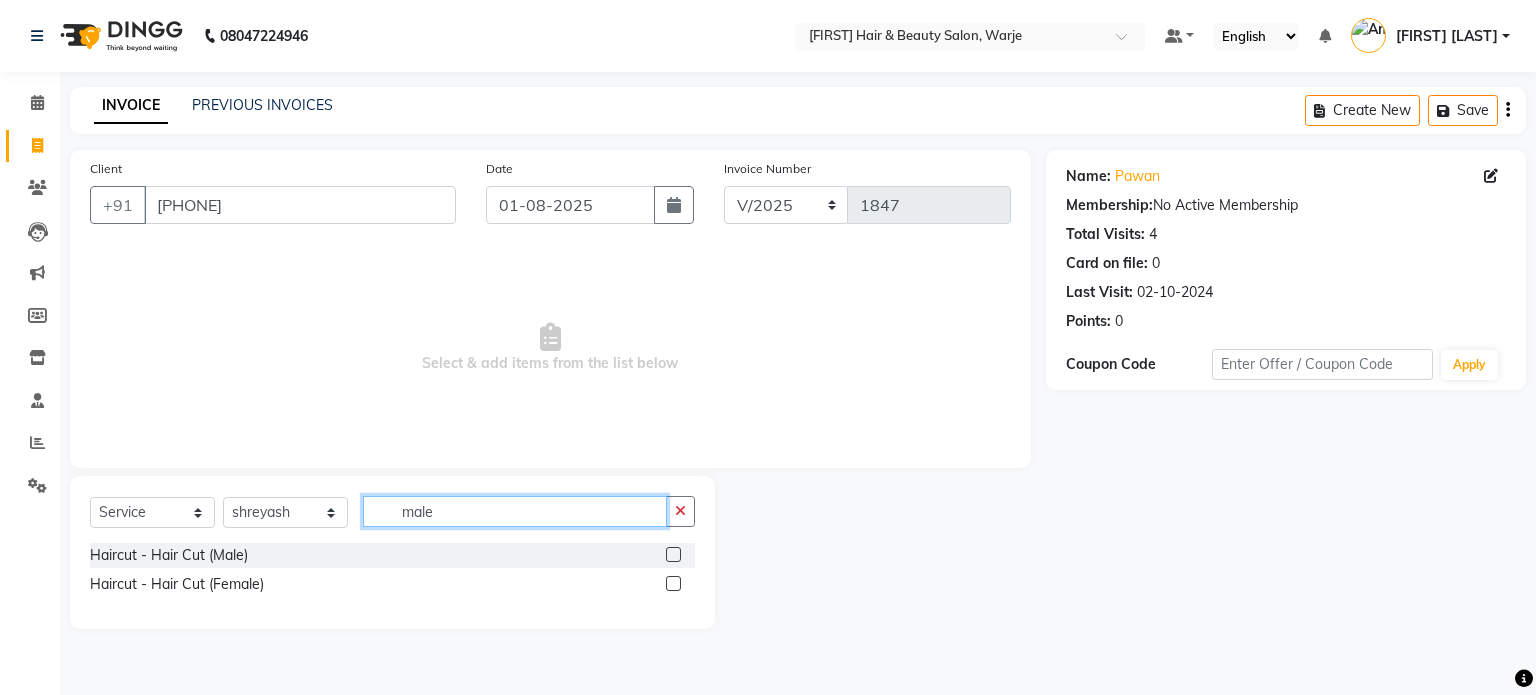 type on "male" 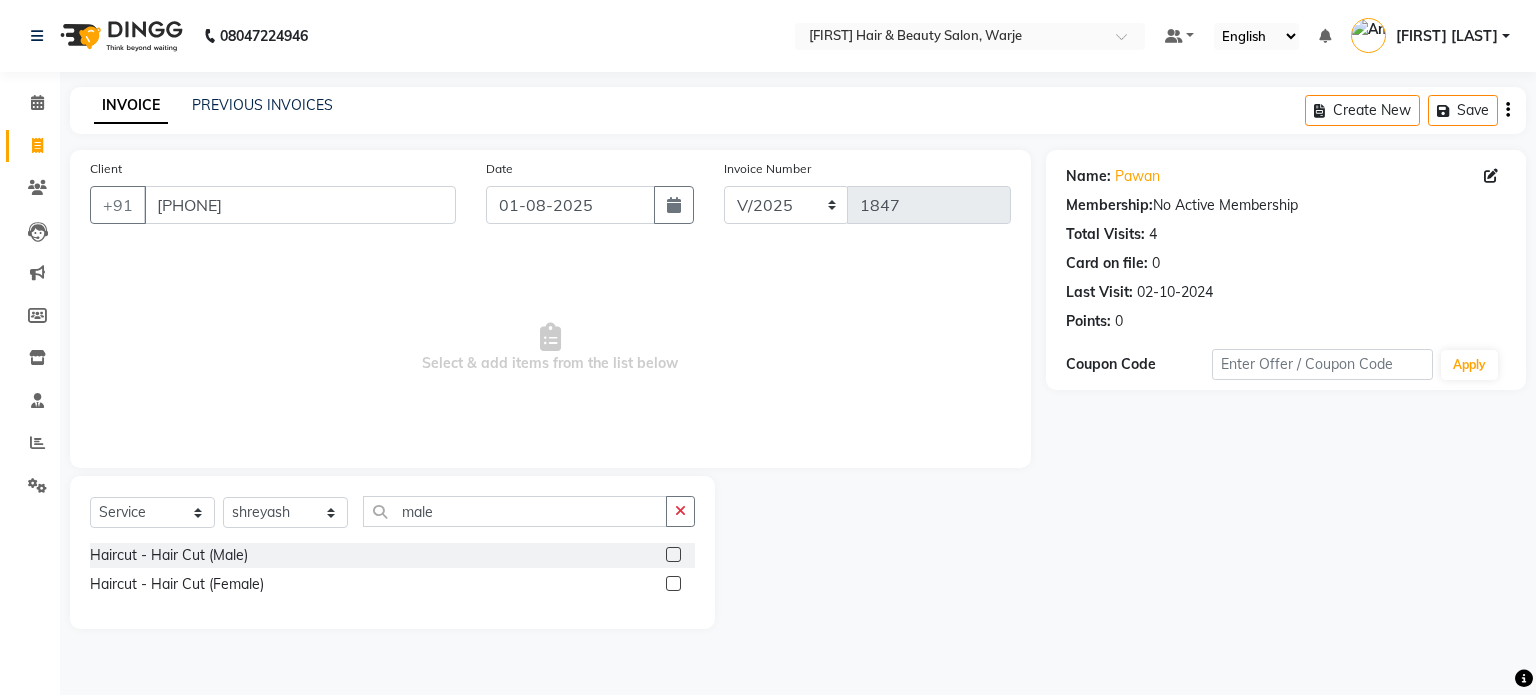 click 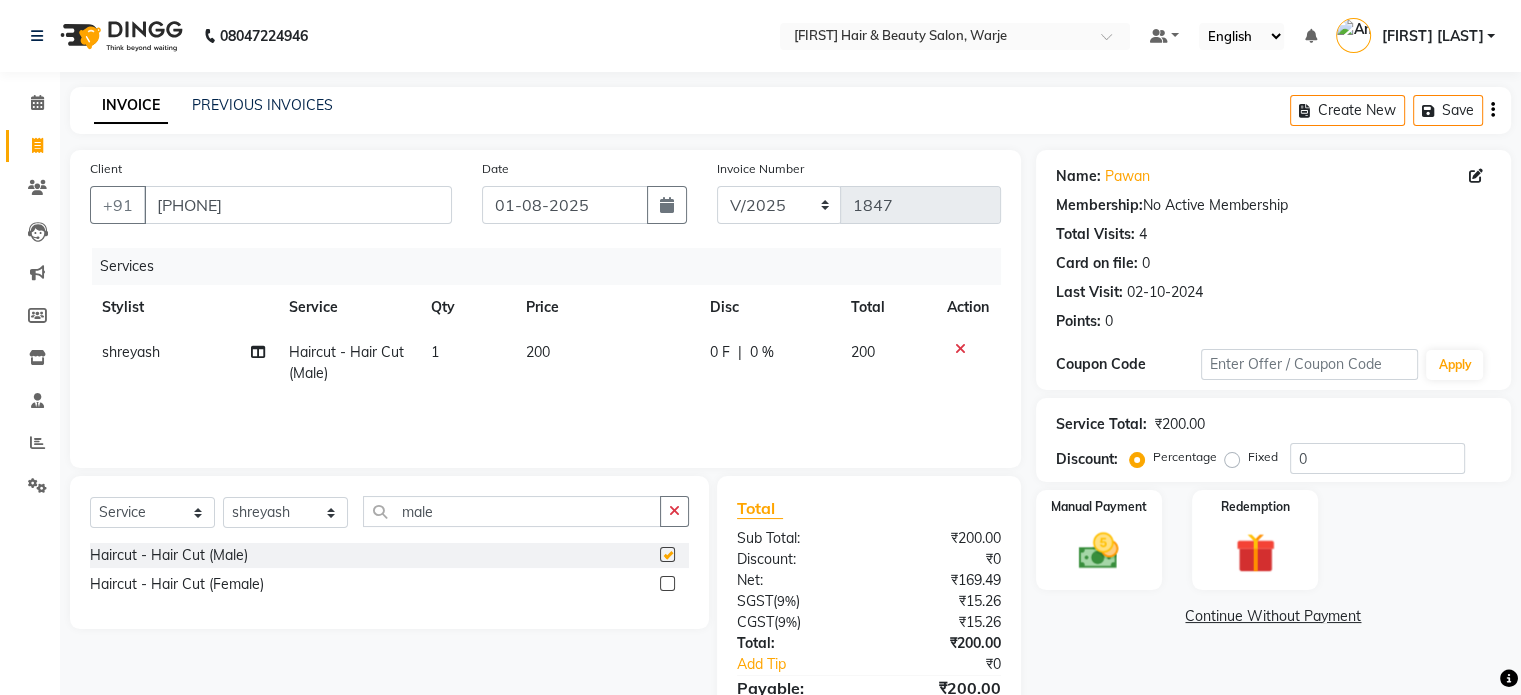checkbox on "false" 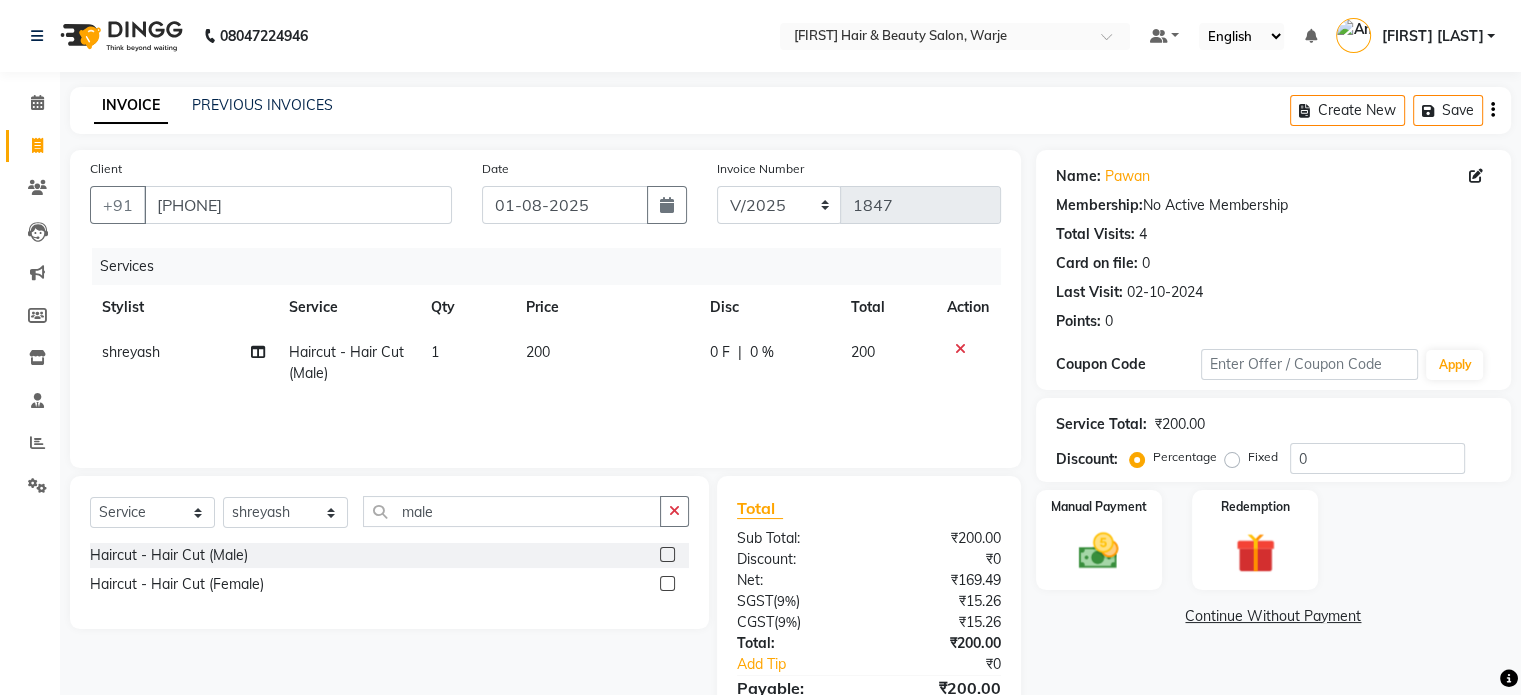 click on "200" 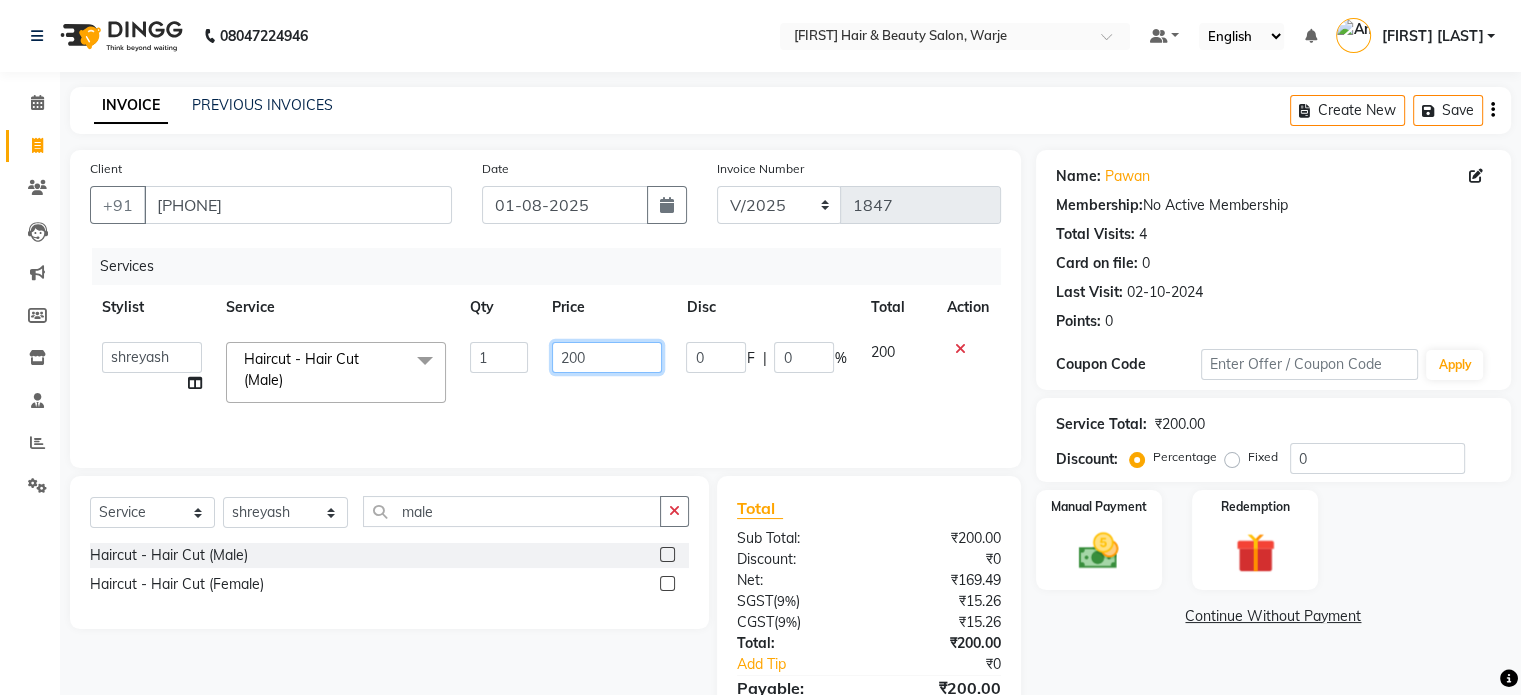 click on "200" 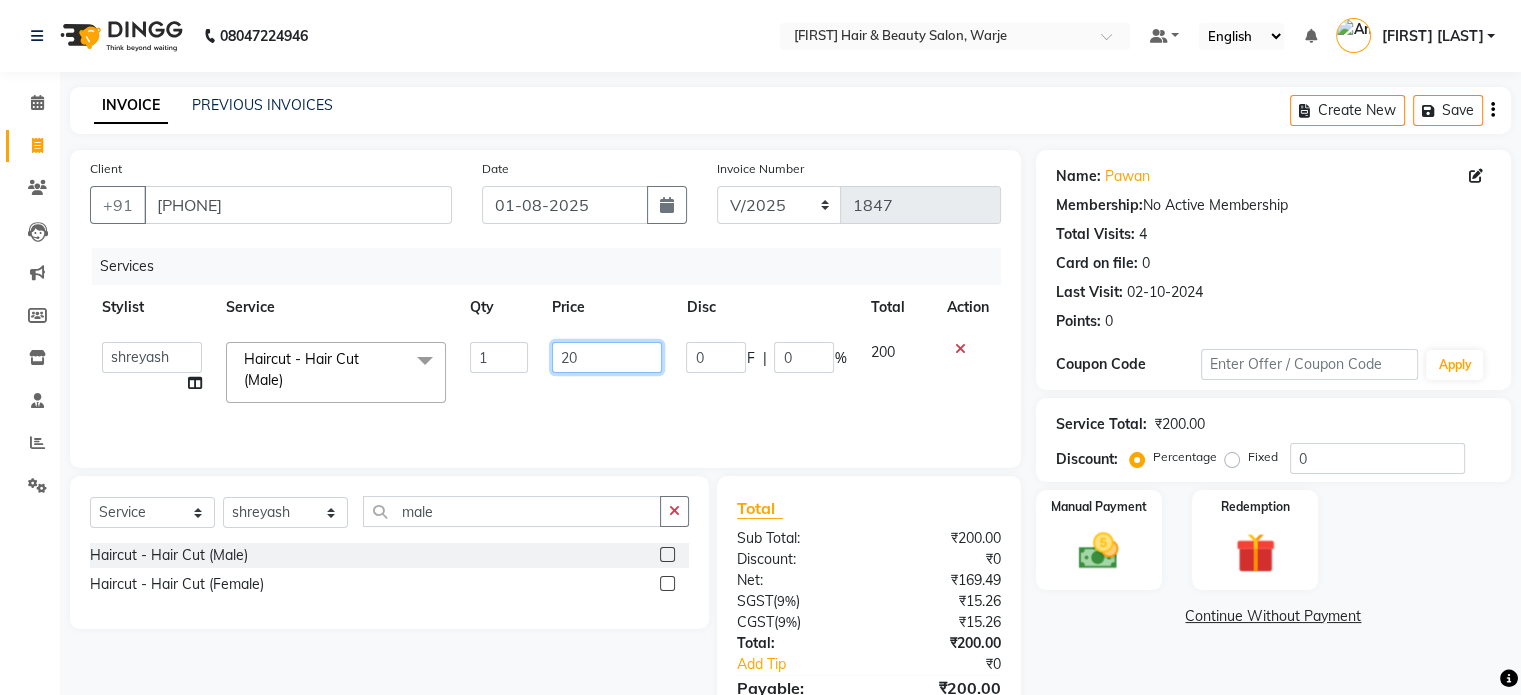type on "2" 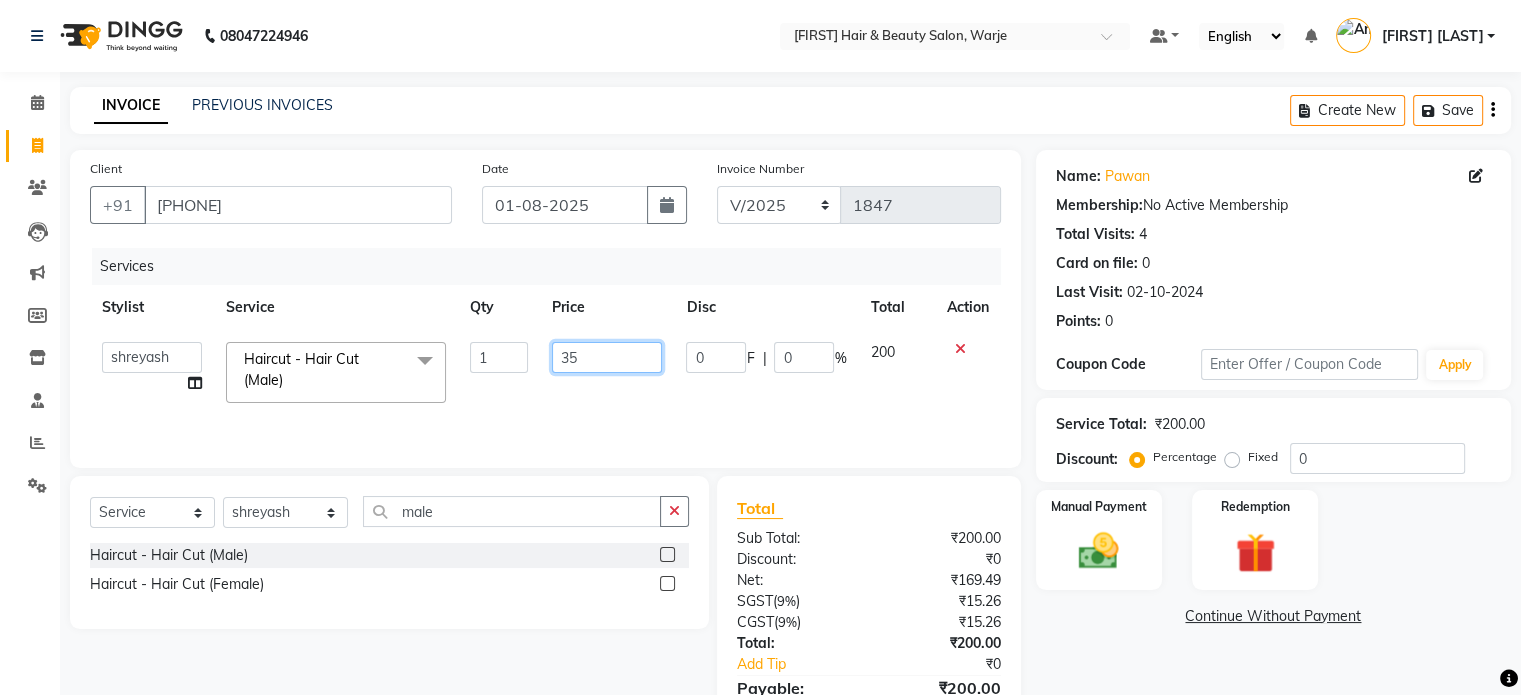 type on "350" 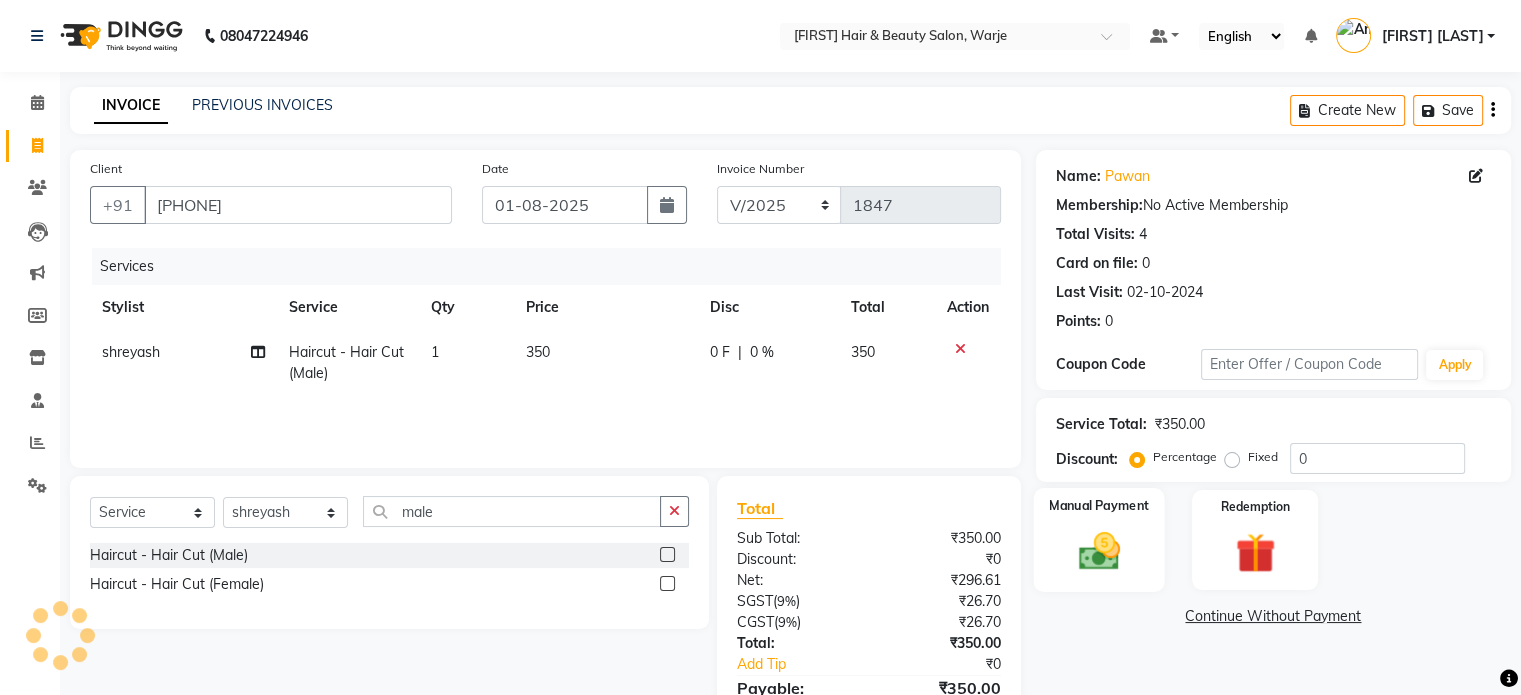 click 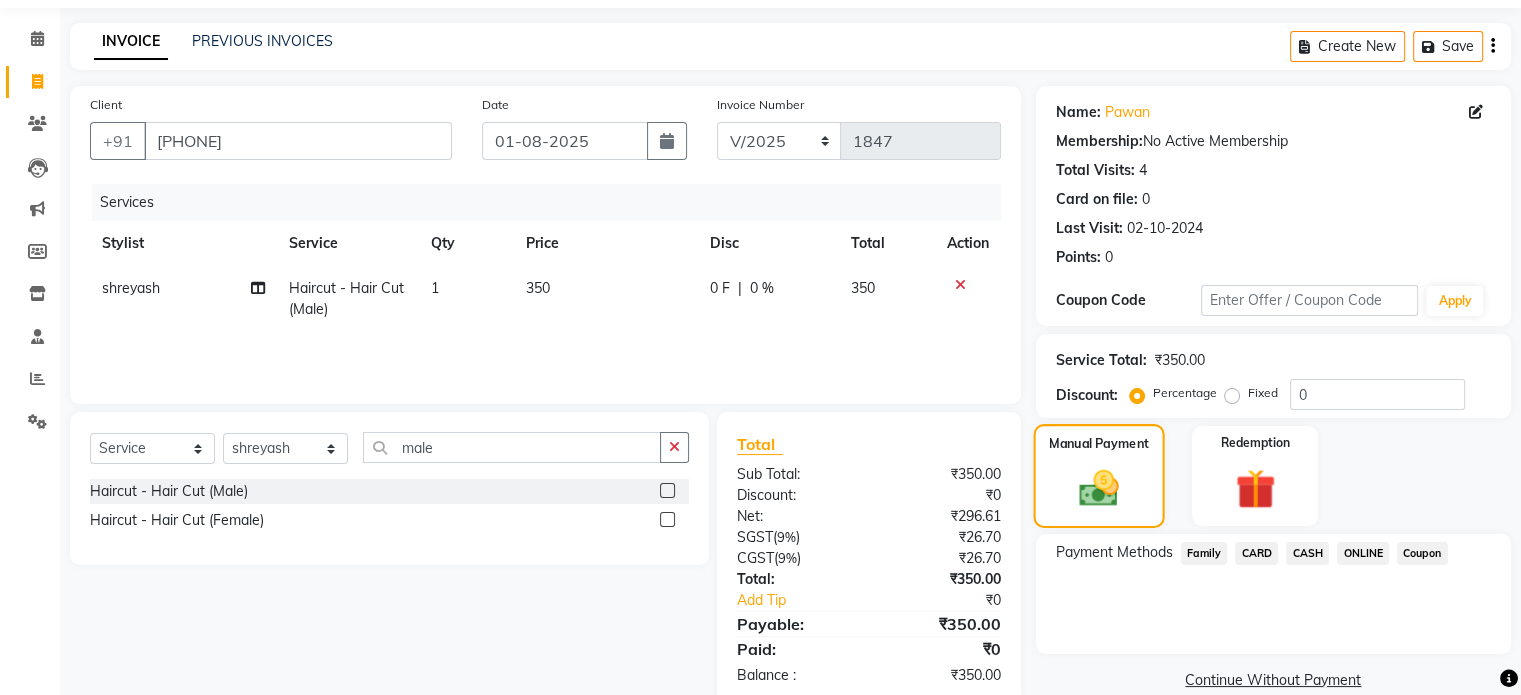 scroll, scrollTop: 100, scrollLeft: 0, axis: vertical 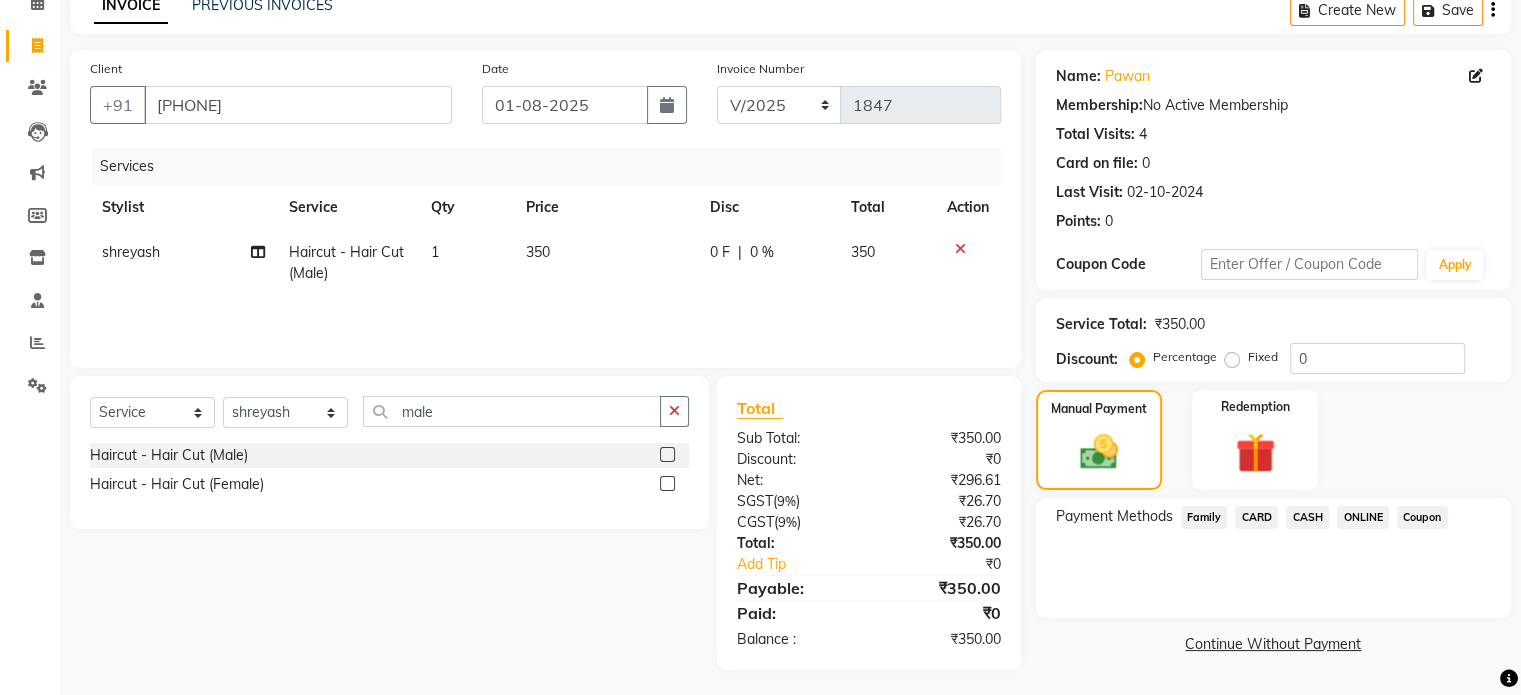 click on "ONLINE" 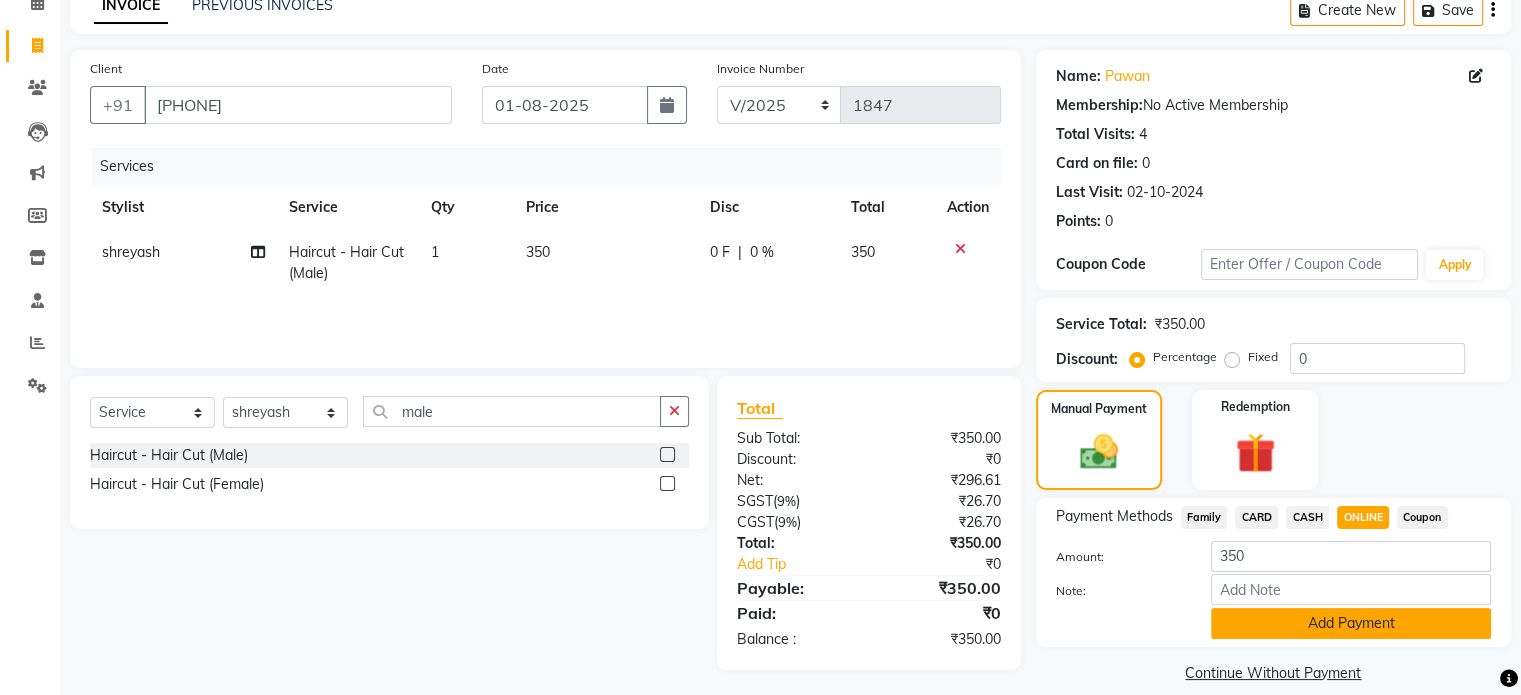 click on "Add Payment" 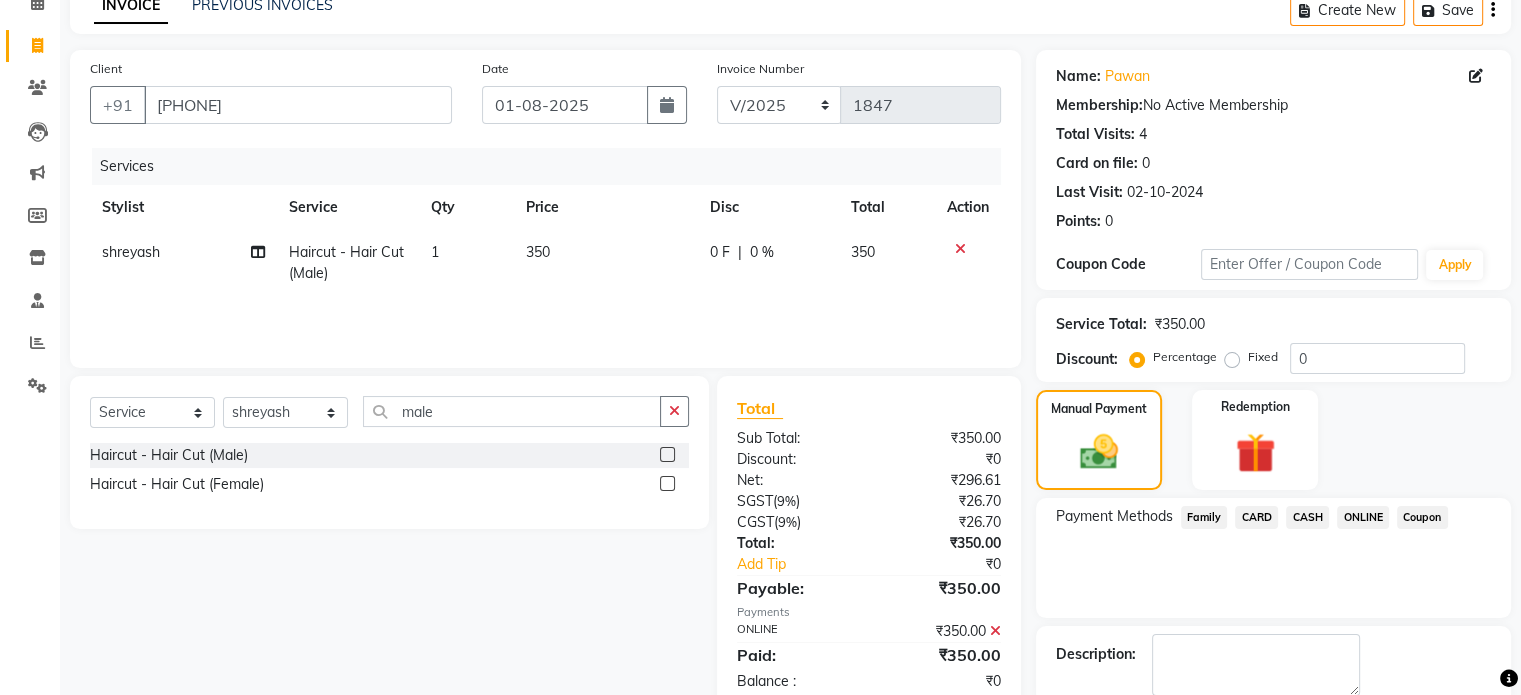 scroll, scrollTop: 205, scrollLeft: 0, axis: vertical 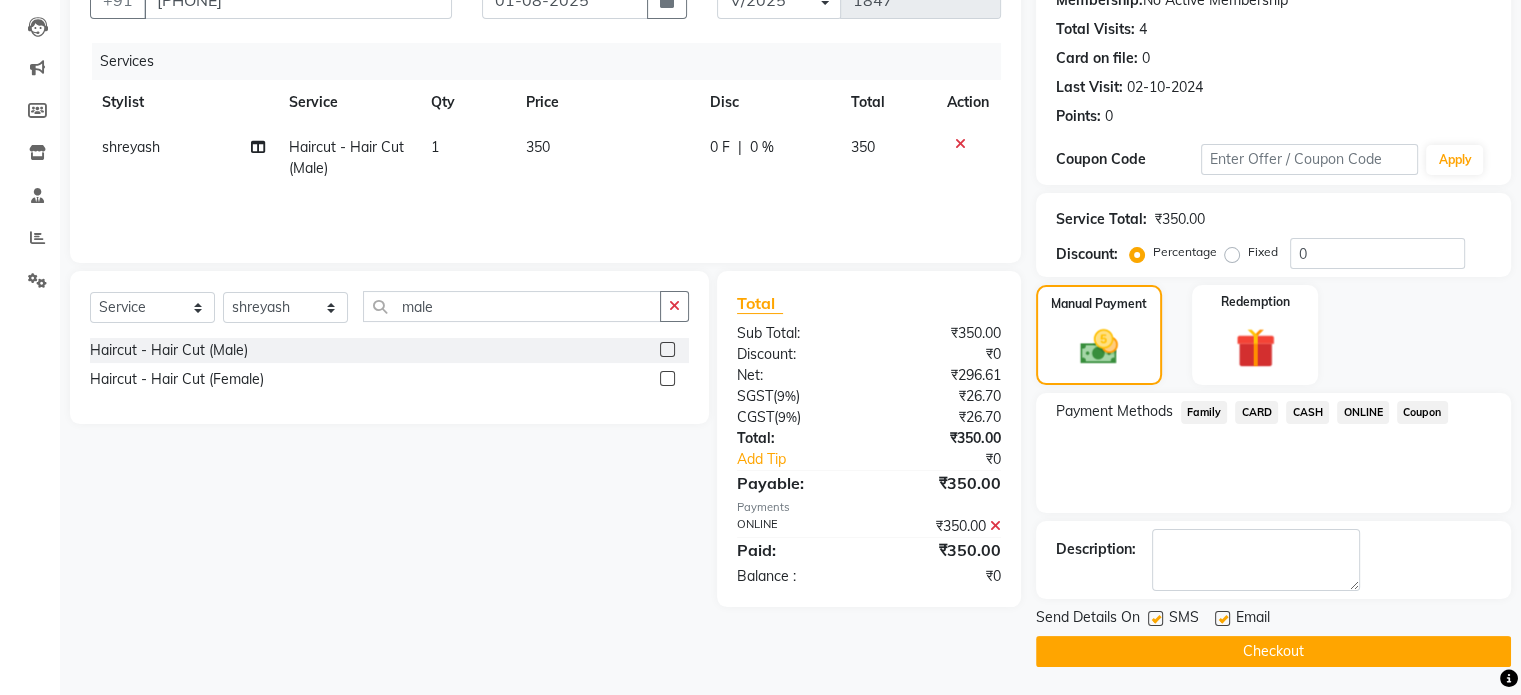 click on "Checkout" 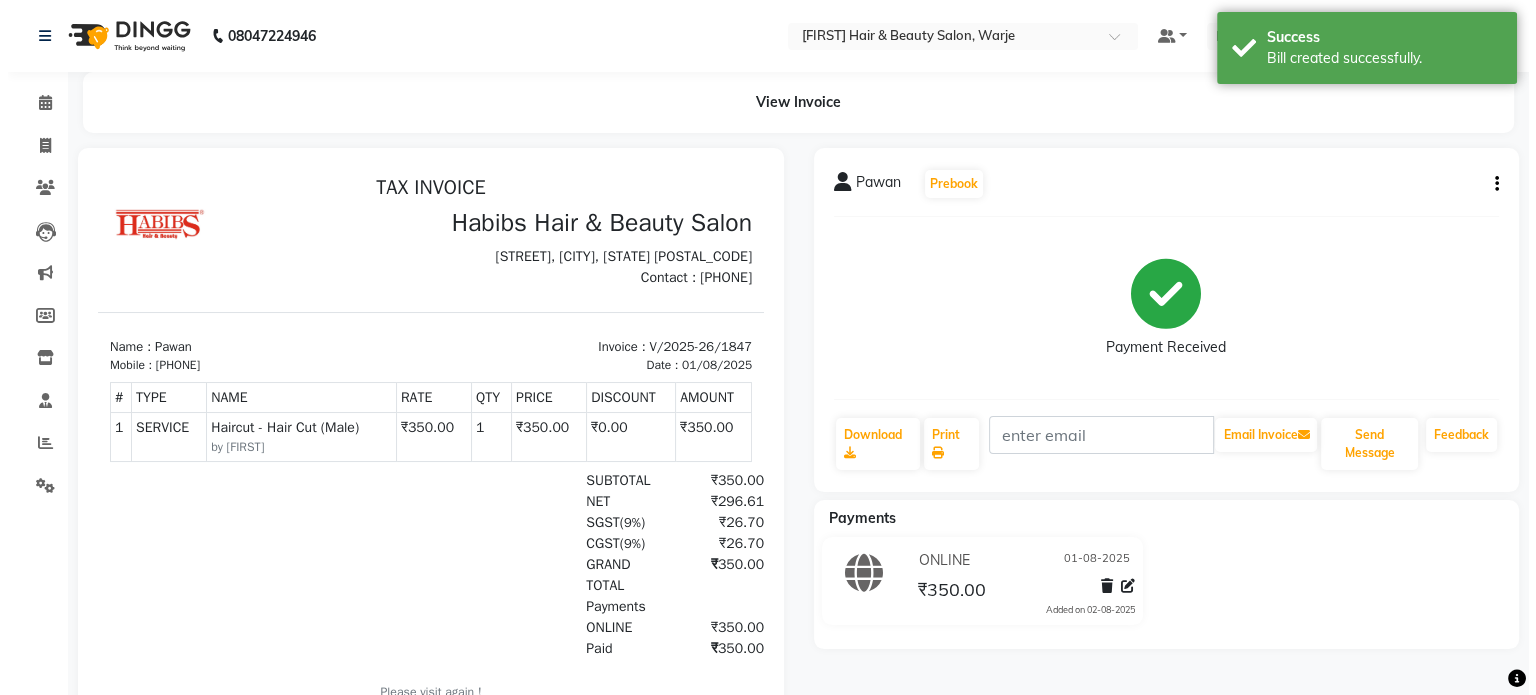 scroll, scrollTop: 0, scrollLeft: 0, axis: both 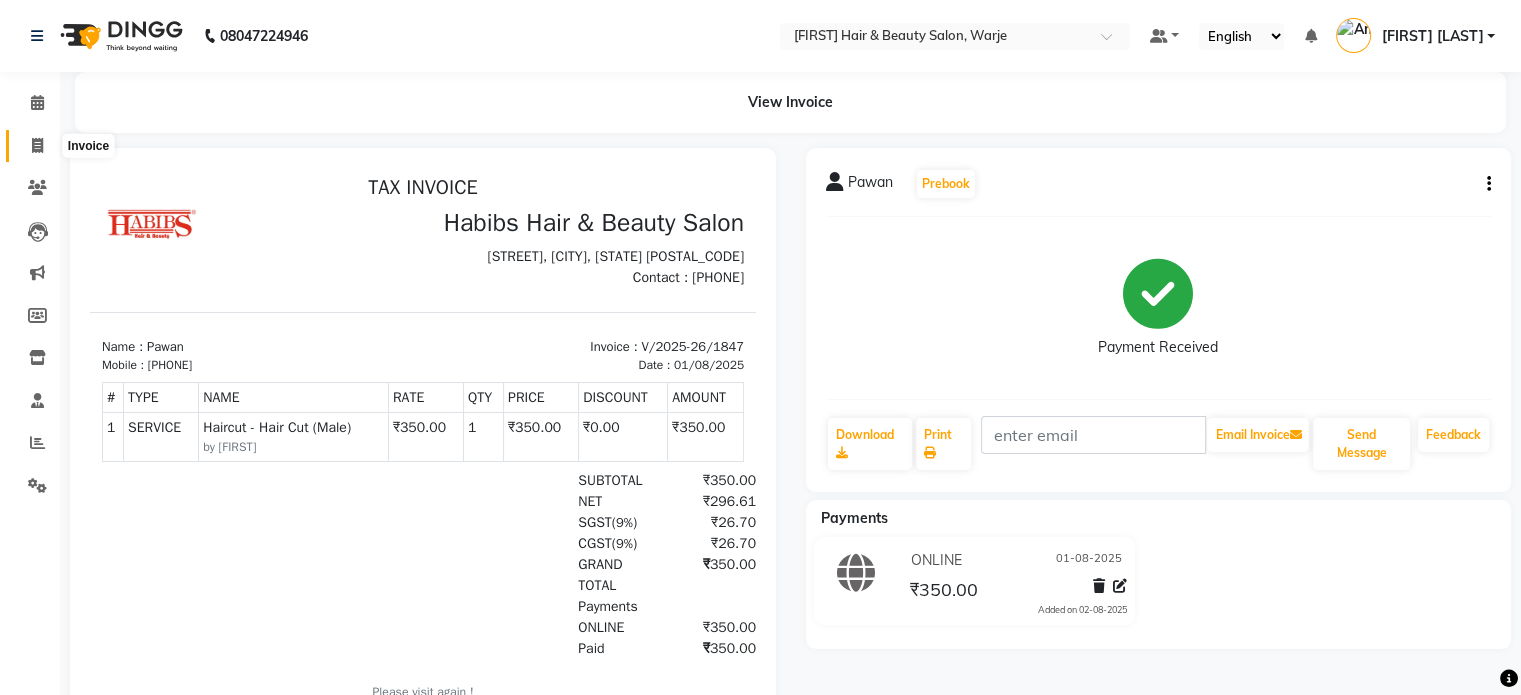 click 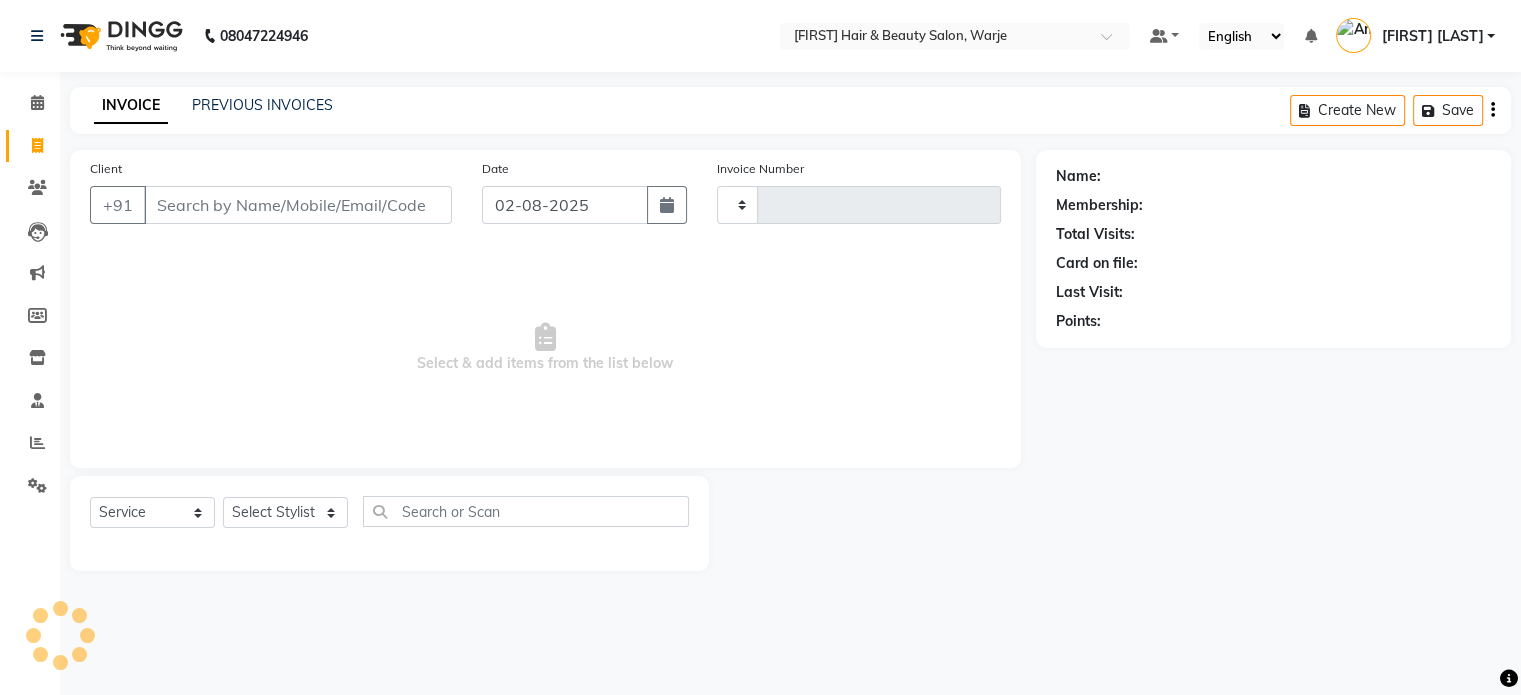 type on "1848" 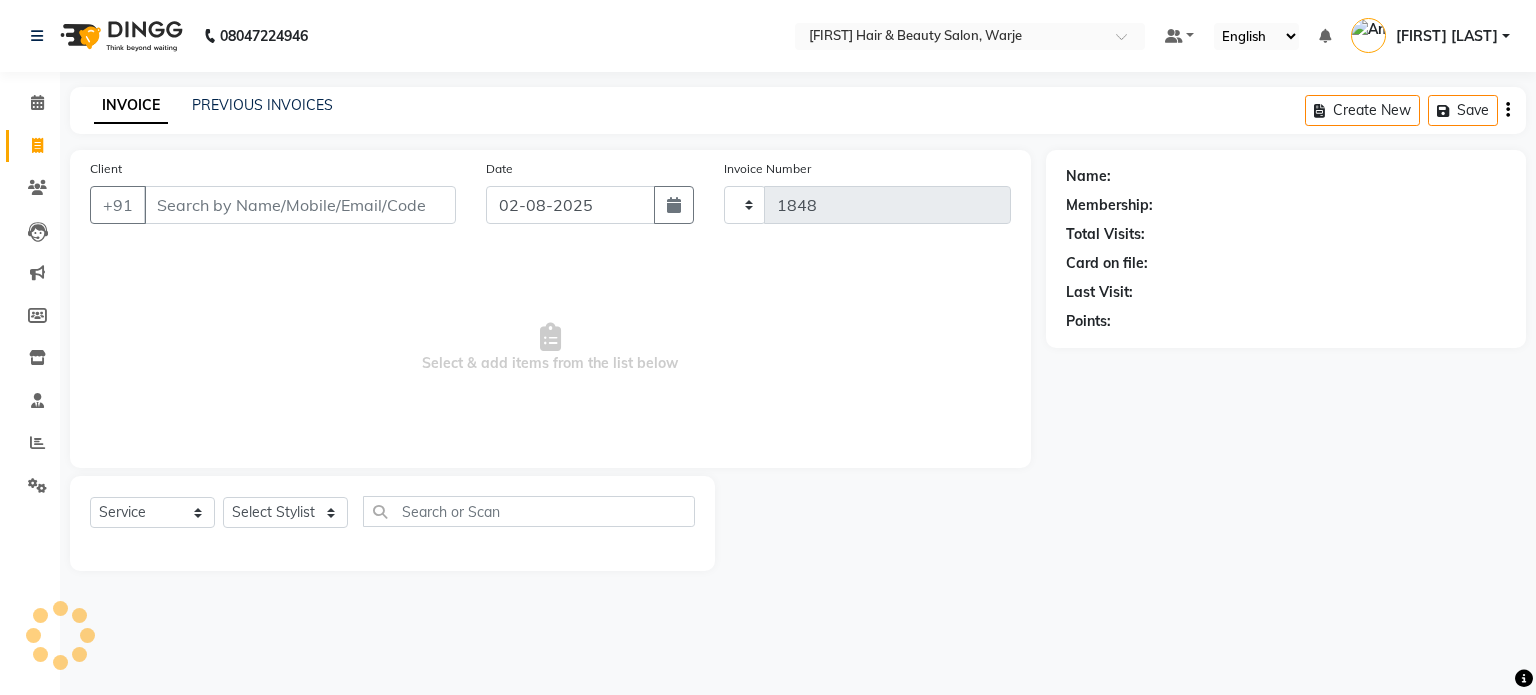 select on "3753" 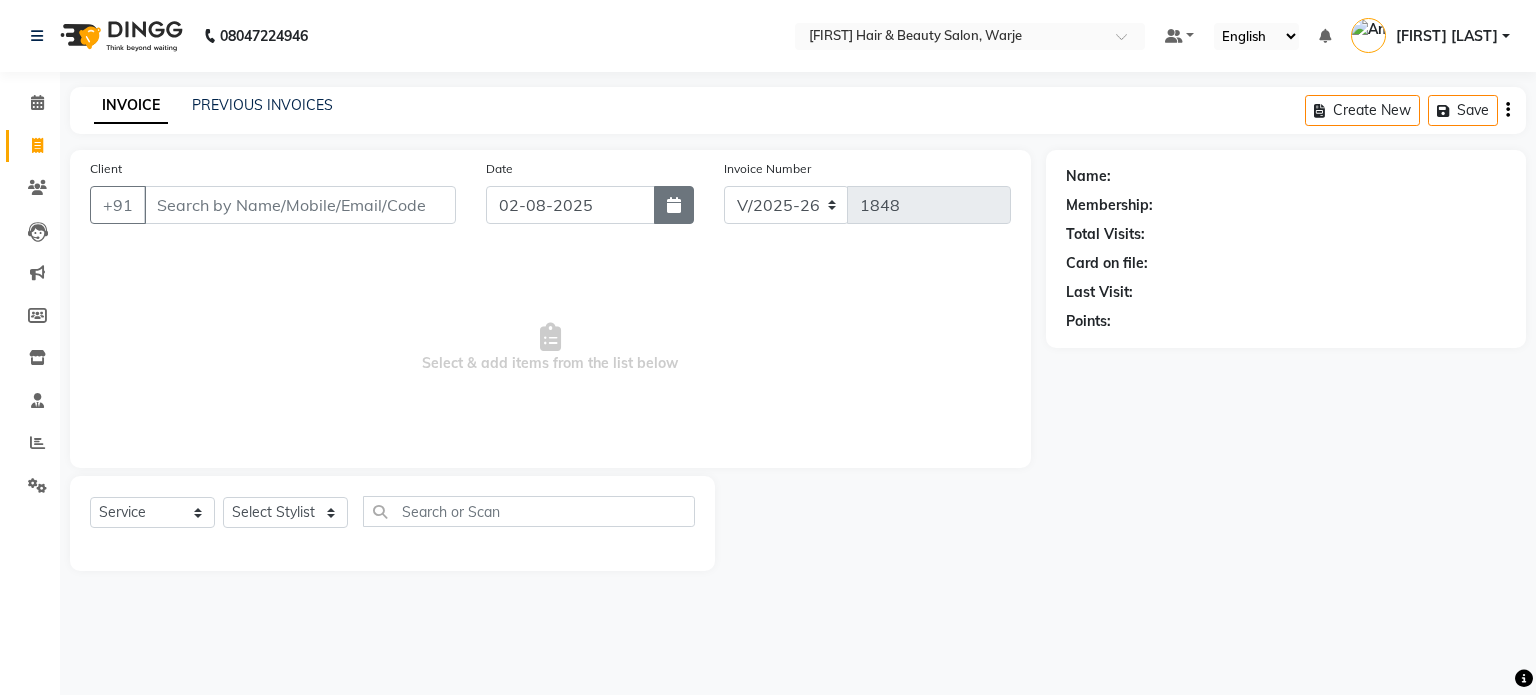 click 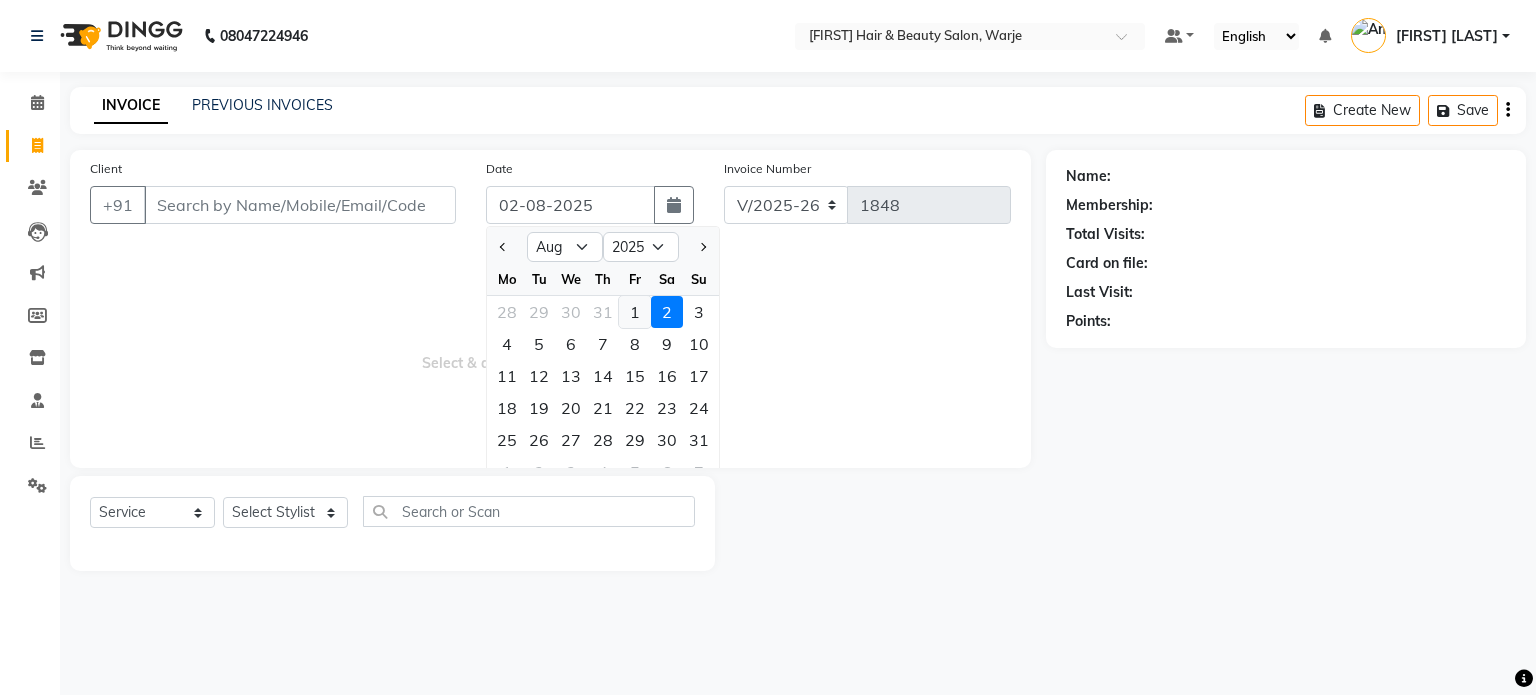 click on "1" 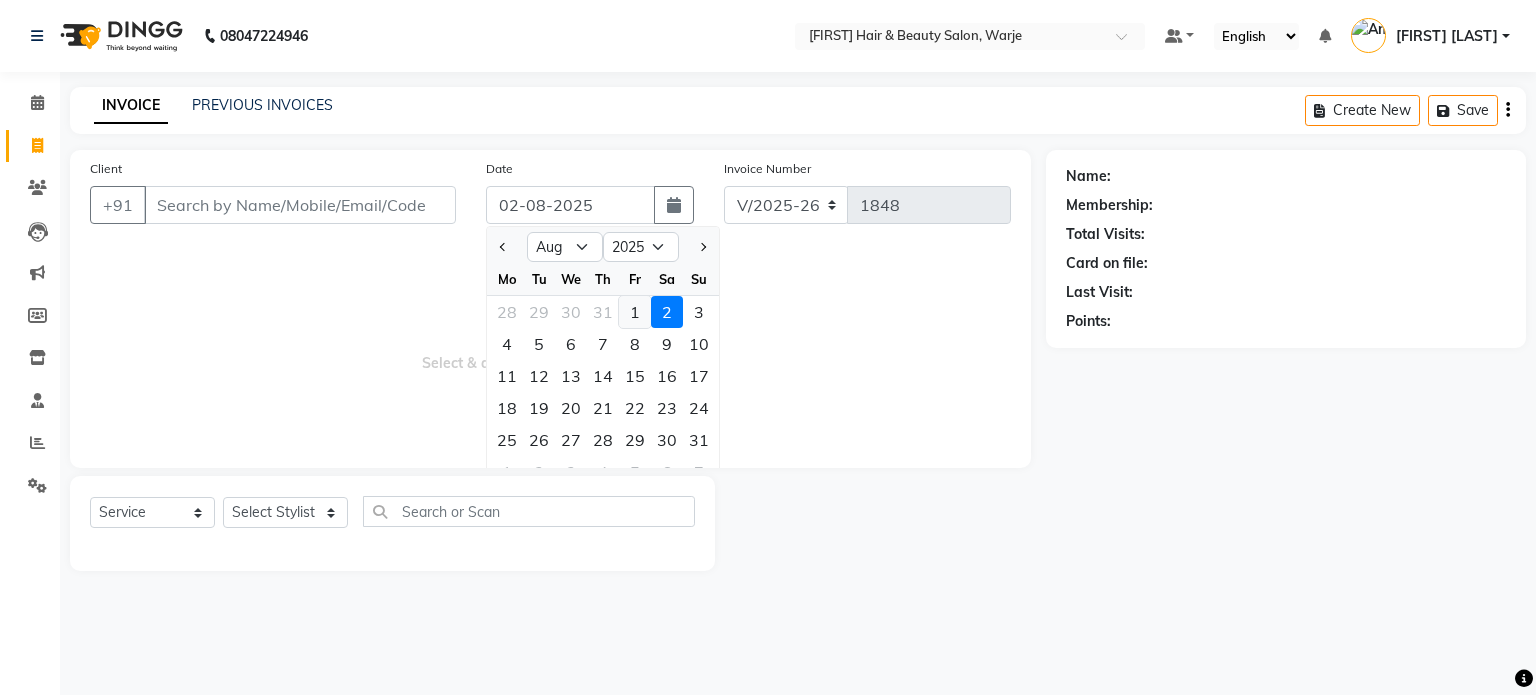 type on "01-08-2025" 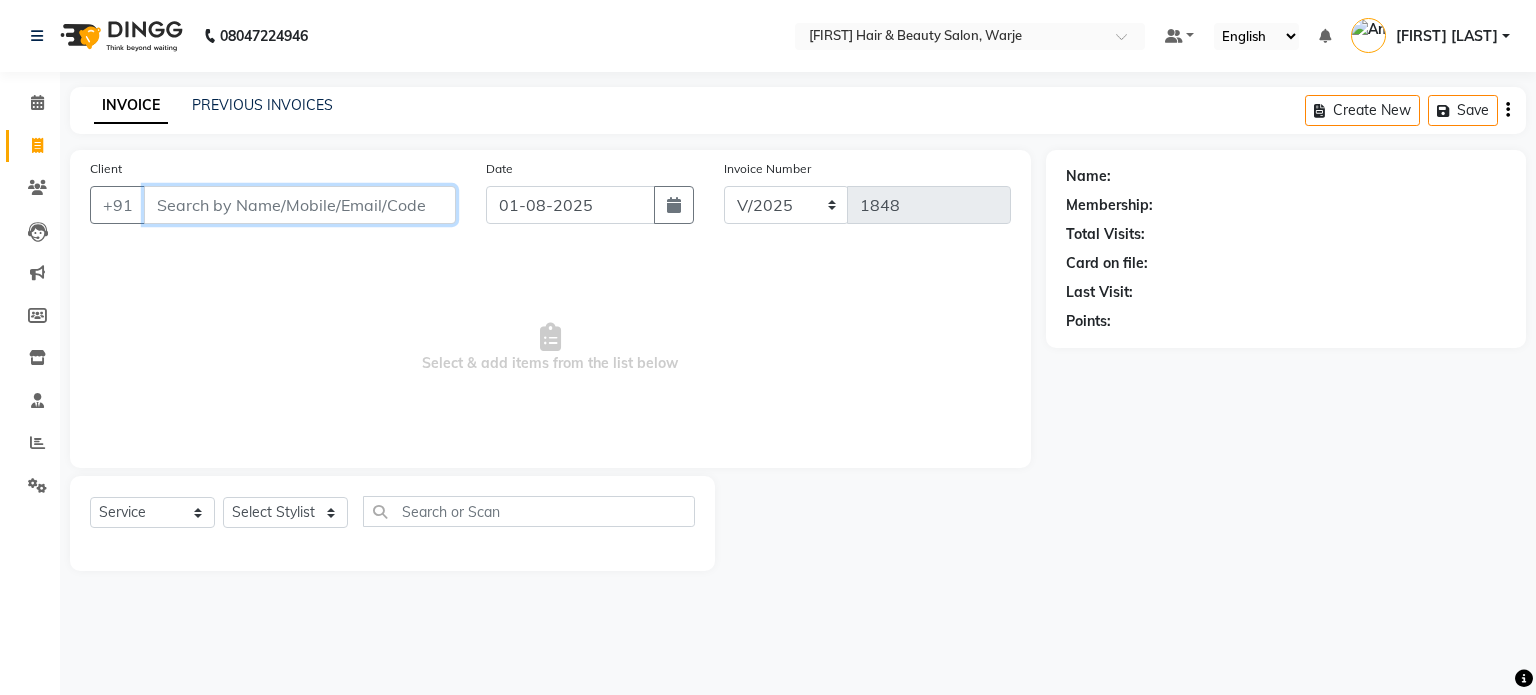 click on "Client" at bounding box center (300, 205) 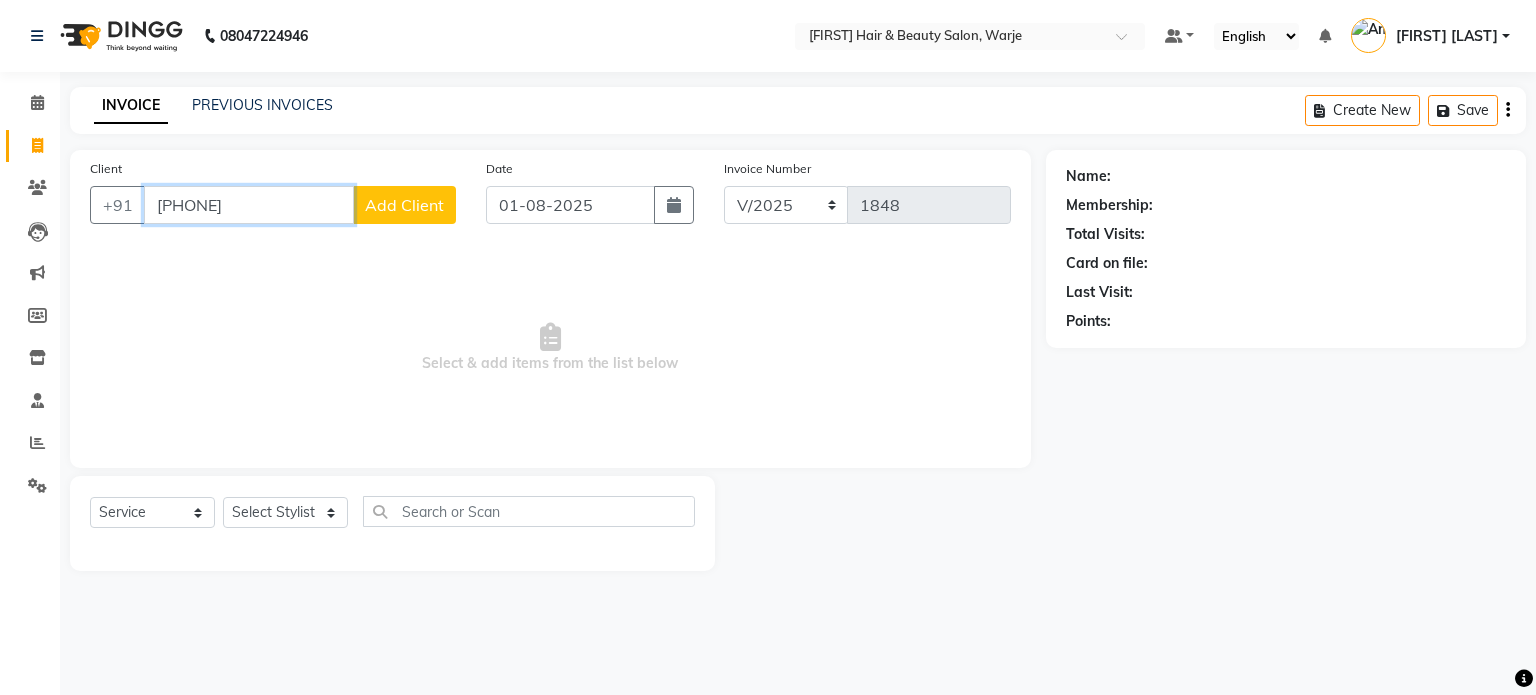 type on "[PHONE]" 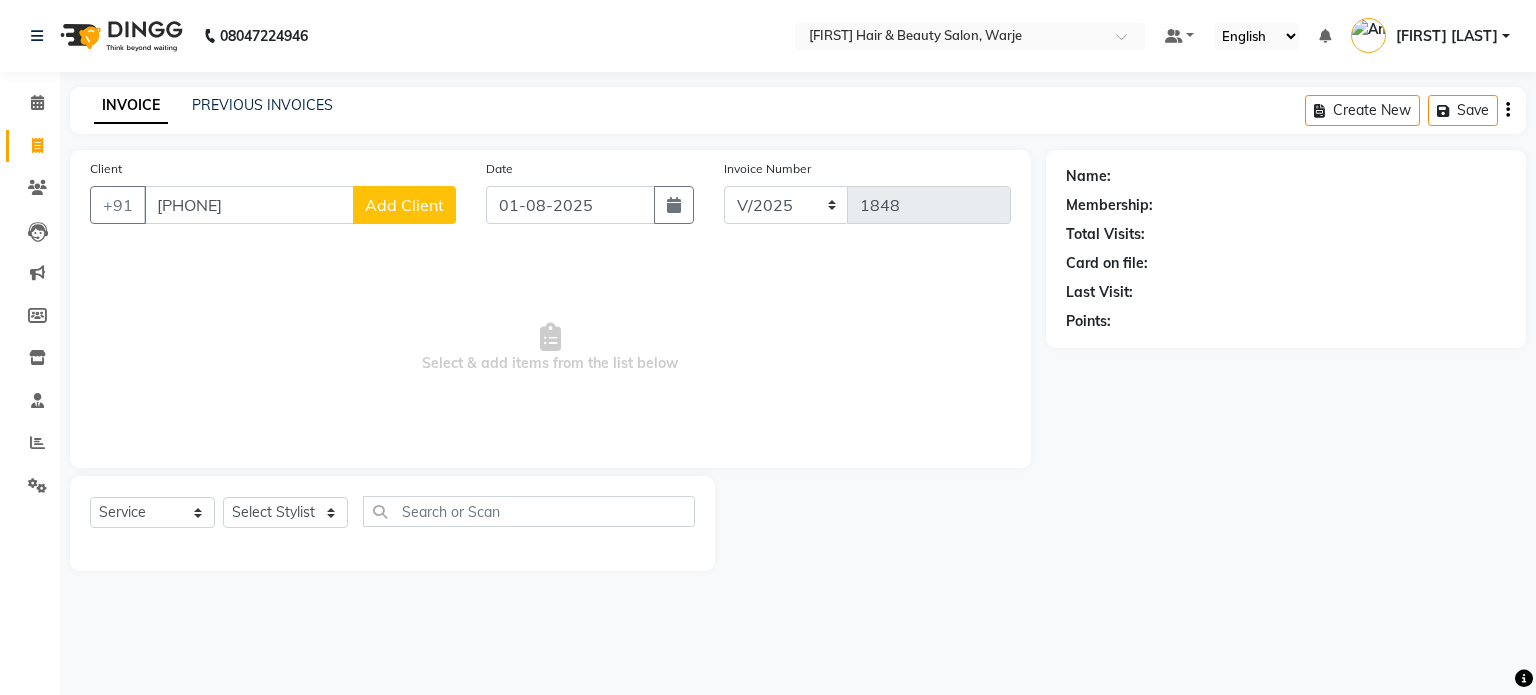 click on "Add Client" 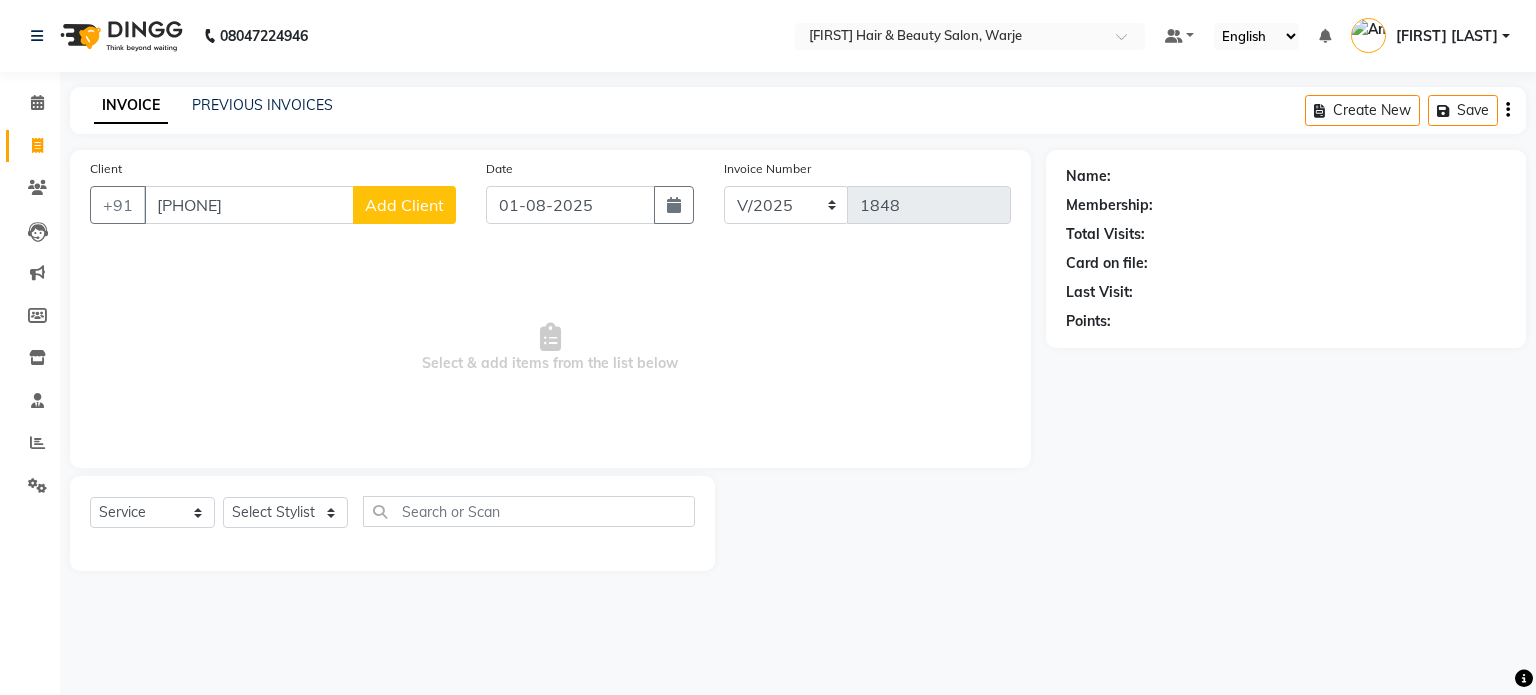 select on "22" 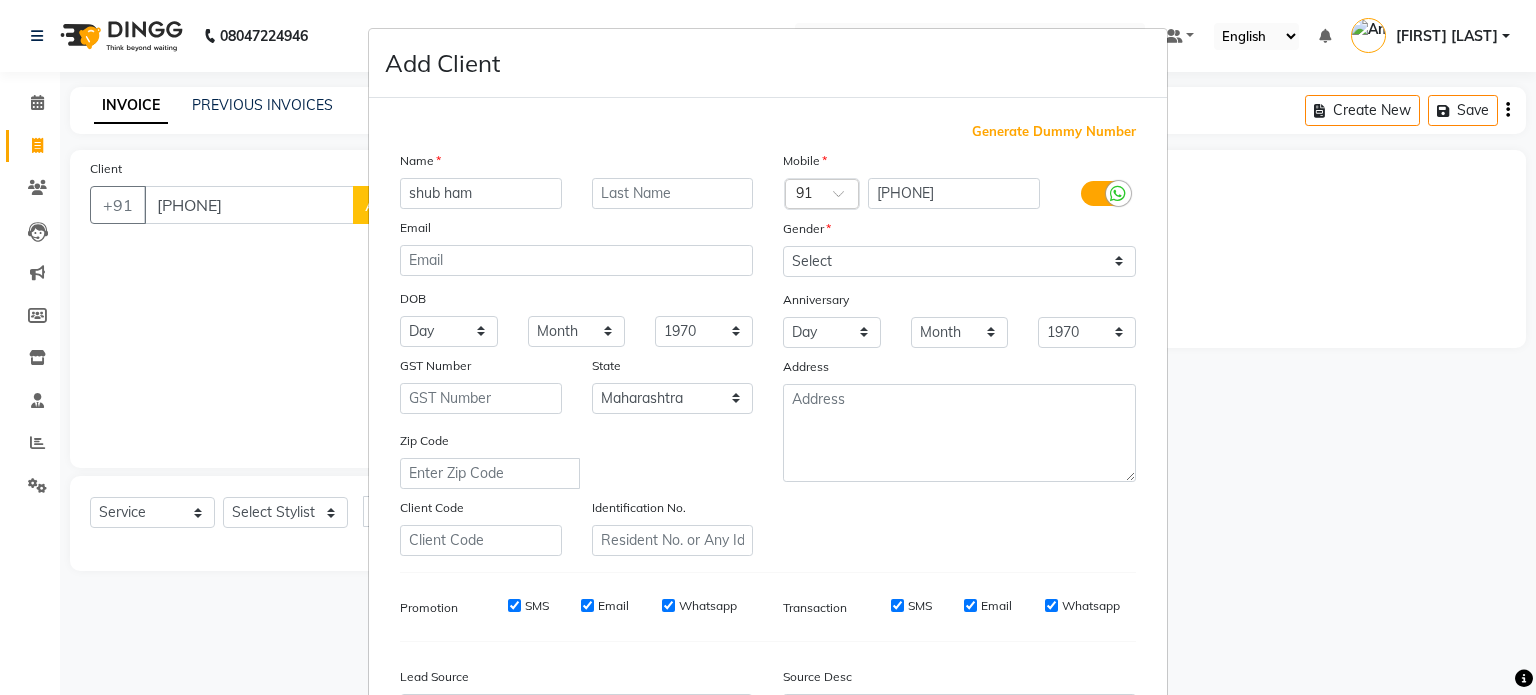 click on "shub ham" at bounding box center [481, 193] 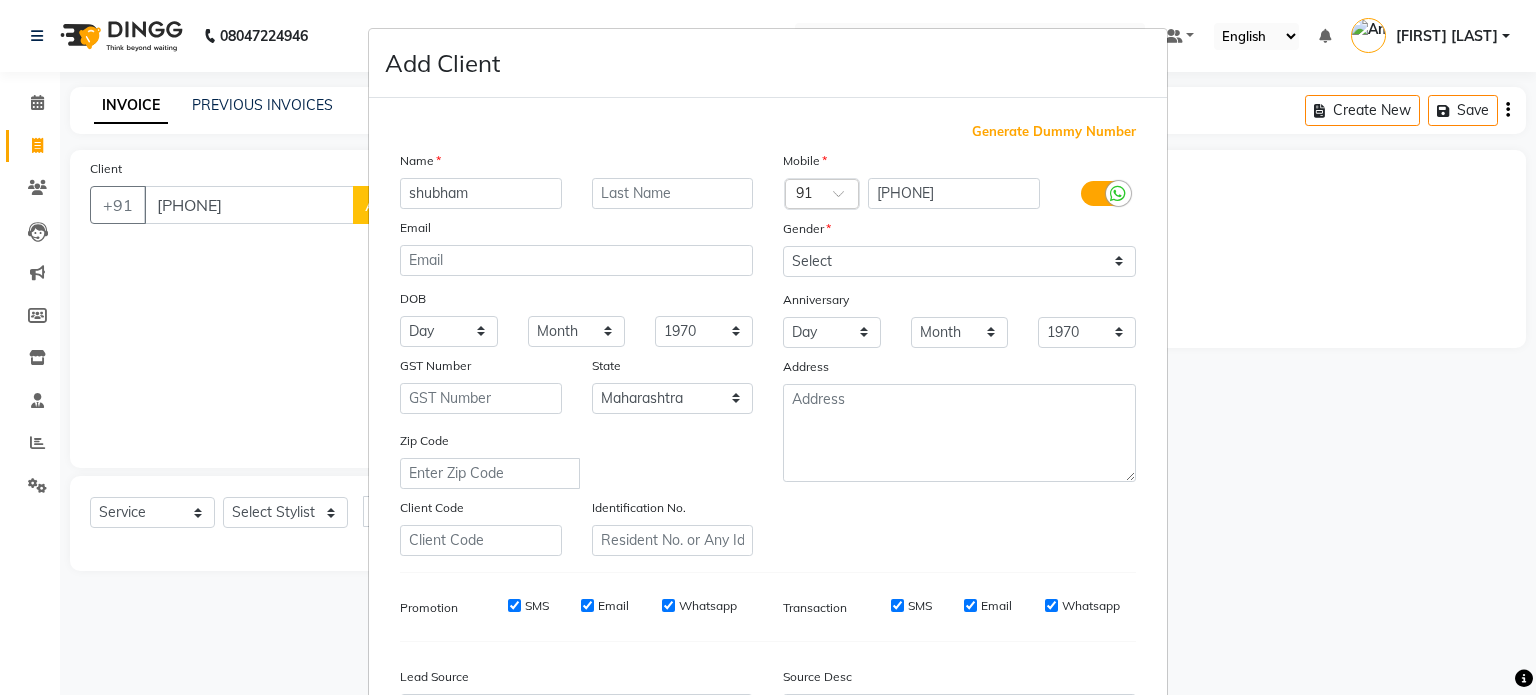 type on "shubham" 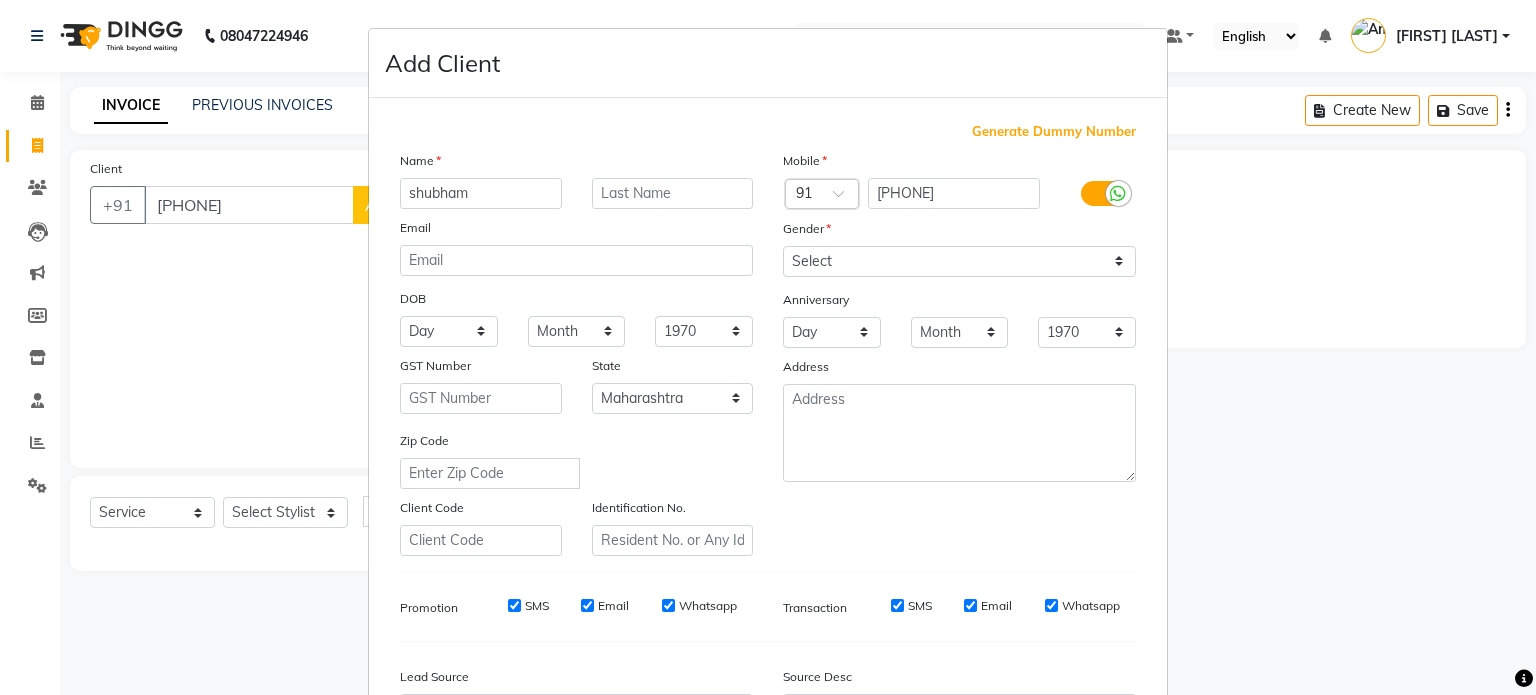 click at bounding box center [1103, 193] 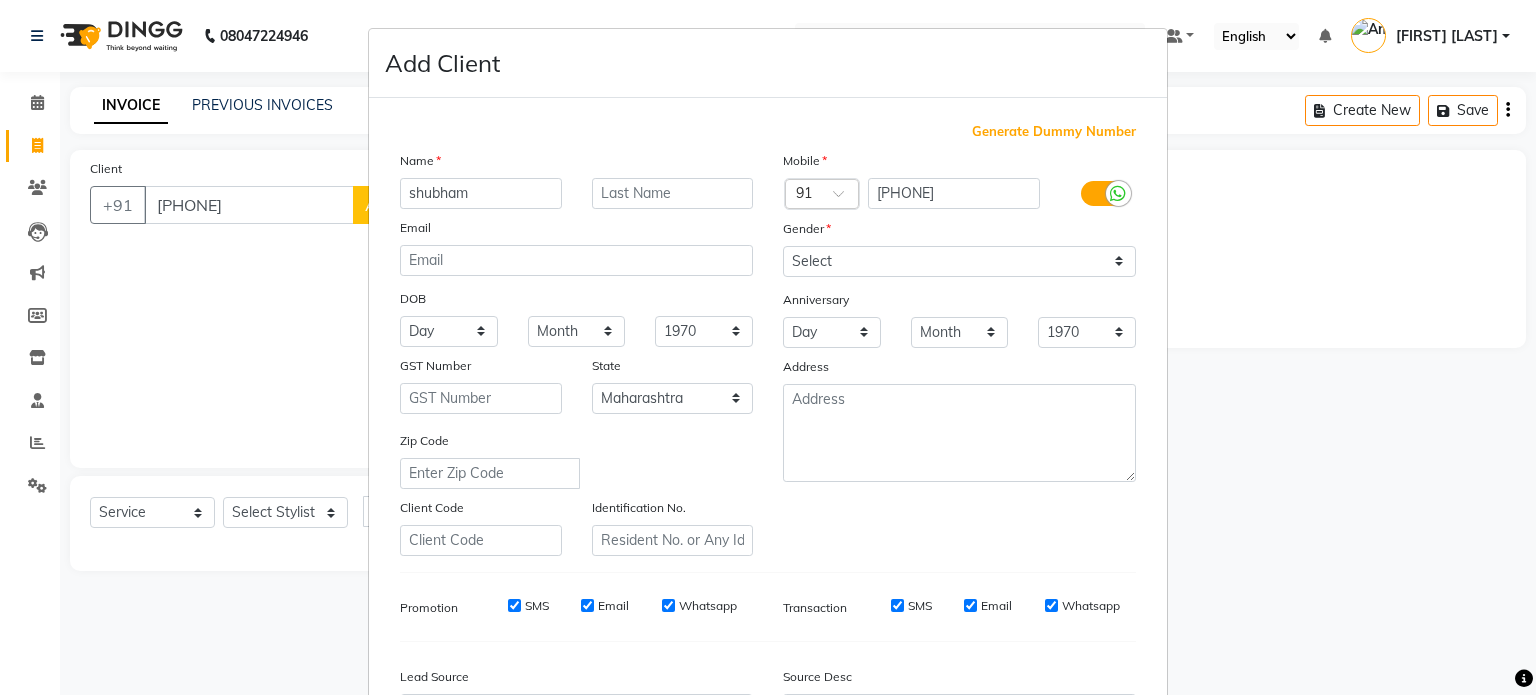 click at bounding box center [0, 0] 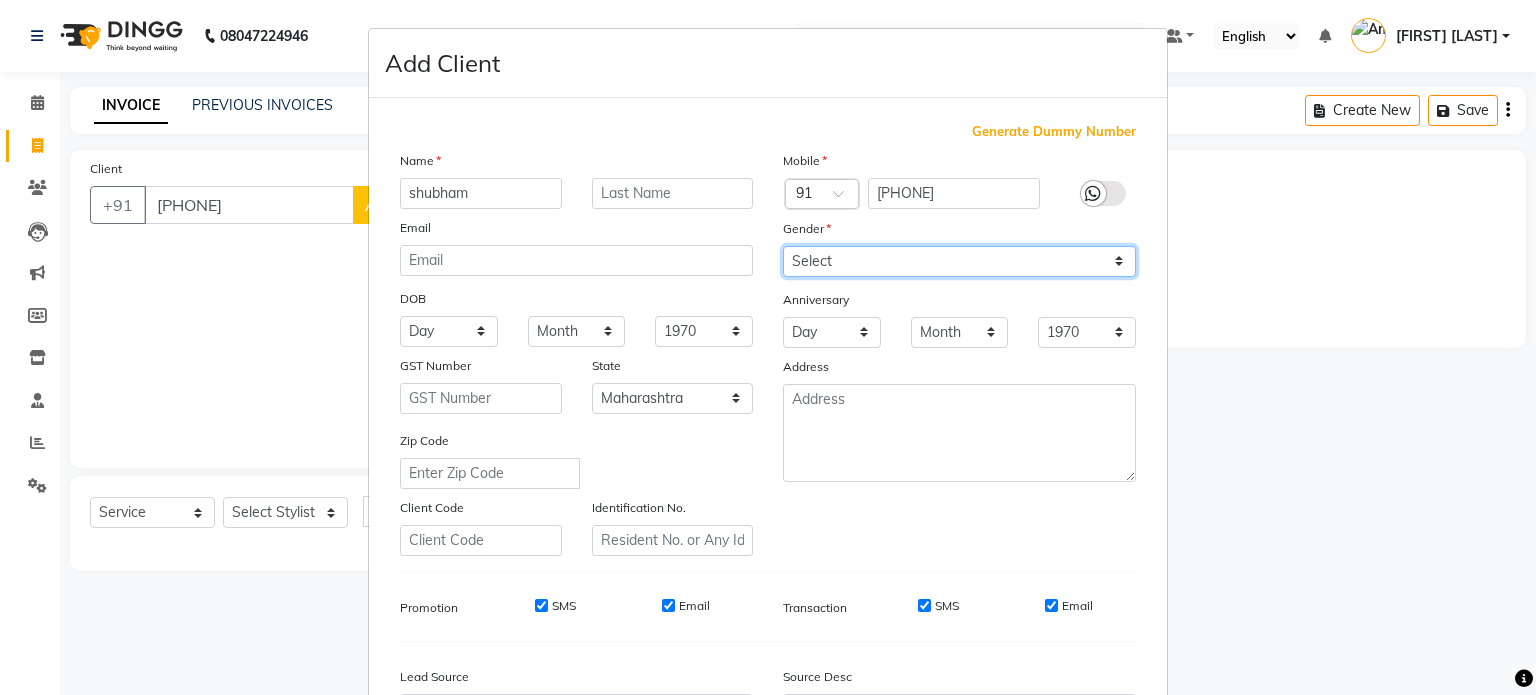 click on "Select Male Female Other Prefer Not To Say" at bounding box center (959, 261) 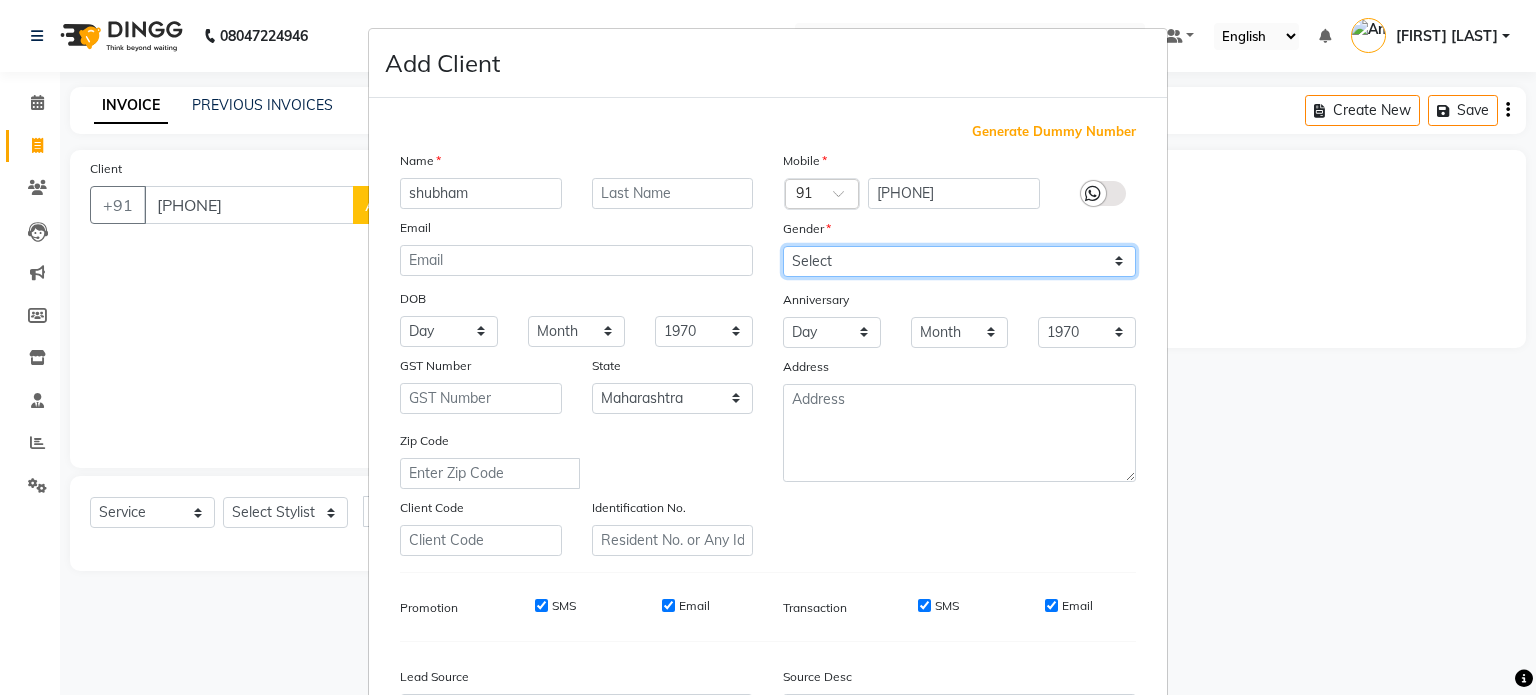 select on "male" 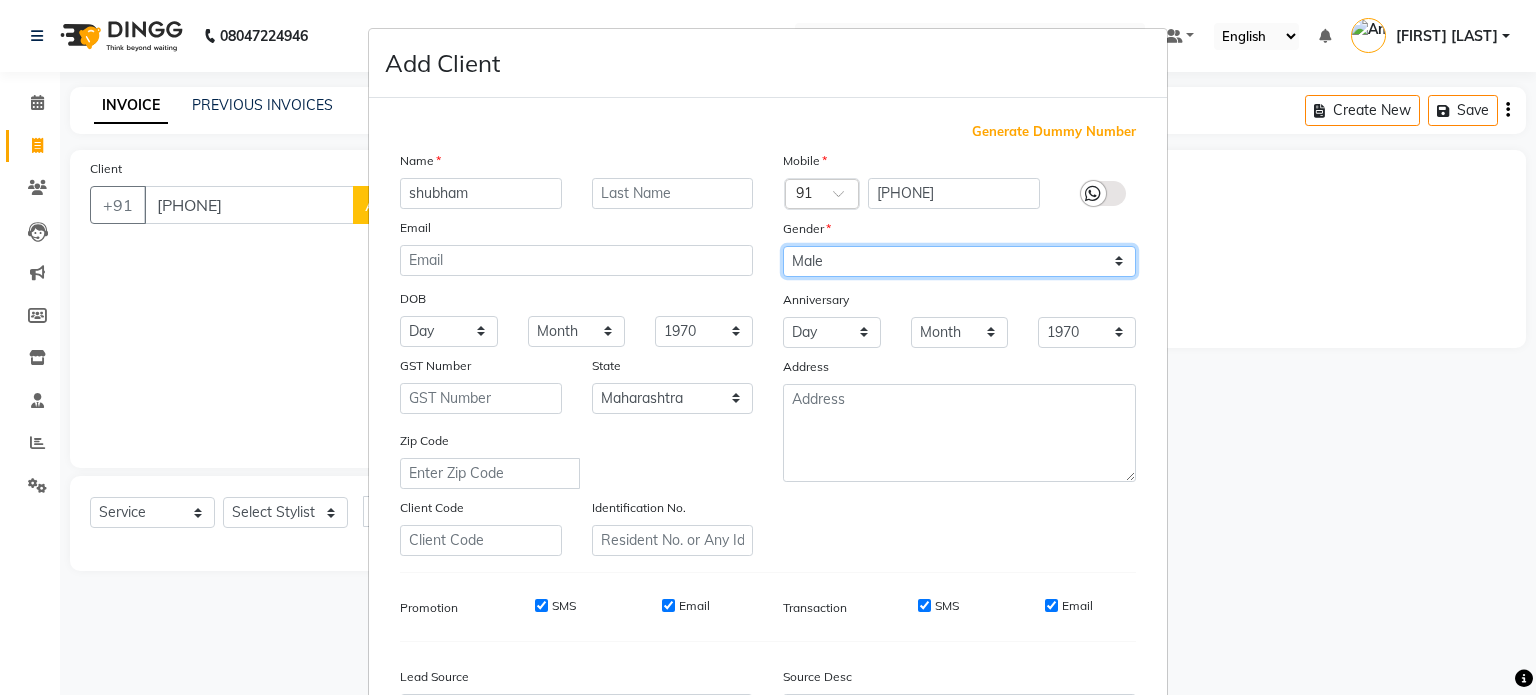 click on "Select Male Female Other Prefer Not To Say" at bounding box center [959, 261] 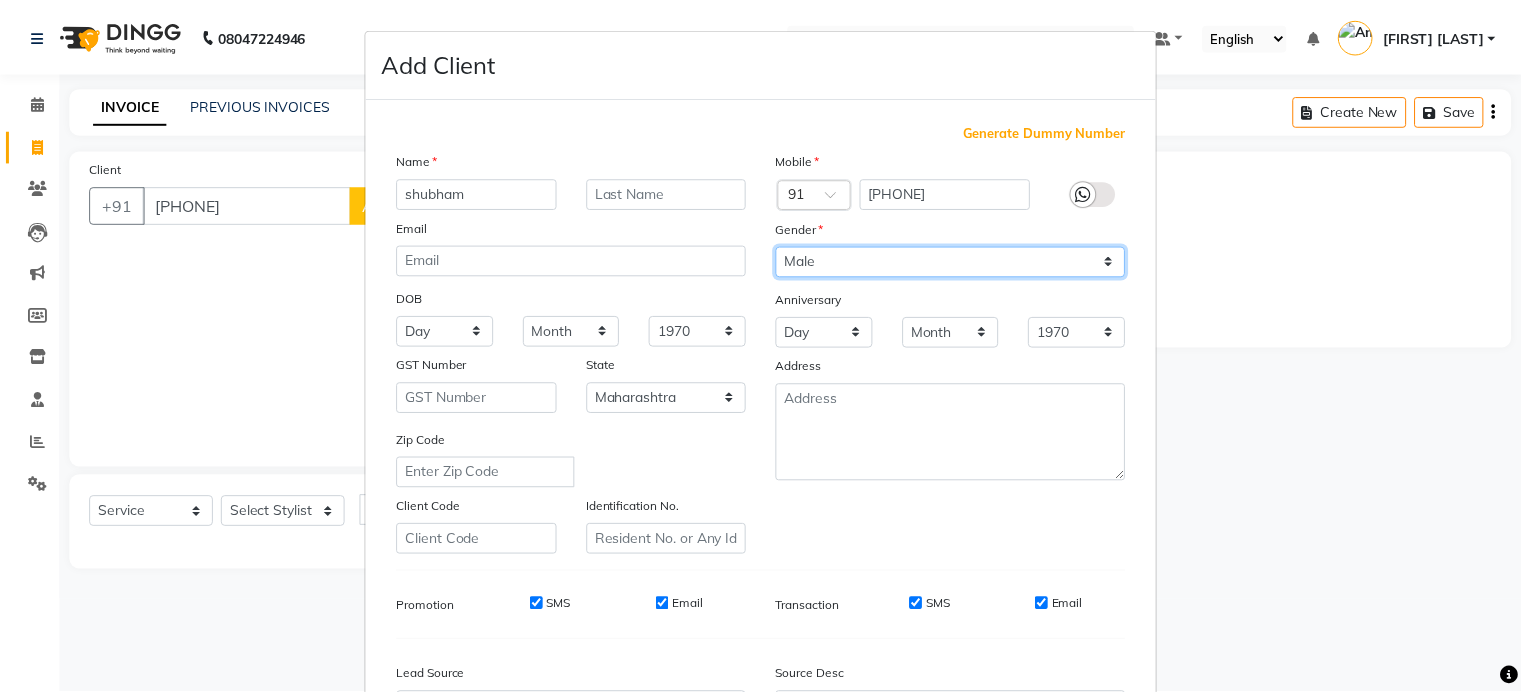 scroll, scrollTop: 237, scrollLeft: 0, axis: vertical 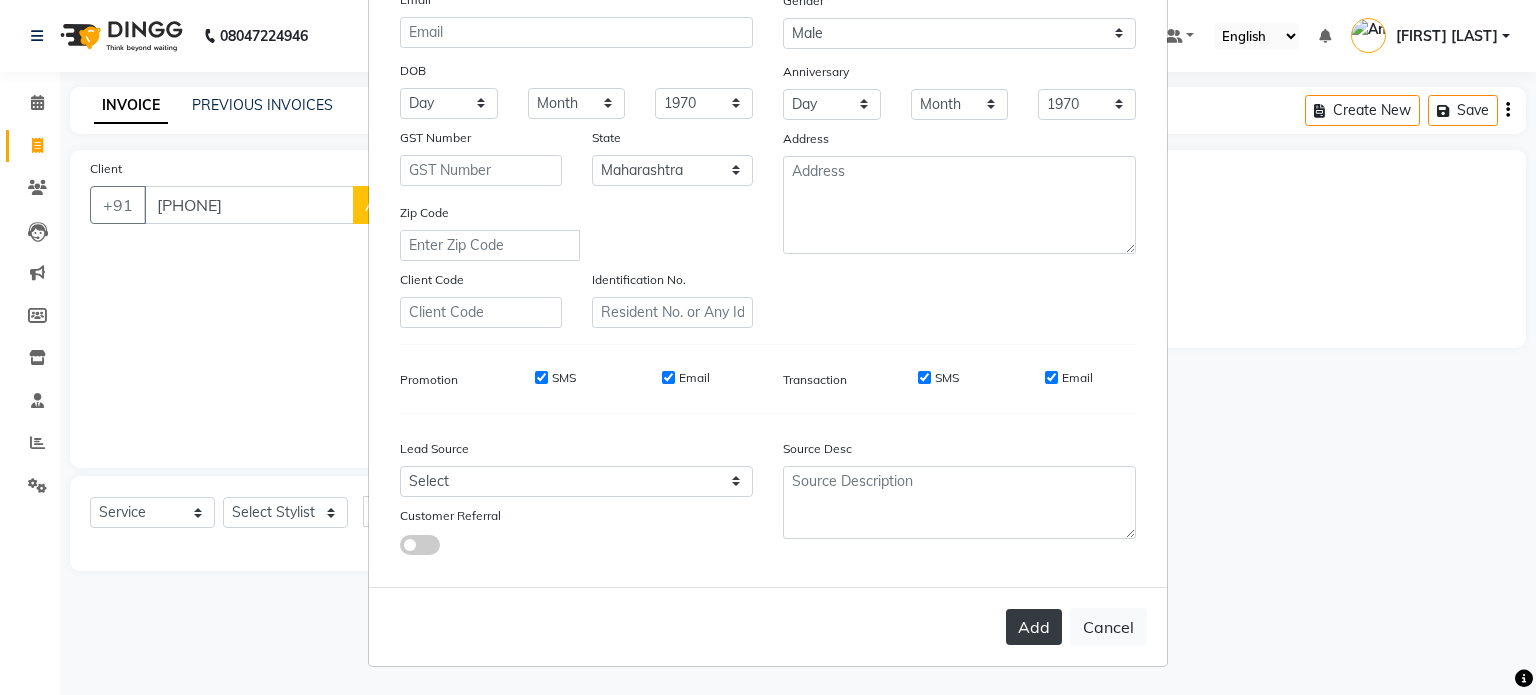 click on "Add" at bounding box center [1034, 627] 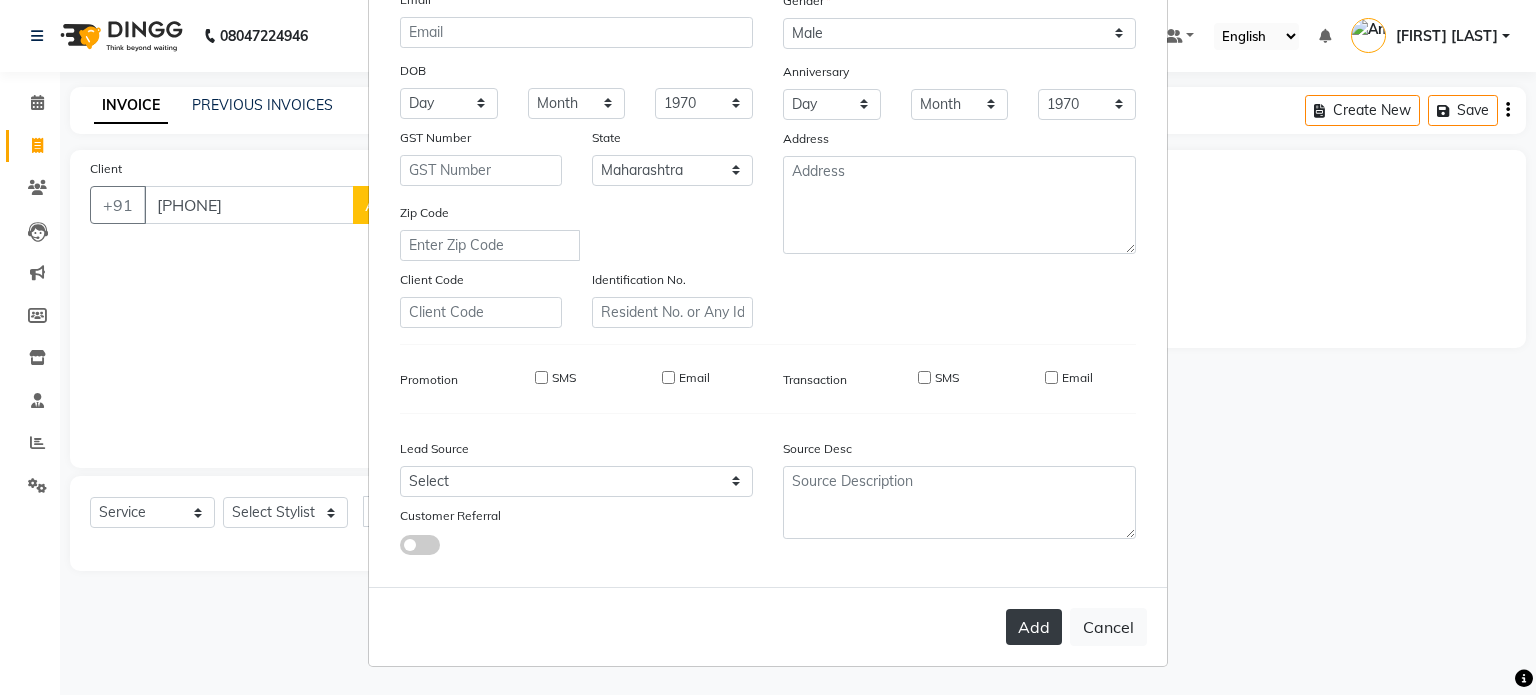 type 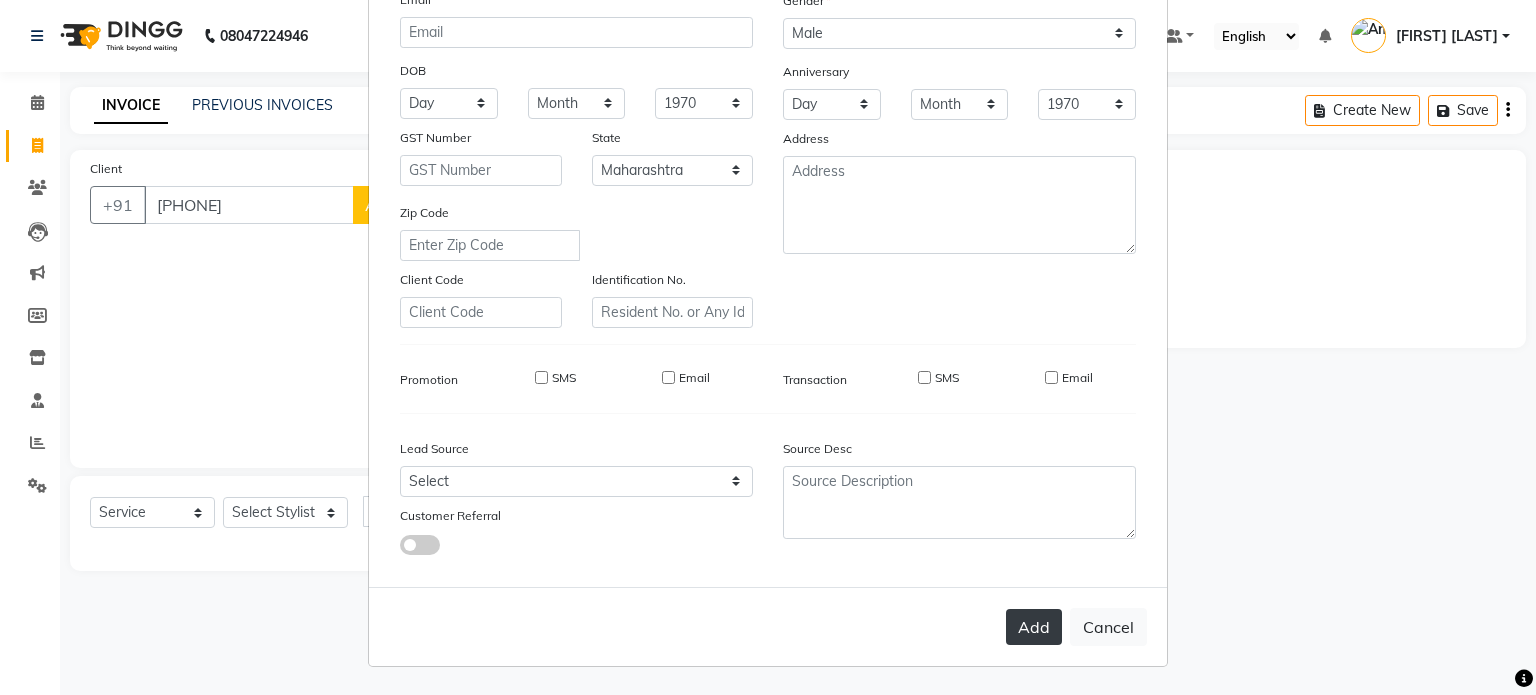 select 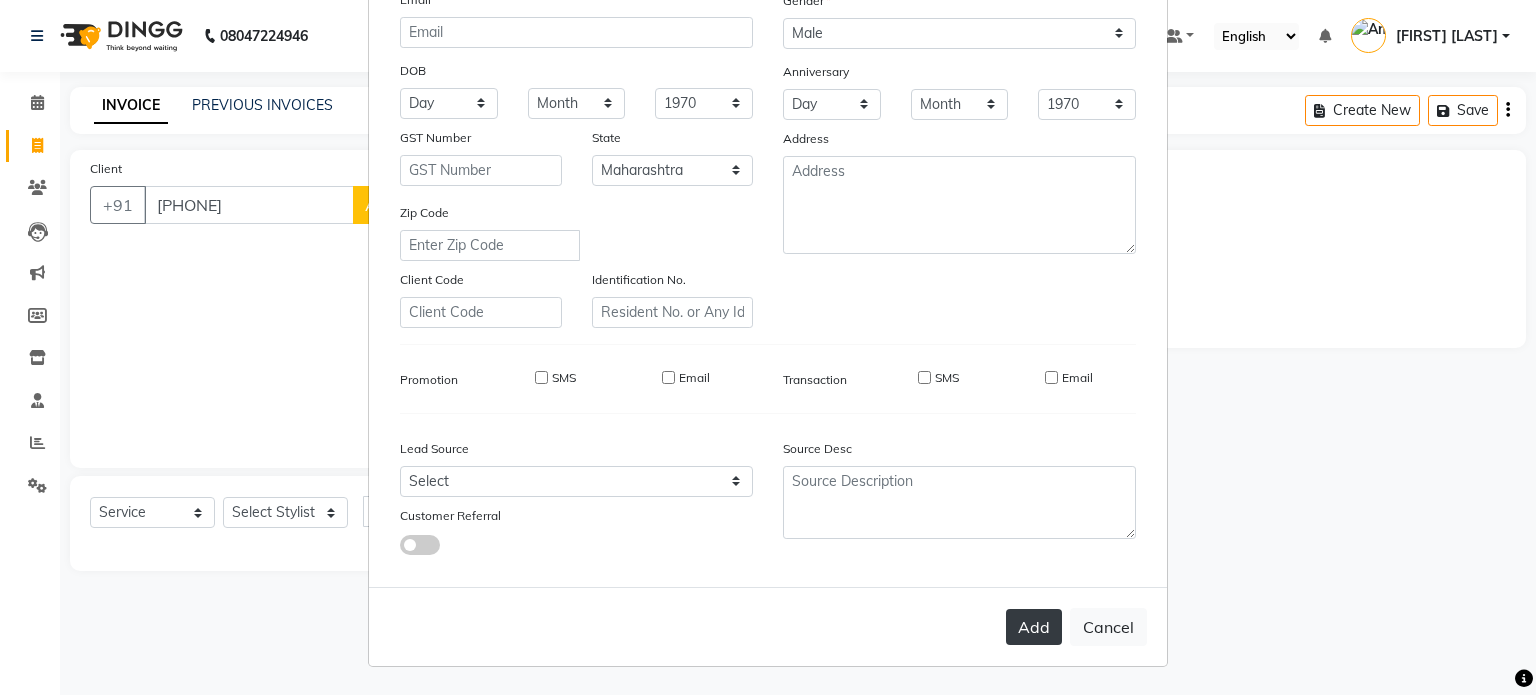 checkbox on "false" 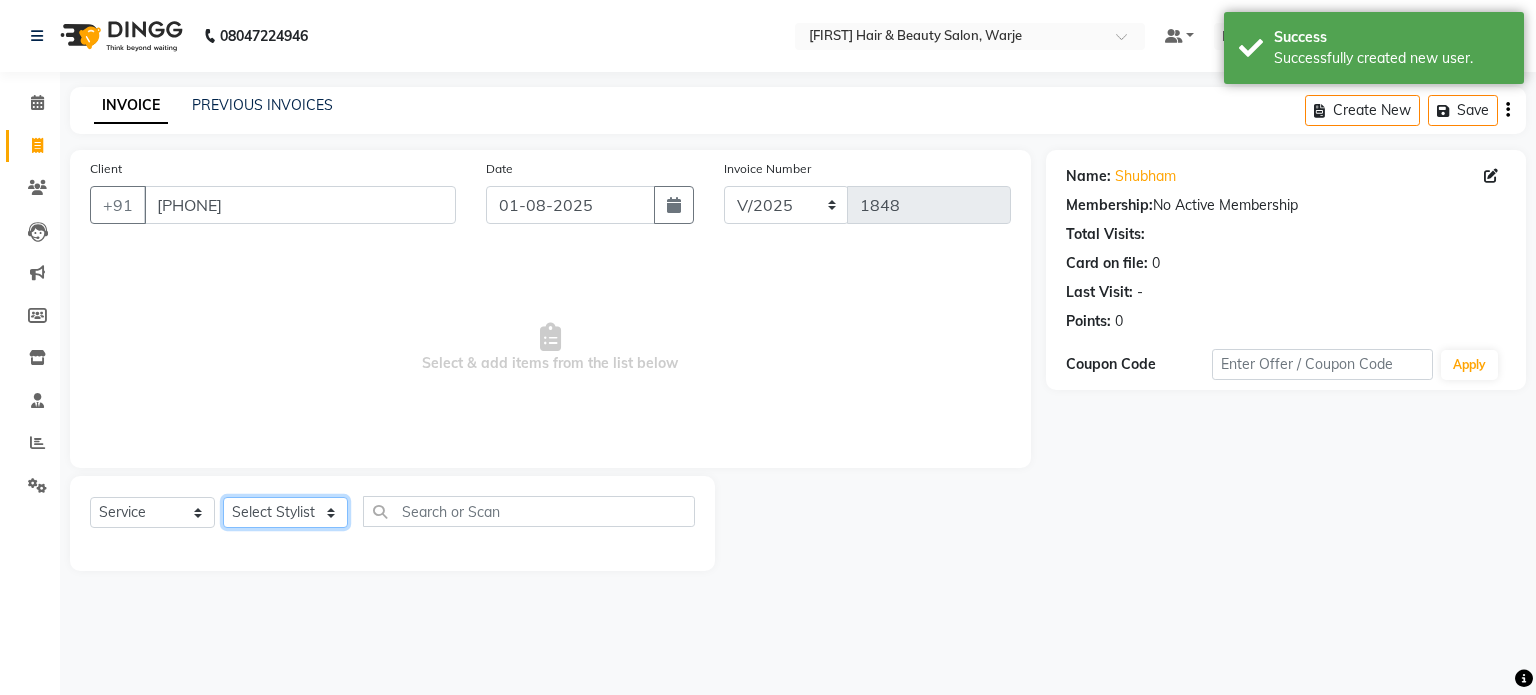 click on "Select Stylist Abhishek Akshay Amol Rathod JAYESH Mauli Ritik ruturaj Saniya  sayali (manager) shreyash shubham Swapnil" 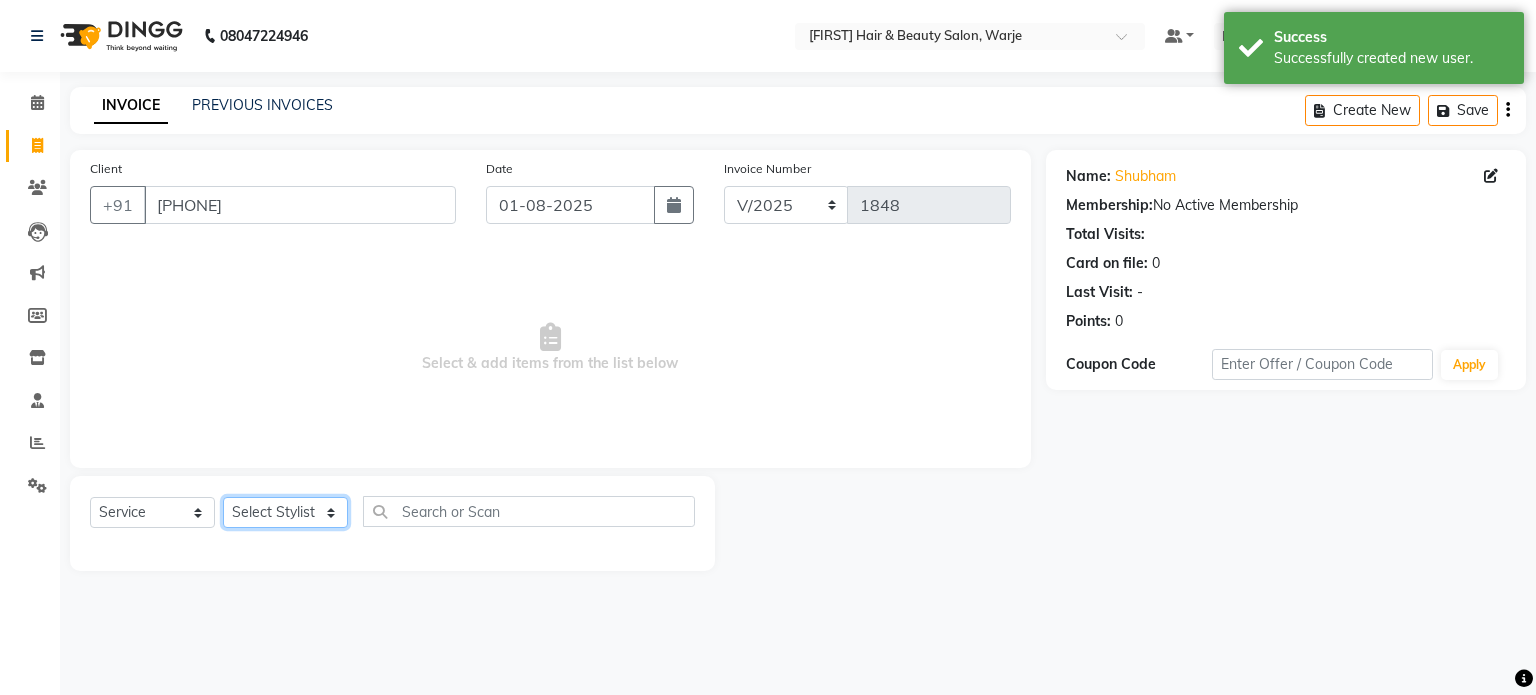 select on "30625" 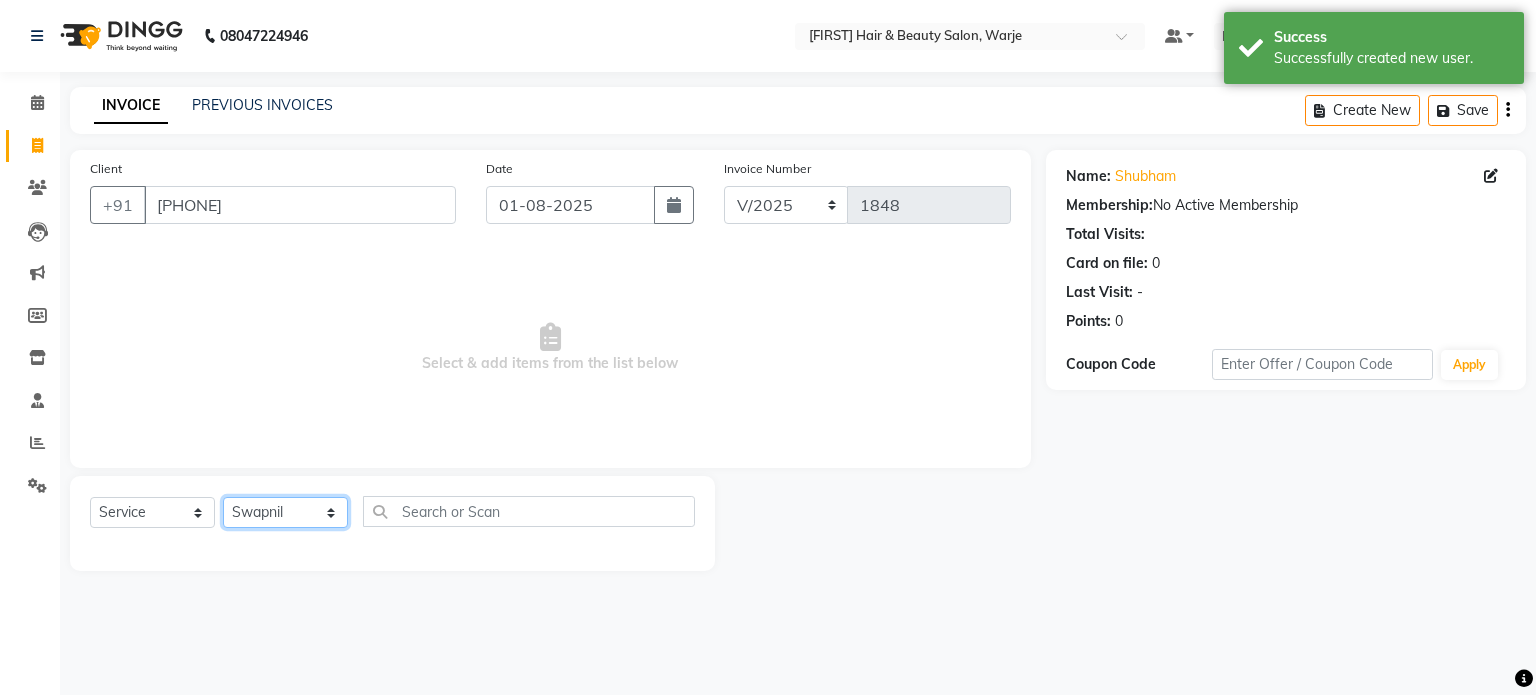 click on "Select Stylist Abhishek Akshay Amol Rathod JAYESH Mauli Ritik ruturaj Saniya  sayali (manager) shreyash shubham Swapnil" 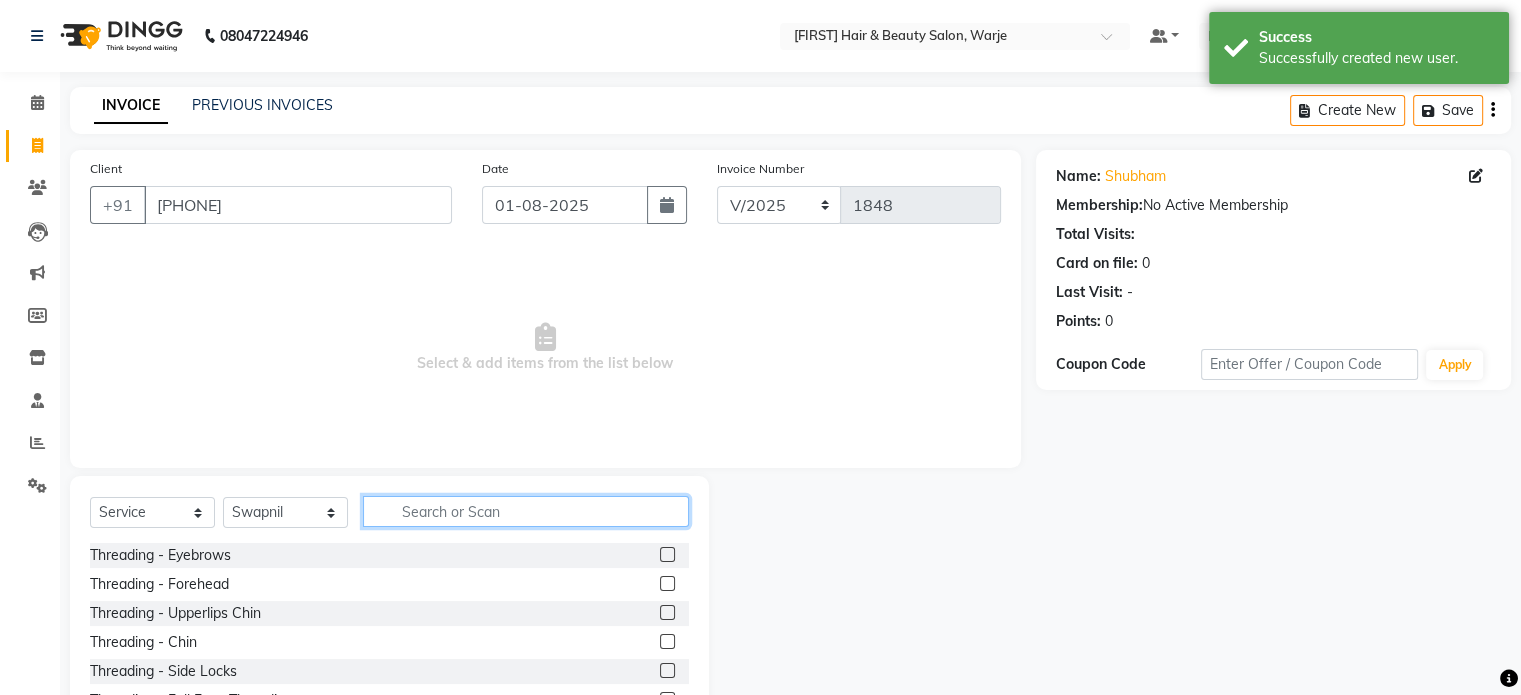 click 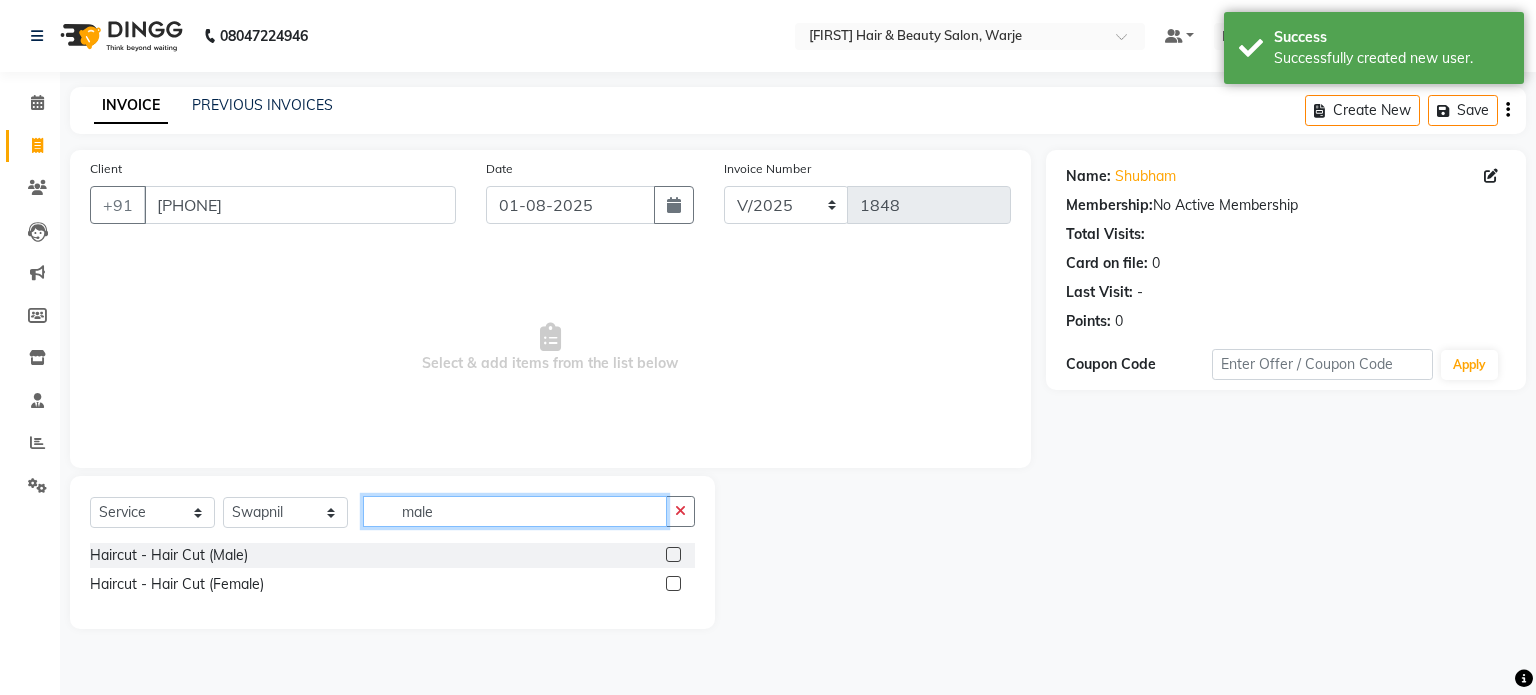 type on "male" 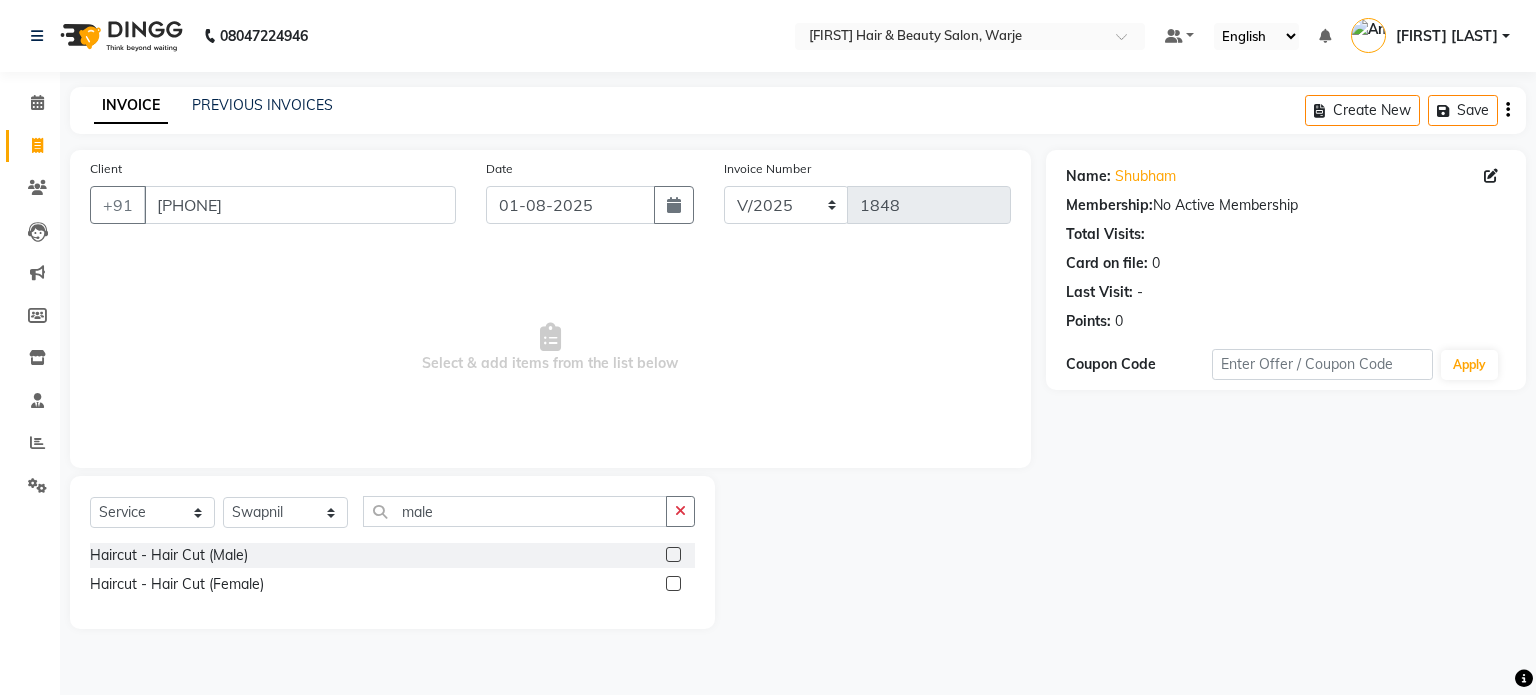 click 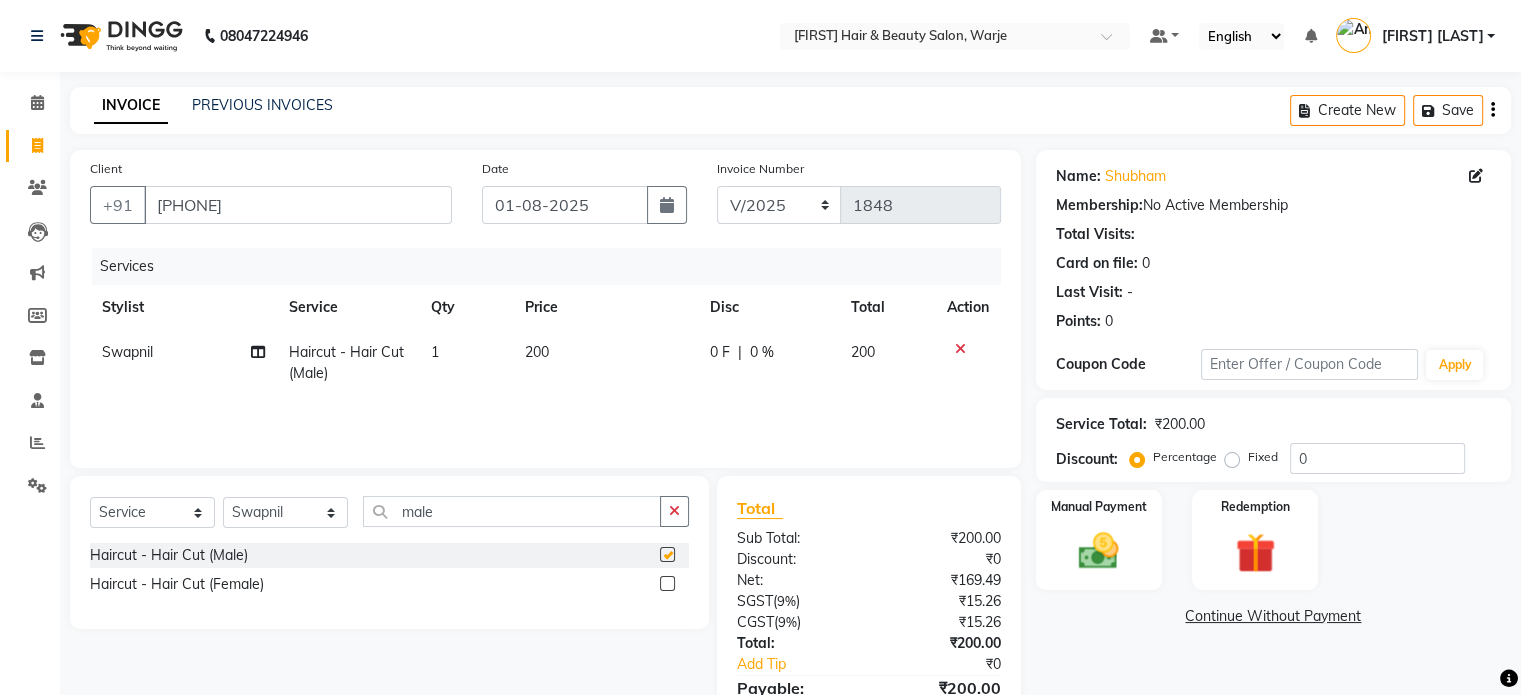 checkbox on "false" 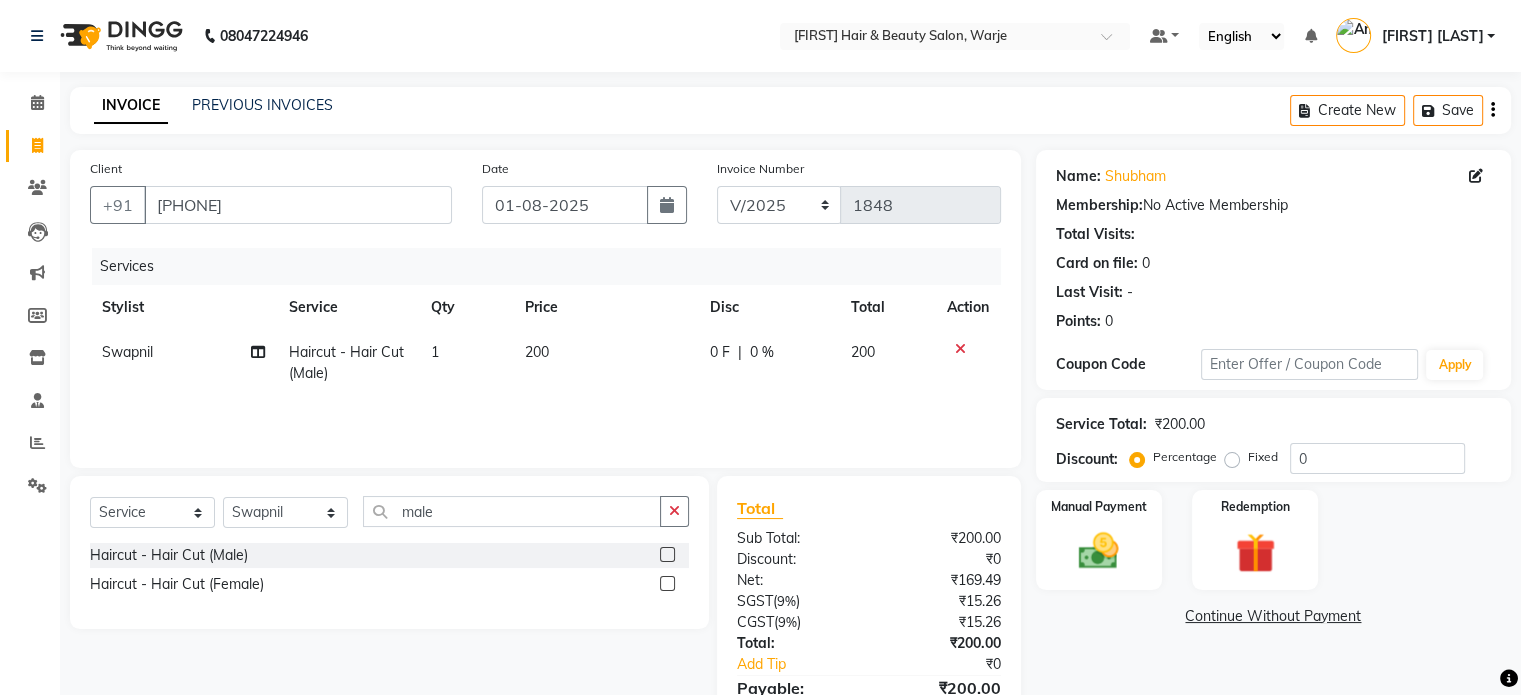 click on "200" 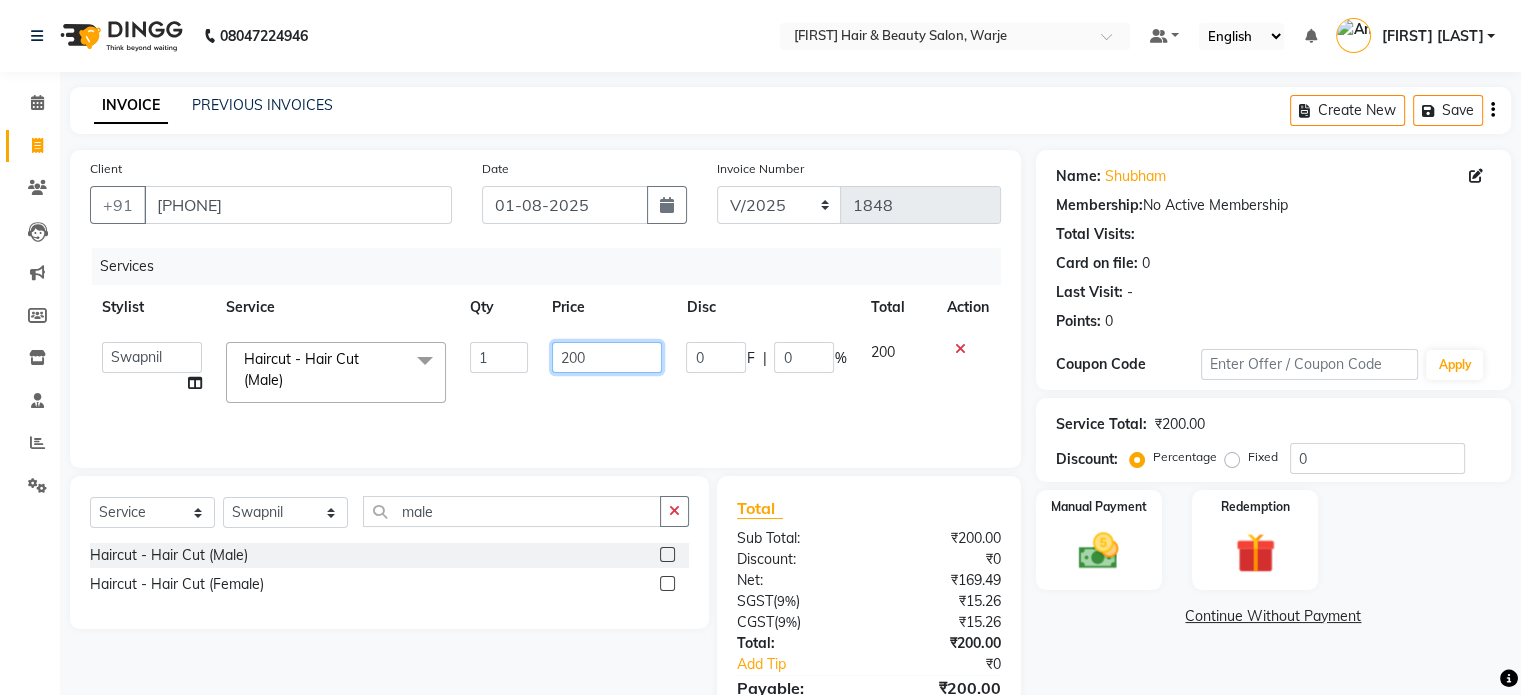 click on "200" 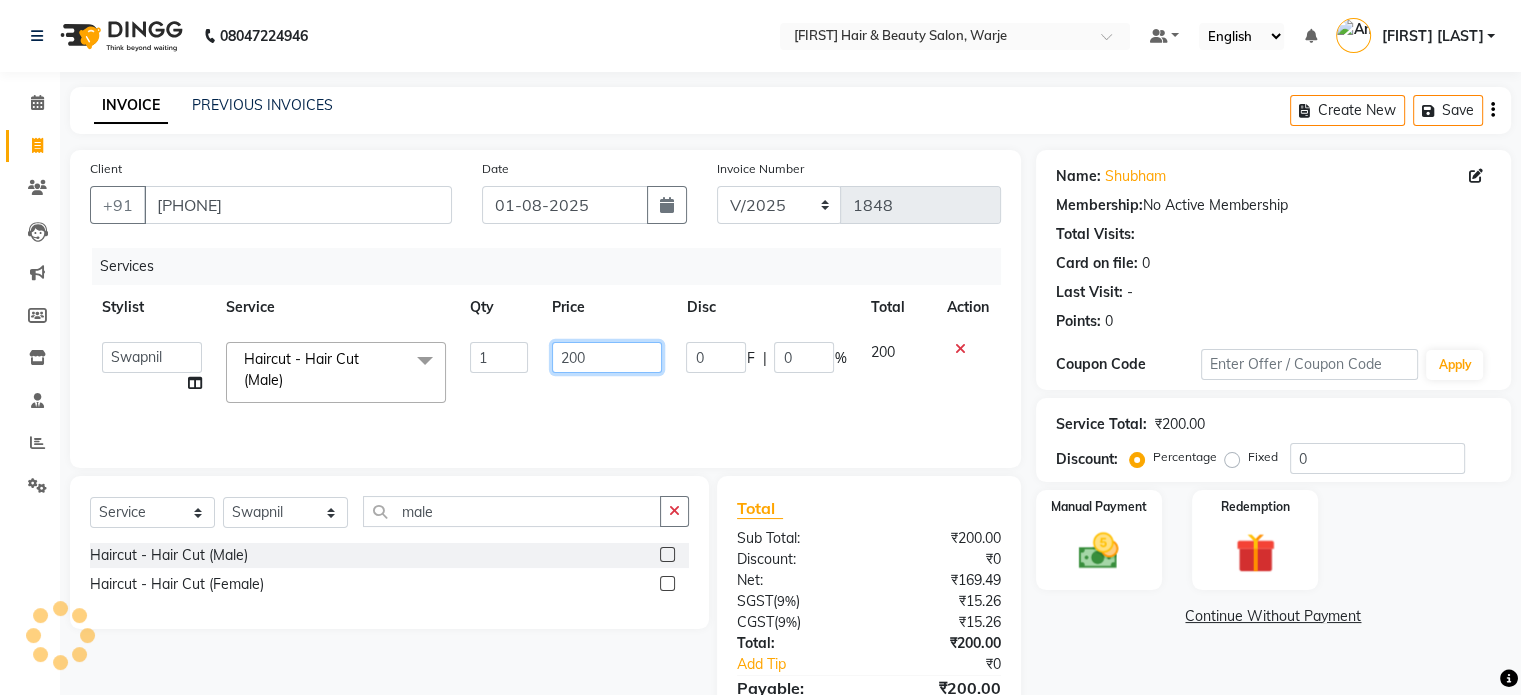 click on "200" 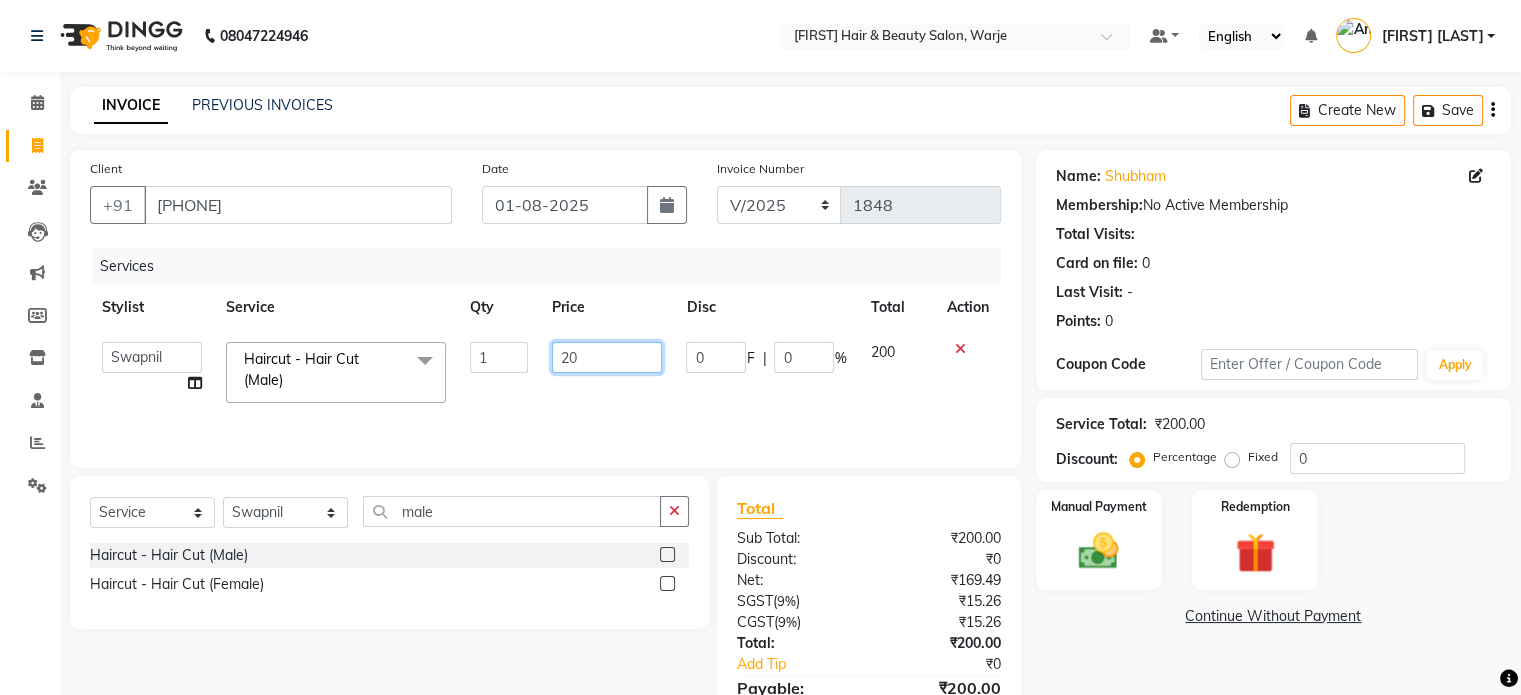 type on "2" 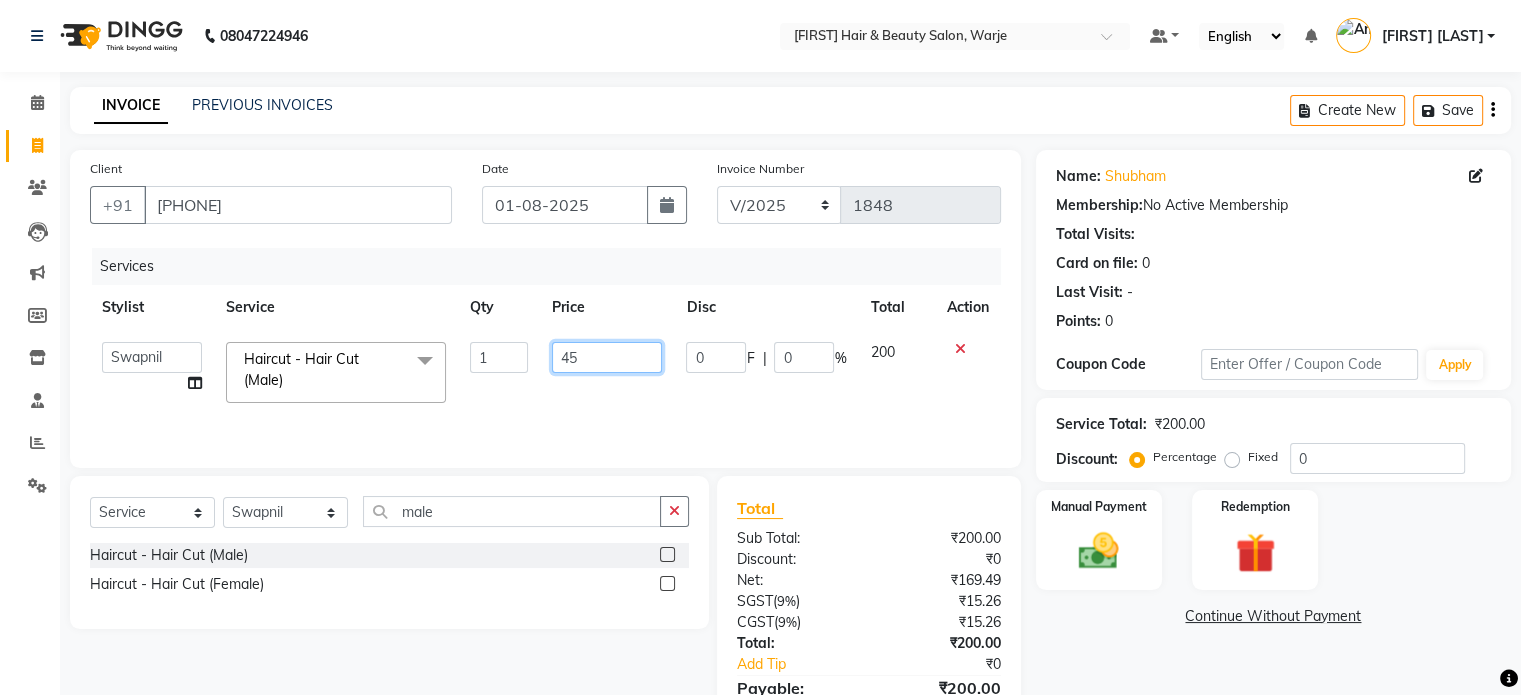type on "450" 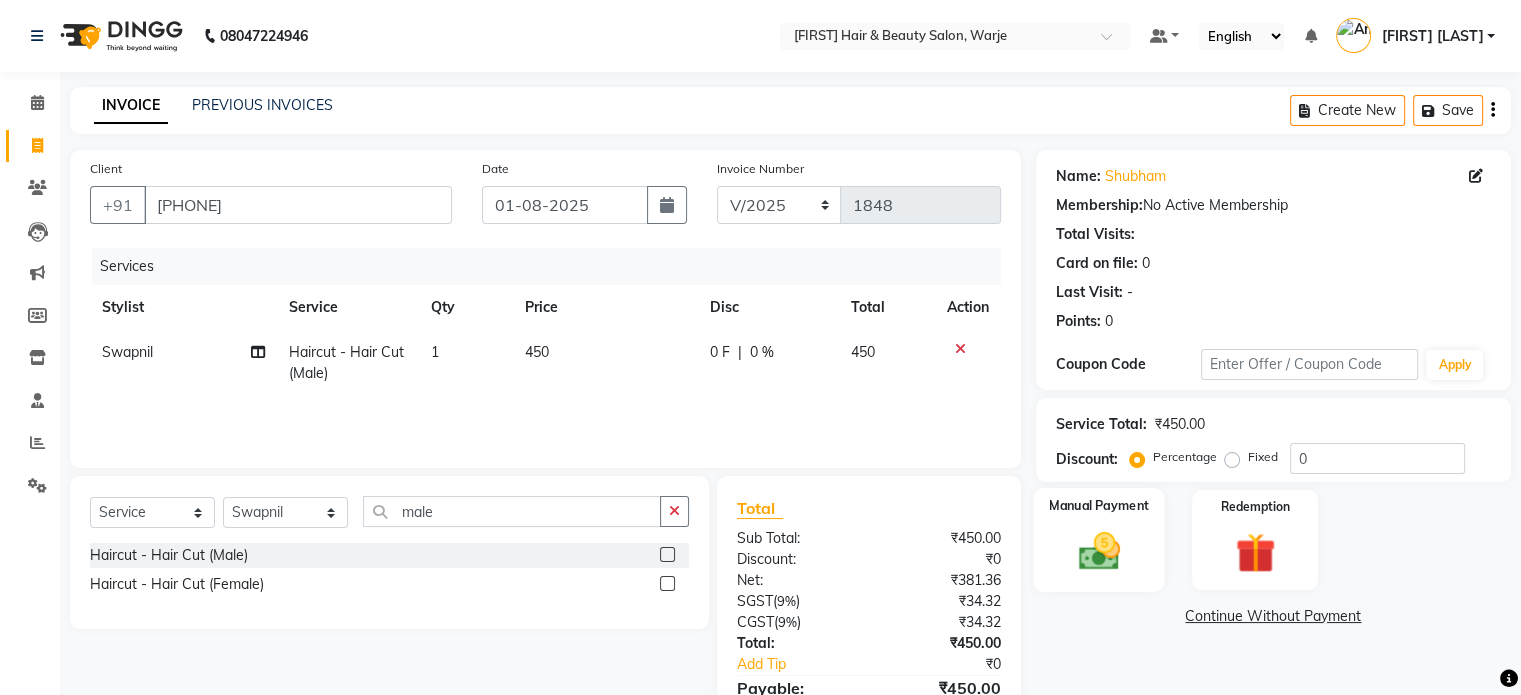 click on "Manual Payment" 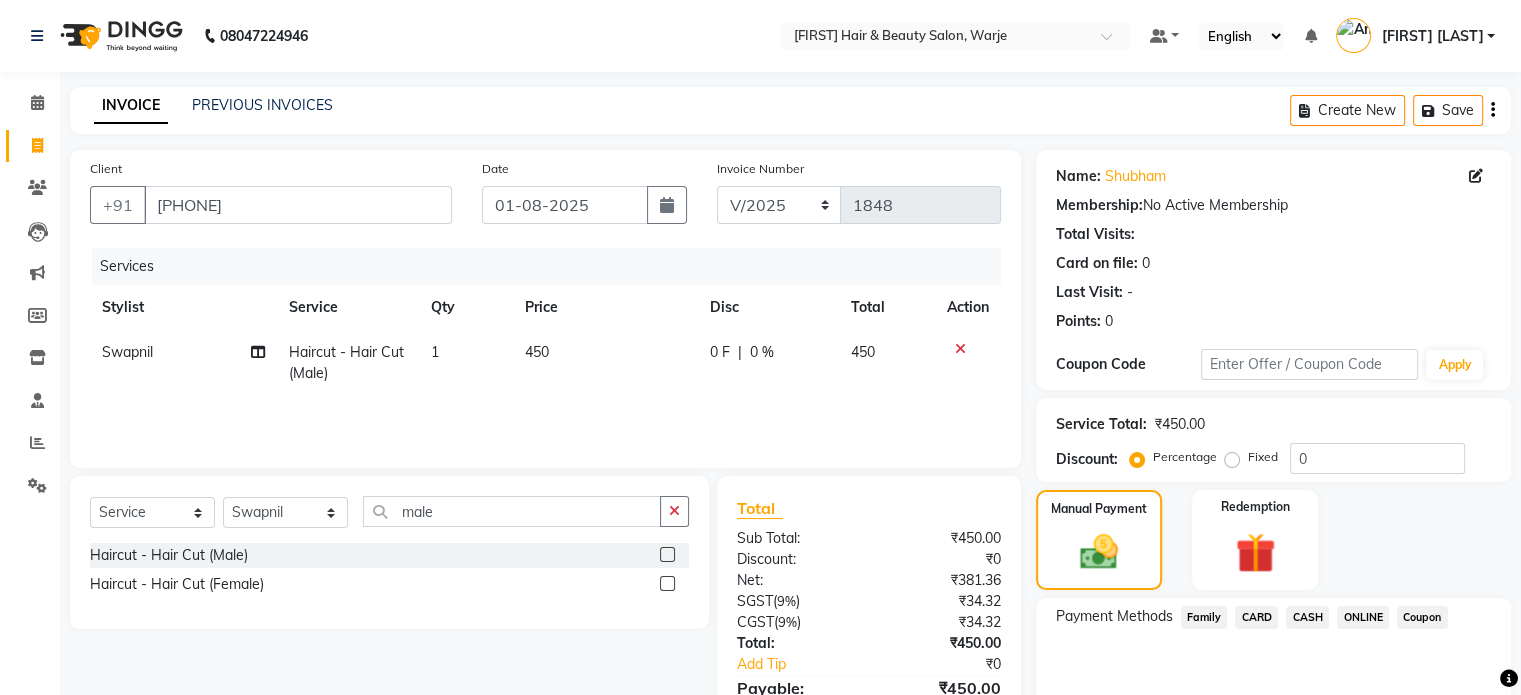 click on "ONLINE" 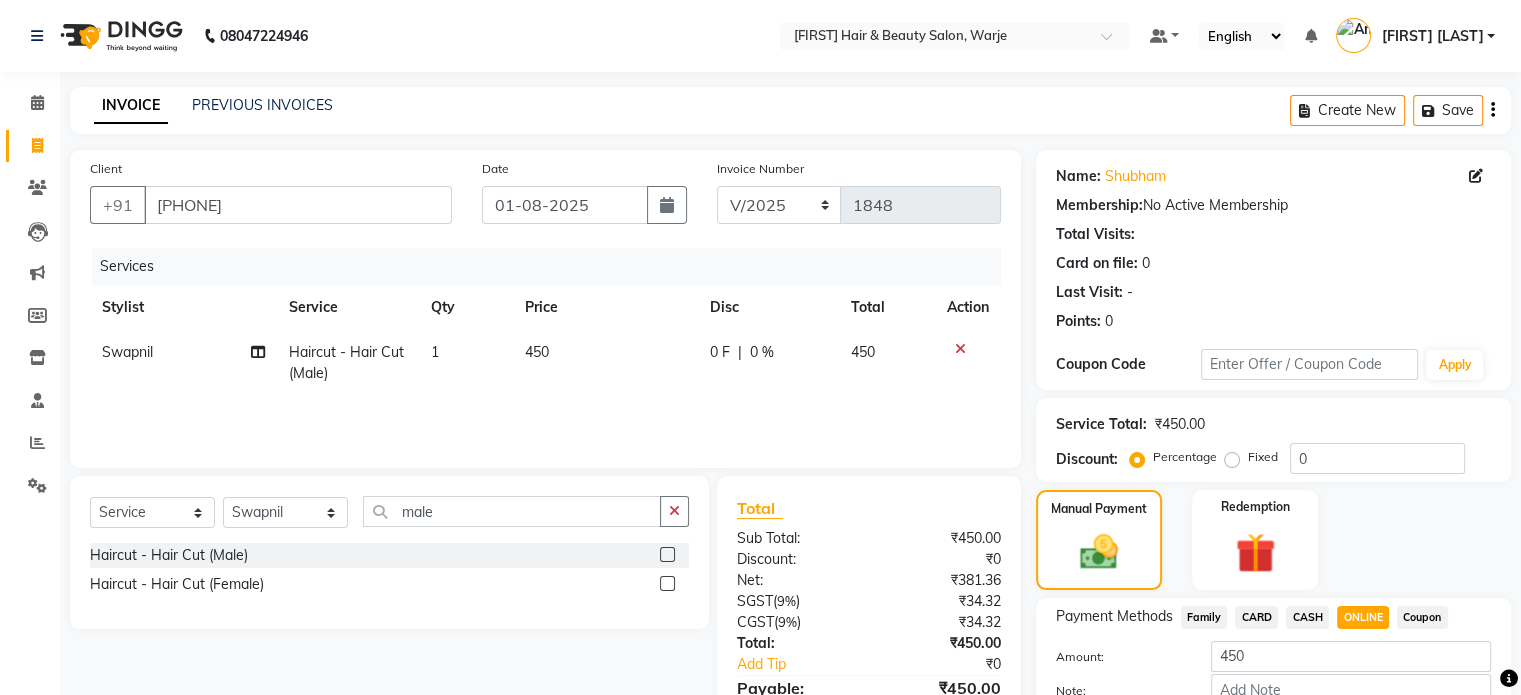 scroll, scrollTop: 124, scrollLeft: 0, axis: vertical 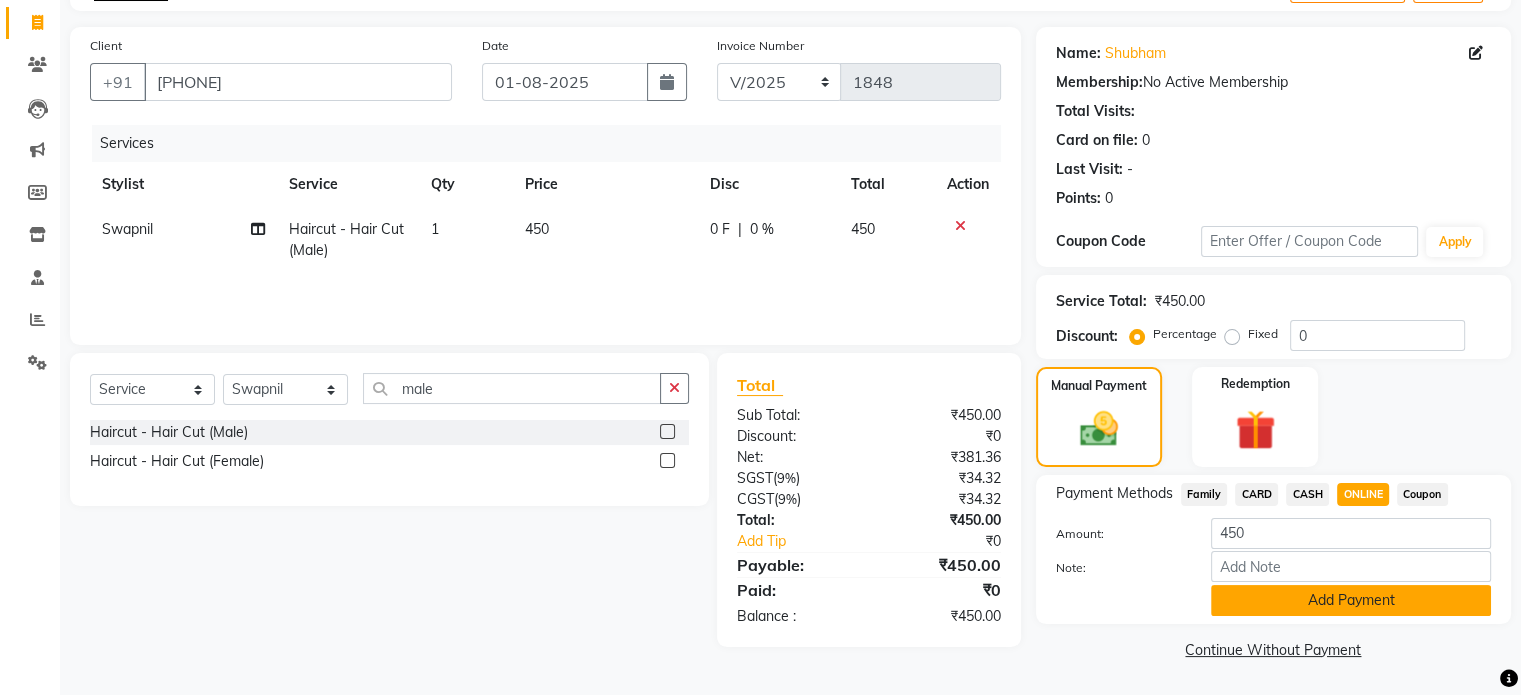 click on "Add Payment" 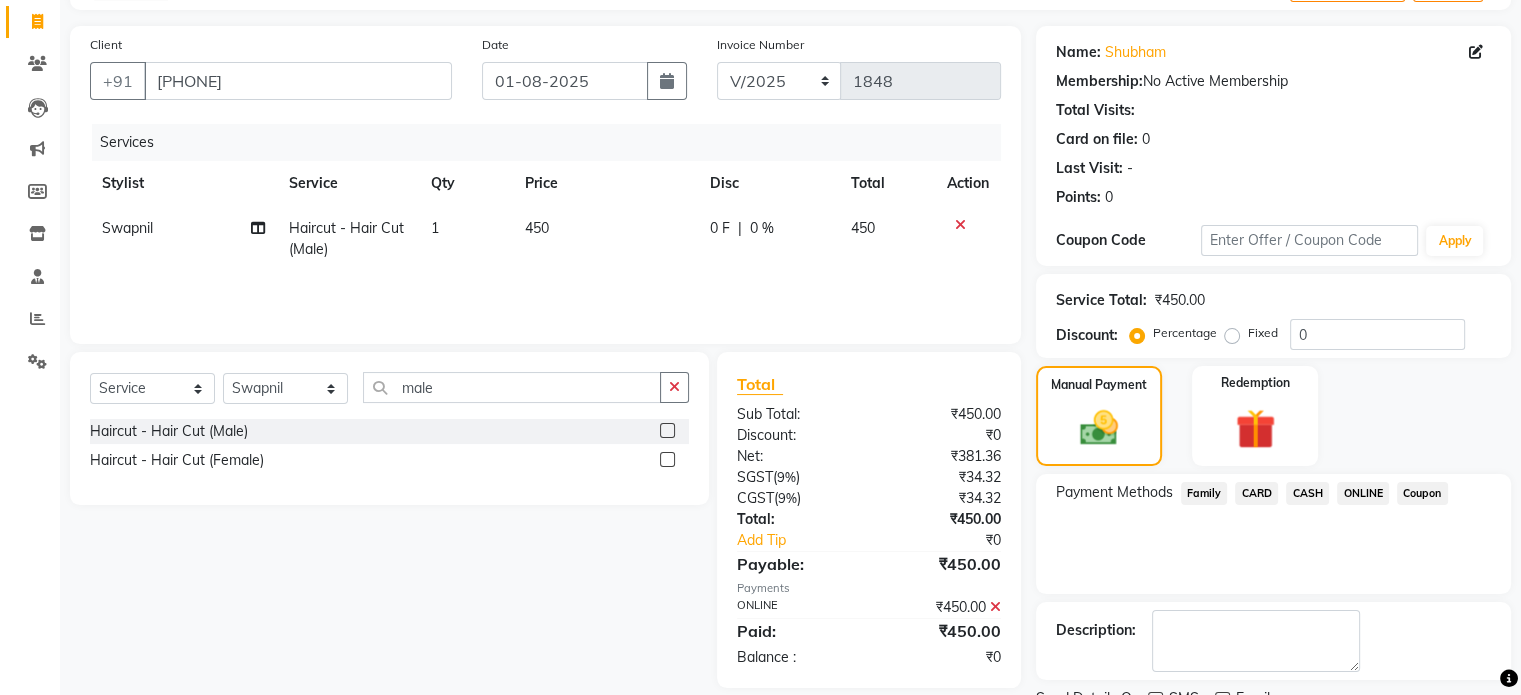 scroll, scrollTop: 205, scrollLeft: 0, axis: vertical 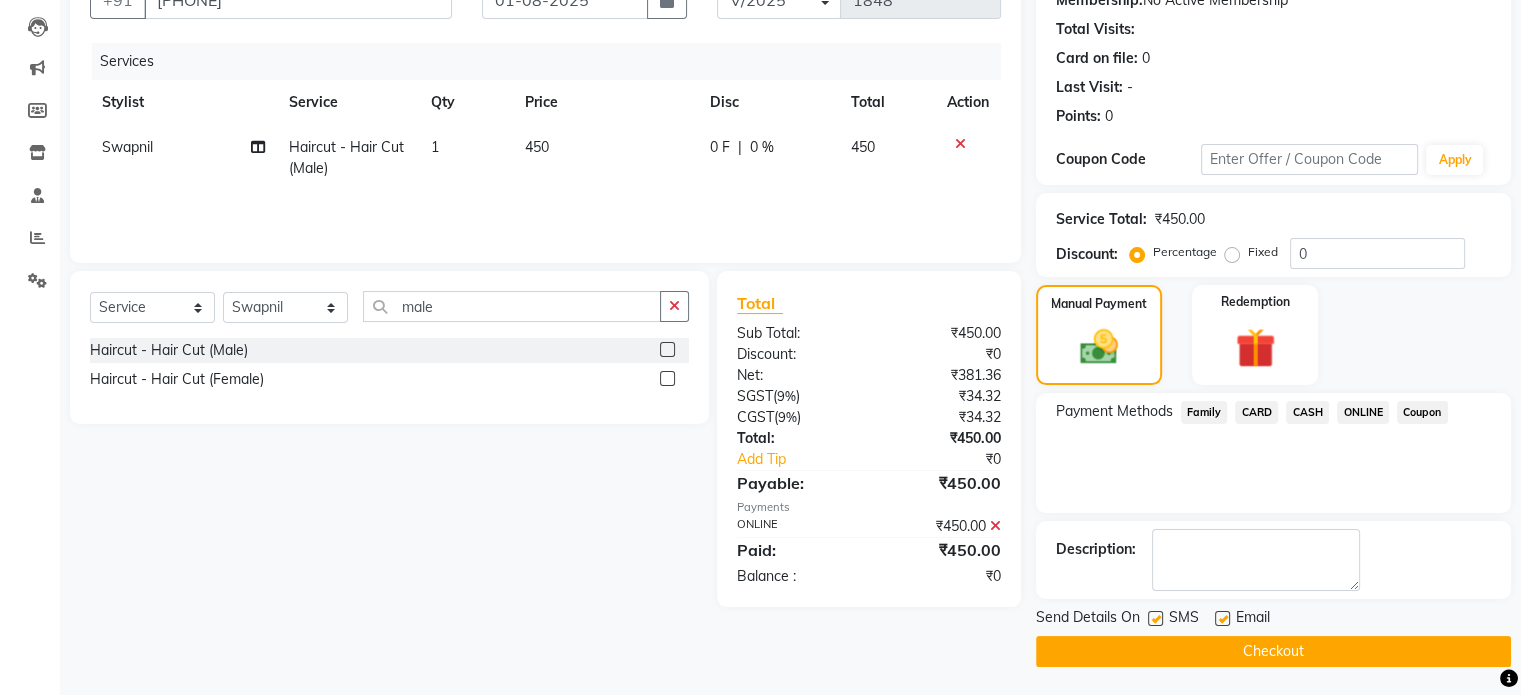 click on "Checkout" 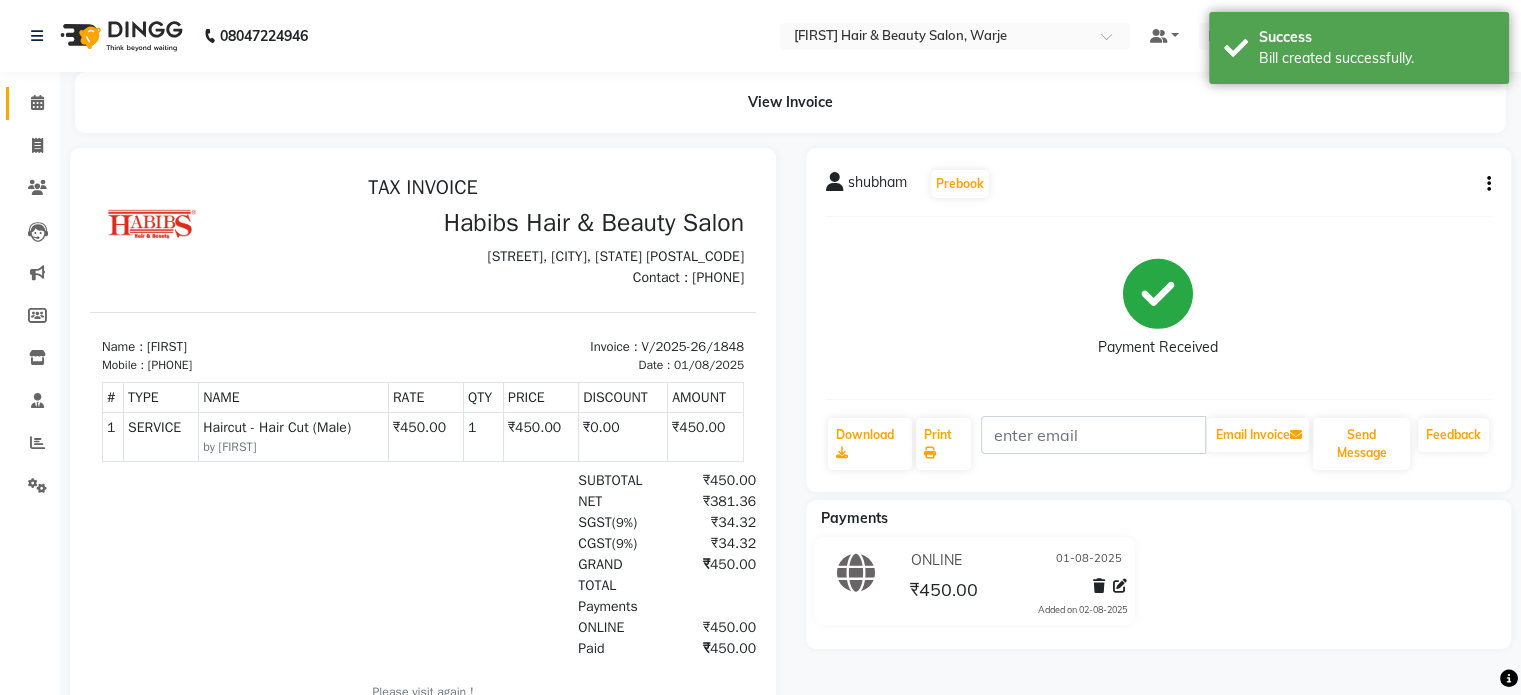 scroll, scrollTop: 0, scrollLeft: 0, axis: both 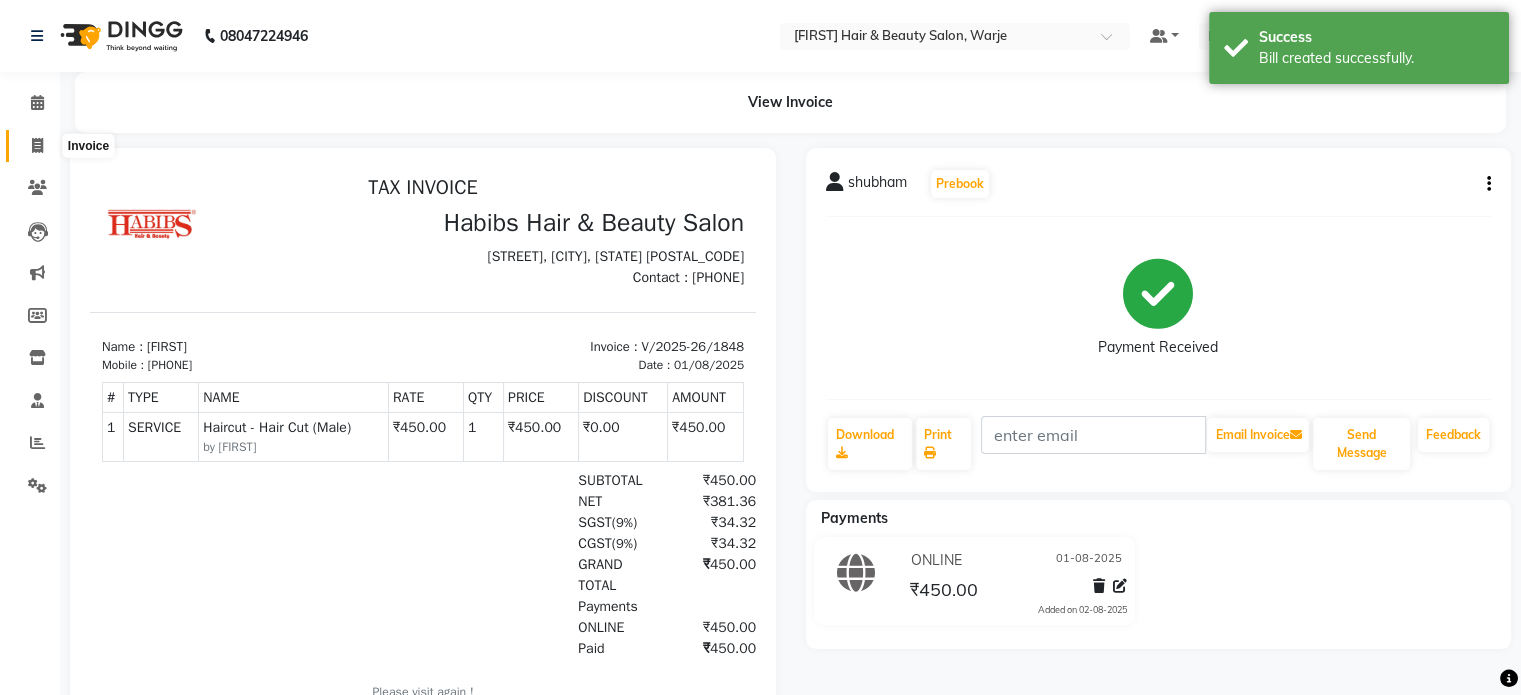 click 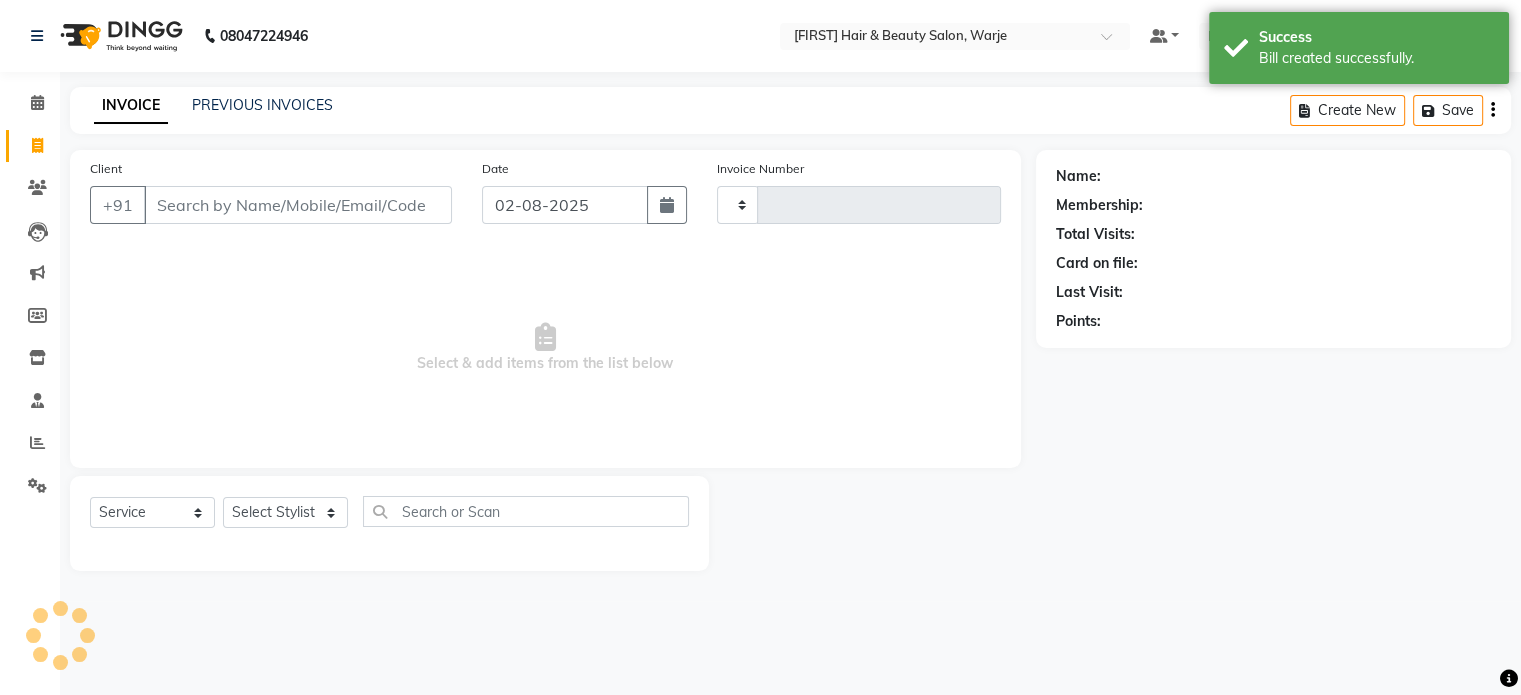 type on "1849" 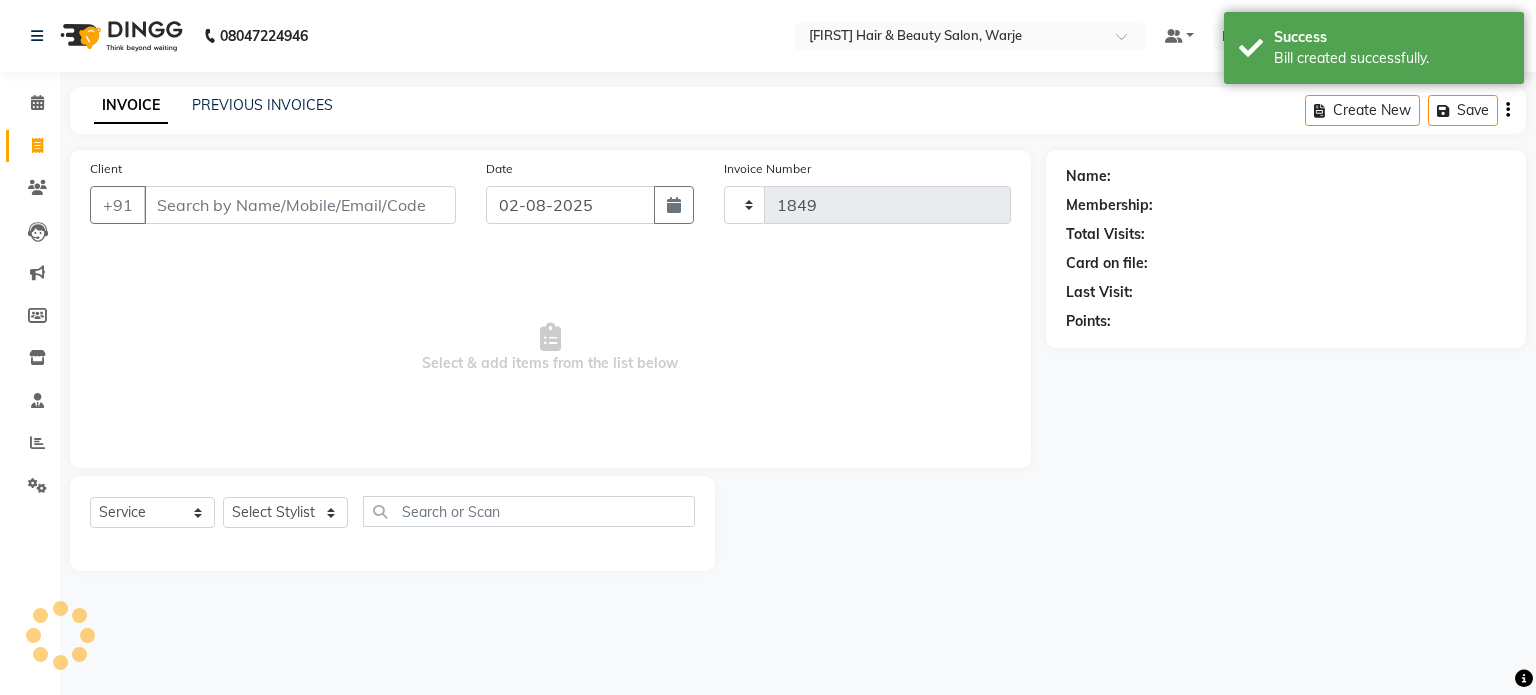 select on "3753" 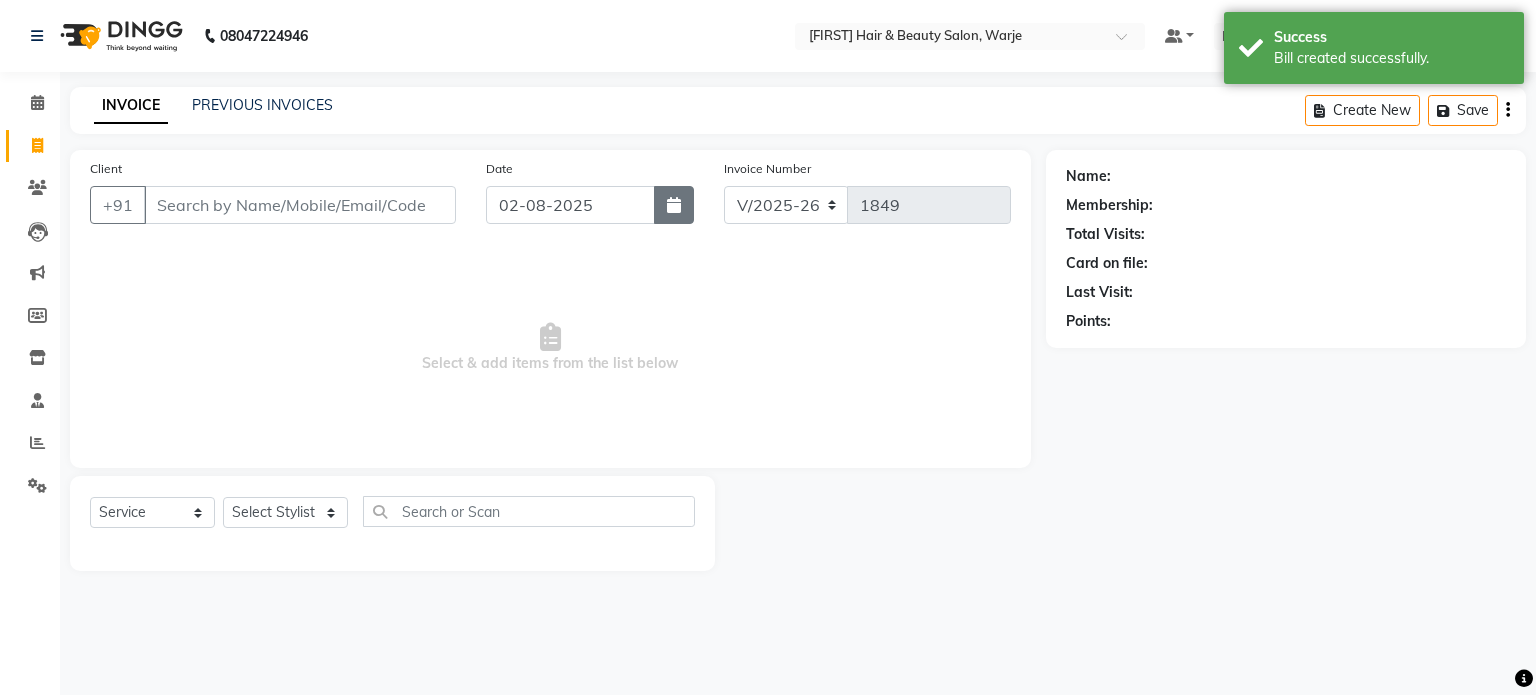 click 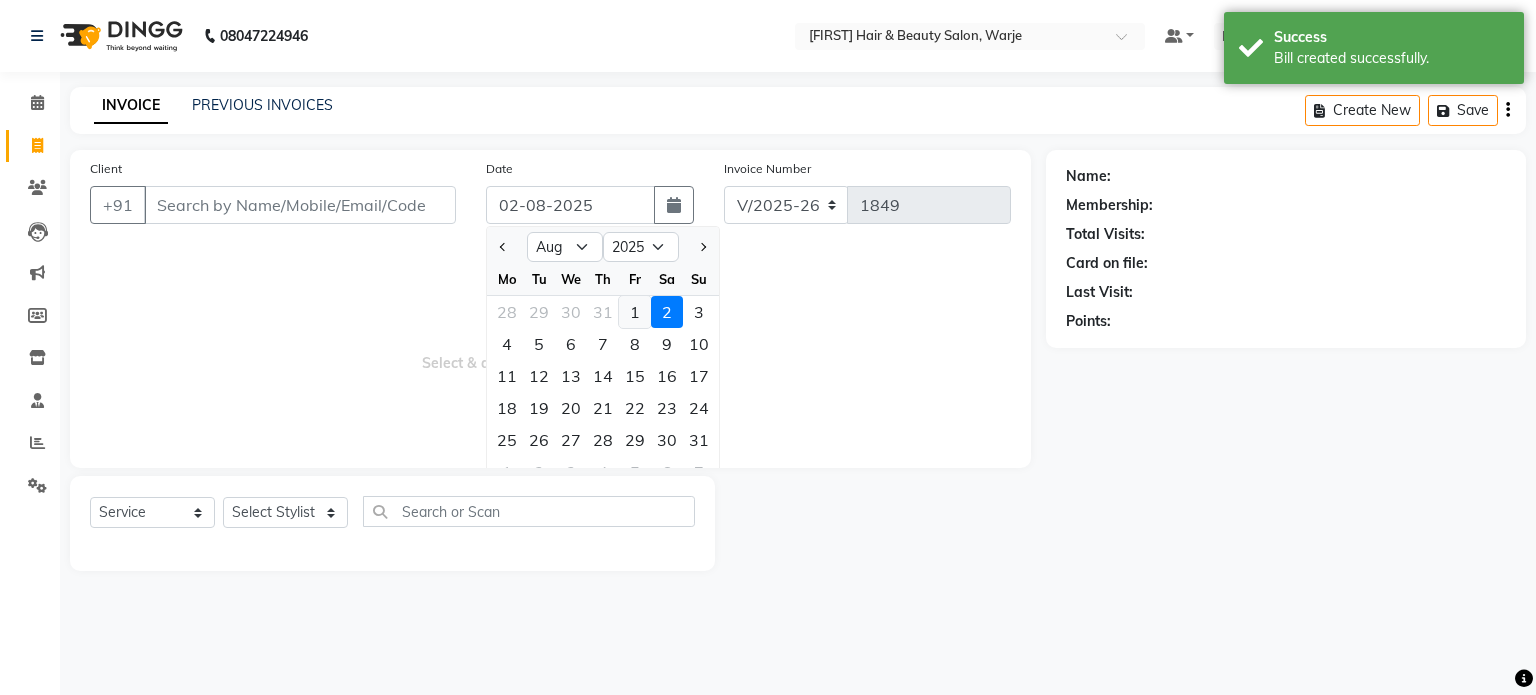 click on "1" 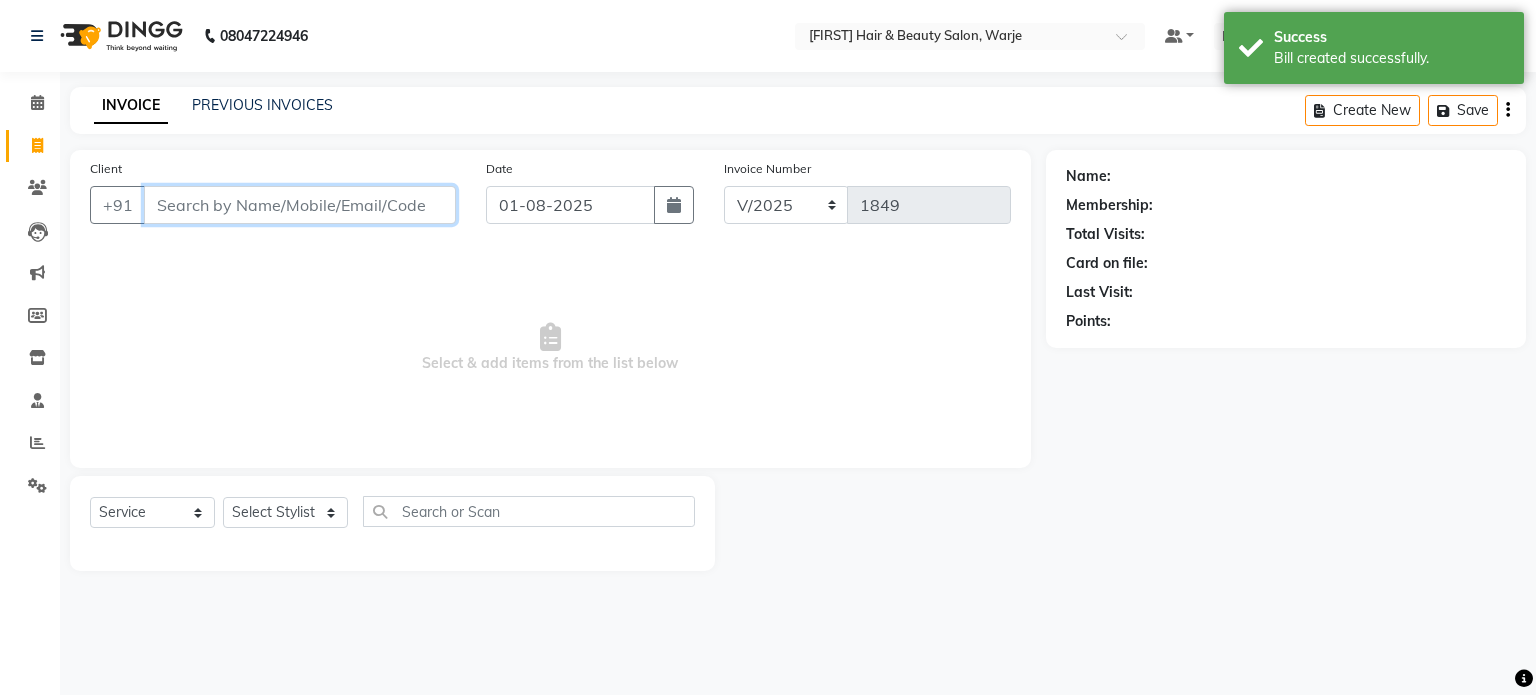 click on "Client" at bounding box center (300, 205) 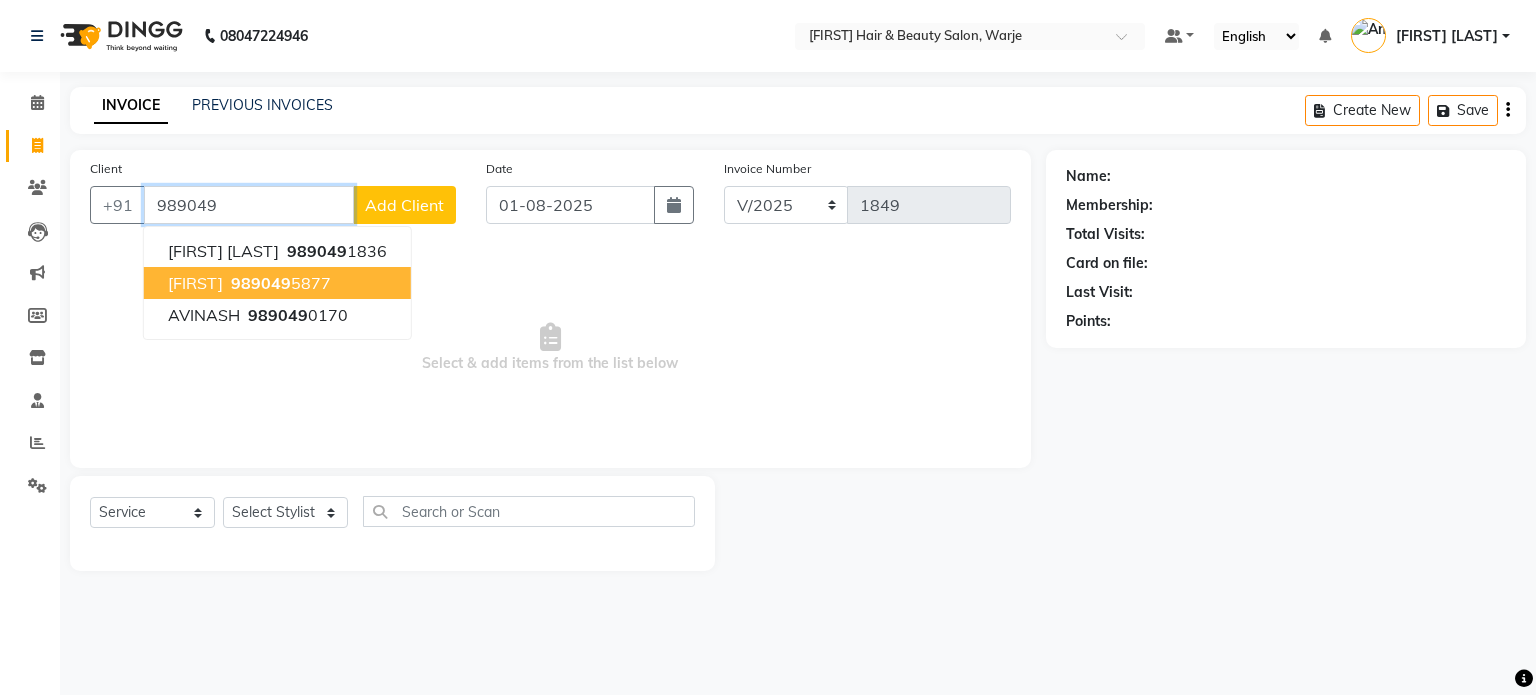 click on "[FIRST]" at bounding box center [195, 283] 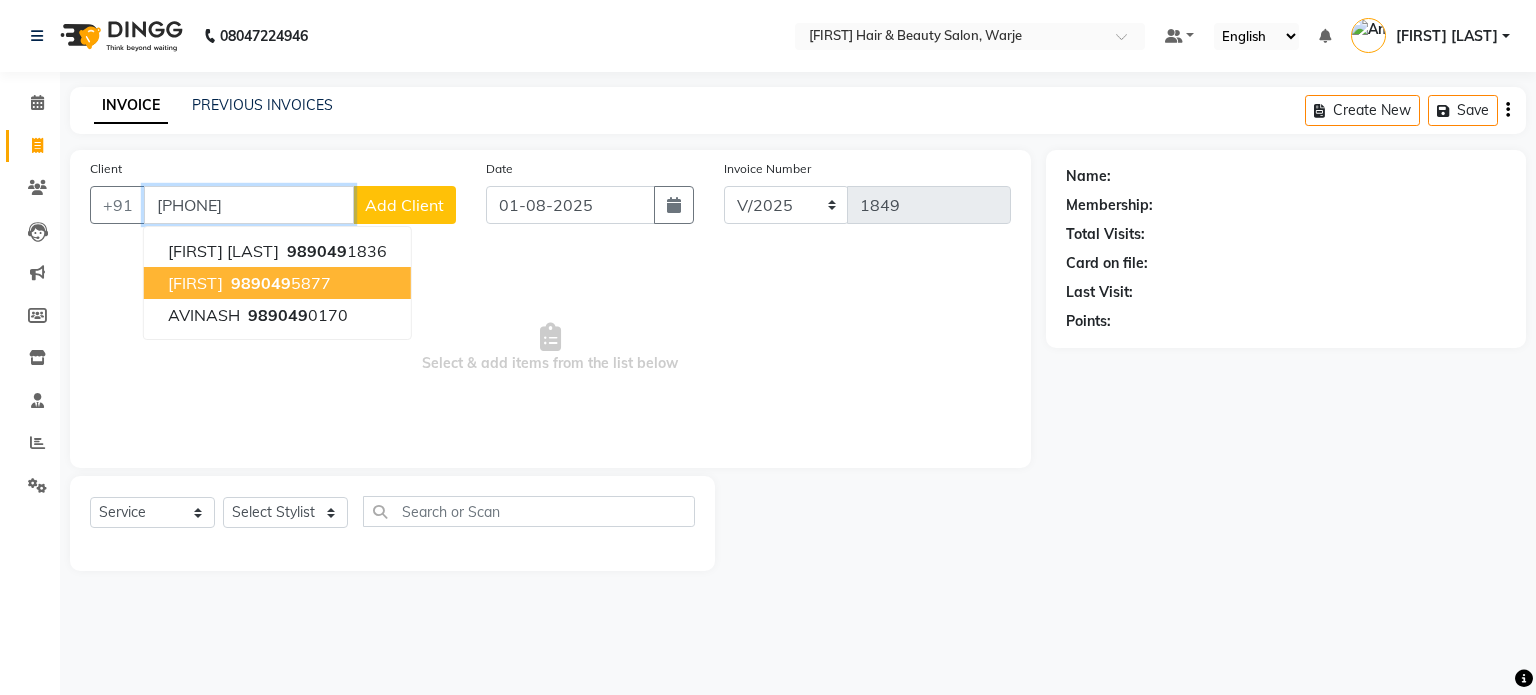 type on "[PHONE]" 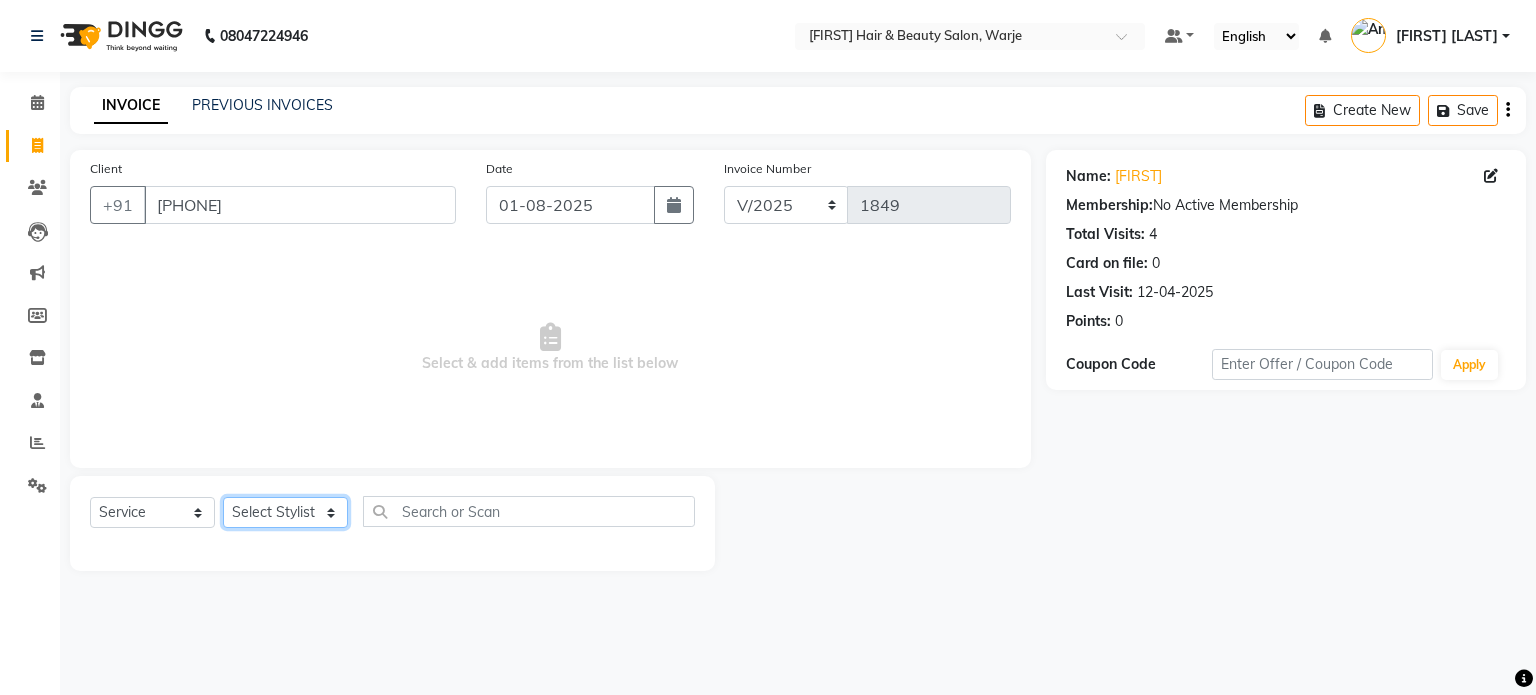 click on "Select Stylist Abhishek Akshay Amol Rathod JAYESH Mauli Ritik ruturaj Saniya  sayali (manager) shreyash shubham Swapnil" 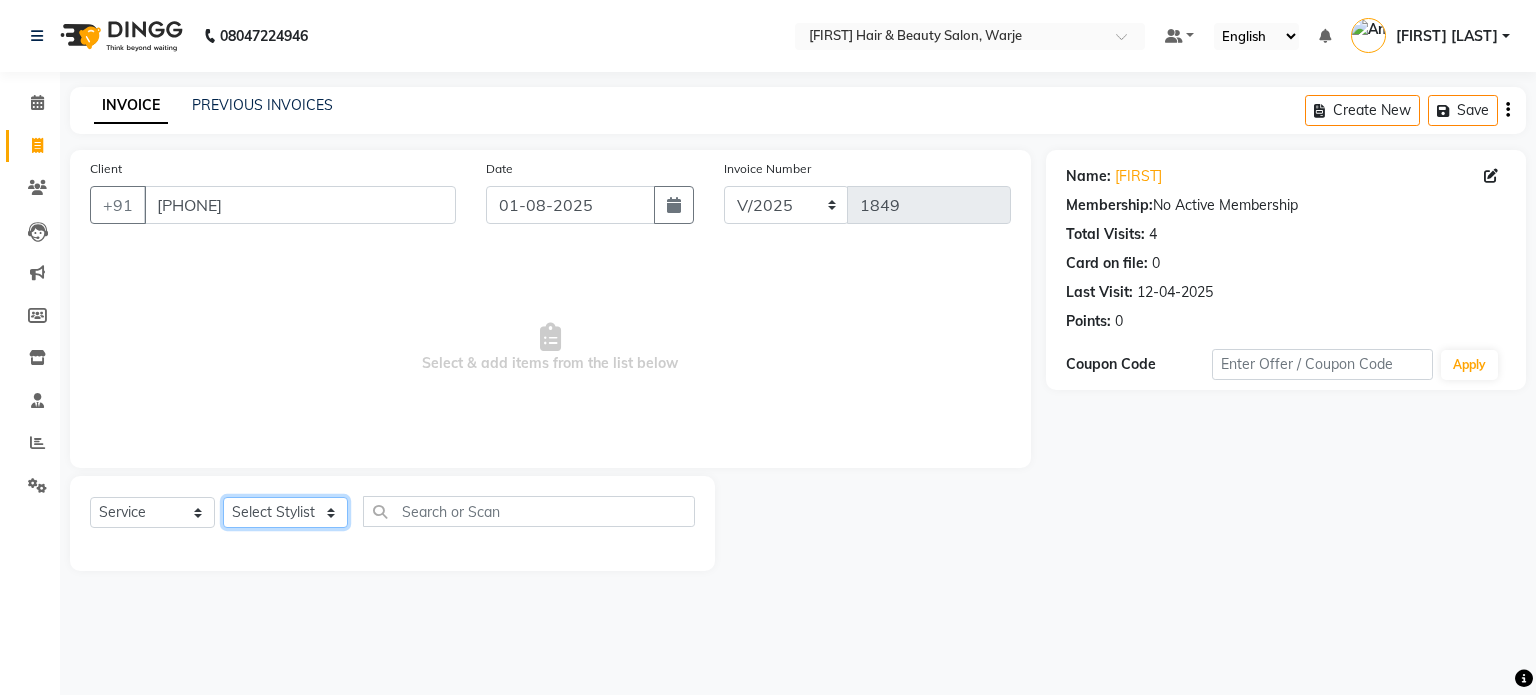 select on "[NUMBER]" 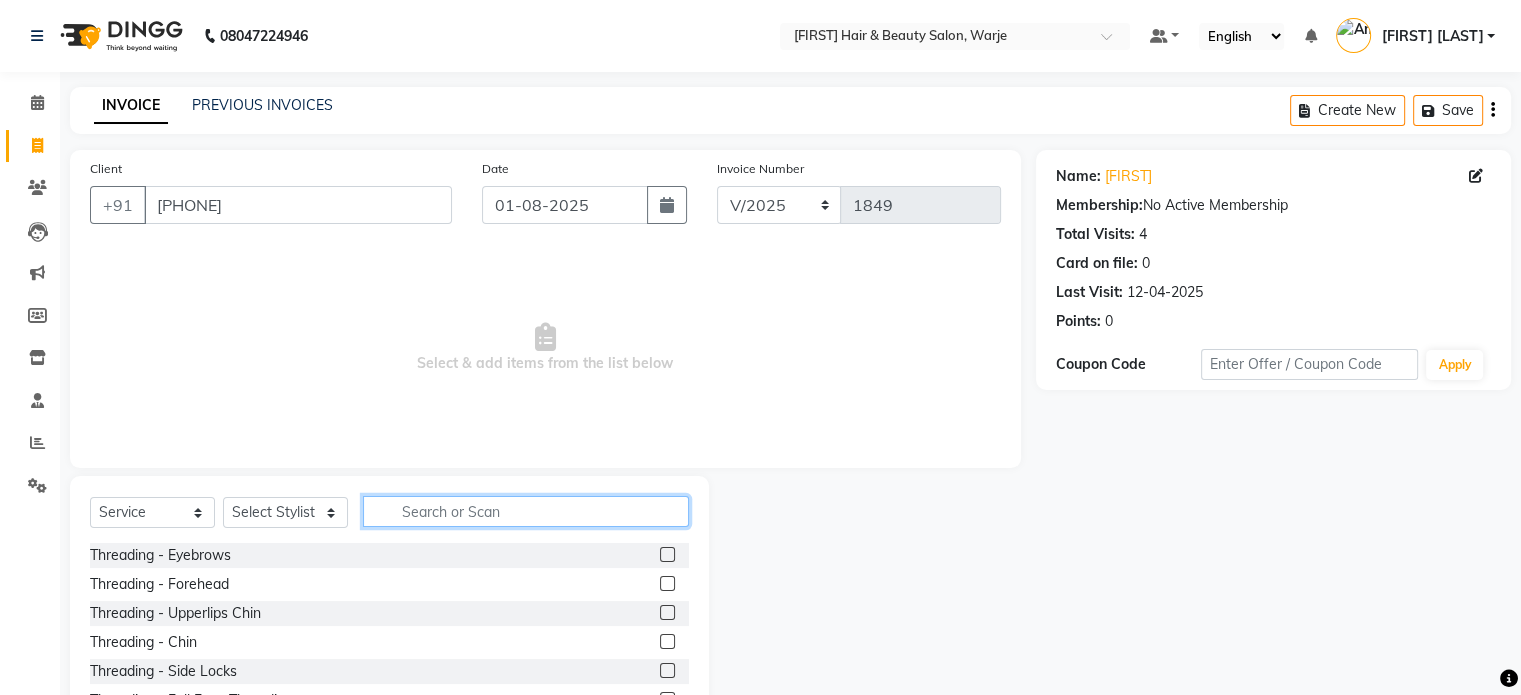 click 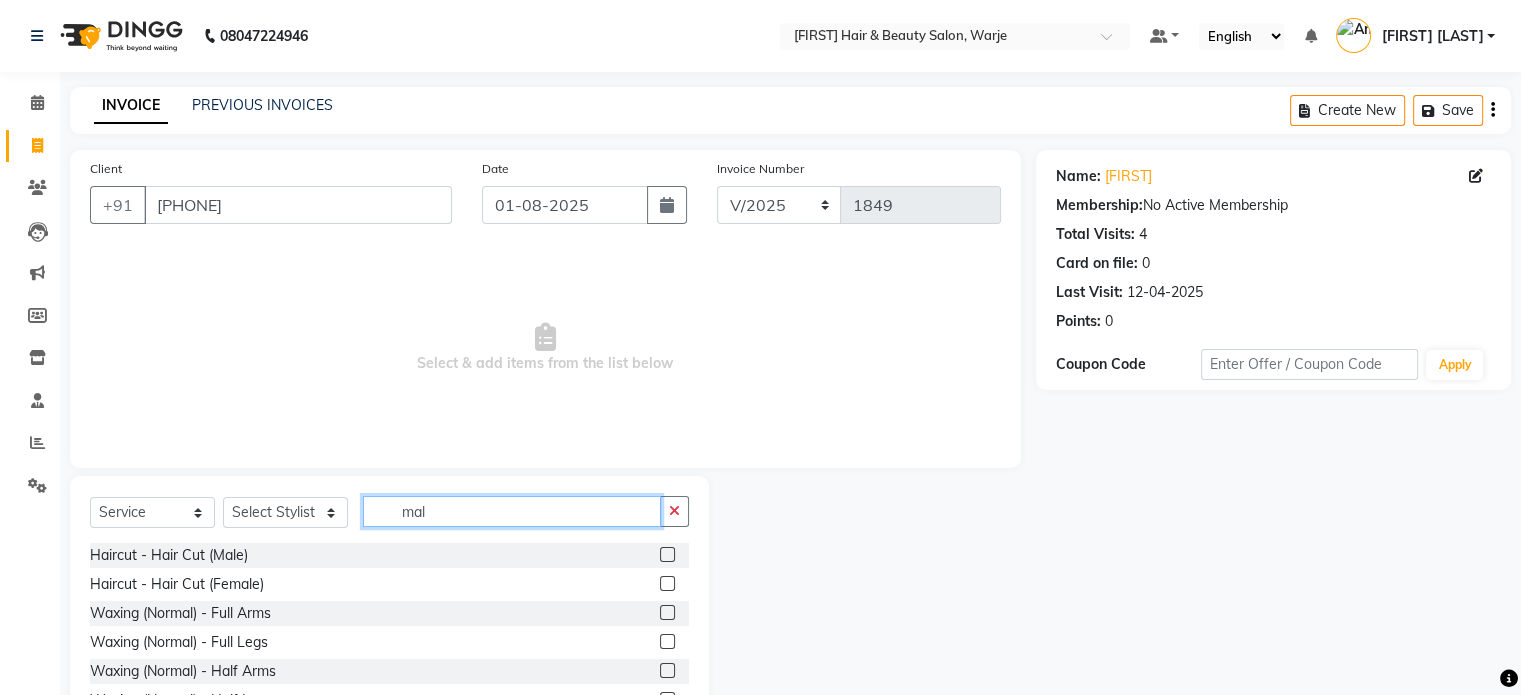 type on "mal" 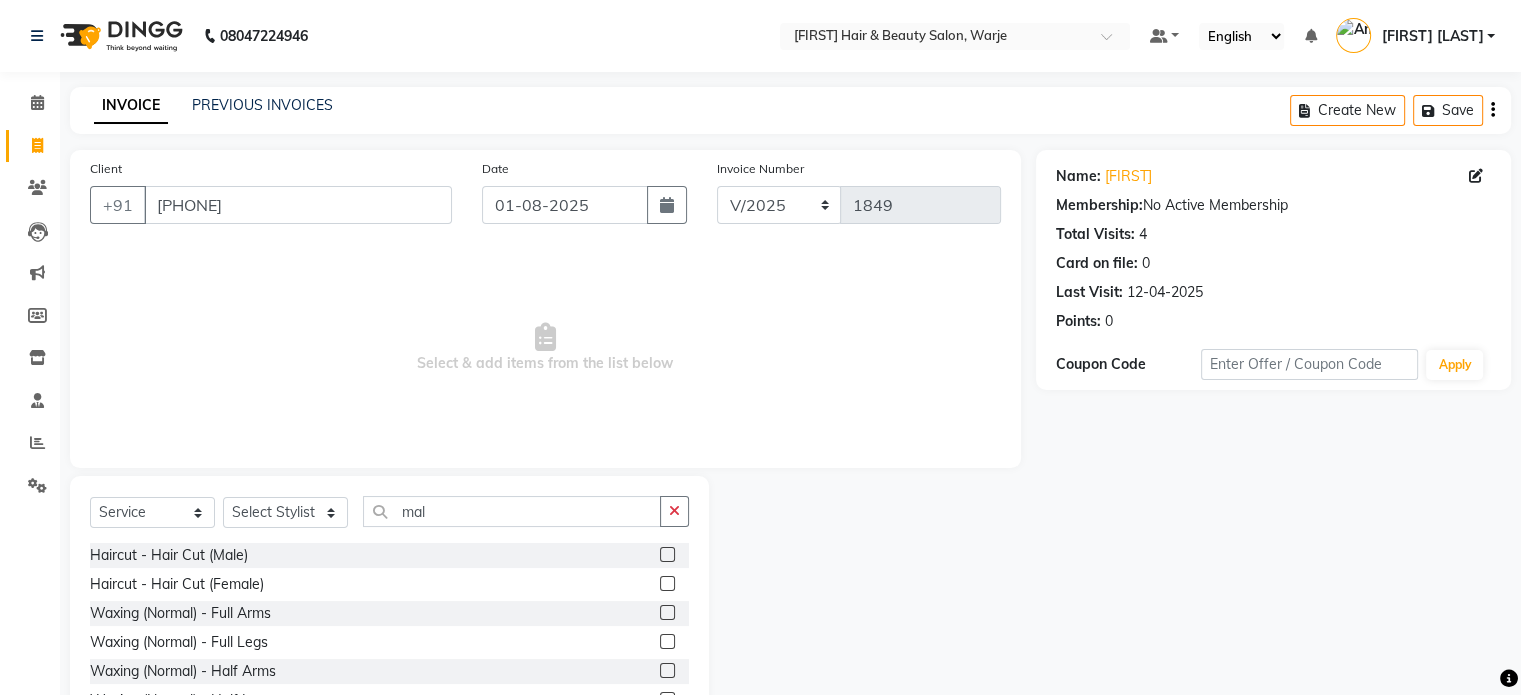 click 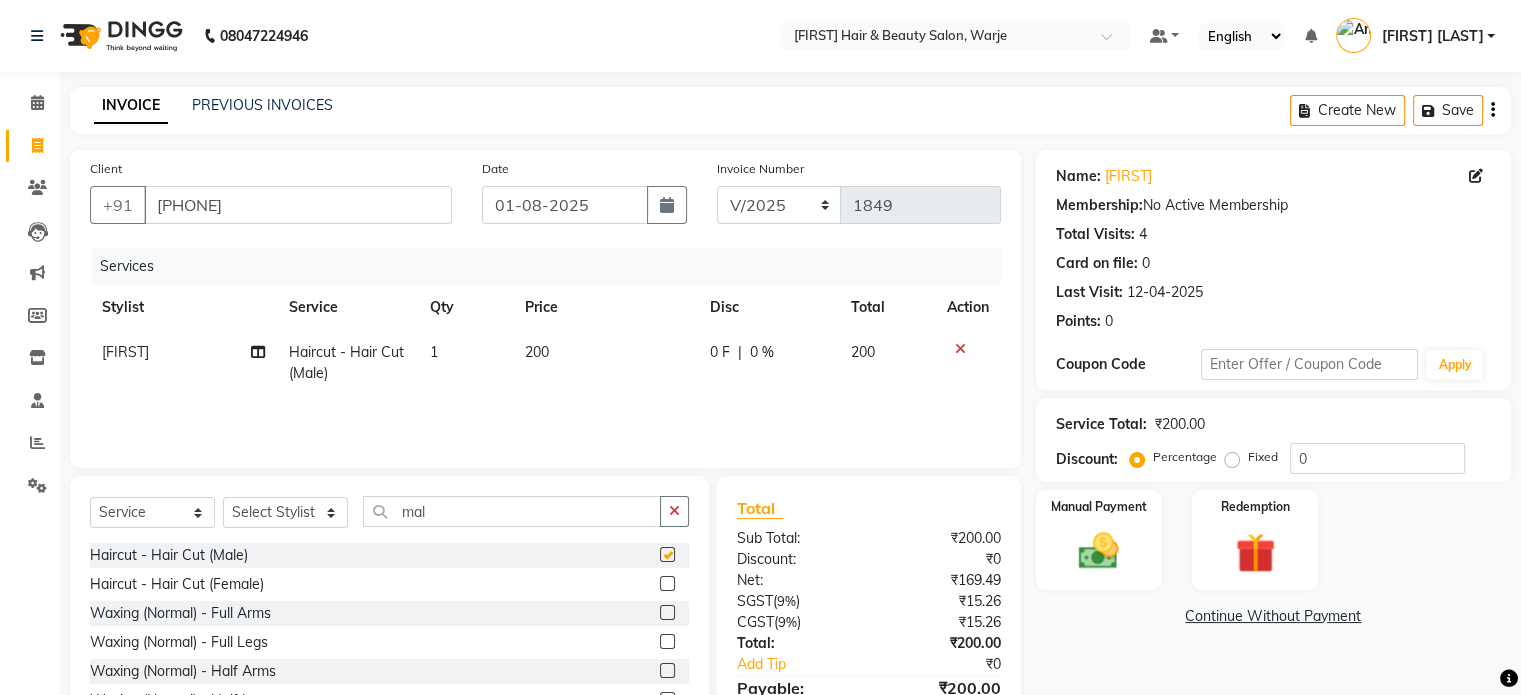 checkbox on "false" 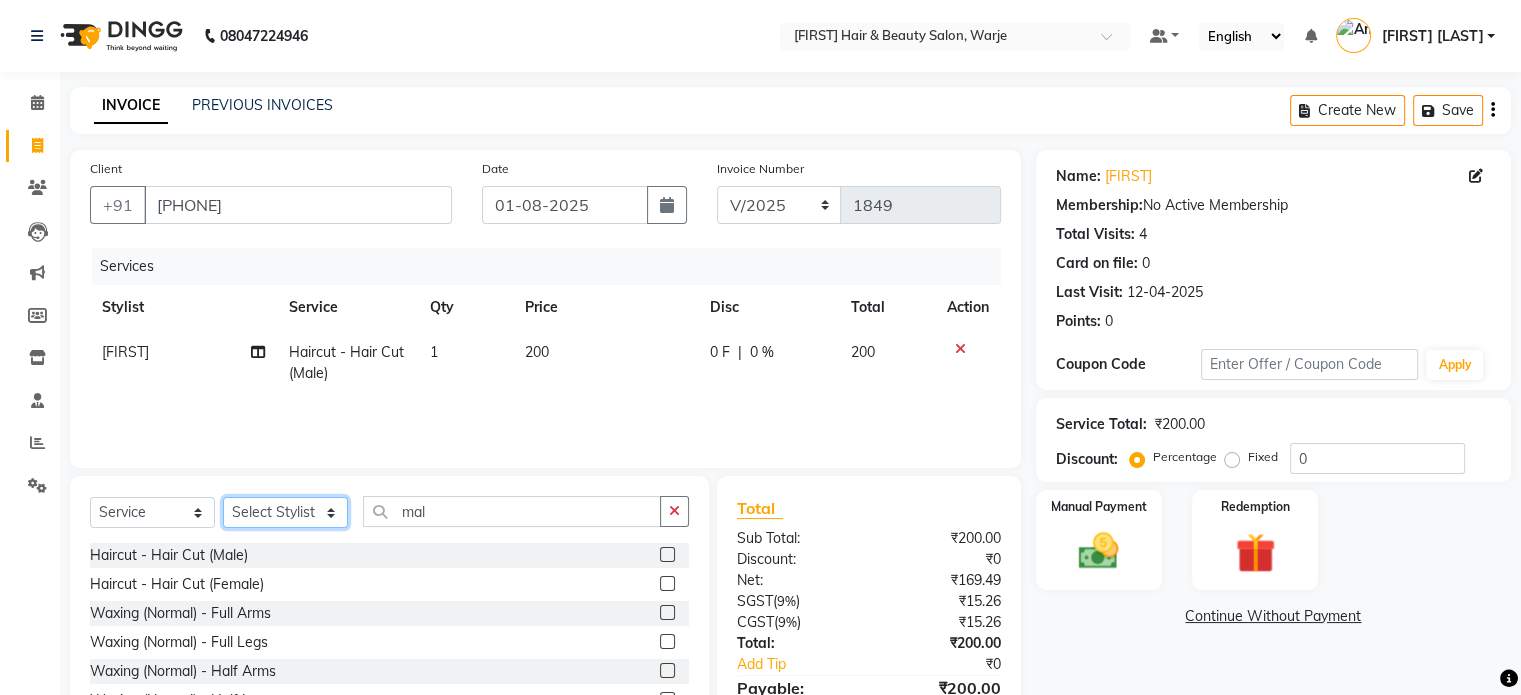 click on "Select Stylist Abhishek Akshay Amol Rathod JAYESH Mauli Ritik ruturaj Saniya  sayali (manager) shreyash shubham Swapnil" 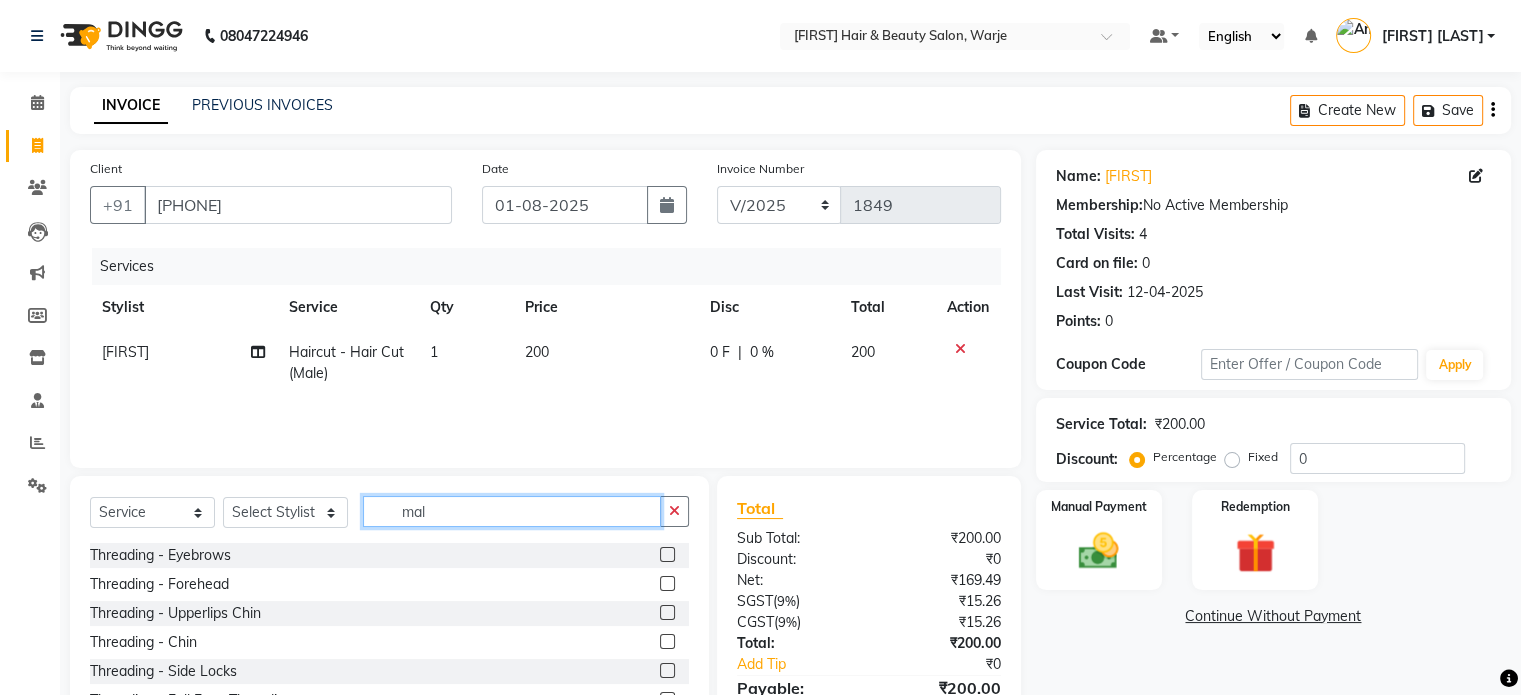 click on "mal" 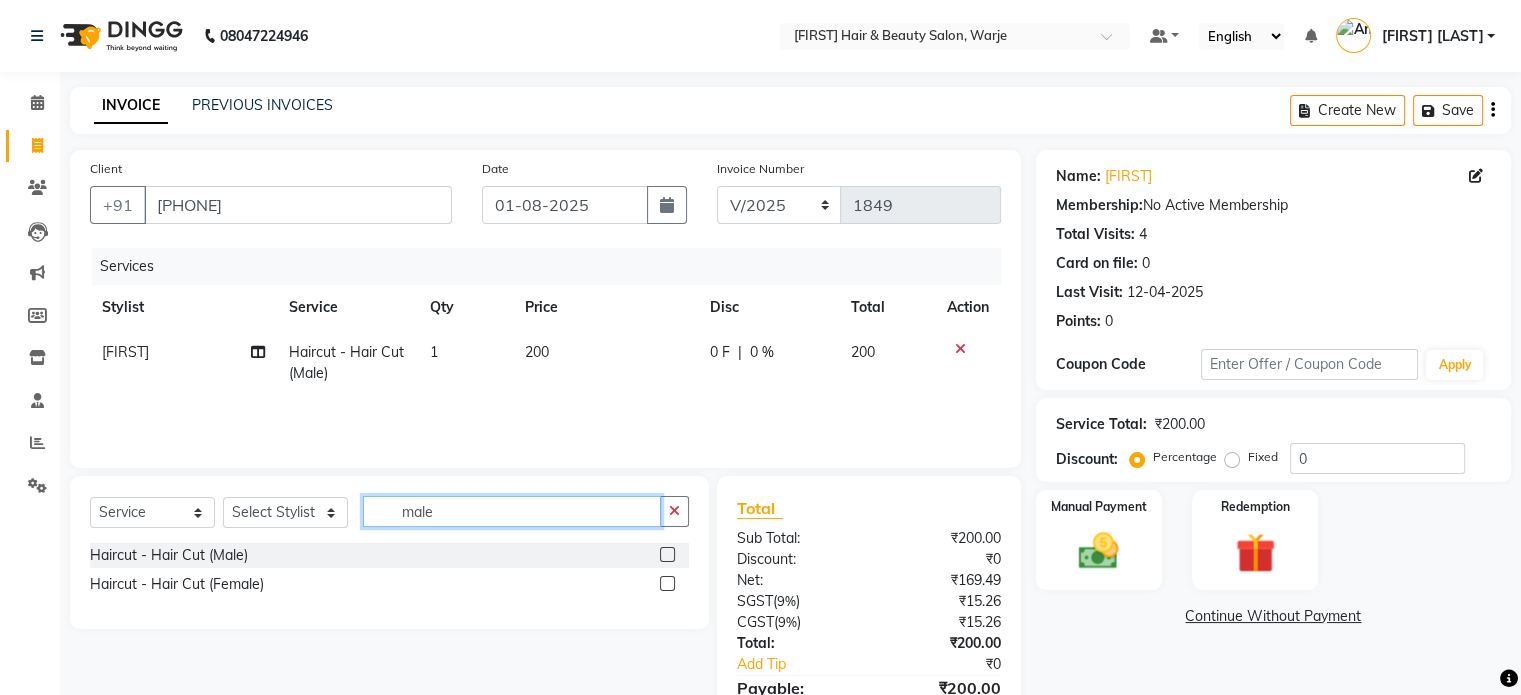 type on "male" 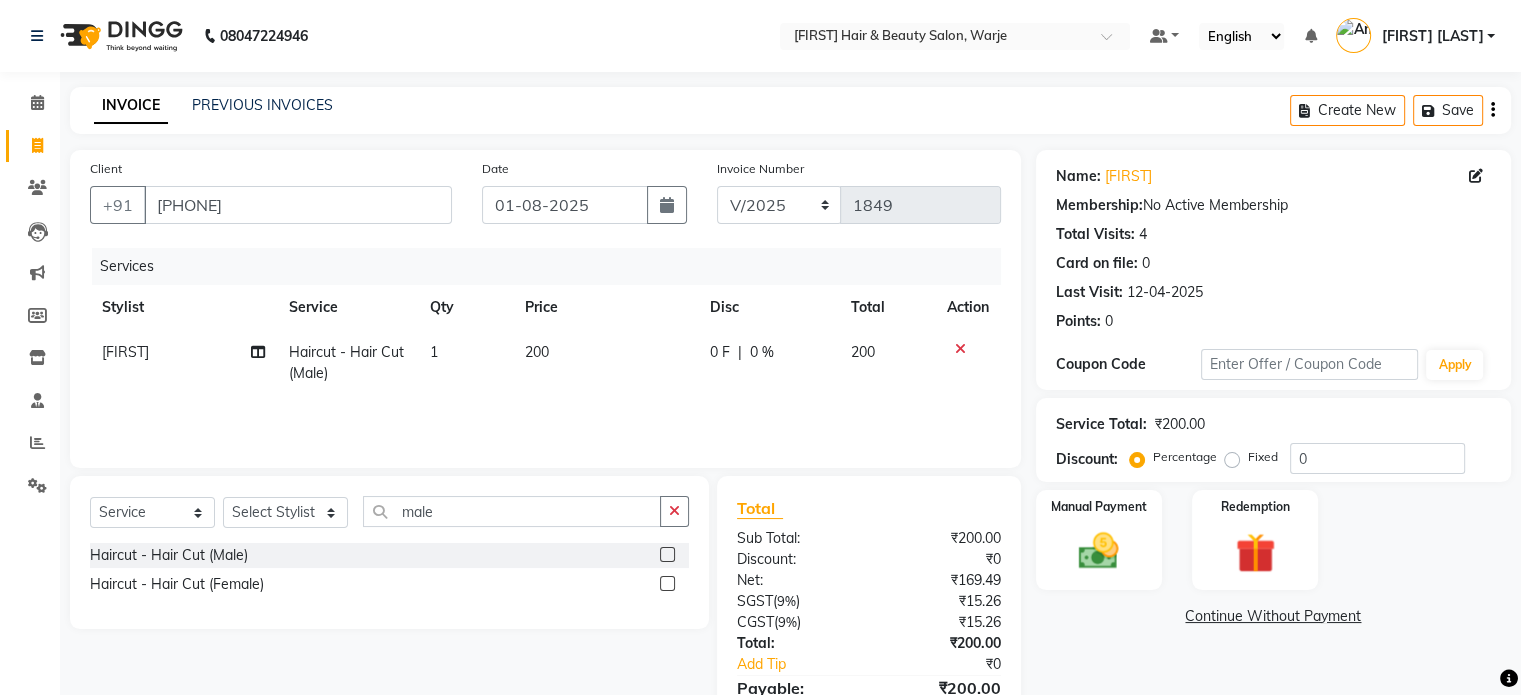 click 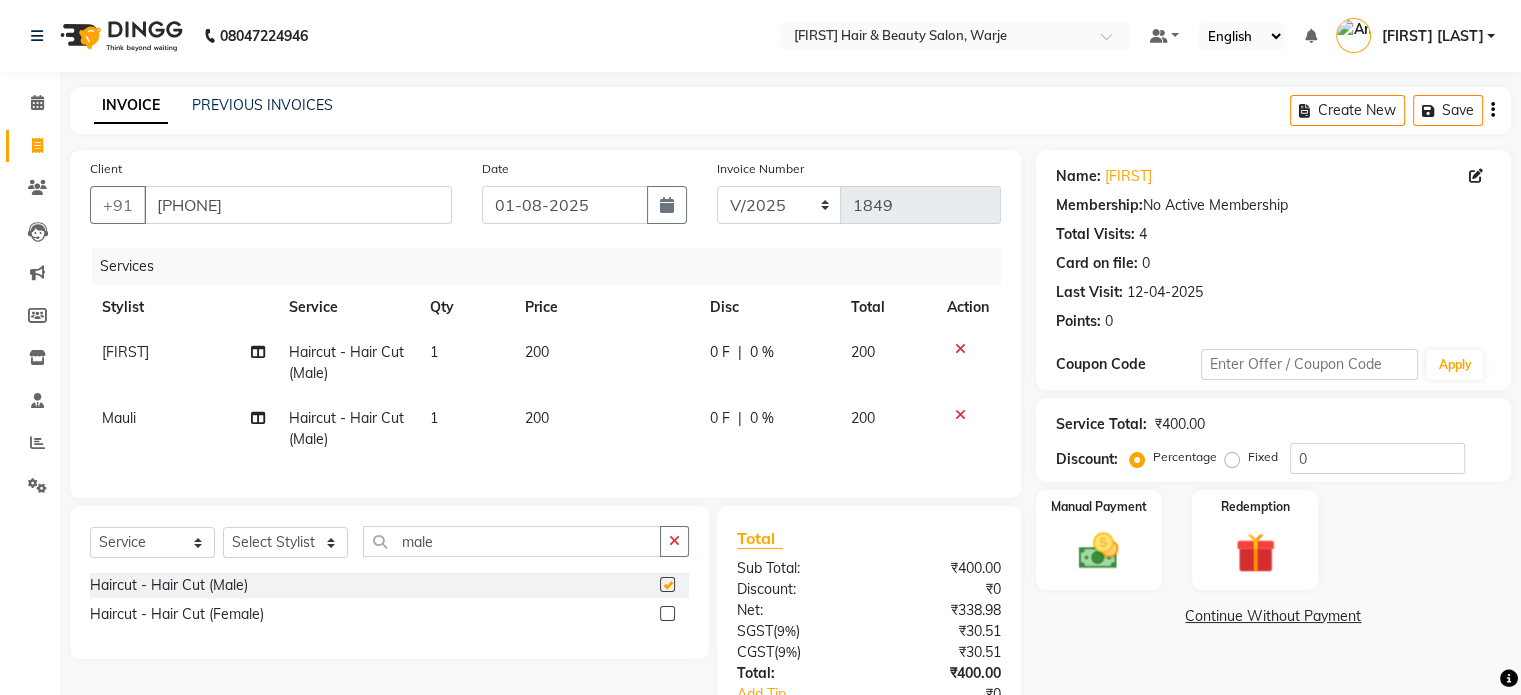 checkbox on "false" 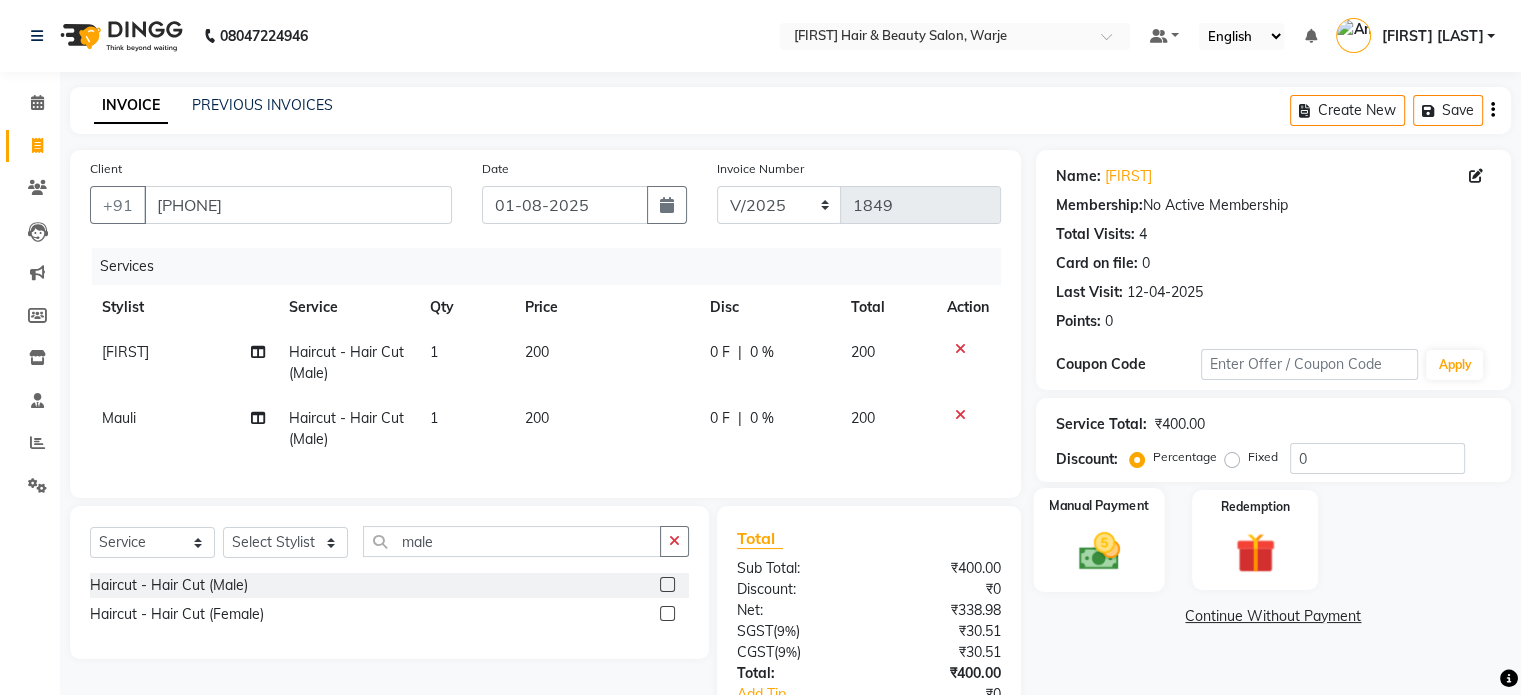 click 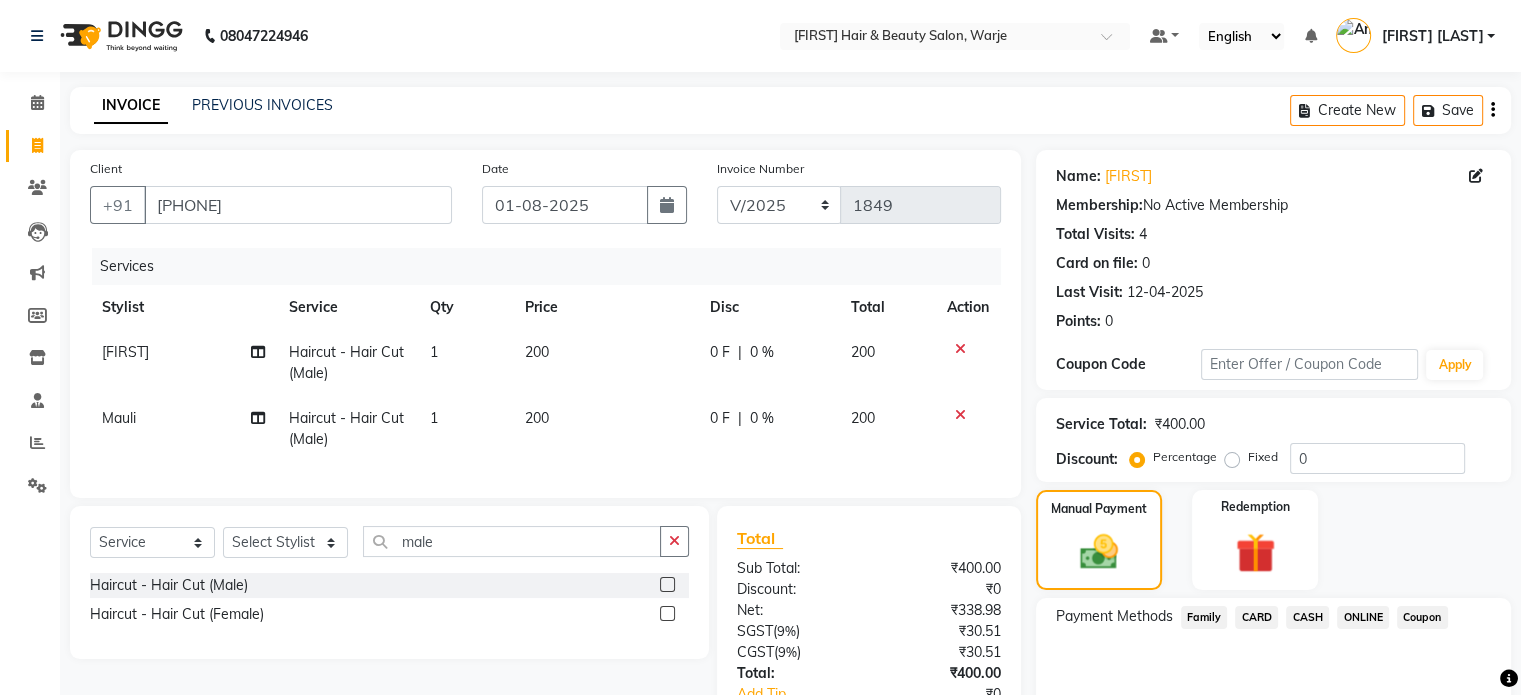 click on "ONLINE" 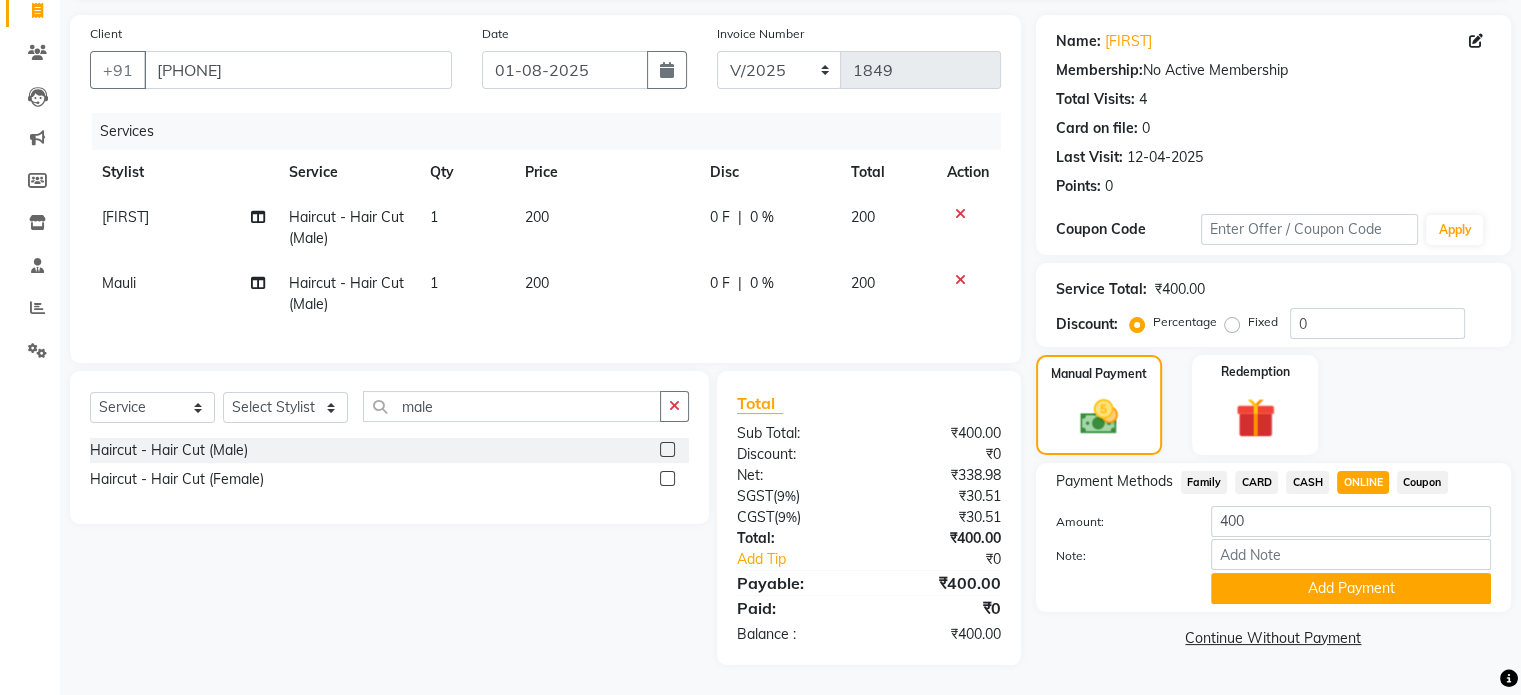 scroll, scrollTop: 150, scrollLeft: 0, axis: vertical 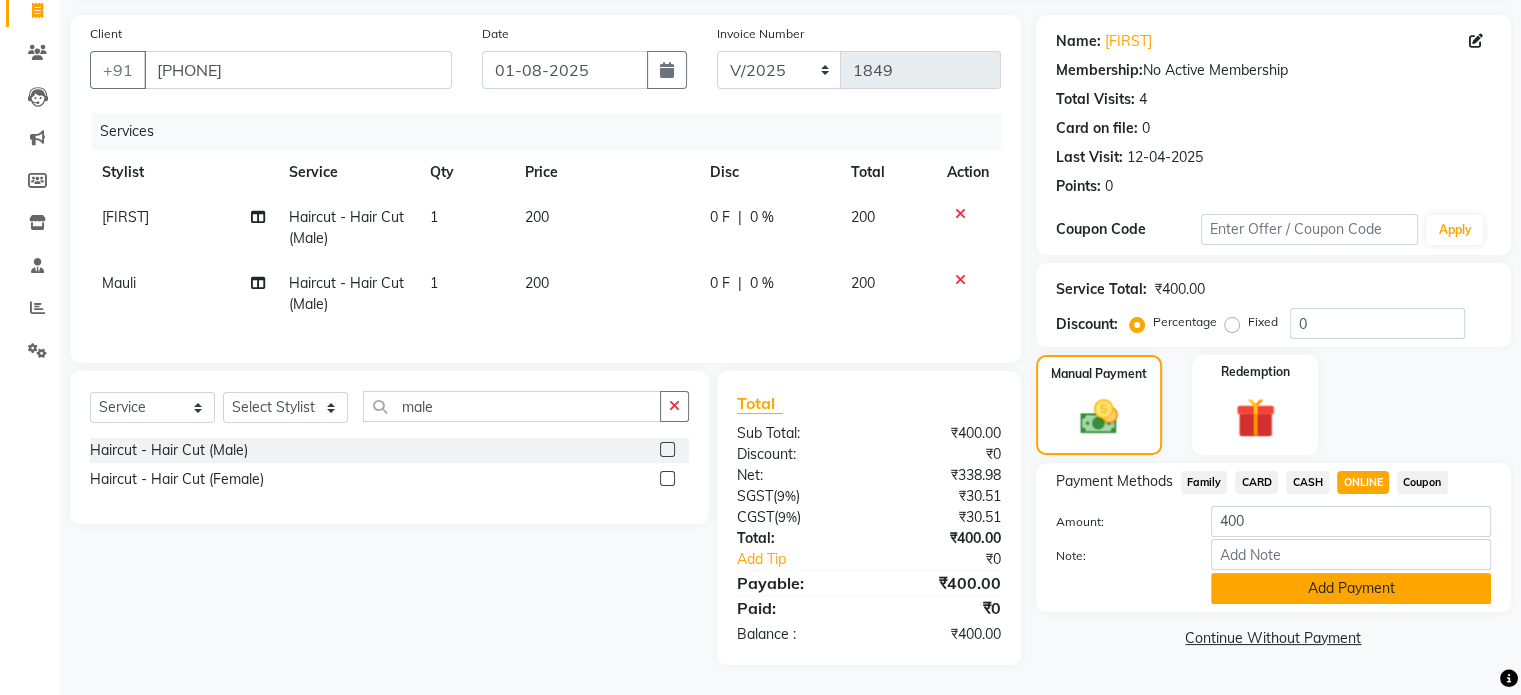 click on "Add Payment" 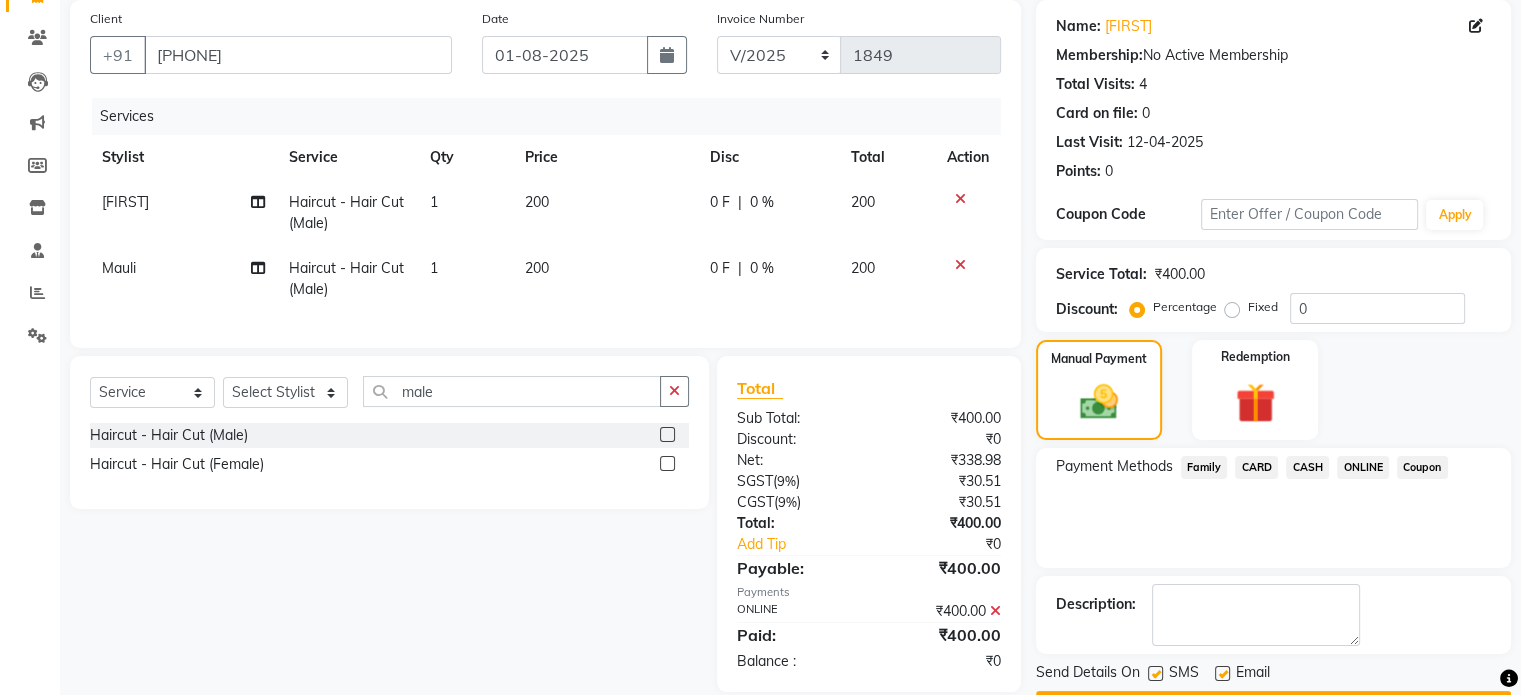 scroll, scrollTop: 205, scrollLeft: 0, axis: vertical 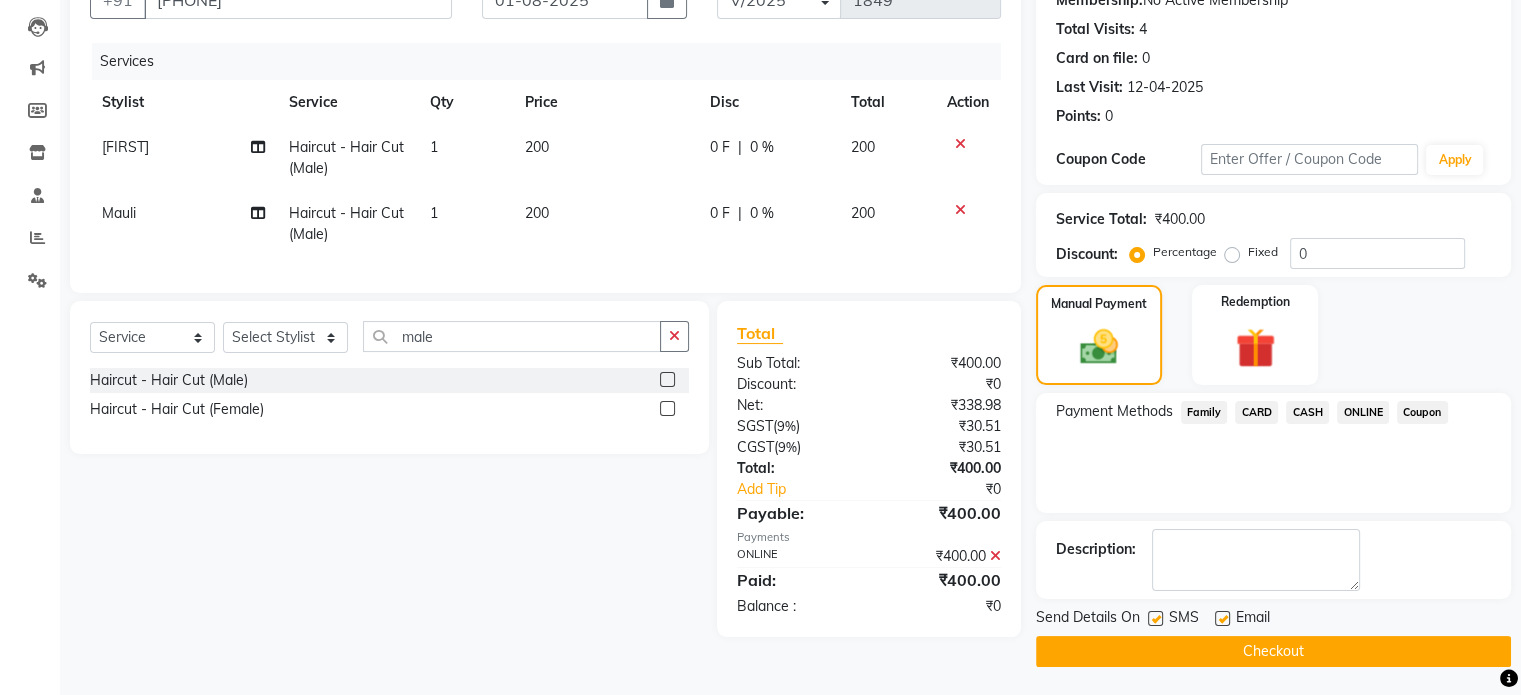 click on "Checkout" 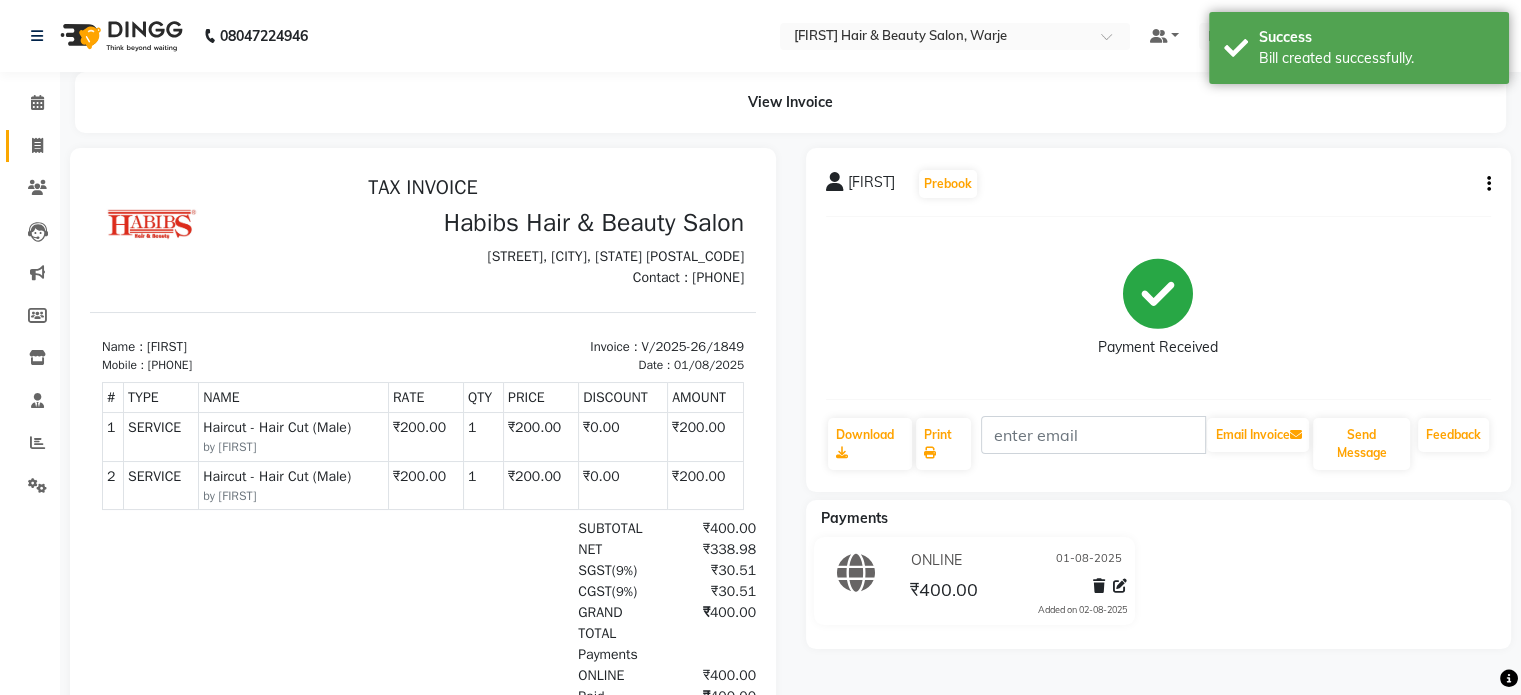 scroll, scrollTop: 0, scrollLeft: 0, axis: both 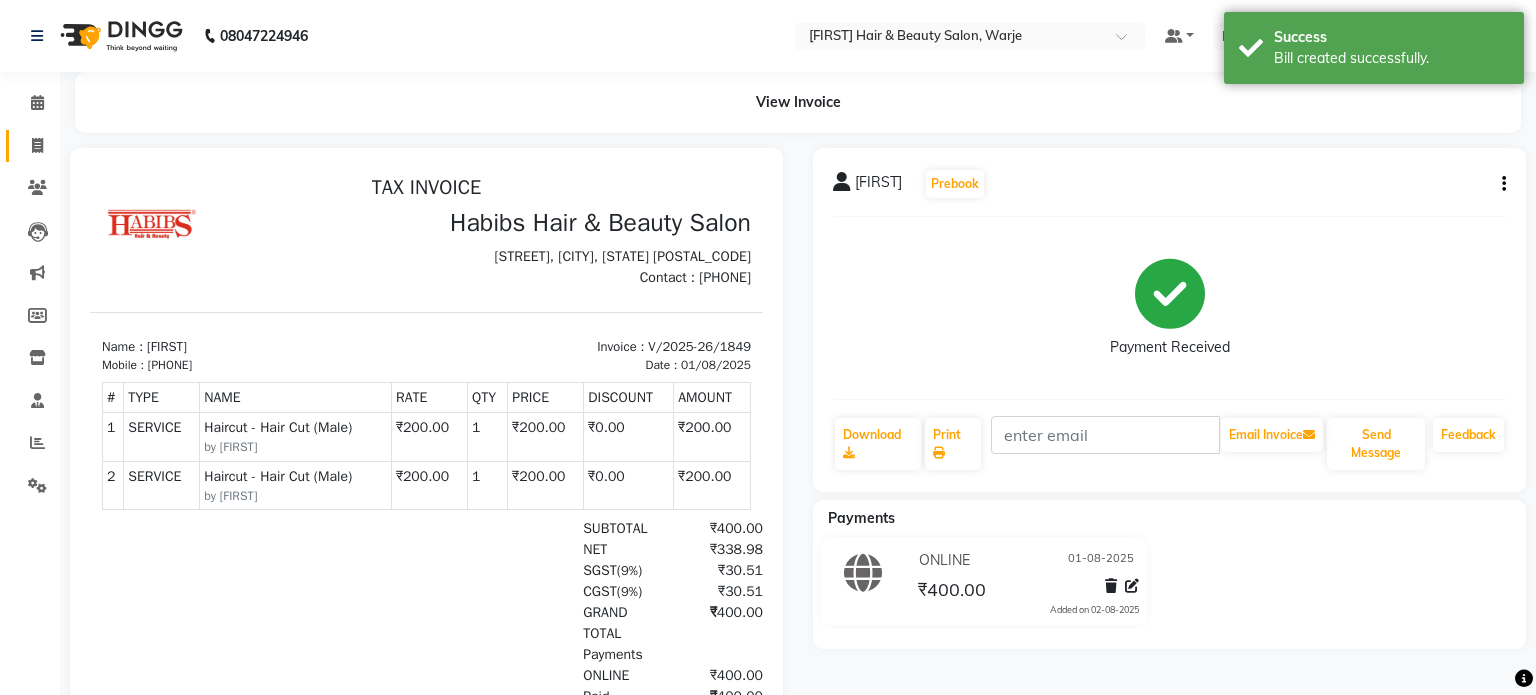 select on "3753" 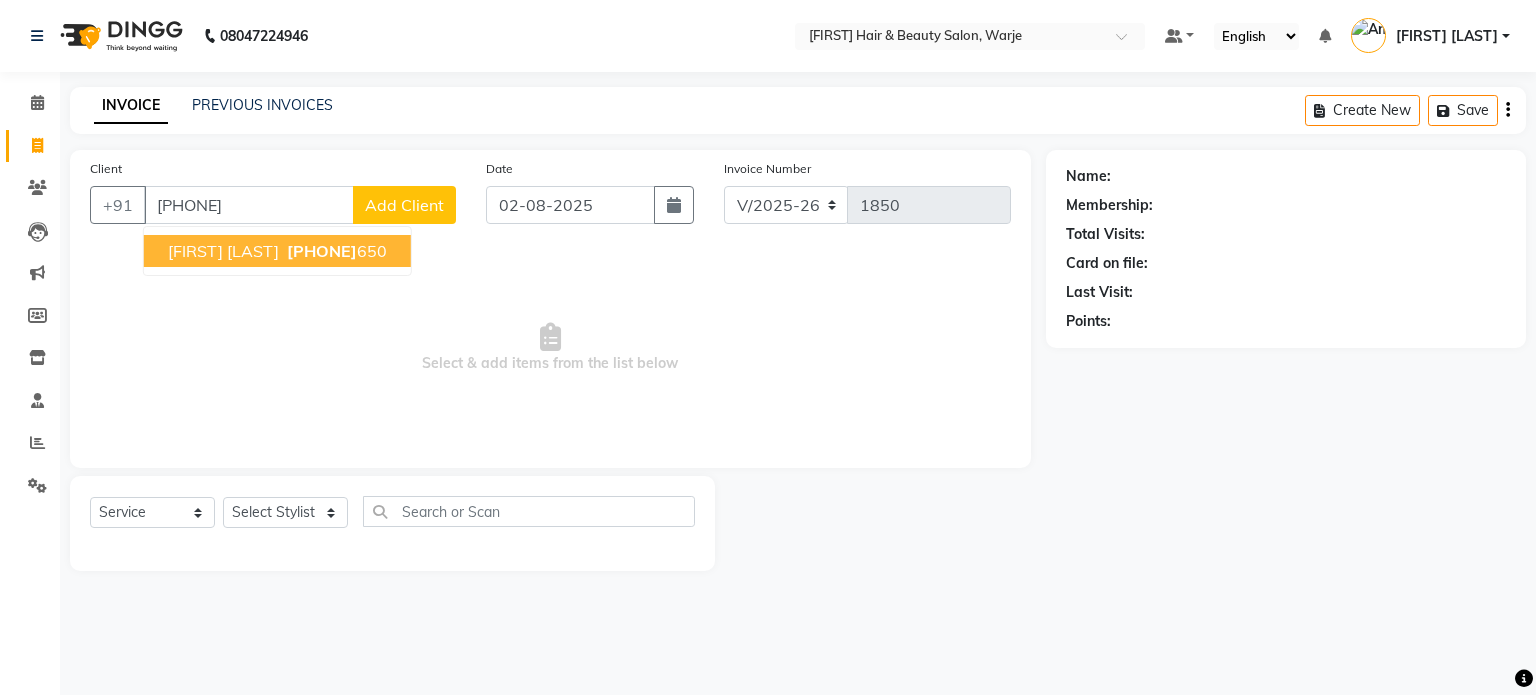 click on "[PHONE]" at bounding box center [322, 251] 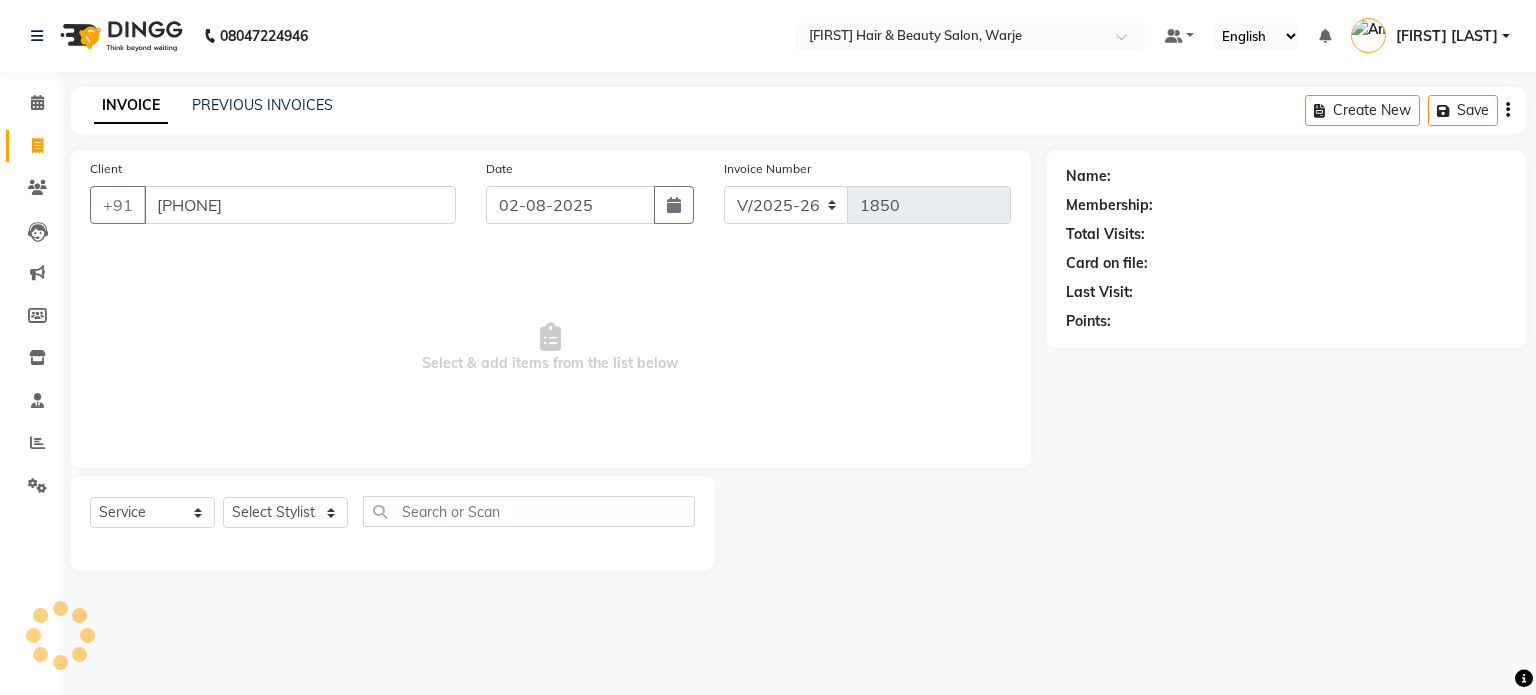 type on "[PHONE]" 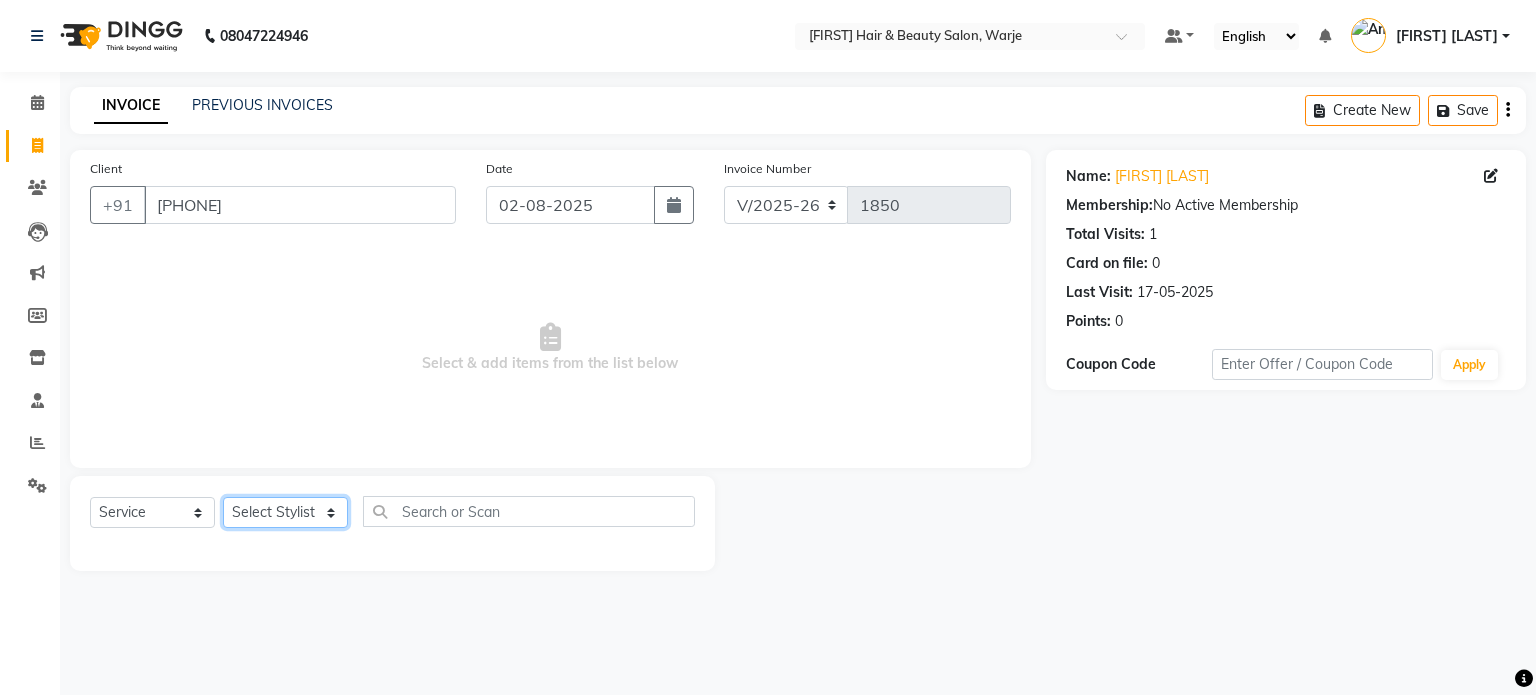 click on "Select Stylist Abhishek Akshay Amol Rathod JAYESH Mauli Ritik ruturaj Saniya  sayali (manager) shreyash shubham Swapnil" 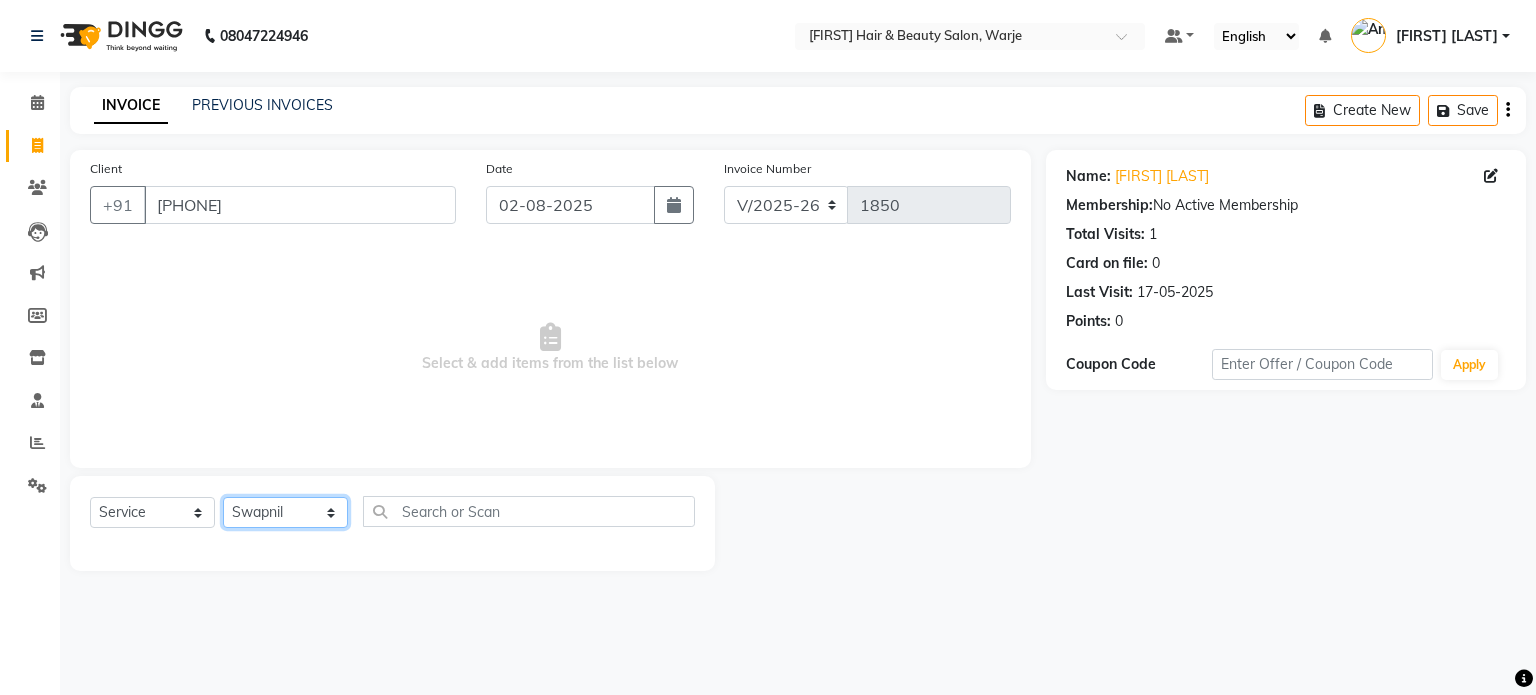 click on "Select Stylist Abhishek Akshay Amol Rathod JAYESH Mauli Ritik ruturaj Saniya  sayali (manager) shreyash shubham Swapnil" 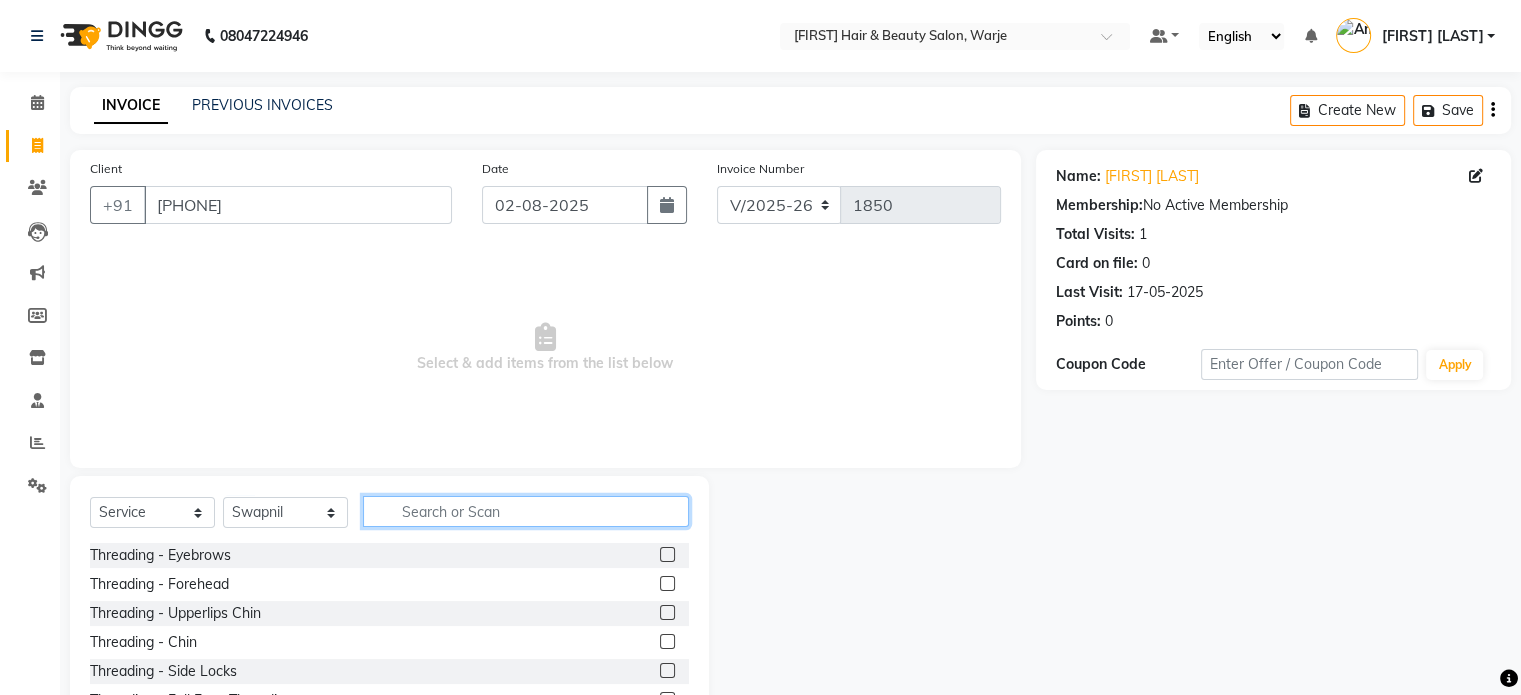 click 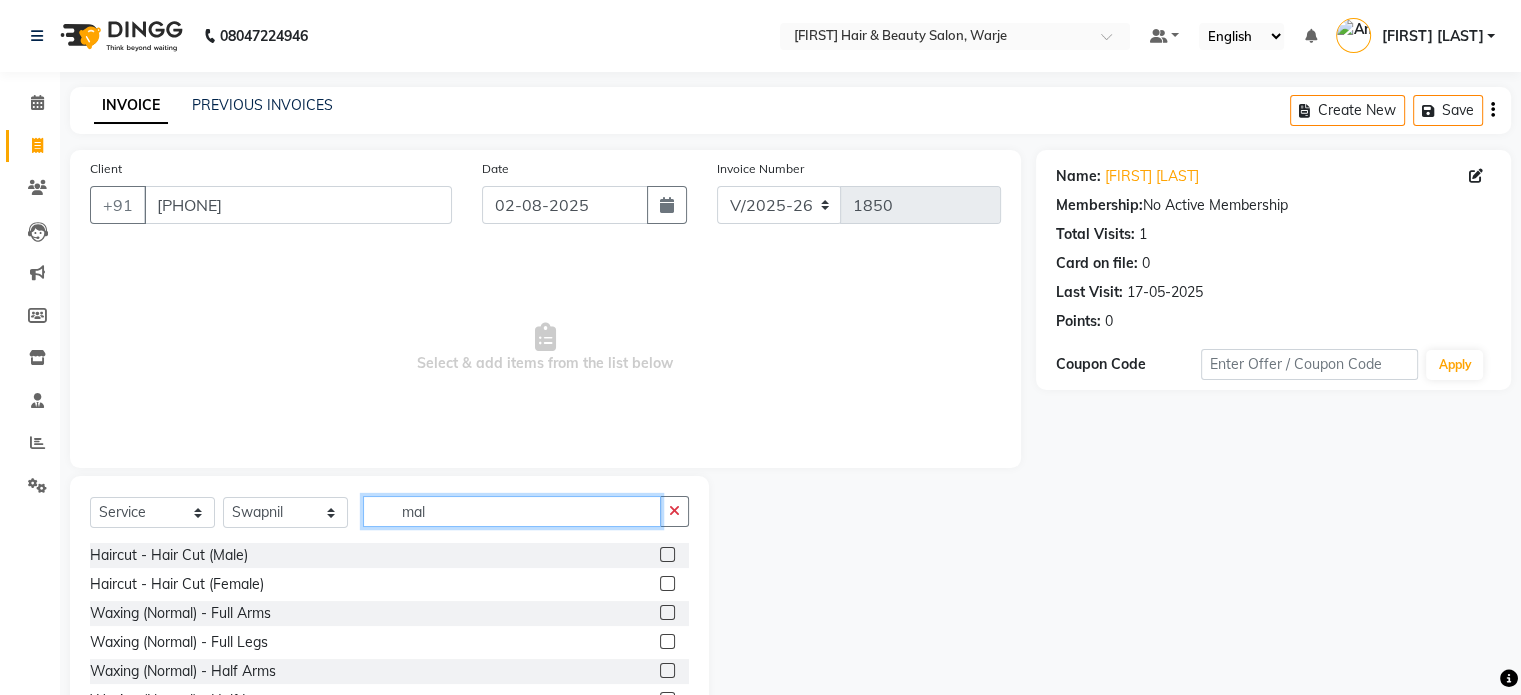 type on "mal" 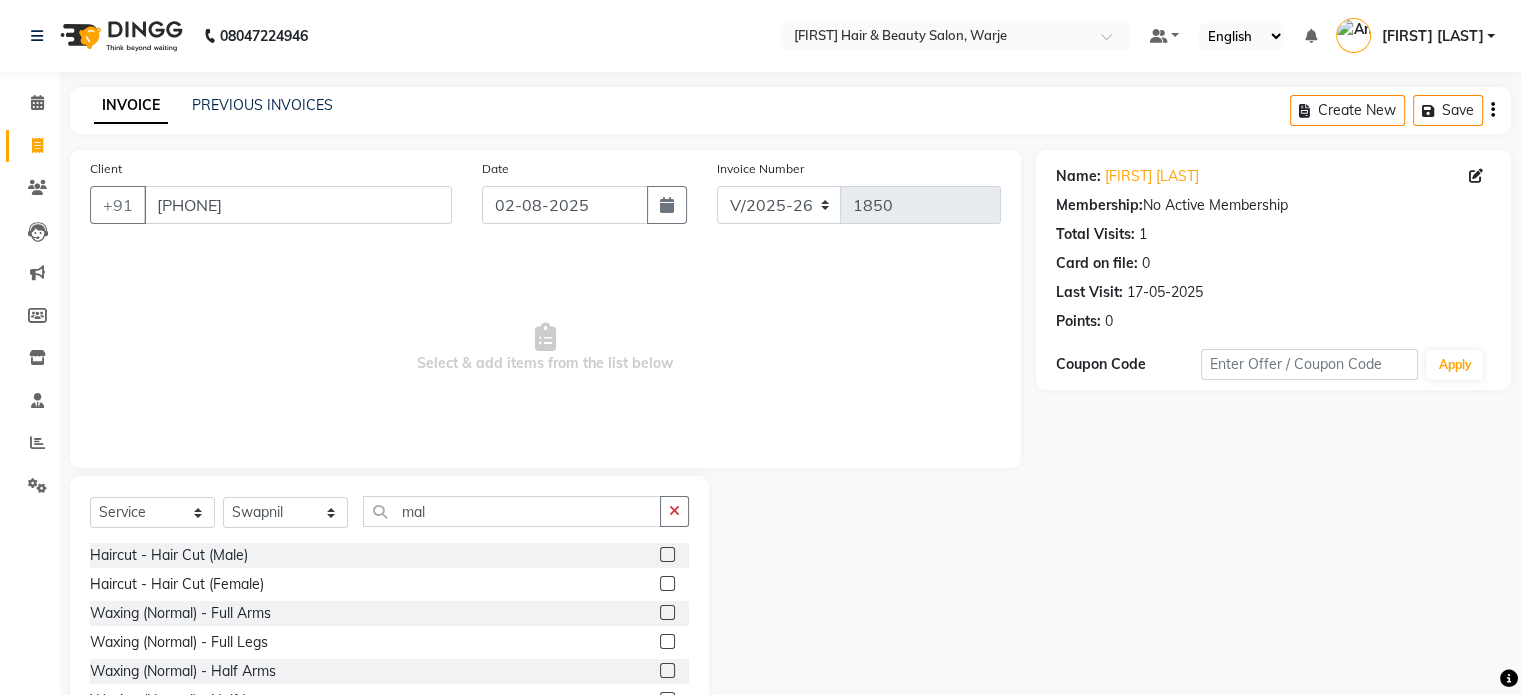 click 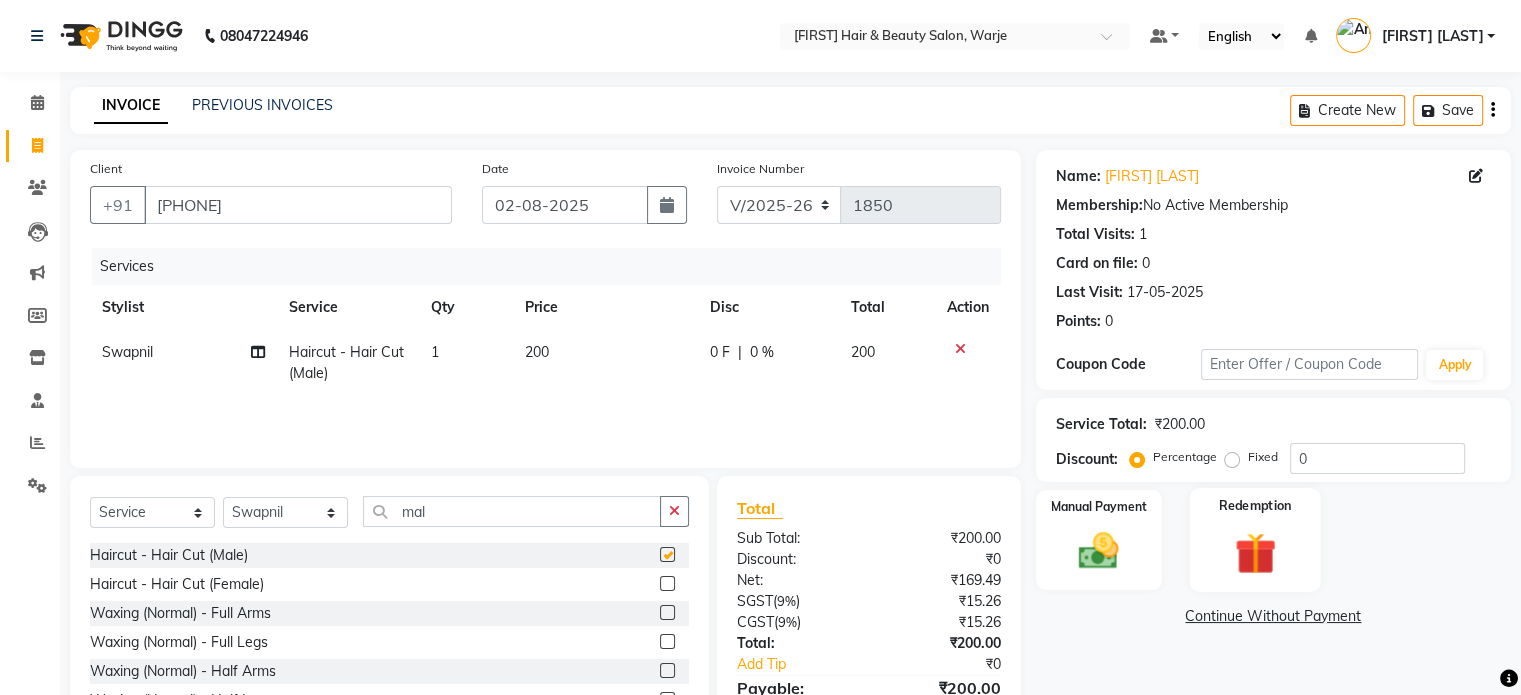 checkbox on "false" 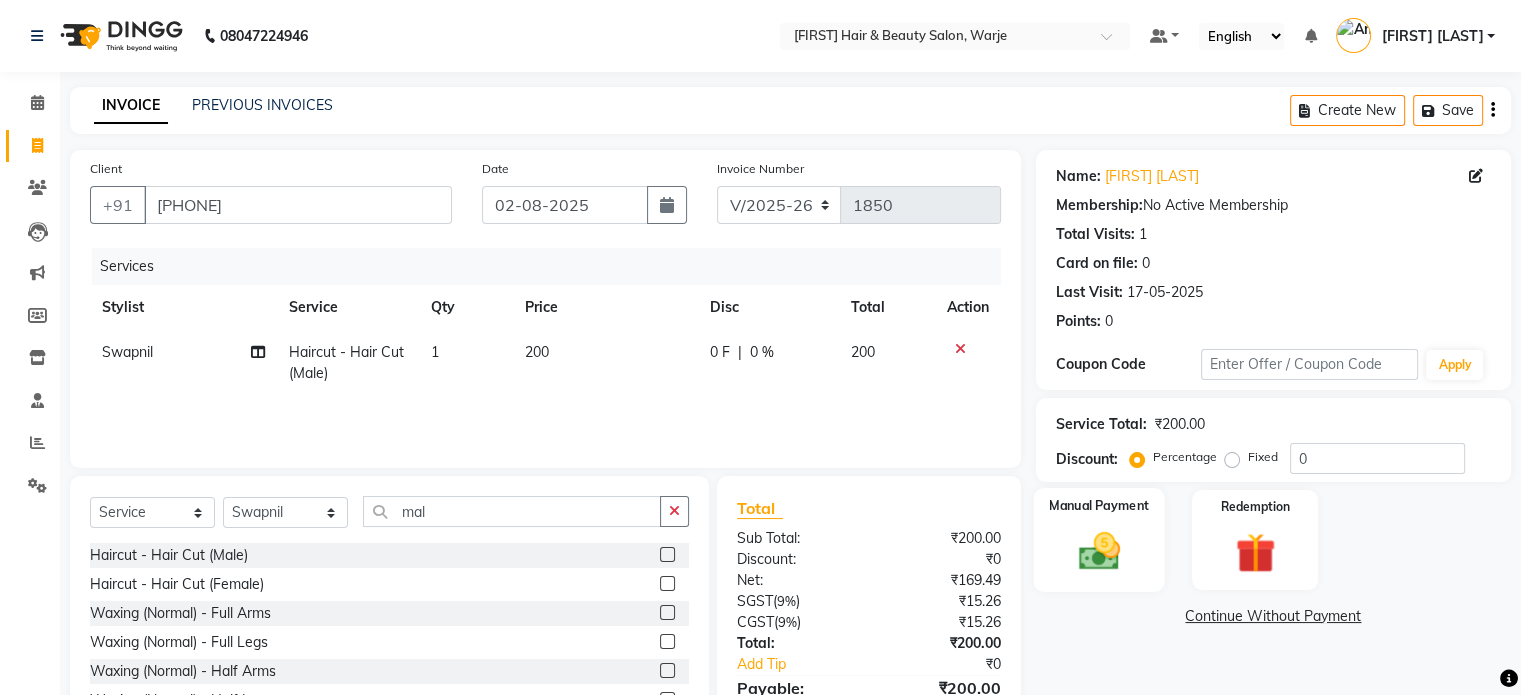 click 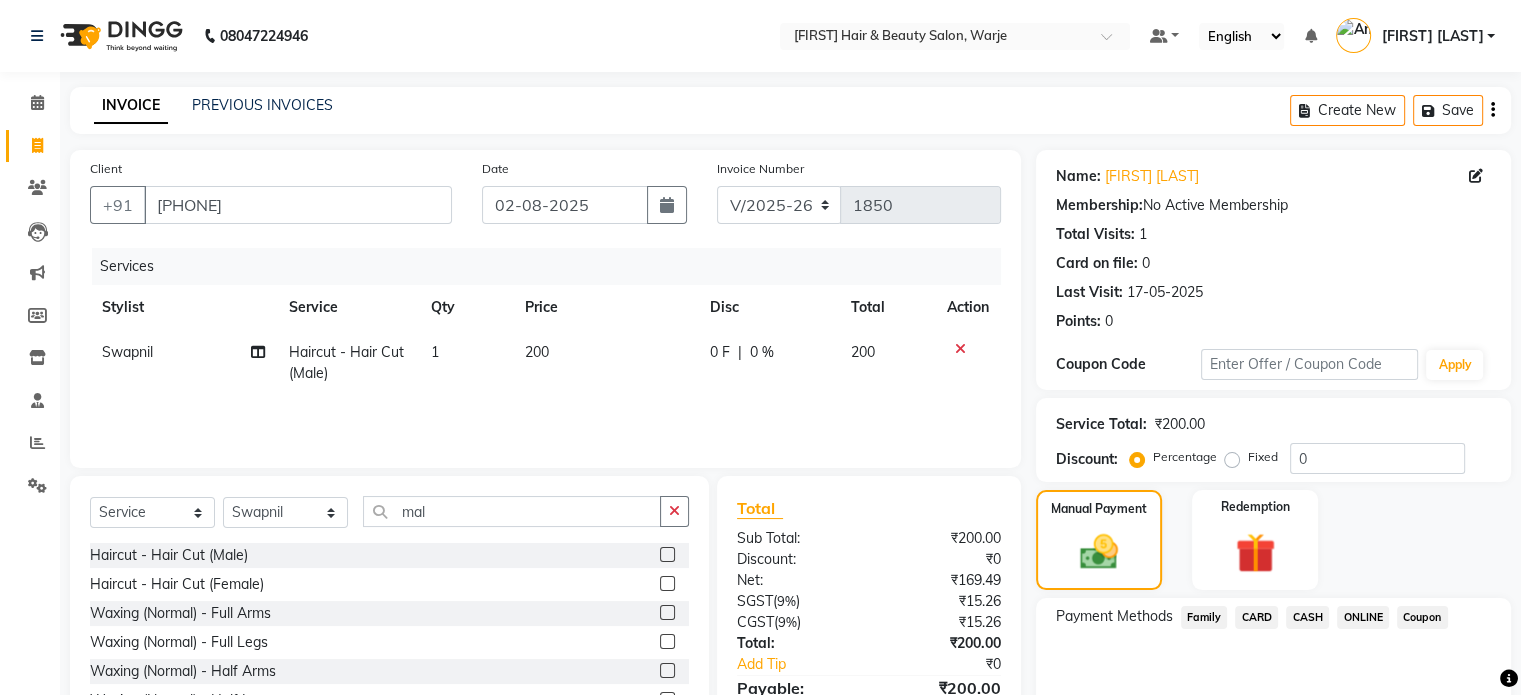click on "ONLINE" 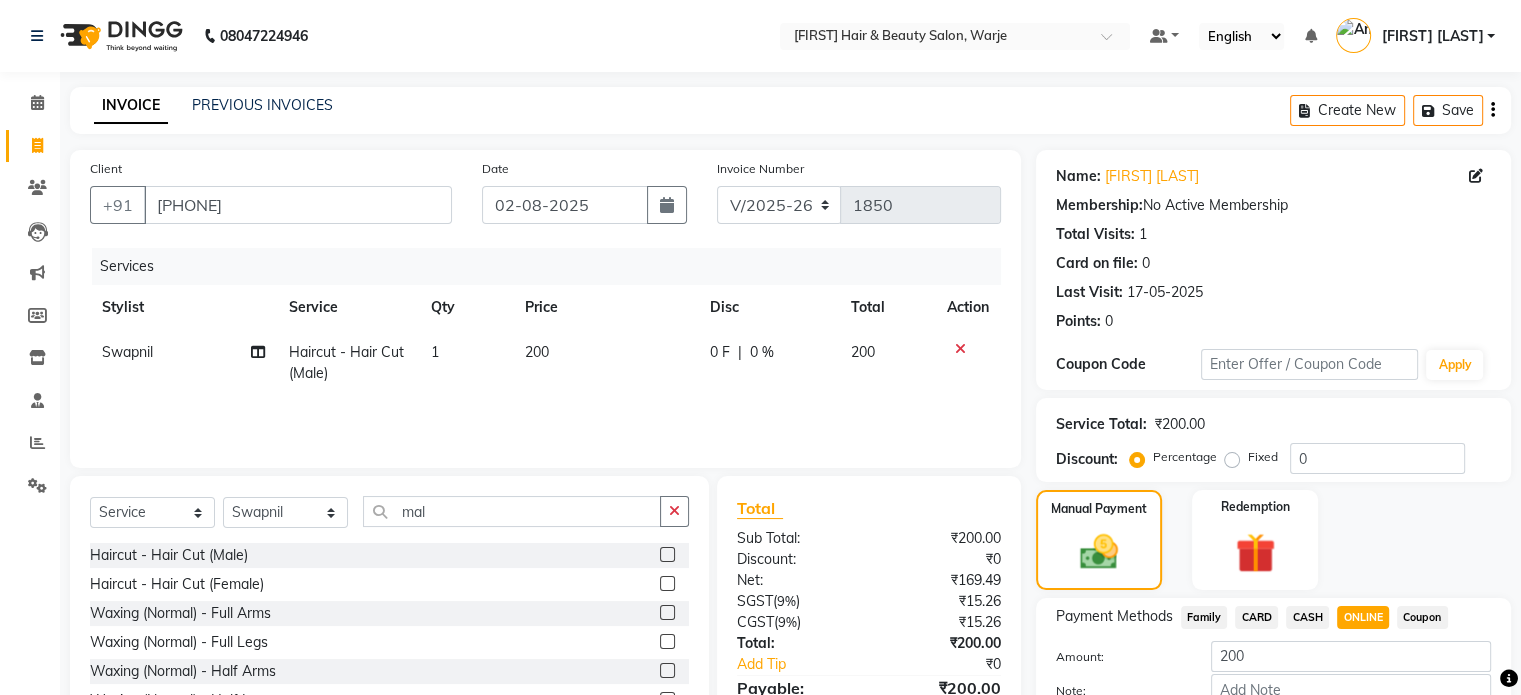 scroll, scrollTop: 124, scrollLeft: 0, axis: vertical 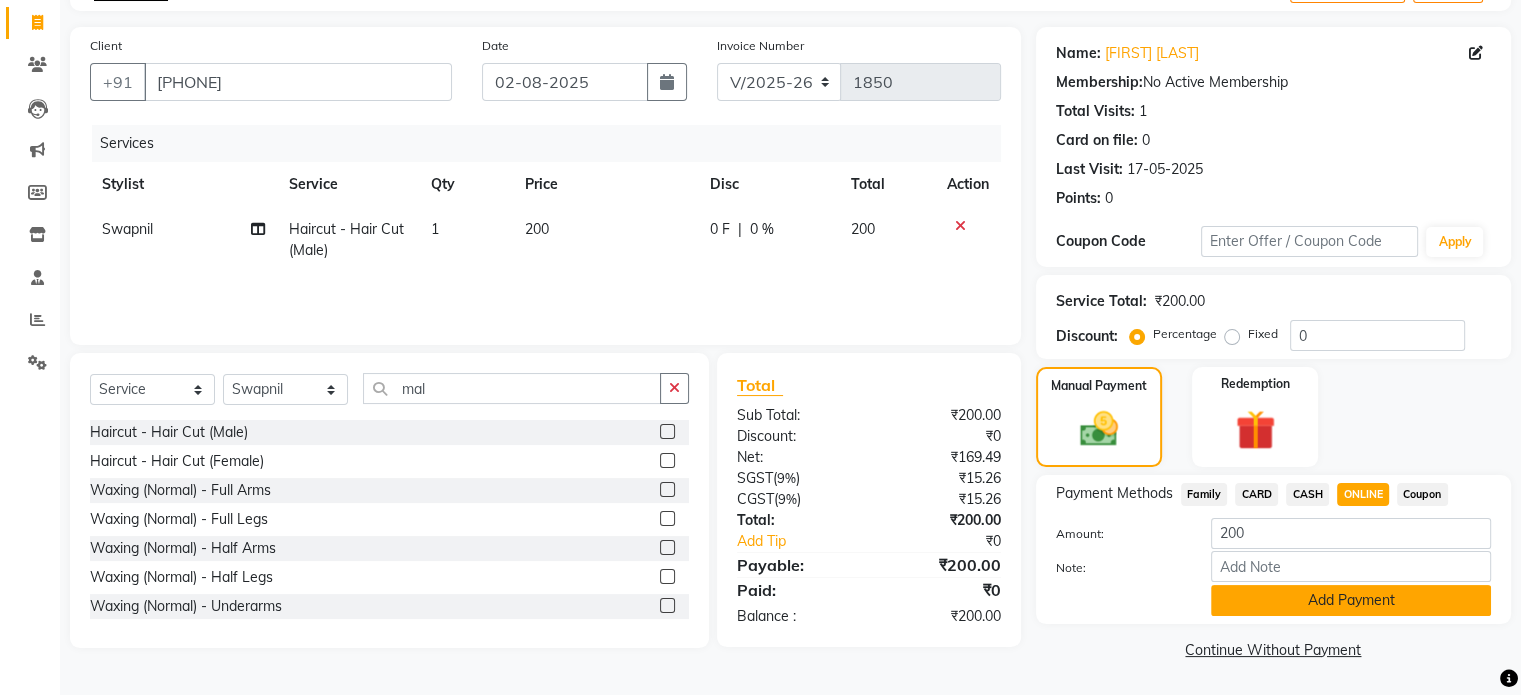 click on "Add Payment" 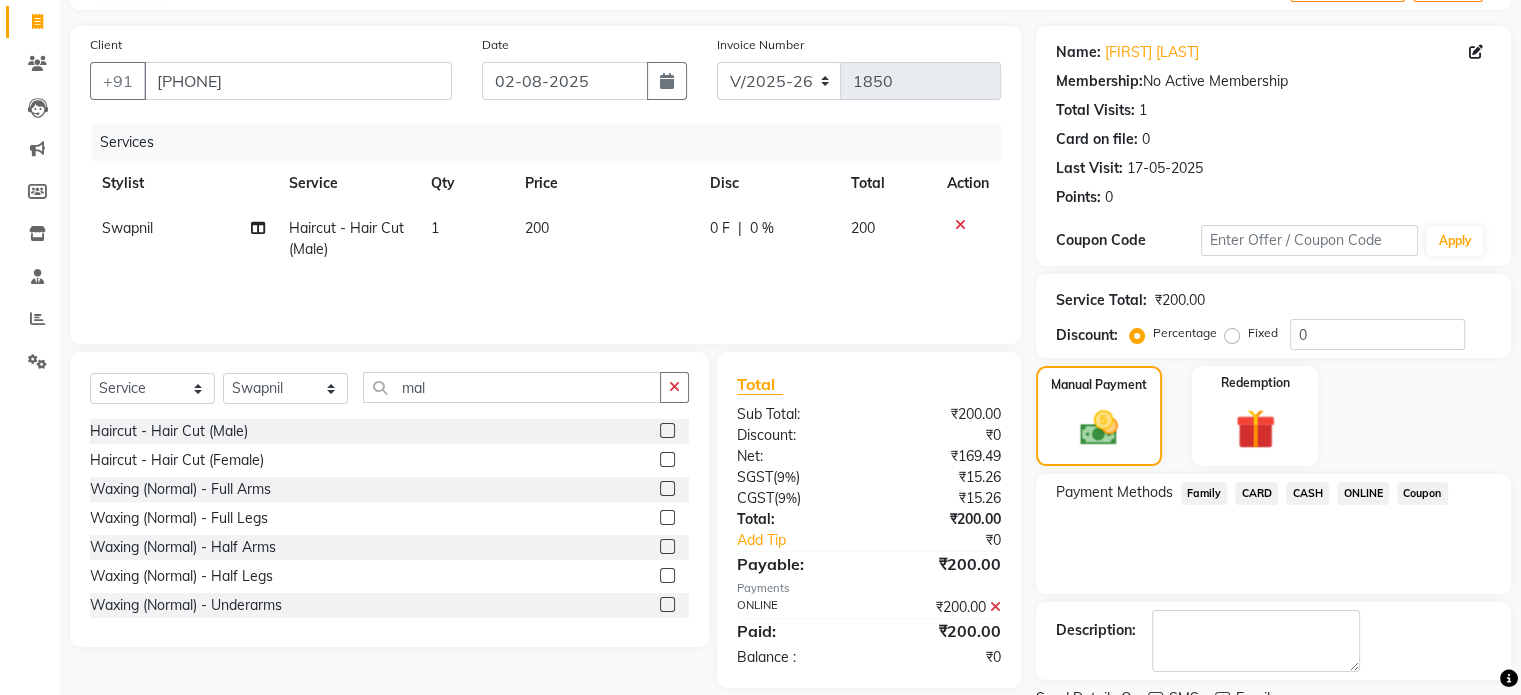 scroll, scrollTop: 205, scrollLeft: 0, axis: vertical 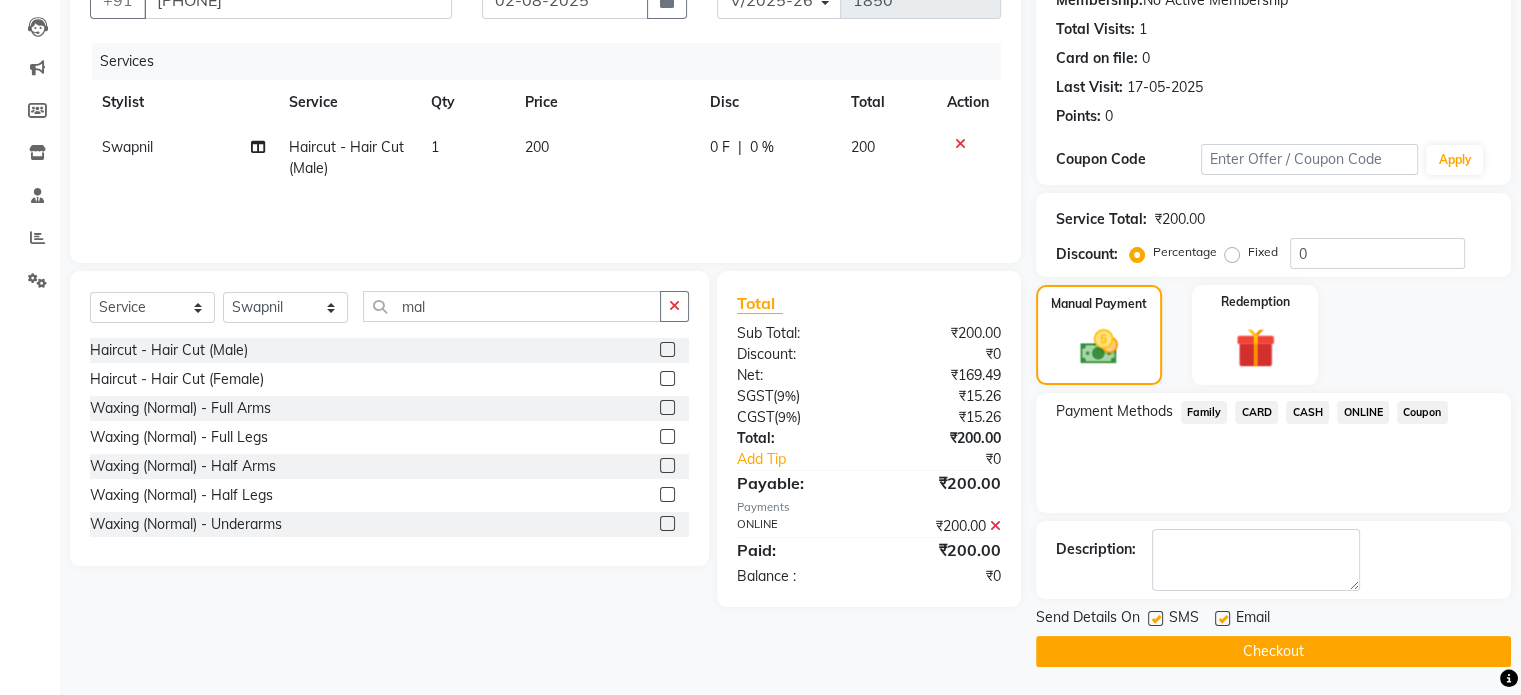 click on "Checkout" 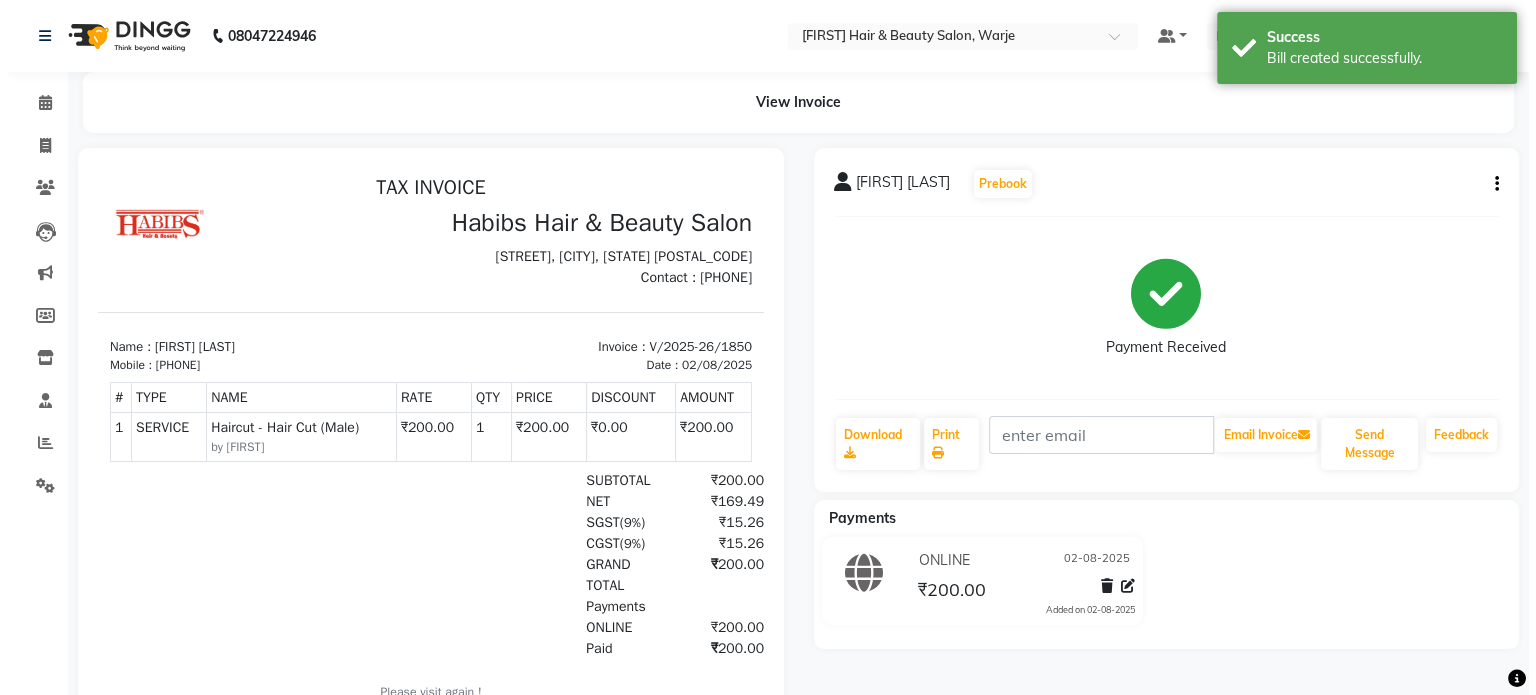 scroll, scrollTop: 0, scrollLeft: 0, axis: both 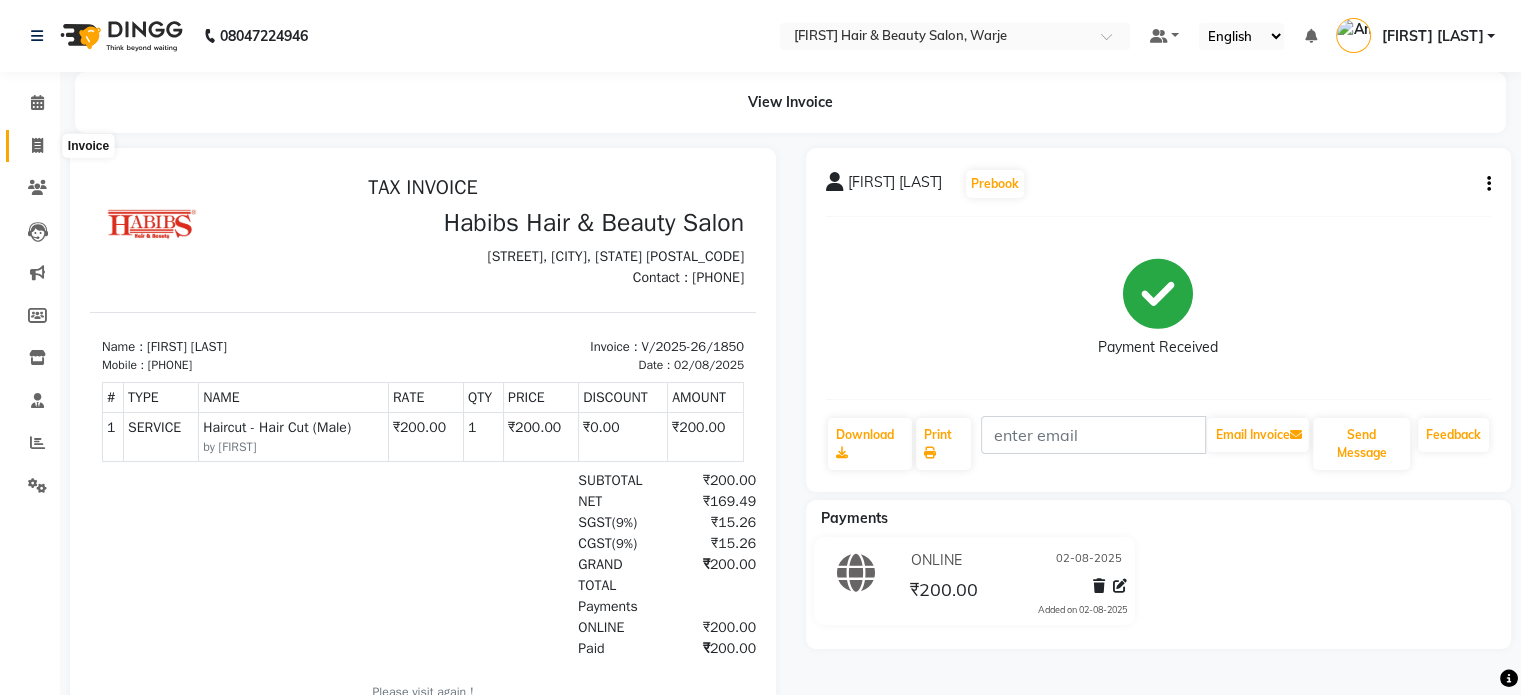click 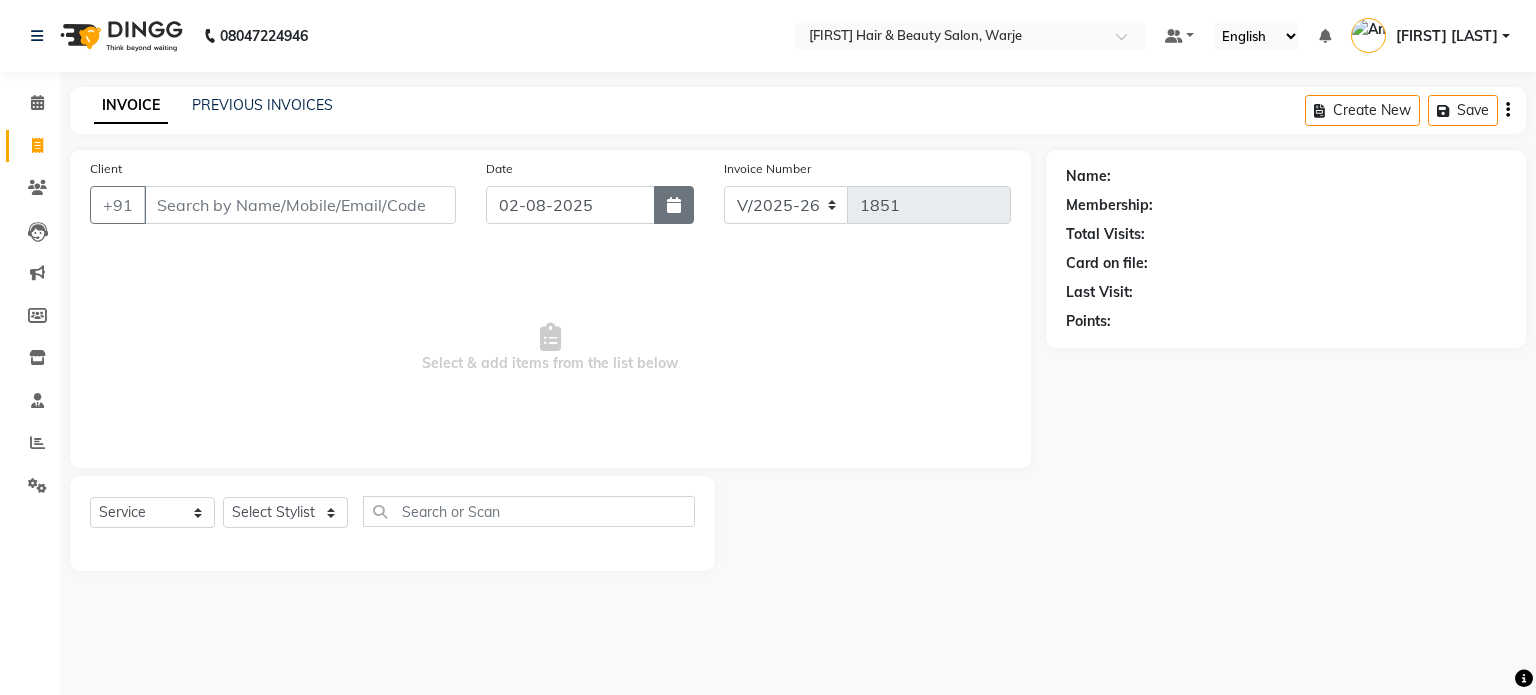 click 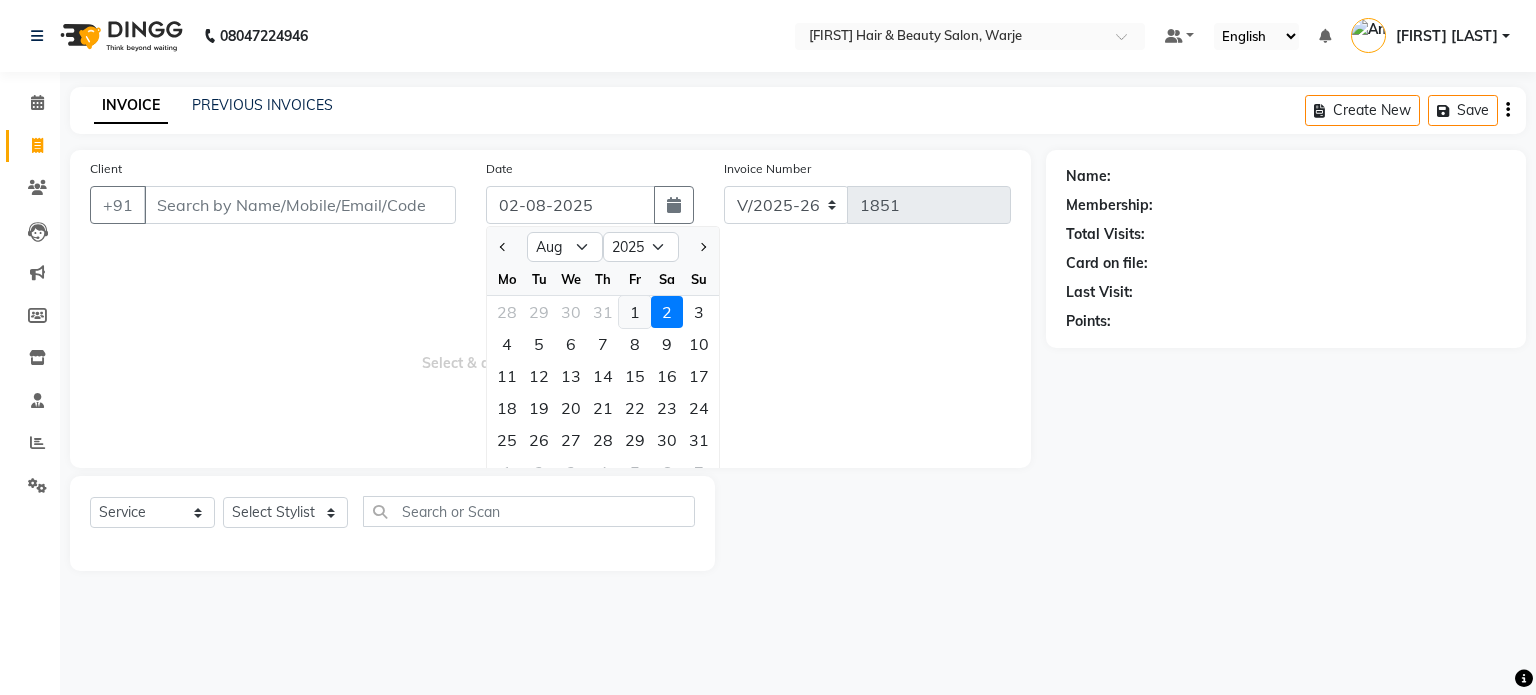 click on "1" 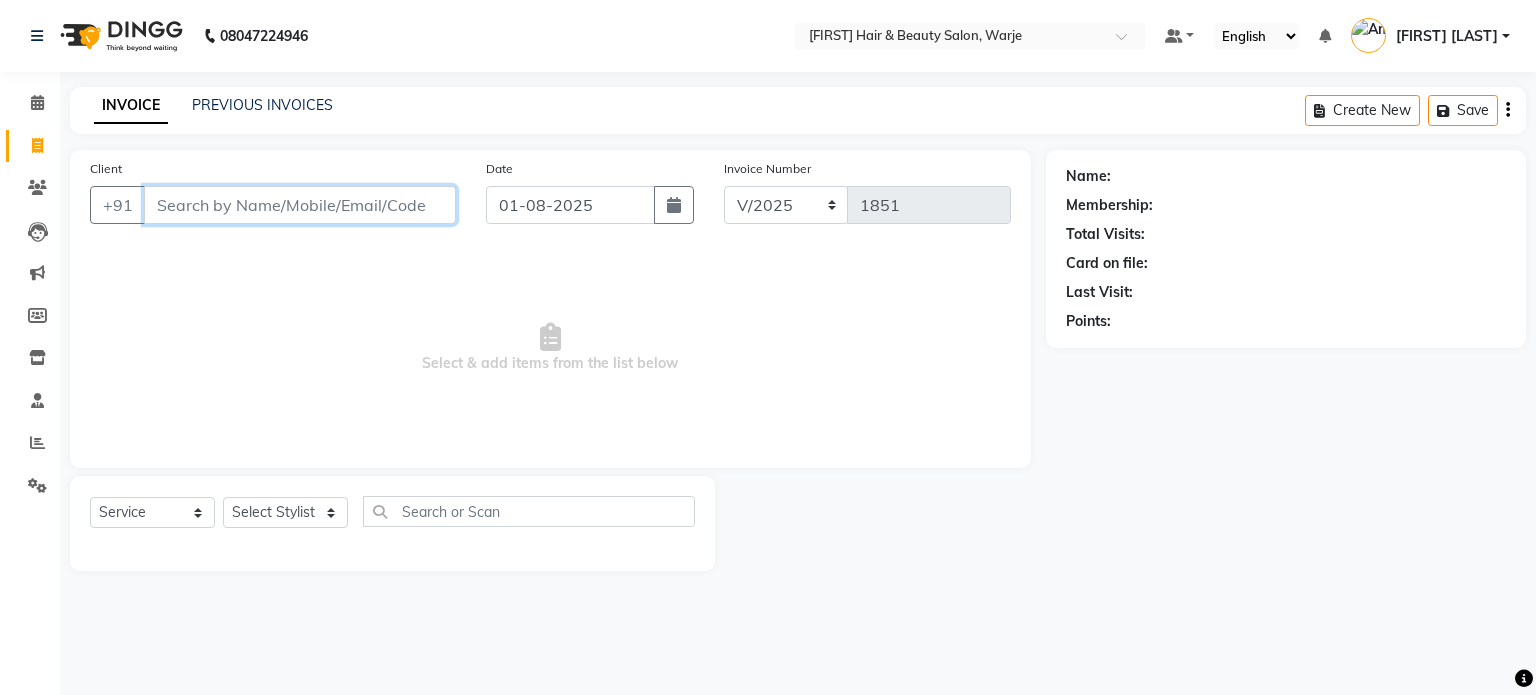 click on "Client" at bounding box center [300, 205] 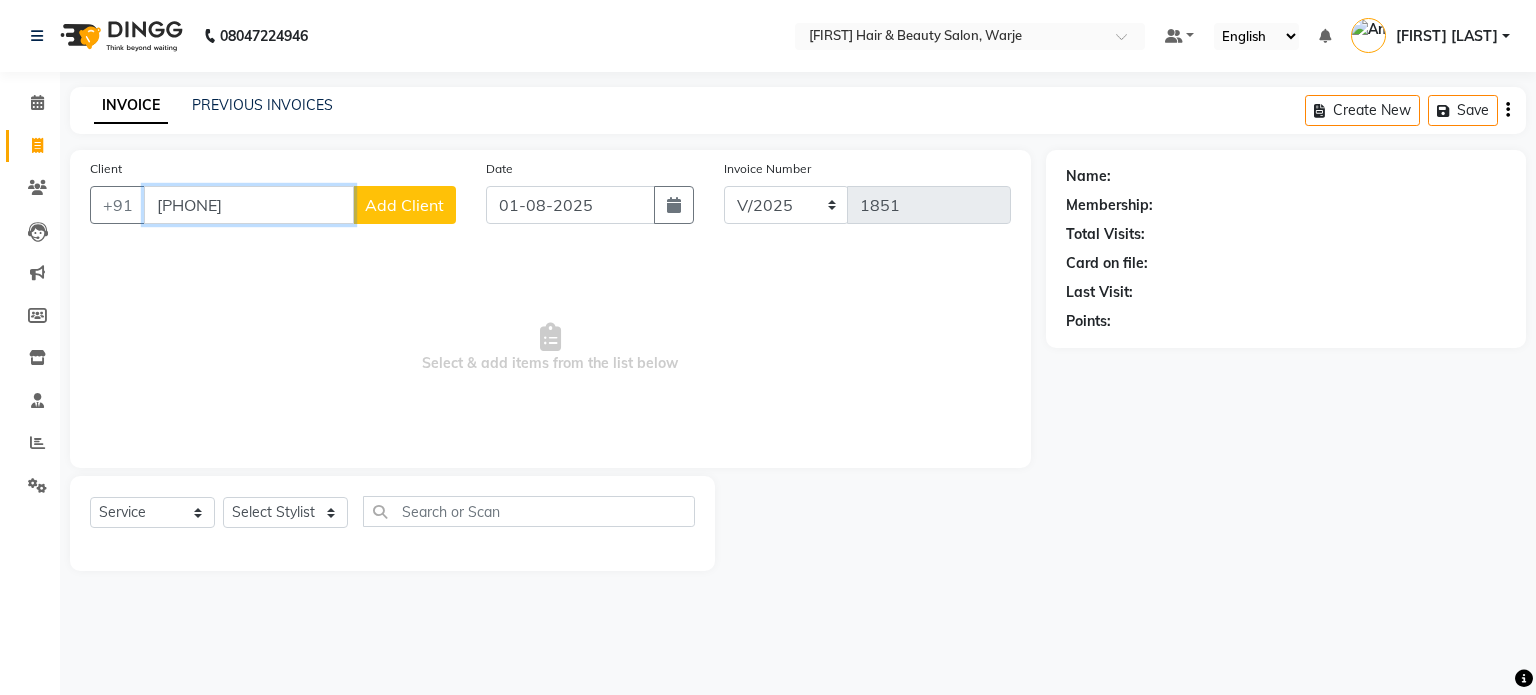 type on "[PHONE]" 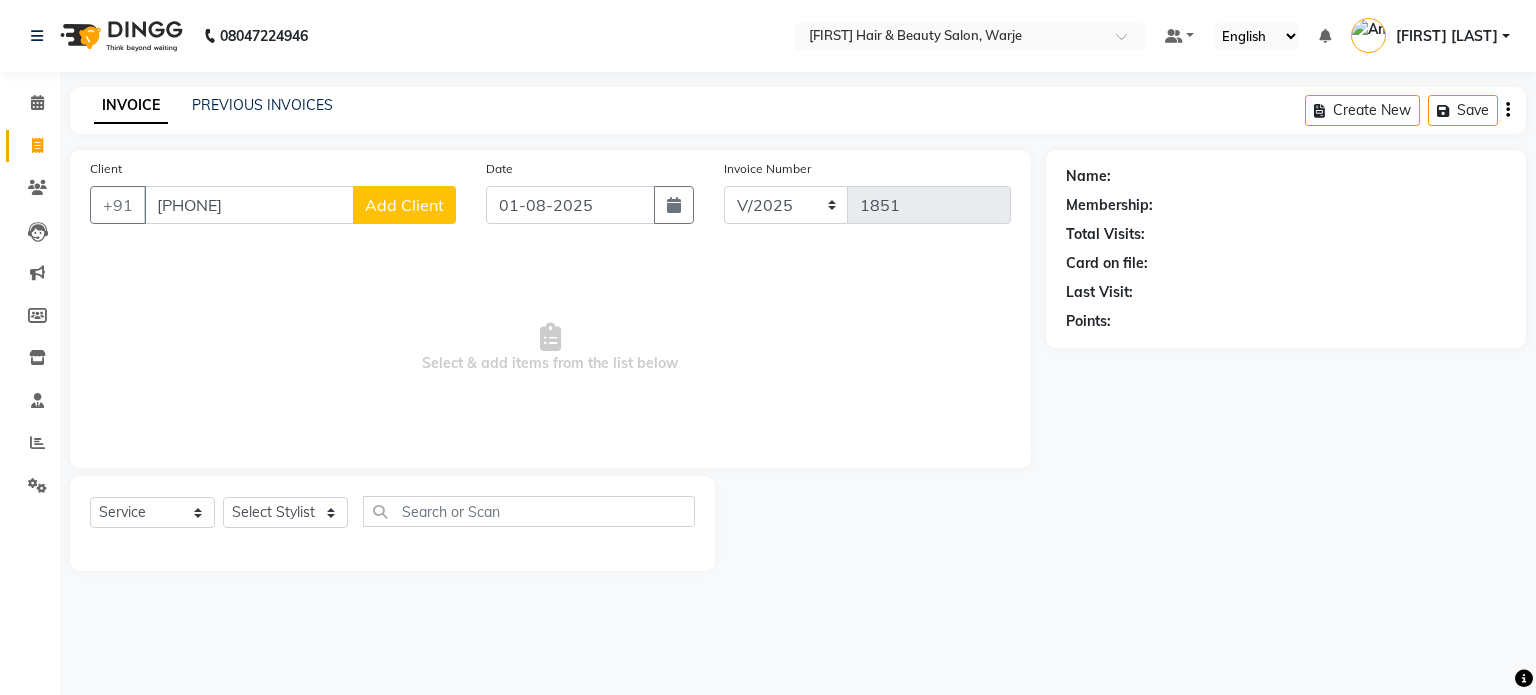 click on "Add Client" 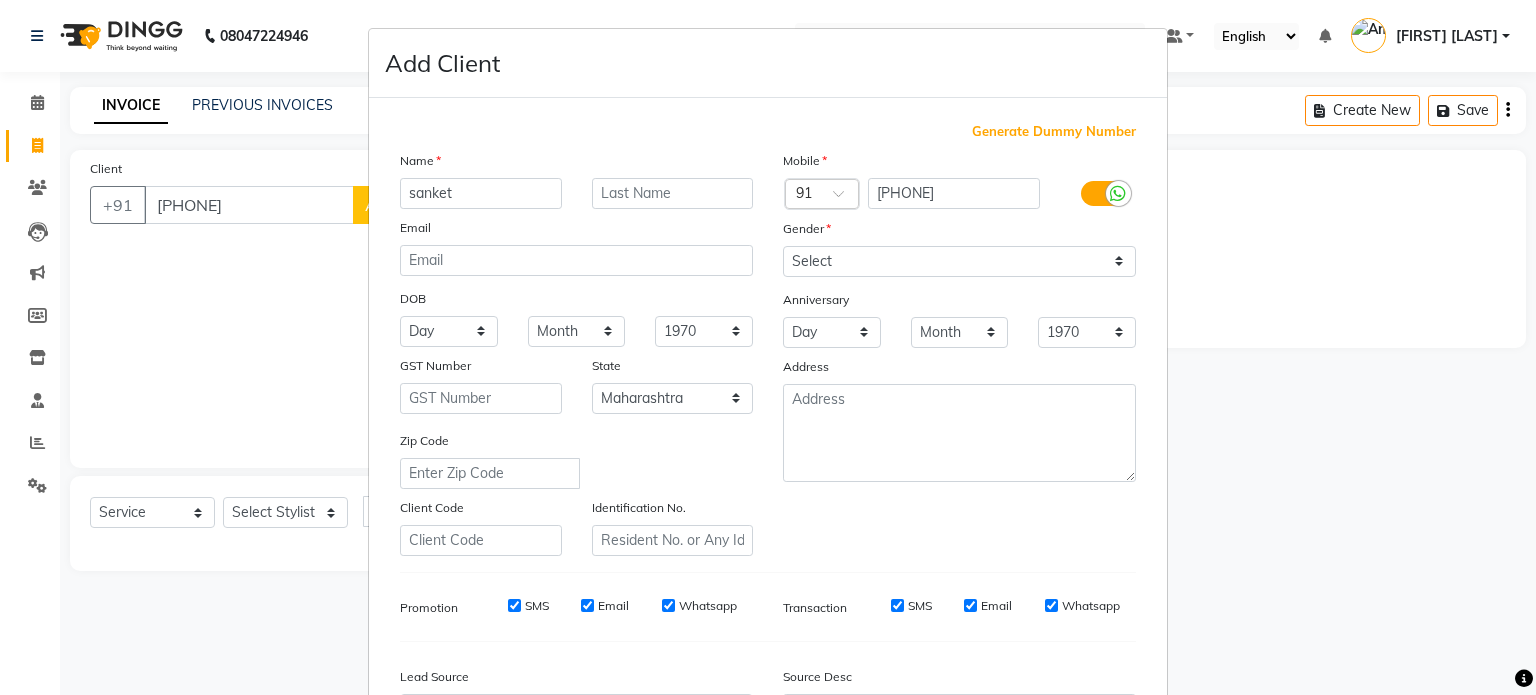 type on "sanket" 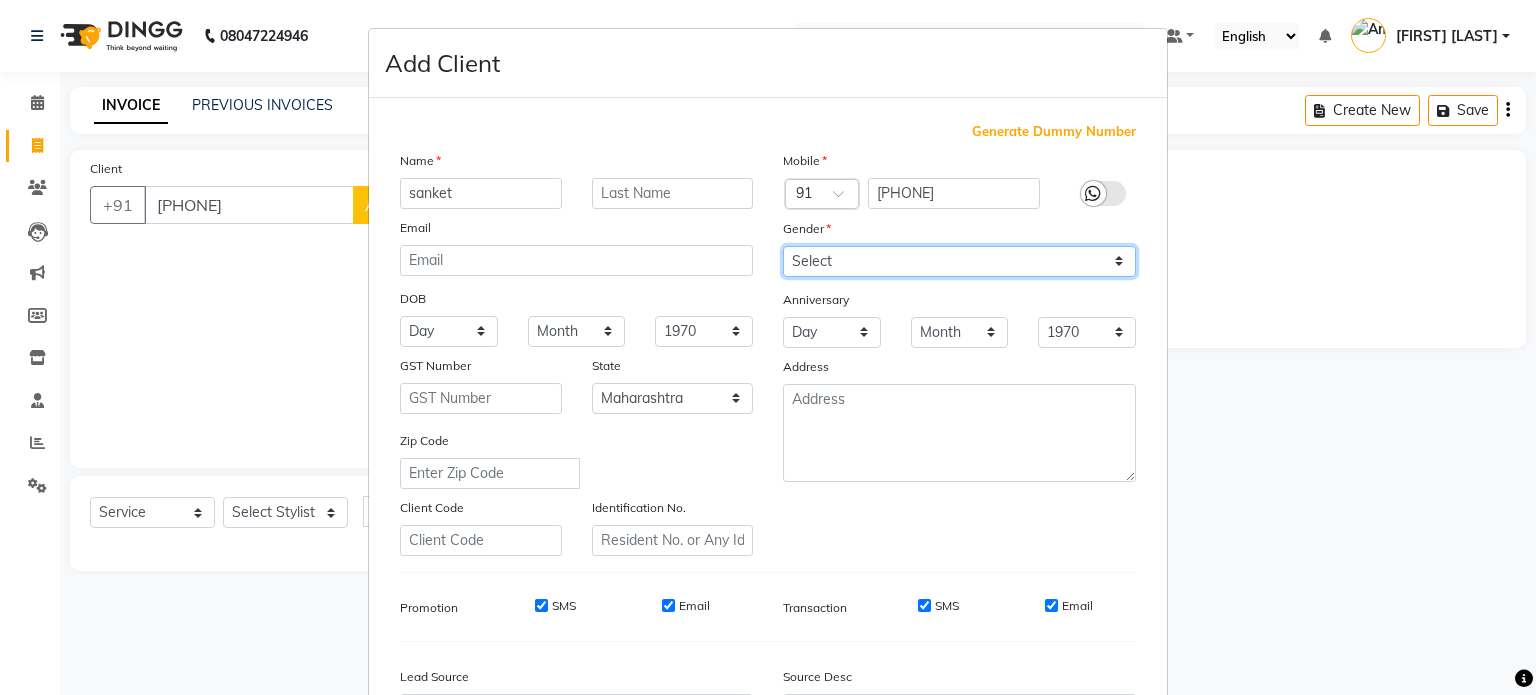 click on "Select Male Female Other Prefer Not To Say" at bounding box center [959, 261] 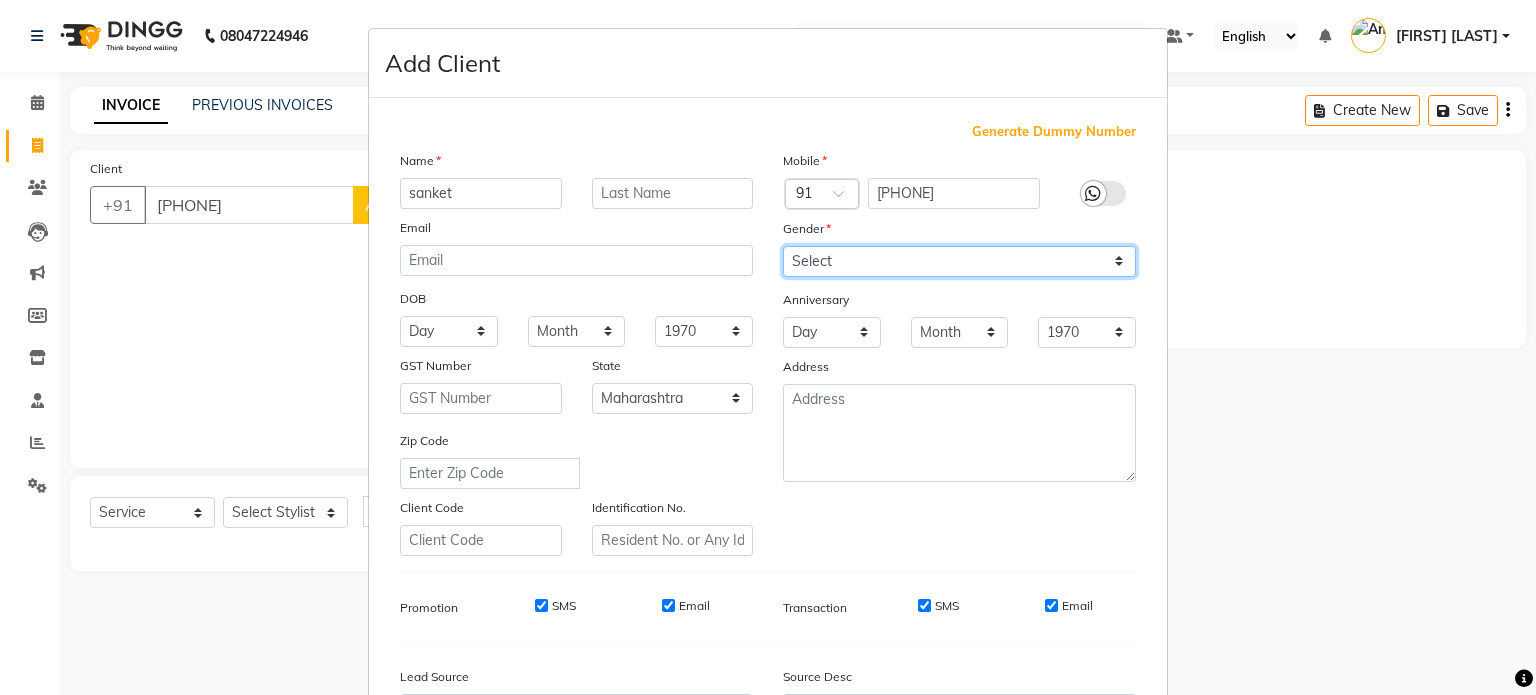 select on "male" 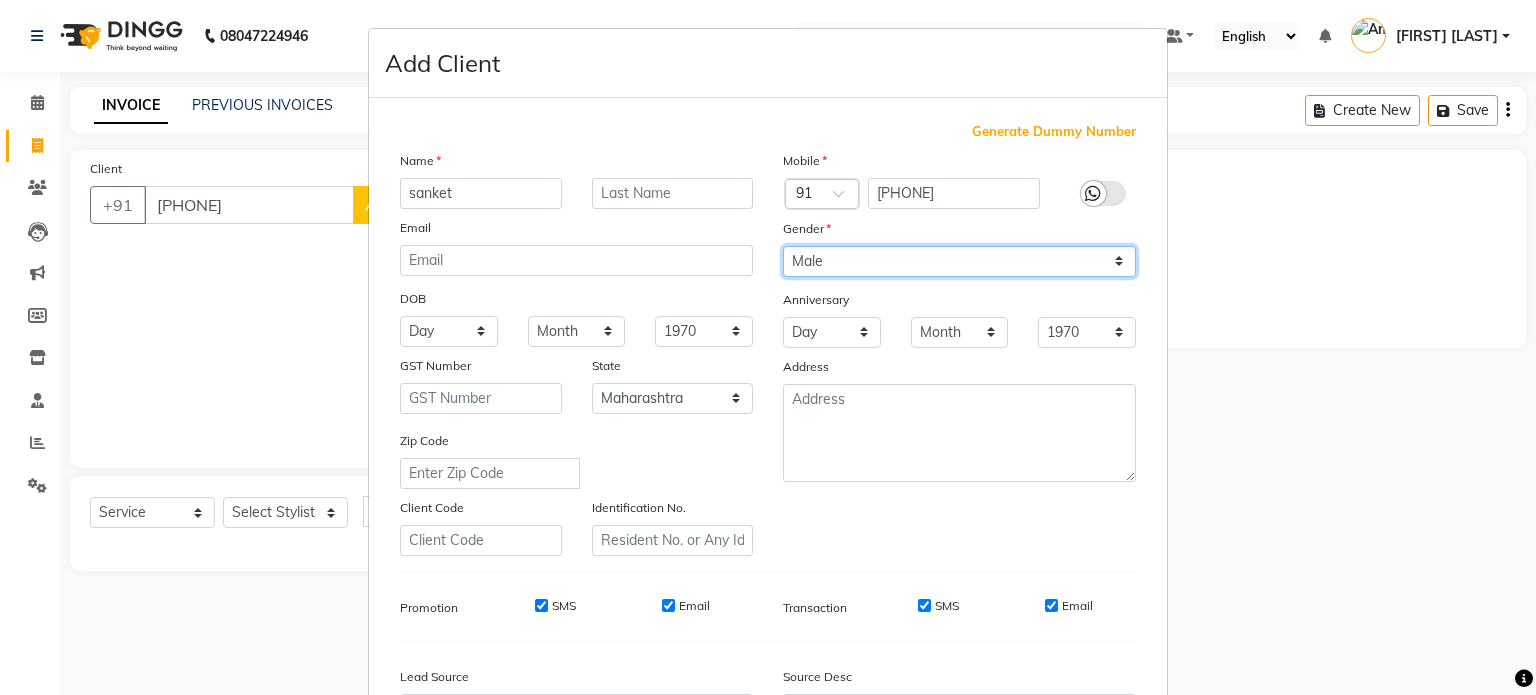 click on "Select Male Female Other Prefer Not To Say" at bounding box center (959, 261) 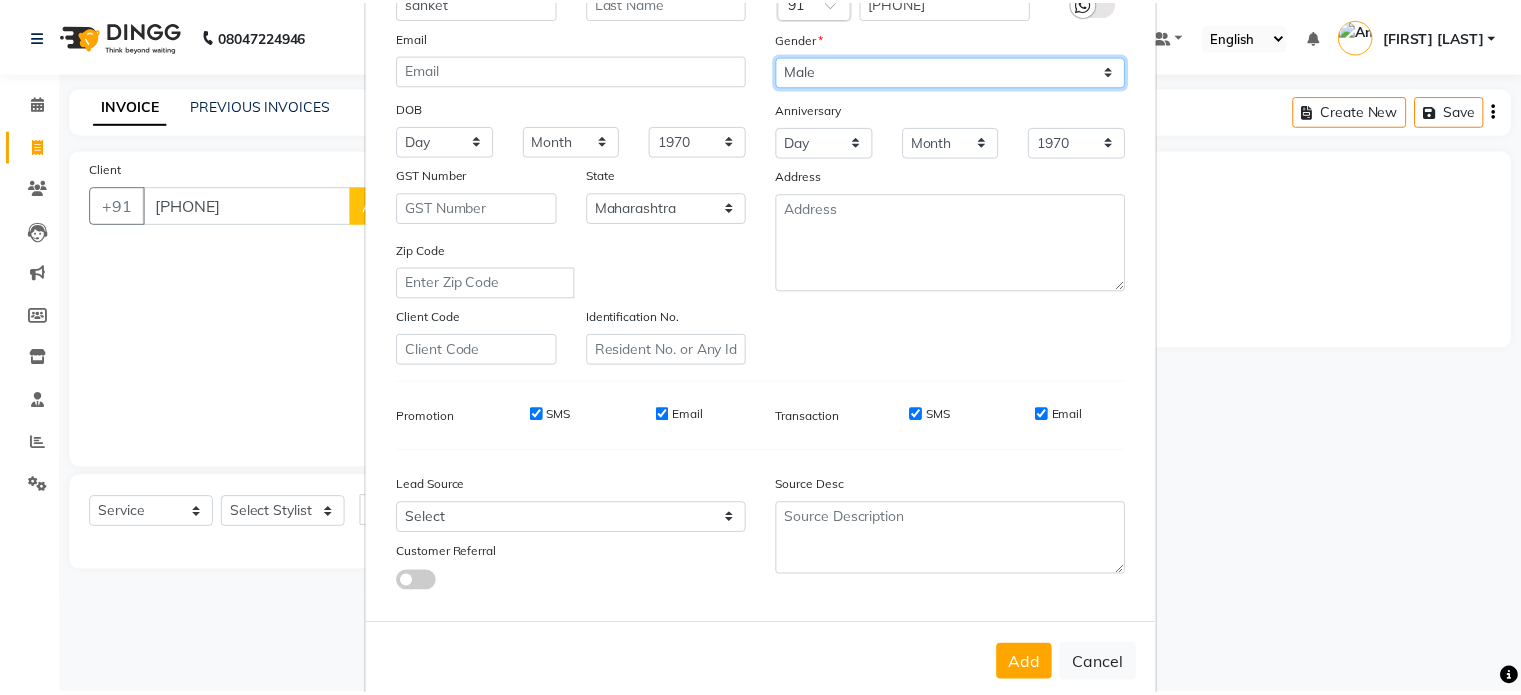 scroll, scrollTop: 192, scrollLeft: 0, axis: vertical 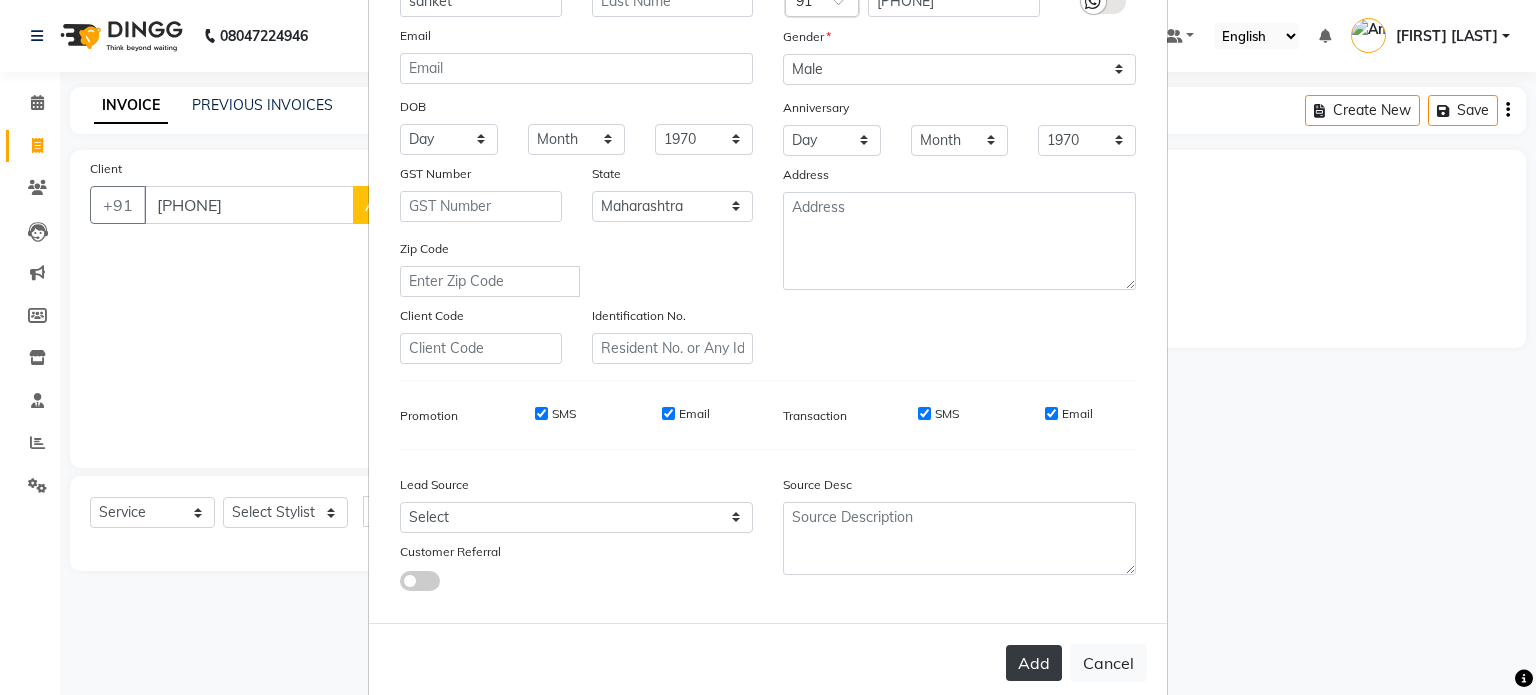 click on "Add" at bounding box center [1034, 663] 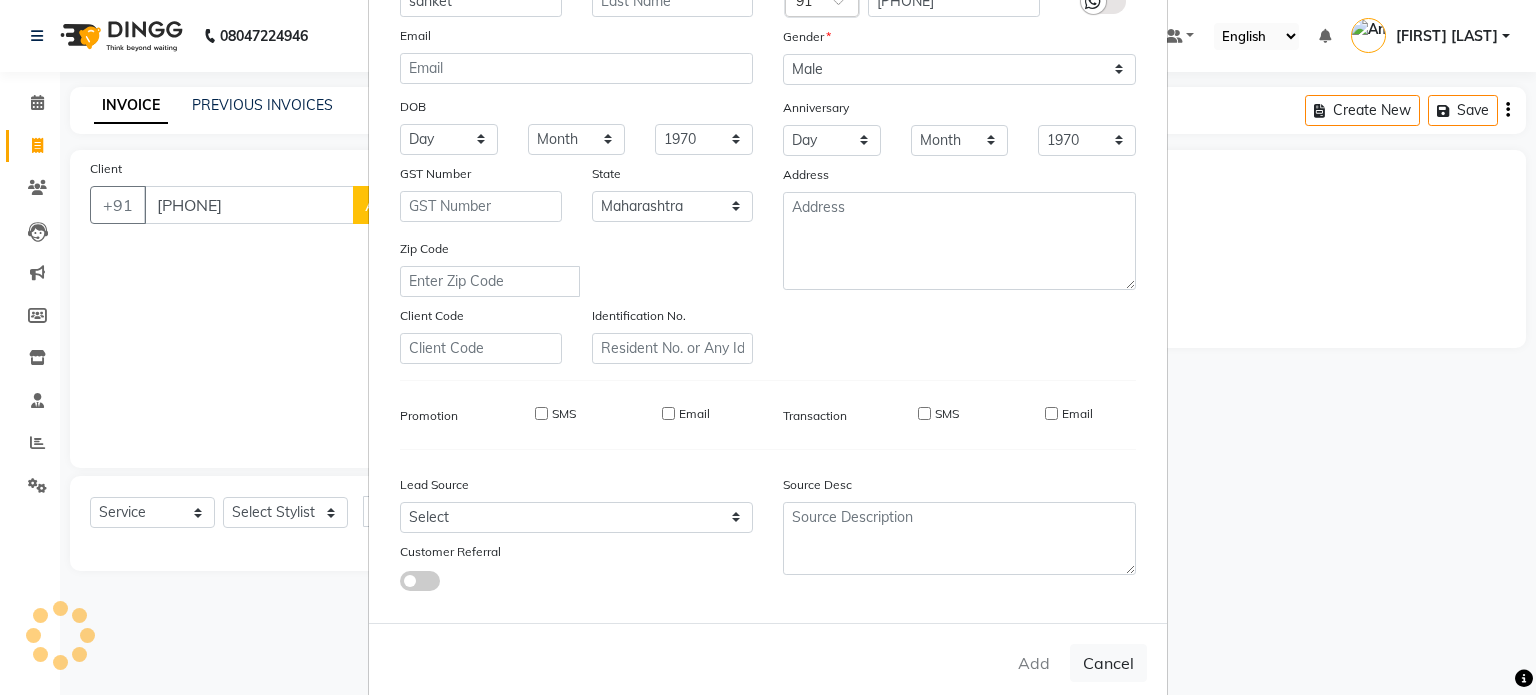 type 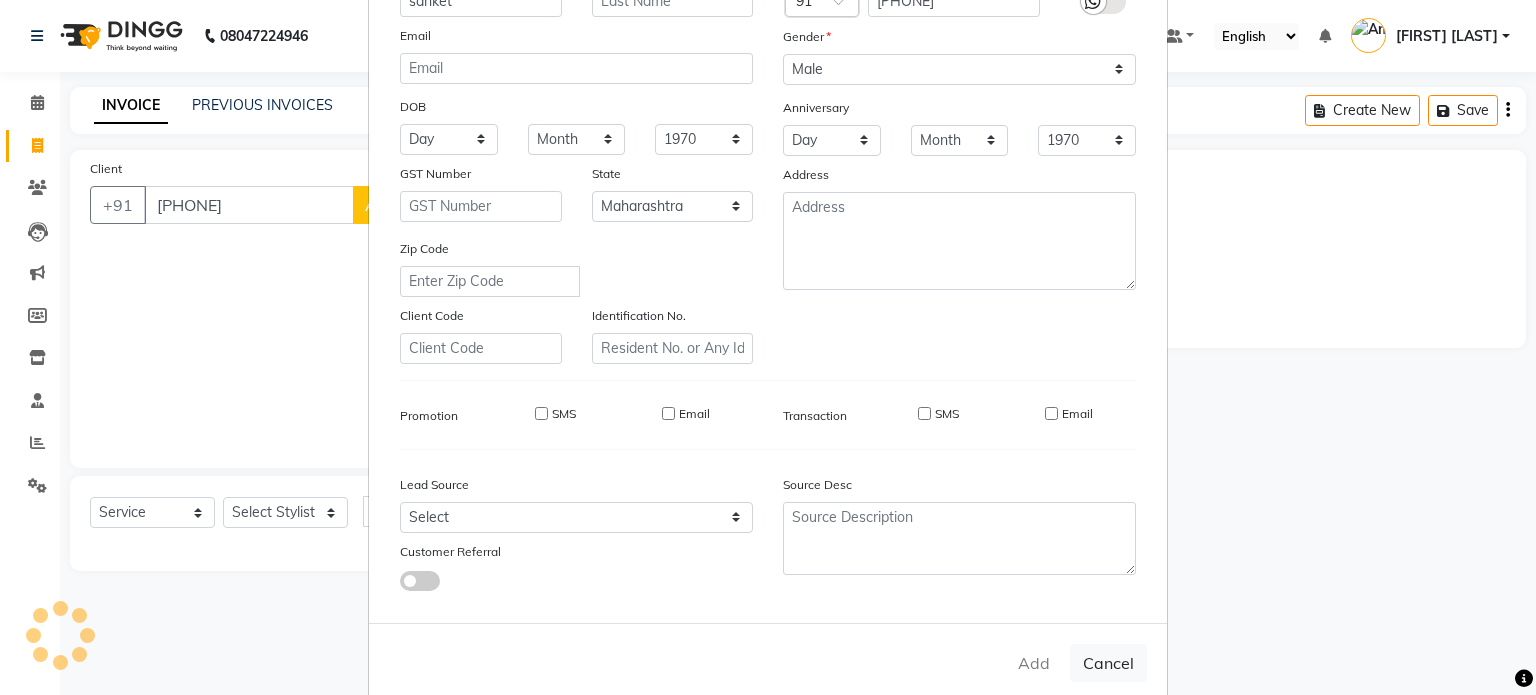 select 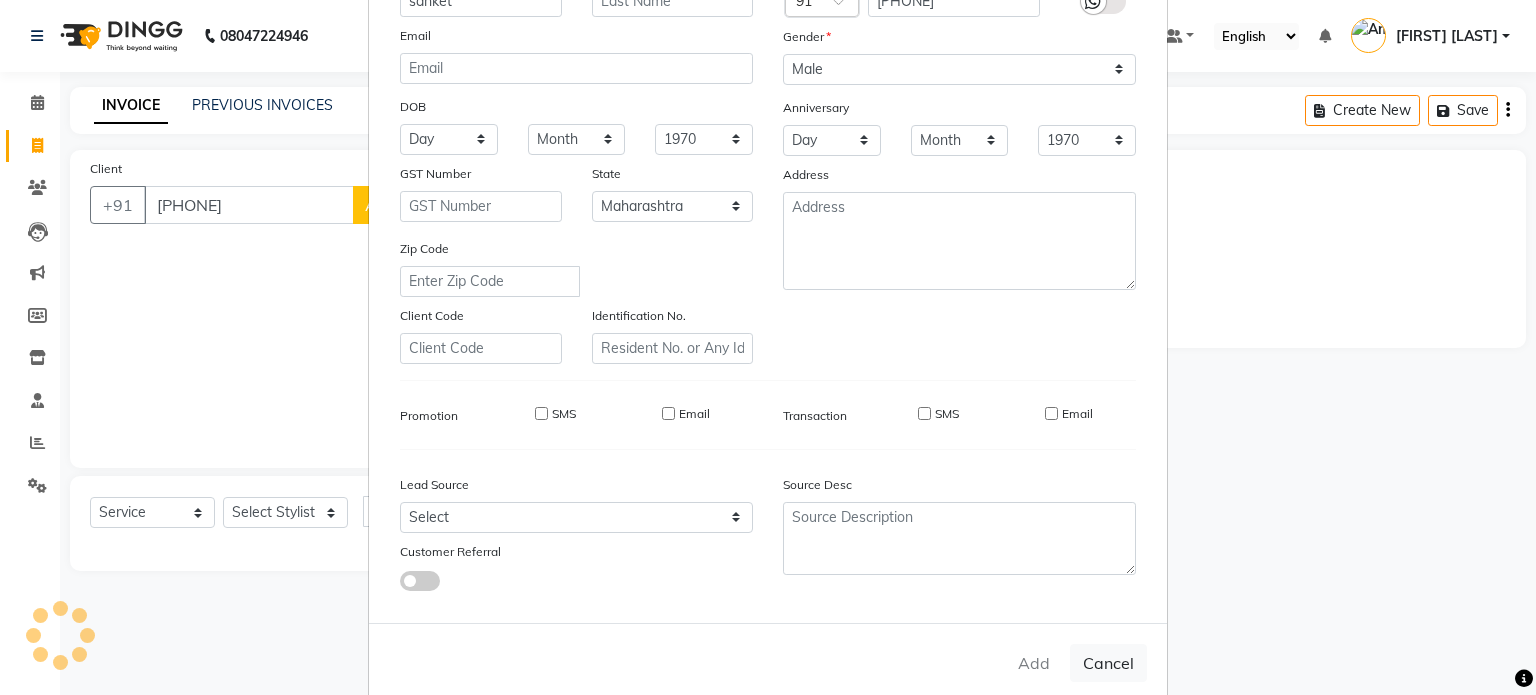 select 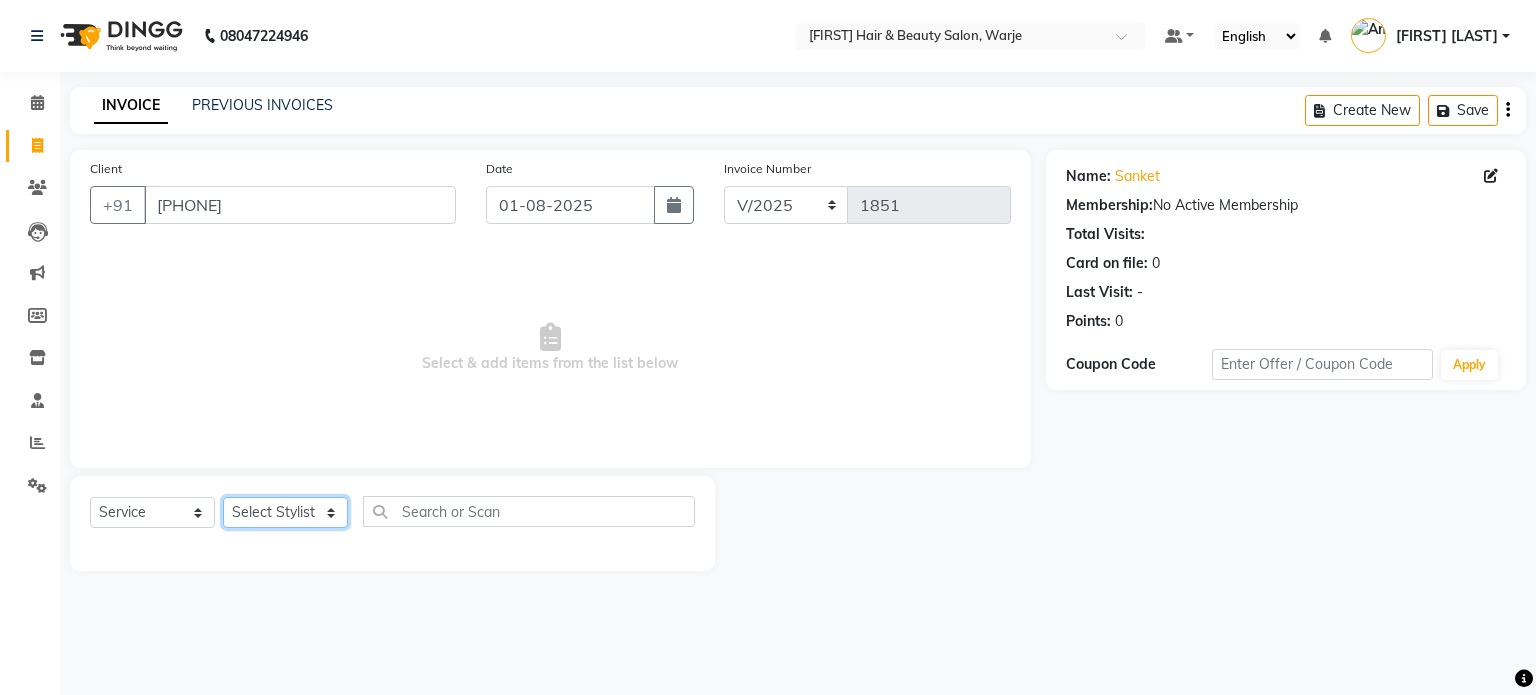 click on "Select Stylist Abhishek Akshay Amol Rathod JAYESH Mauli Ritik ruturaj Saniya  sayali (manager) shreyash shubham Swapnil" 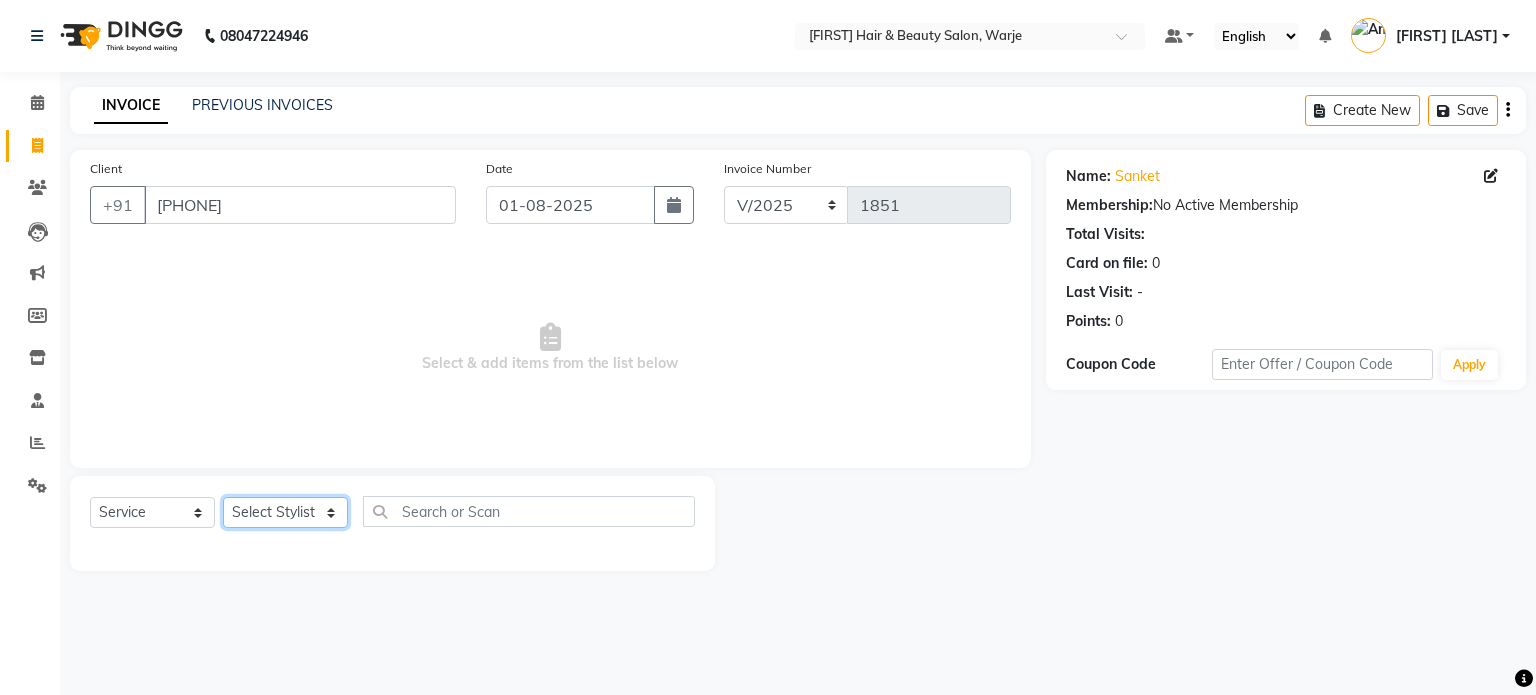 select on "48479" 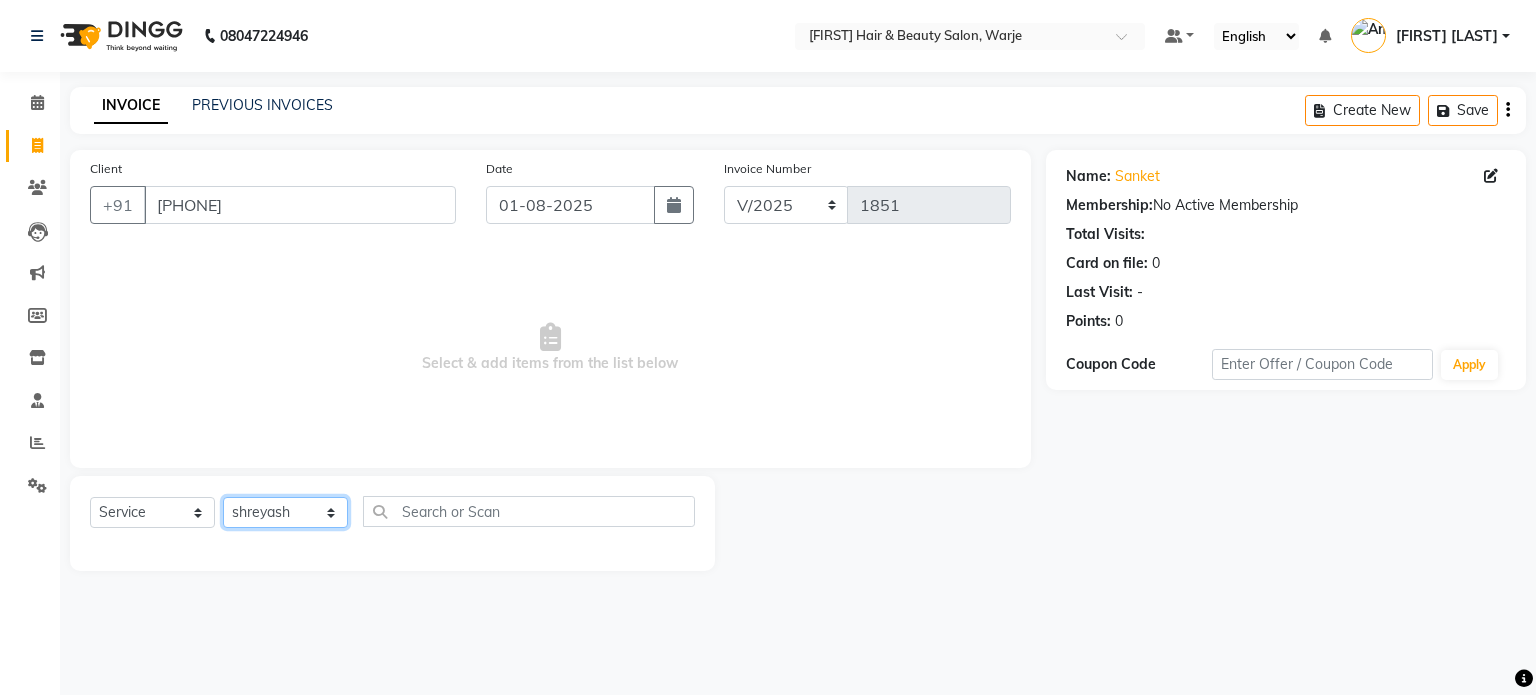 click on "Select Stylist Abhishek Akshay Amol Rathod JAYESH Mauli Ritik ruturaj Saniya  sayali (manager) shreyash shubham Swapnil" 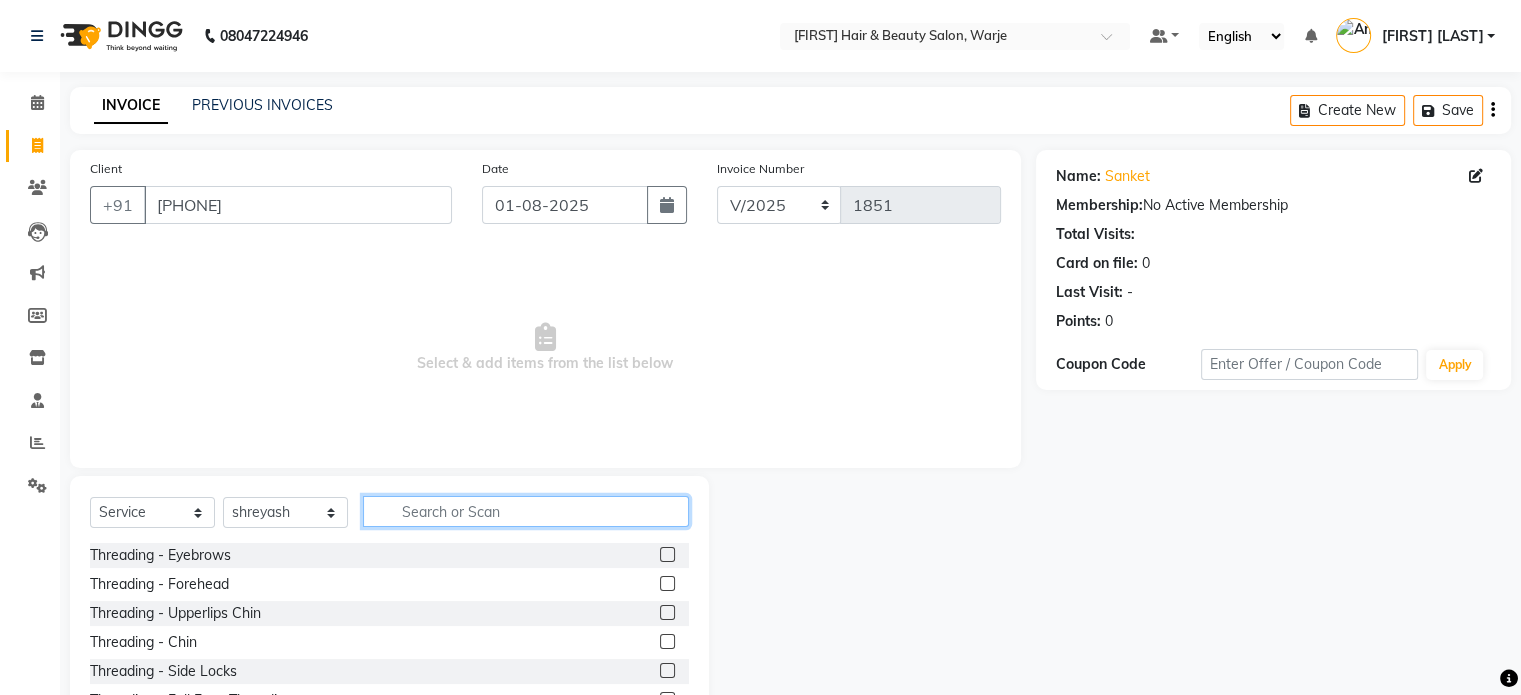 click 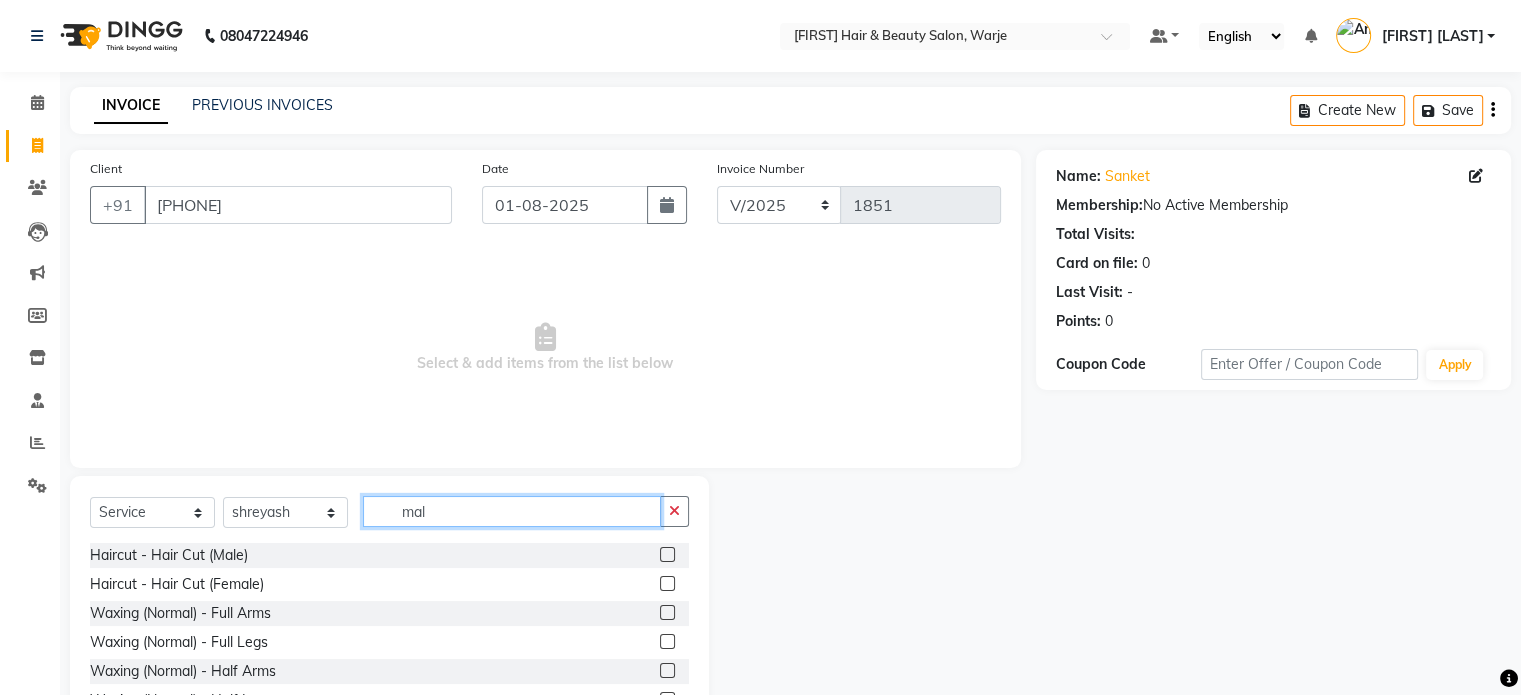 type on "mal" 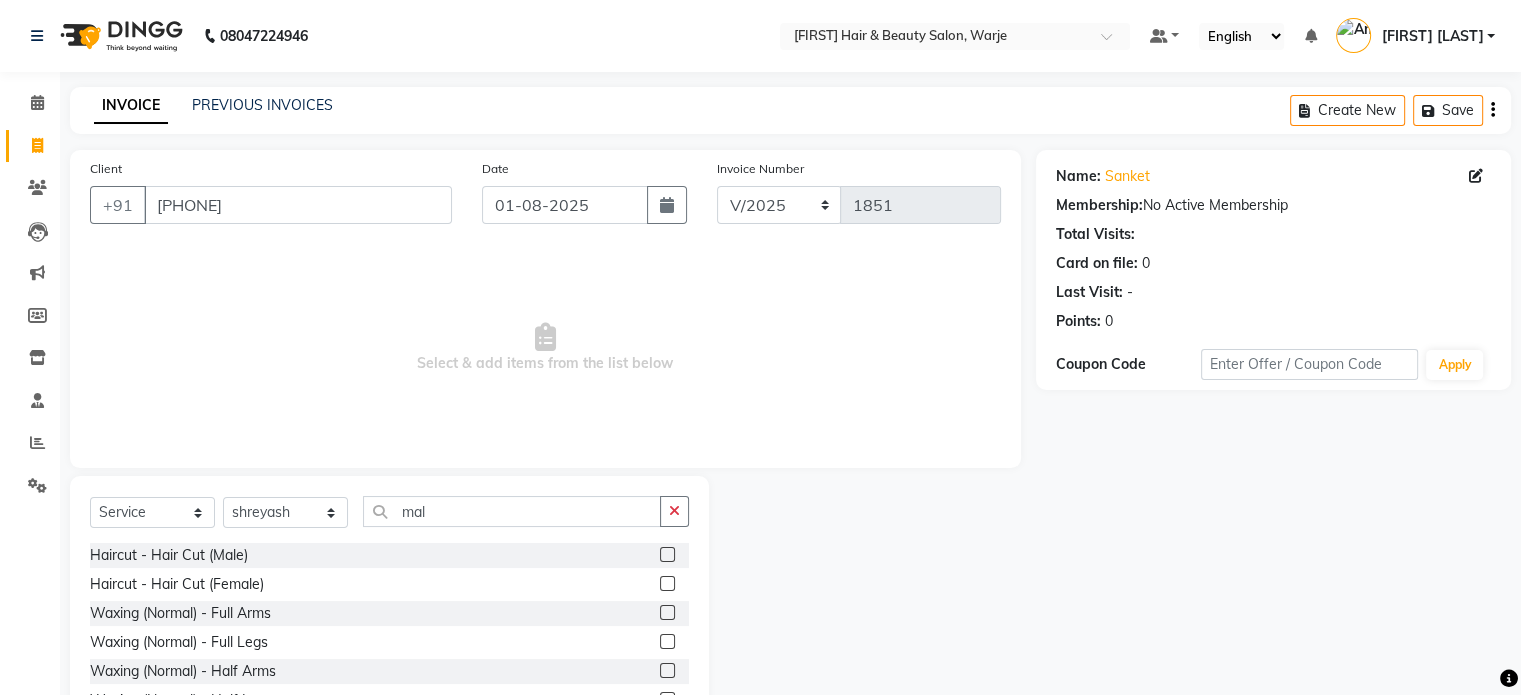 click 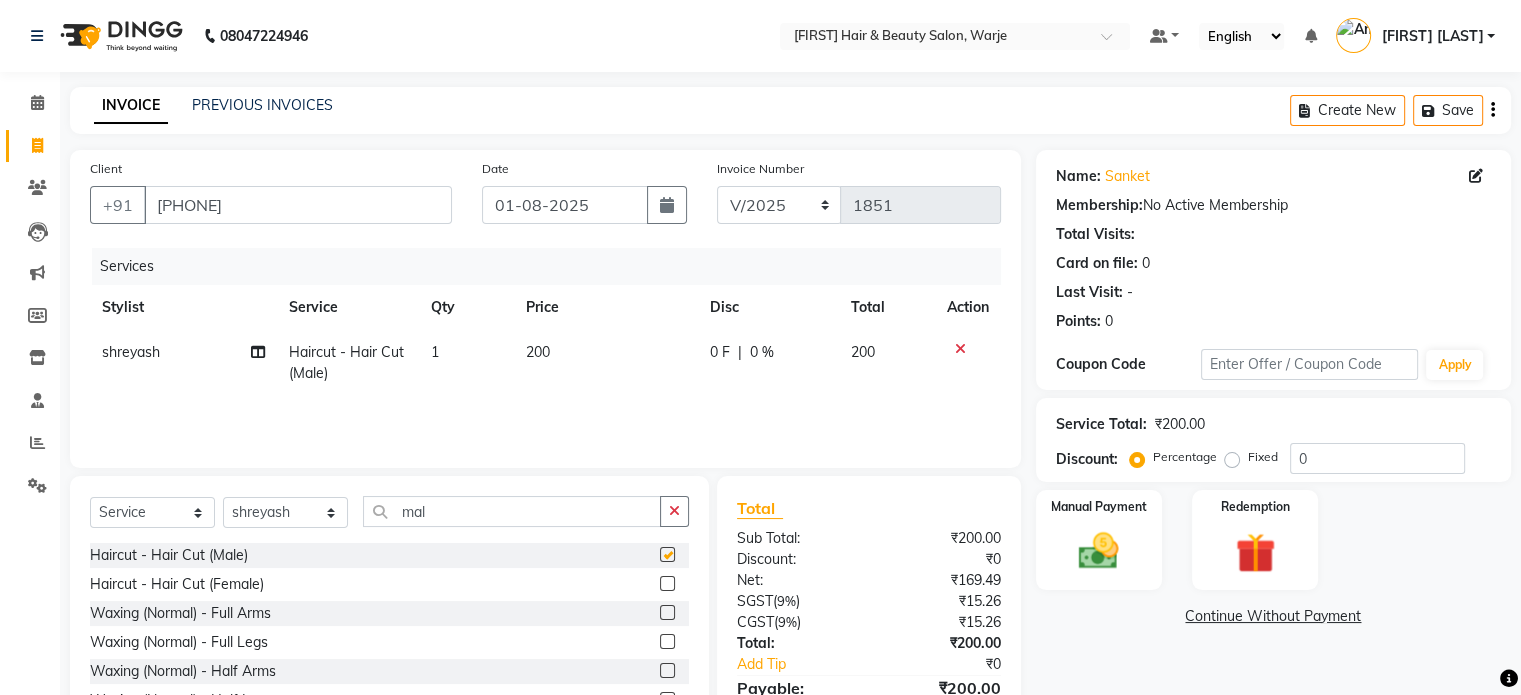 checkbox on "false" 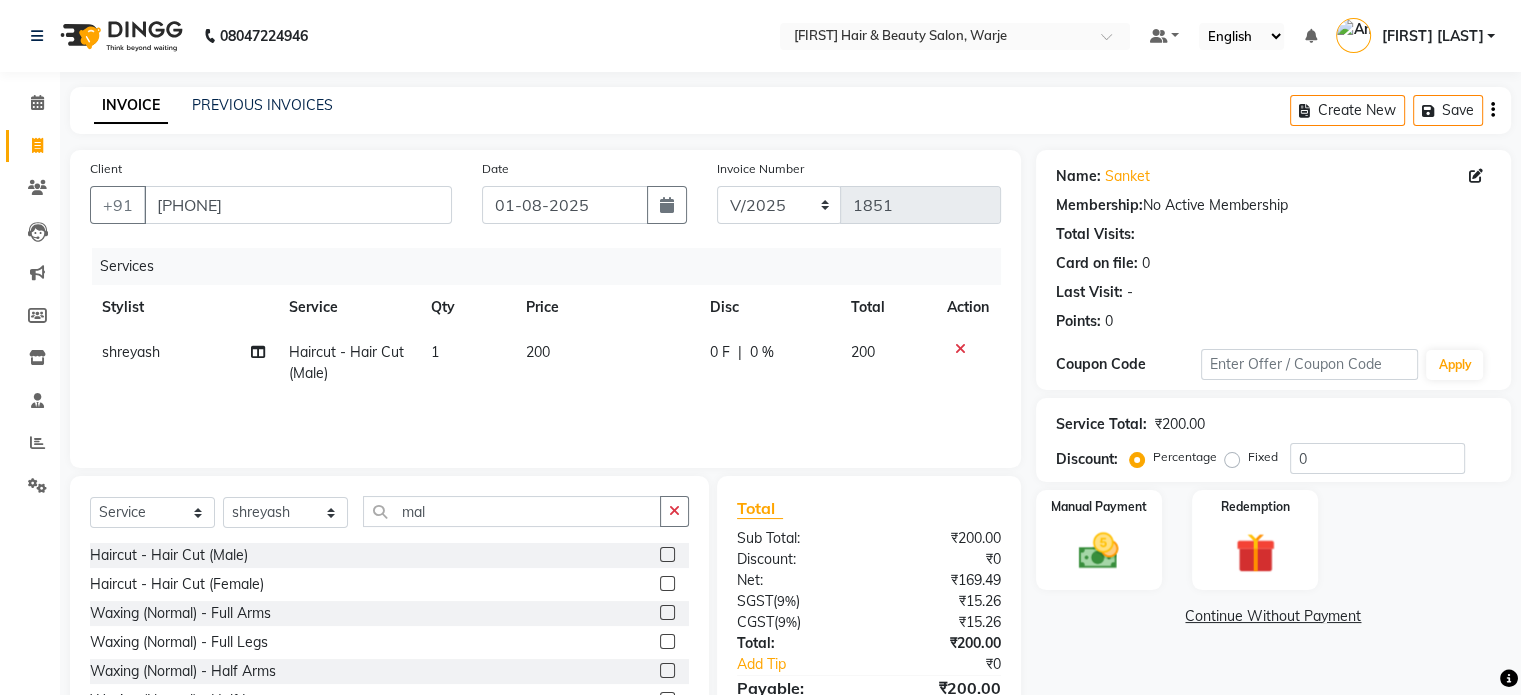 click on "200" 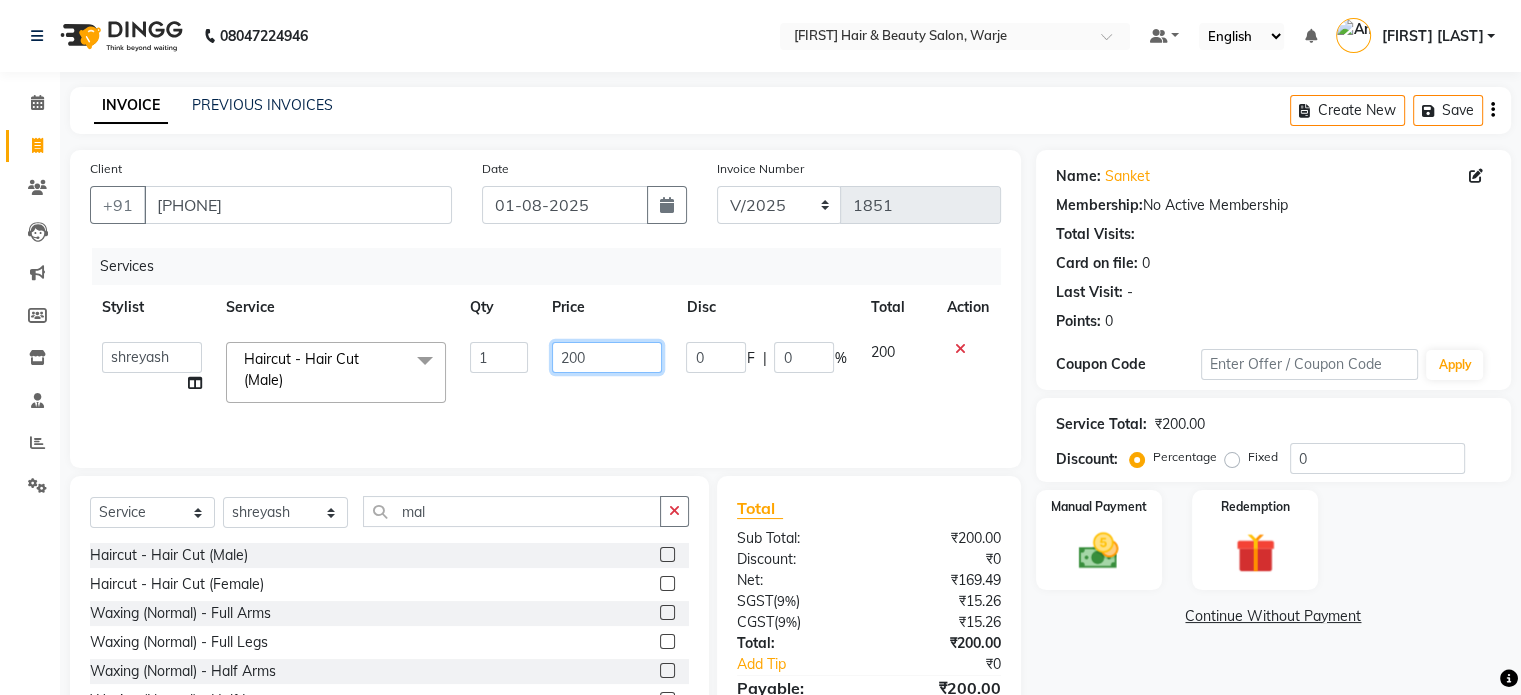 click on "200" 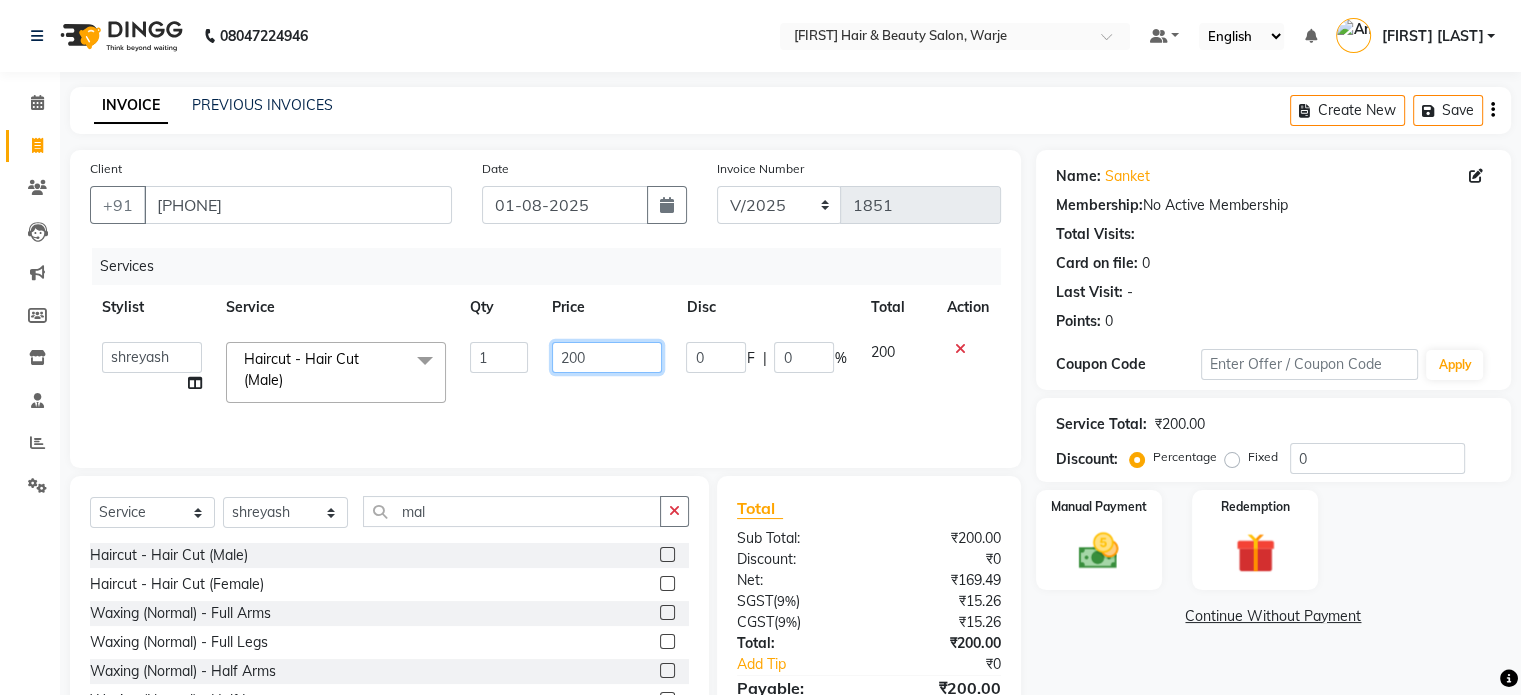 click on "200" 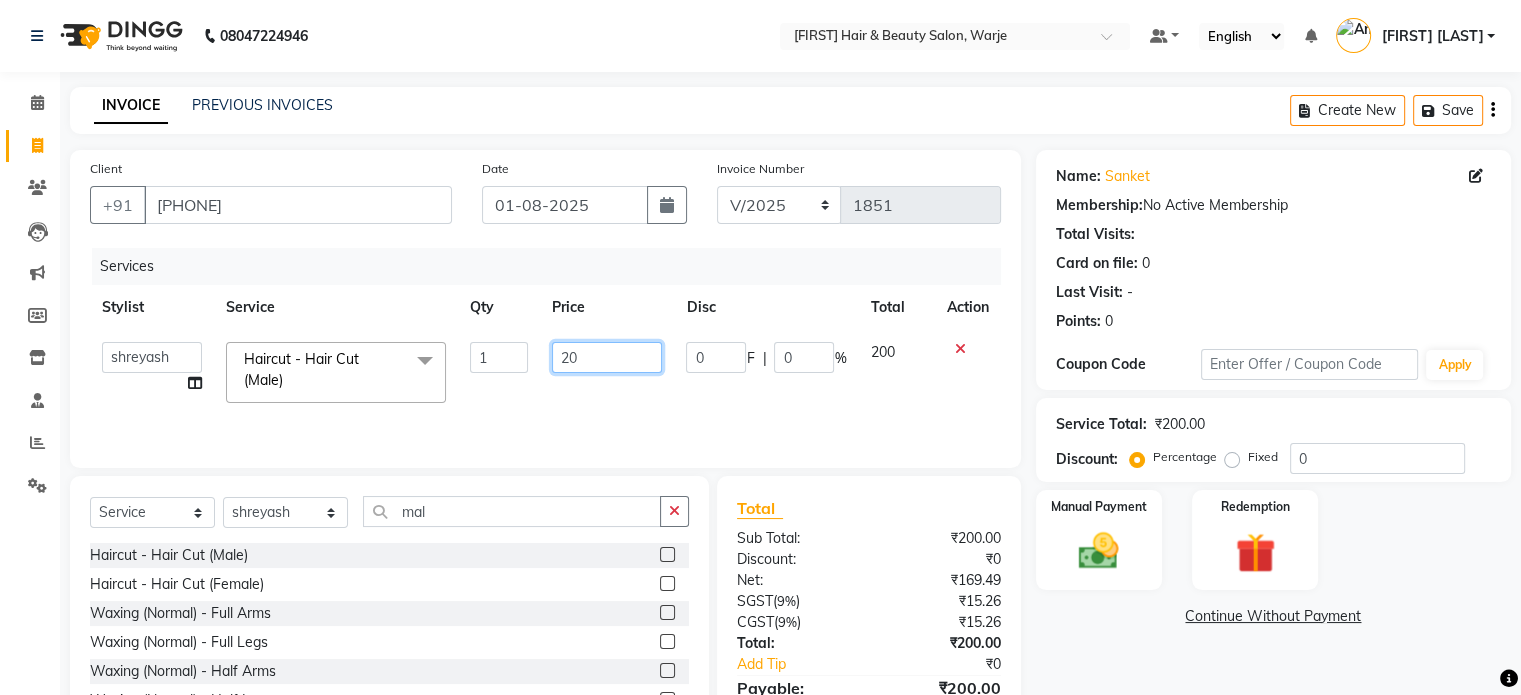 type on "2" 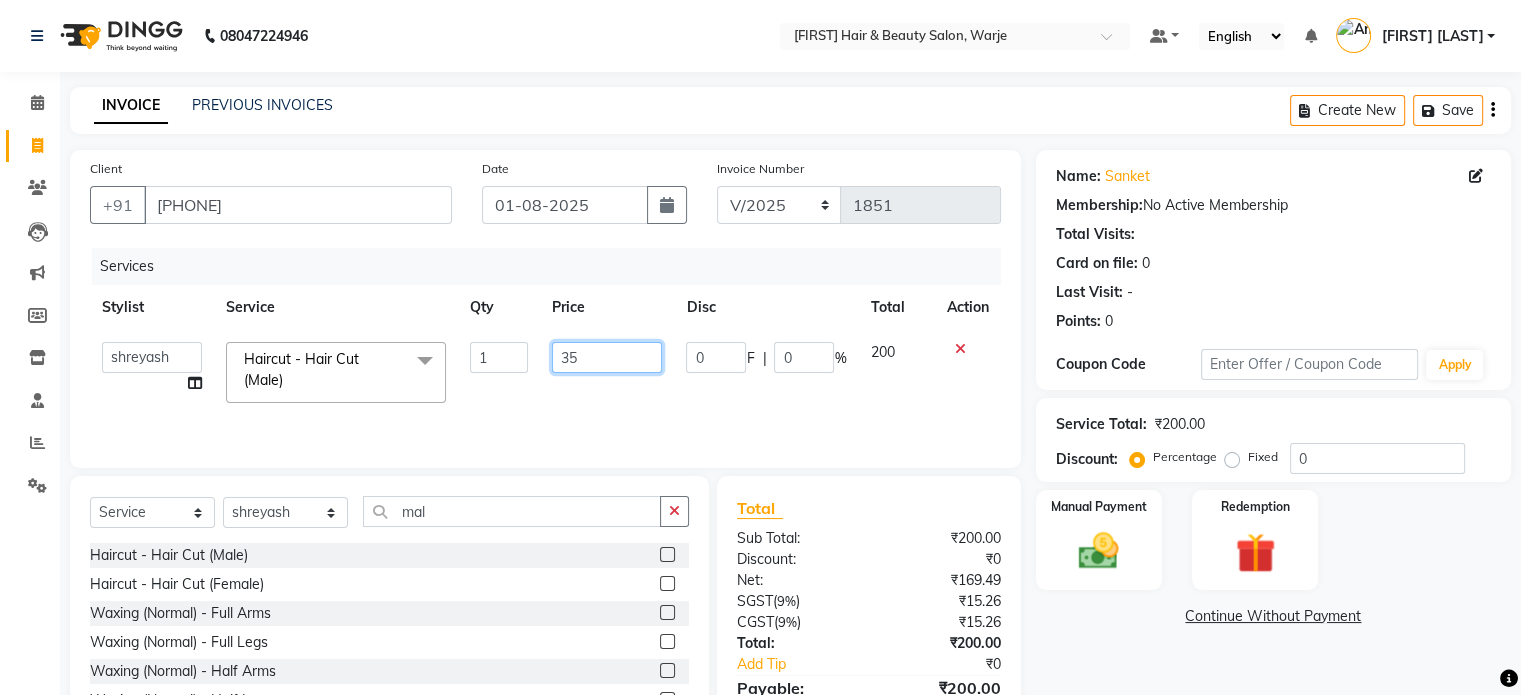 type on "350" 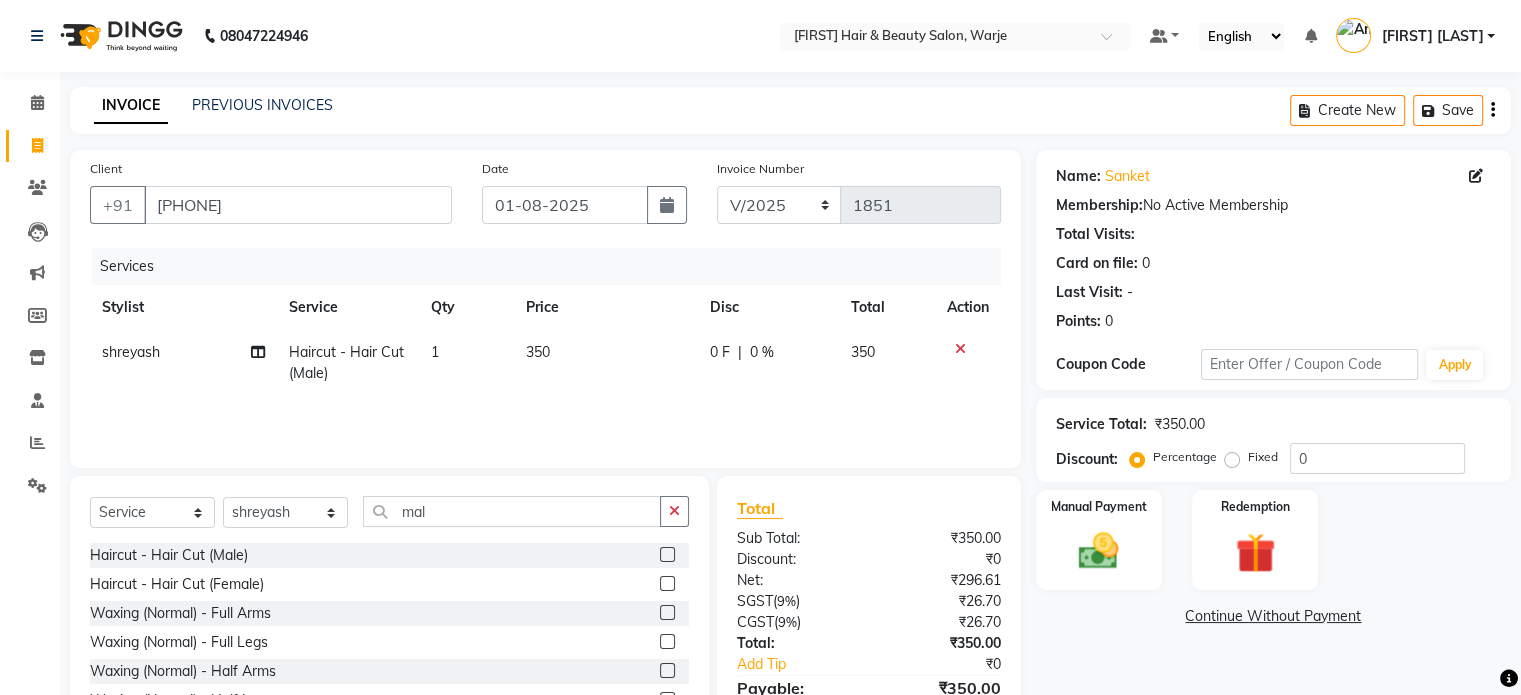 click on "Services Stylist Service Qty Price Disc Total Action [FIRST] Haircut - Hair Cut (Male) 1 350 0 F | 0 % 350" 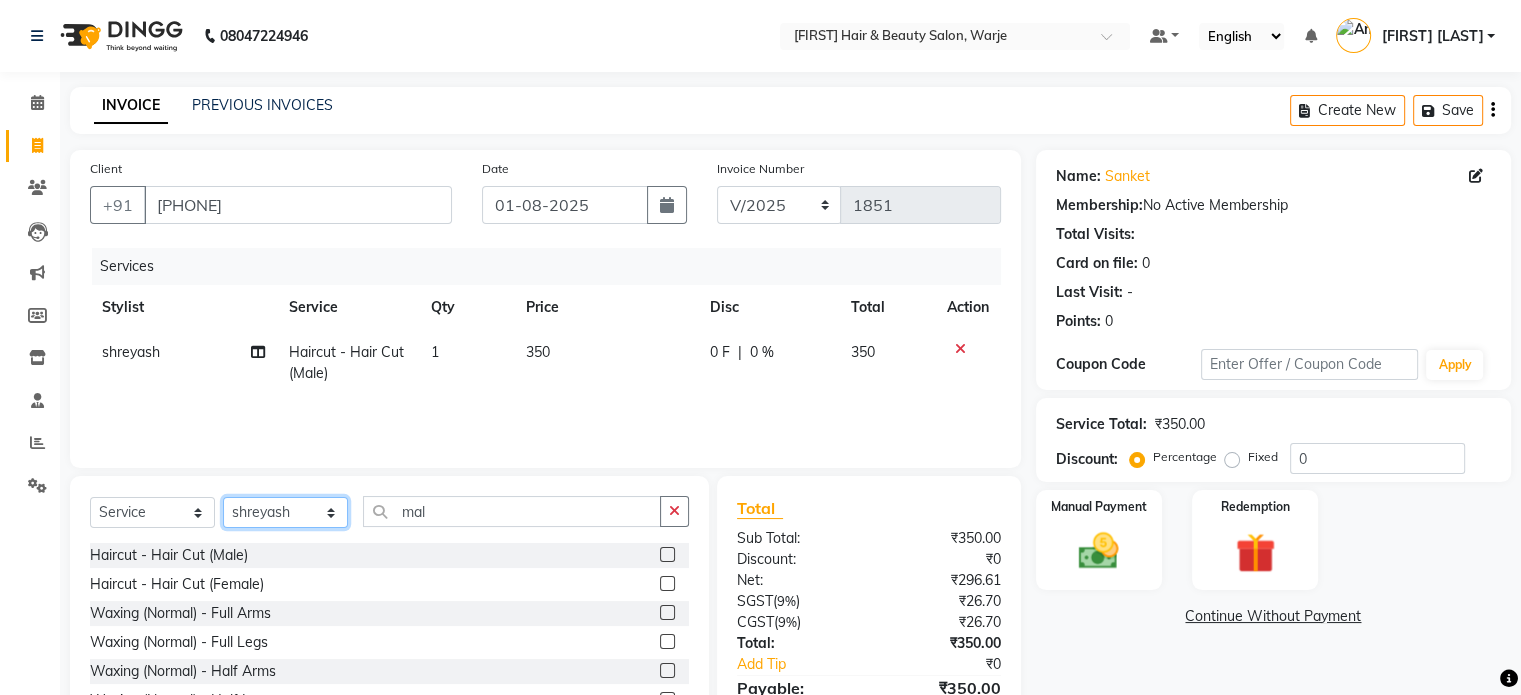 click on "Select Stylist Abhishek Akshay Amol Rathod JAYESH Mauli Ritik ruturaj Saniya  sayali (manager) shreyash shubham Swapnil" 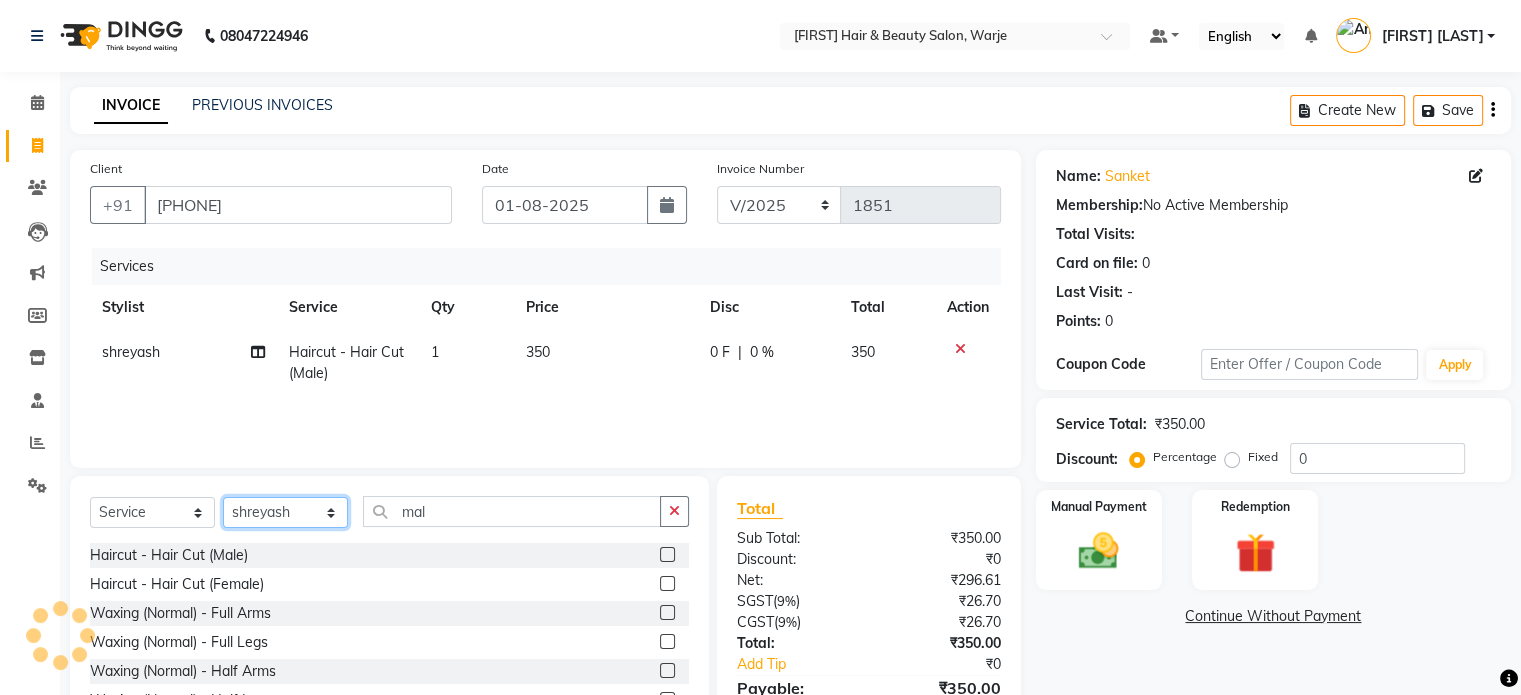 select on "[NUMBER]" 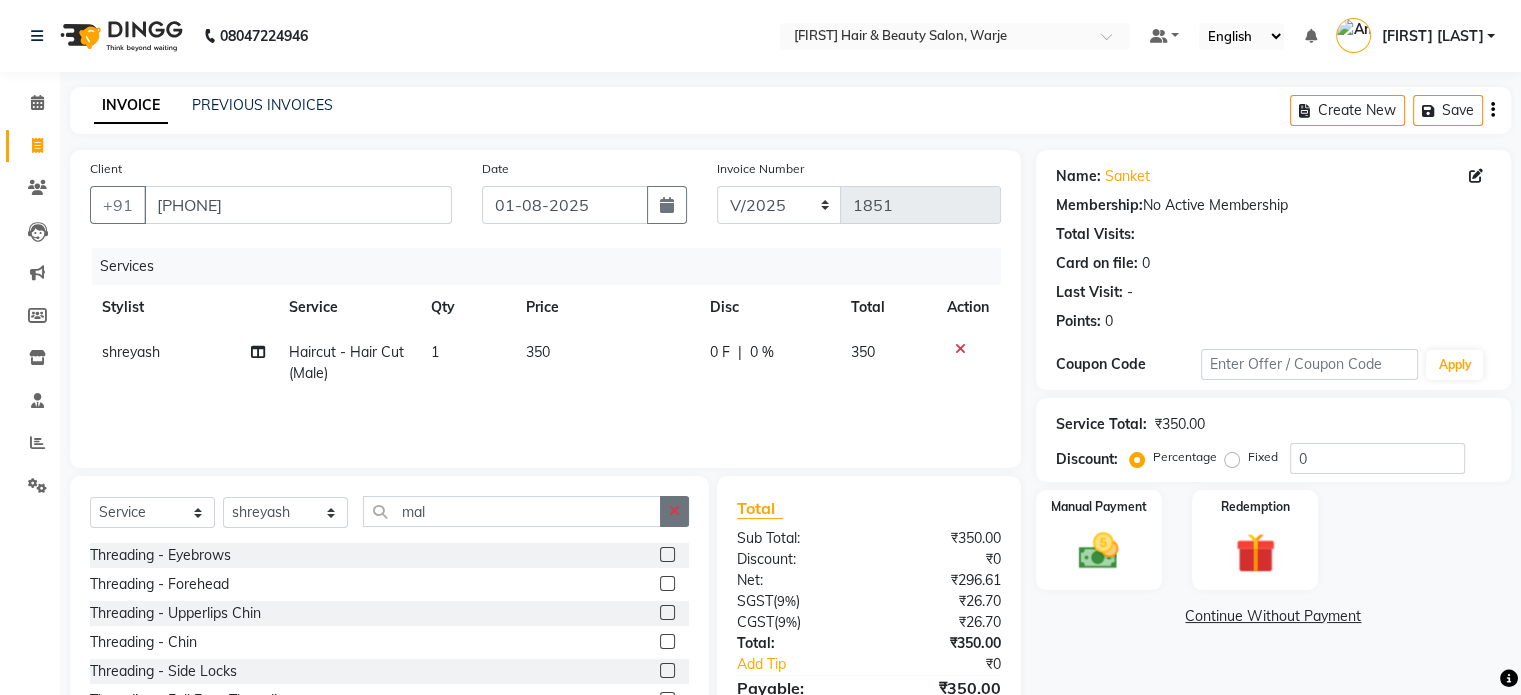 click 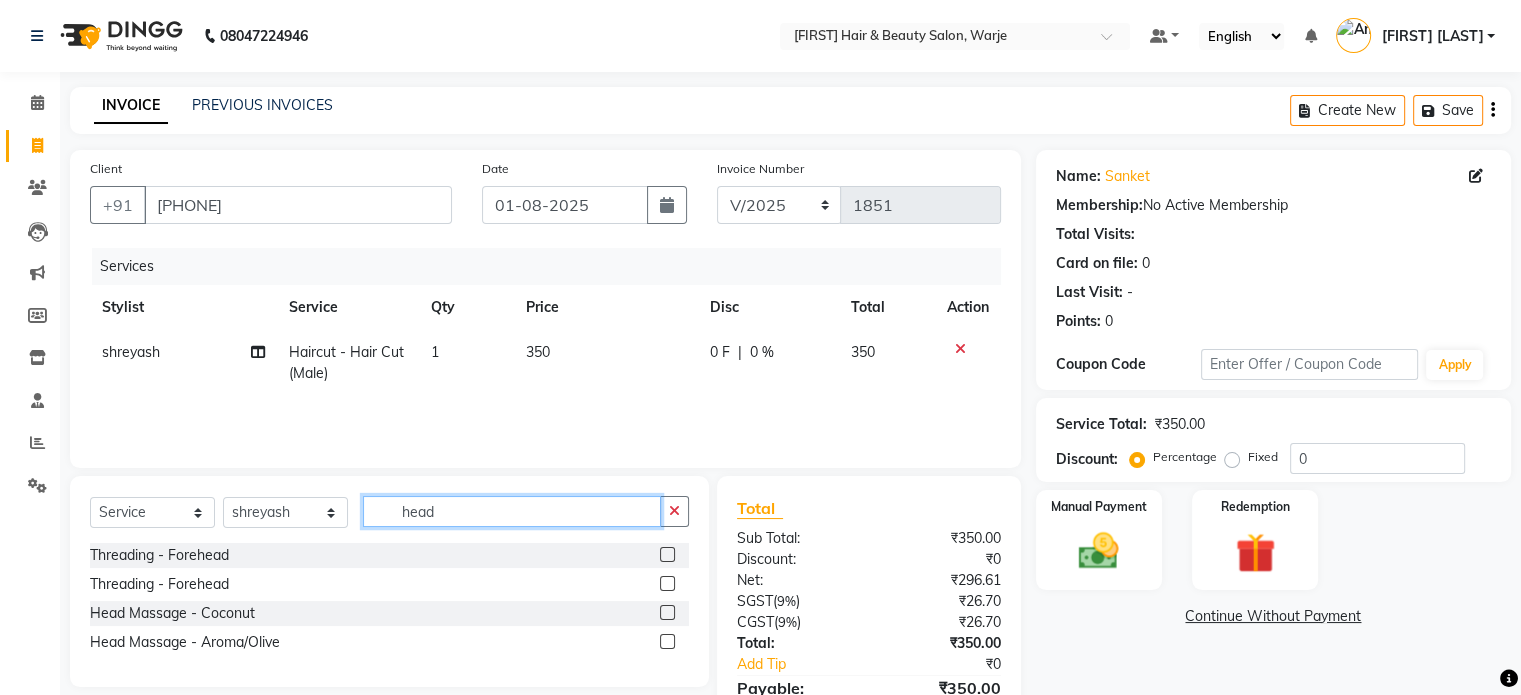 type on "head" 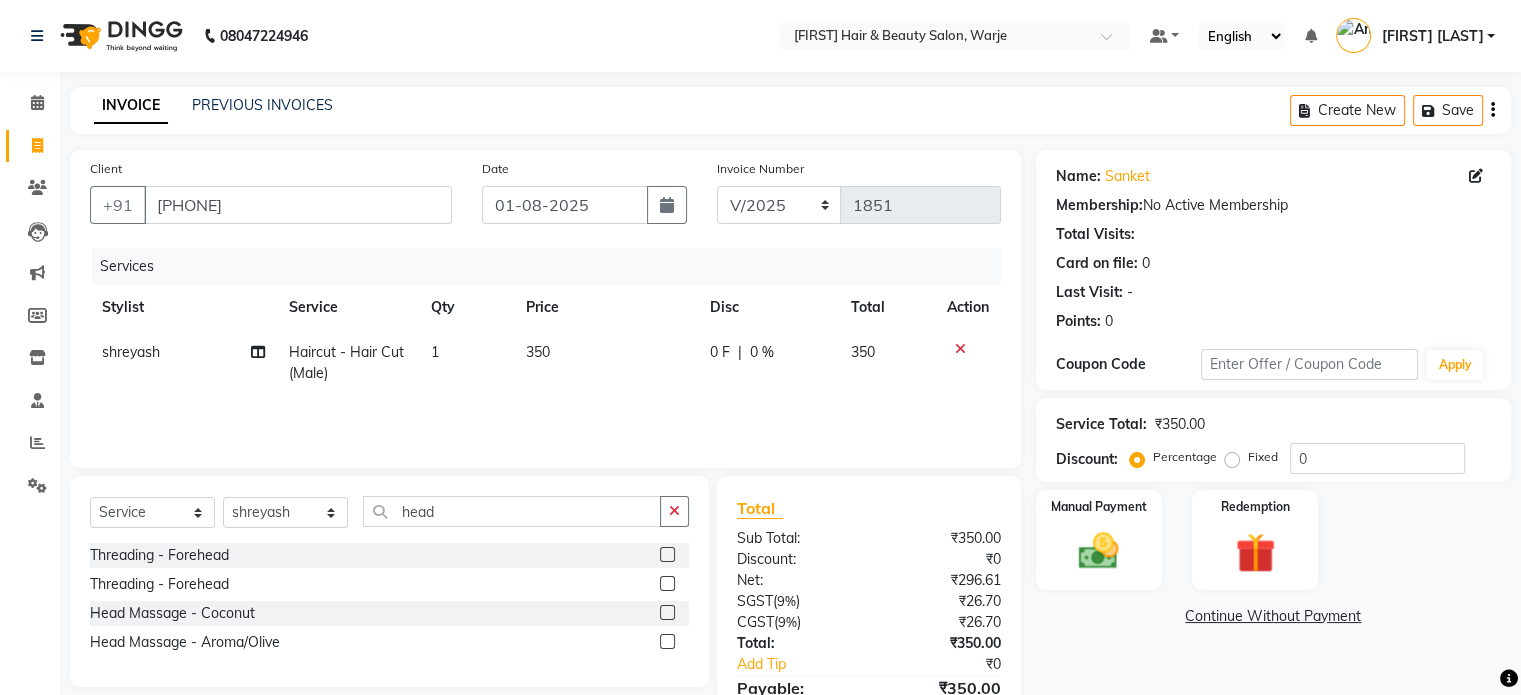 click 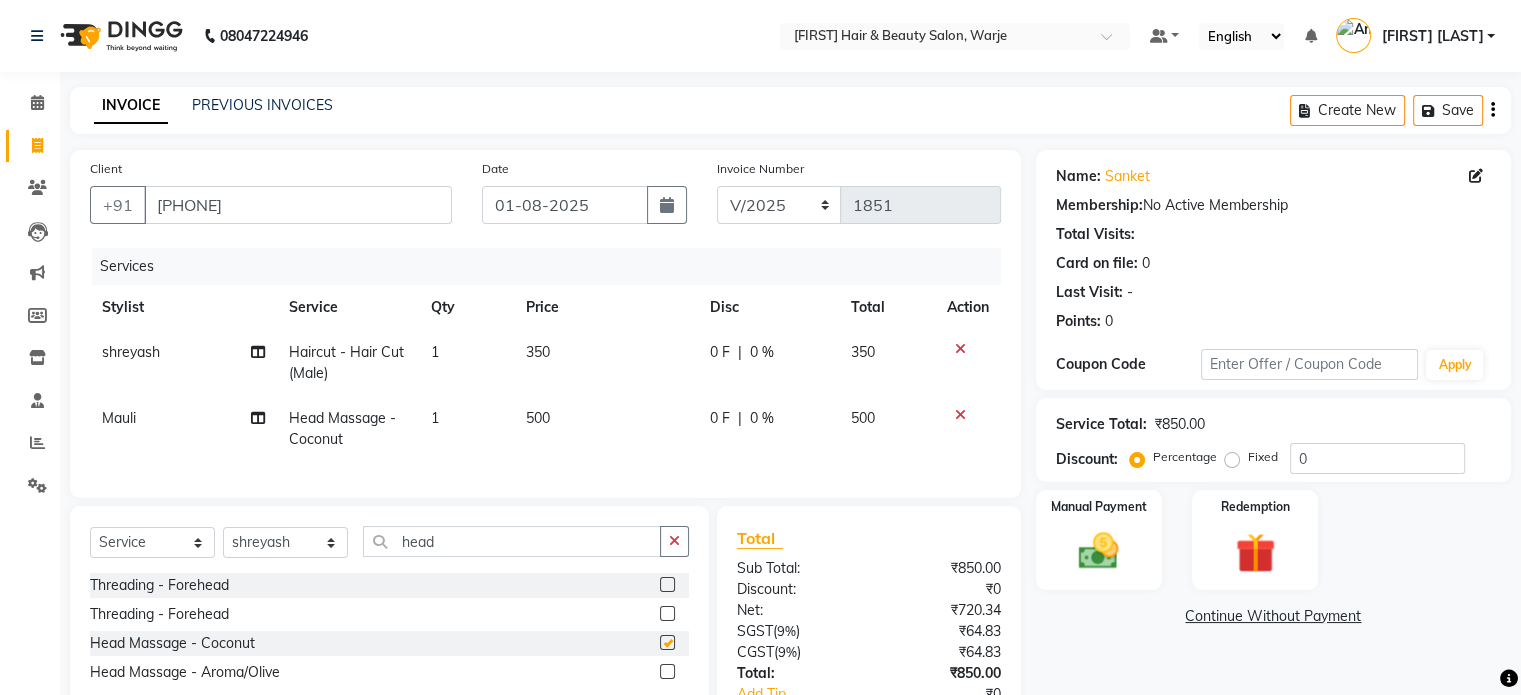checkbox on "false" 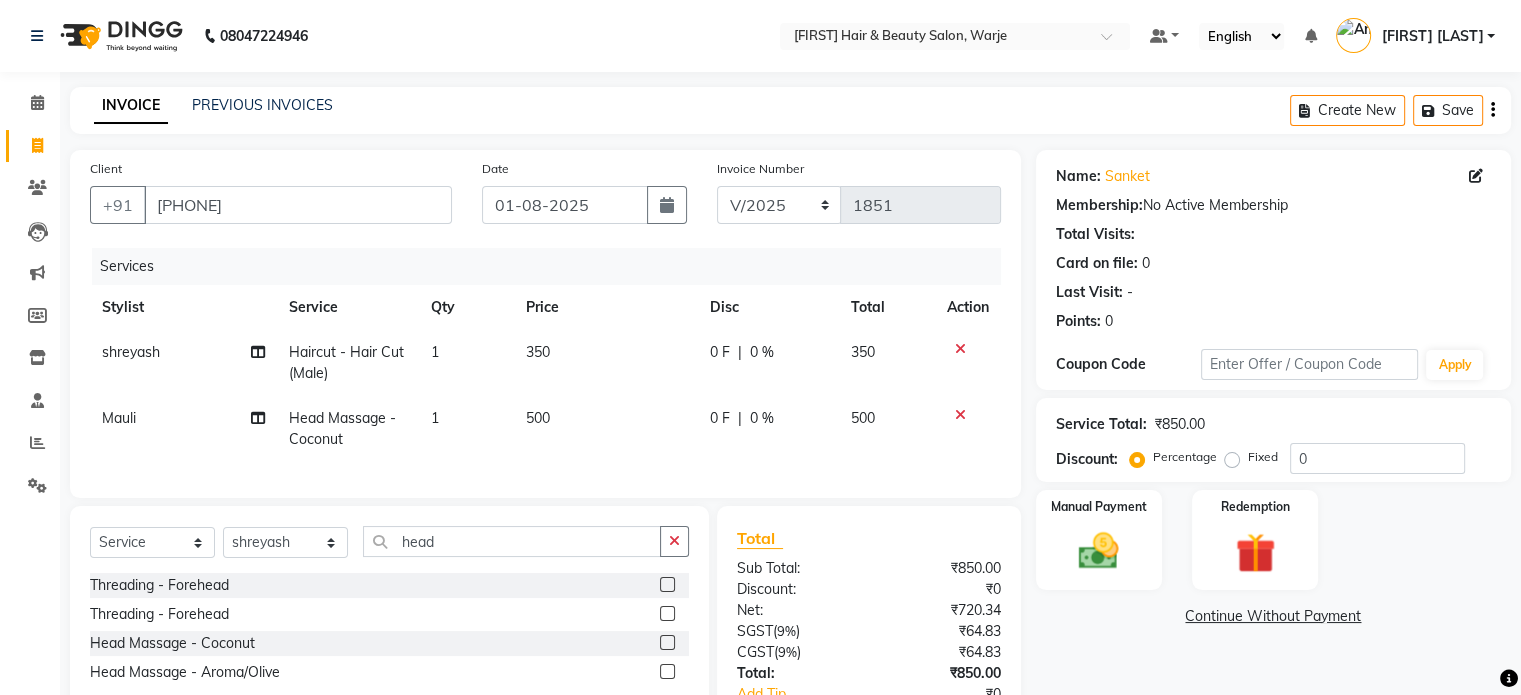 click on "500" 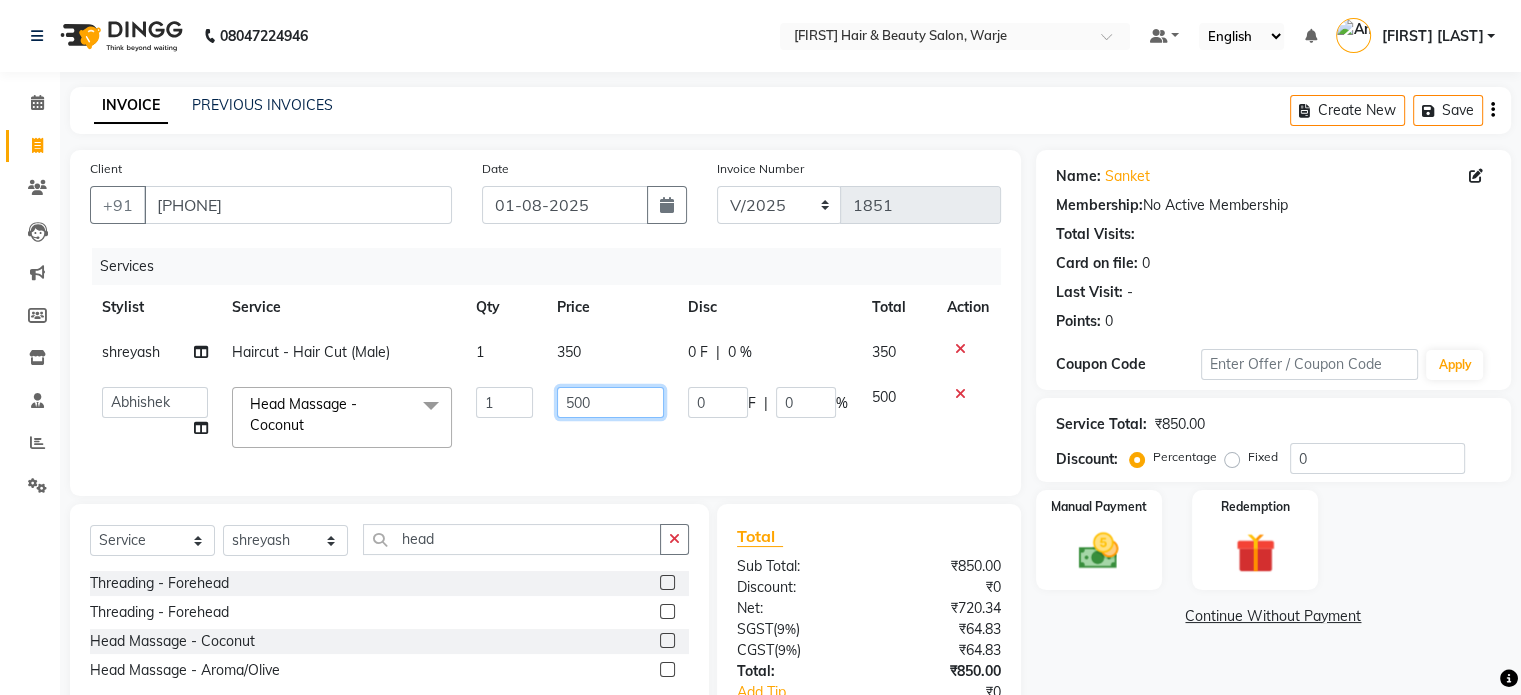 click on "500" 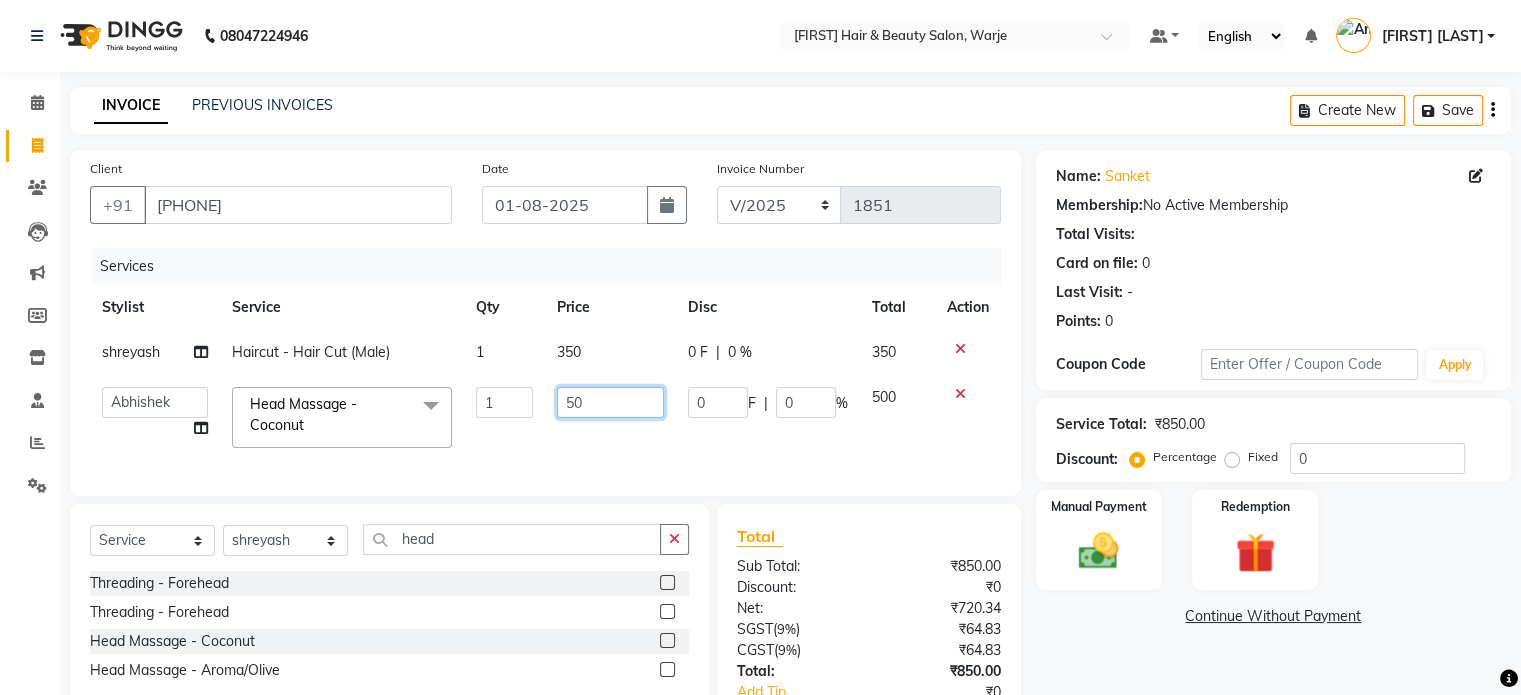 type on "5" 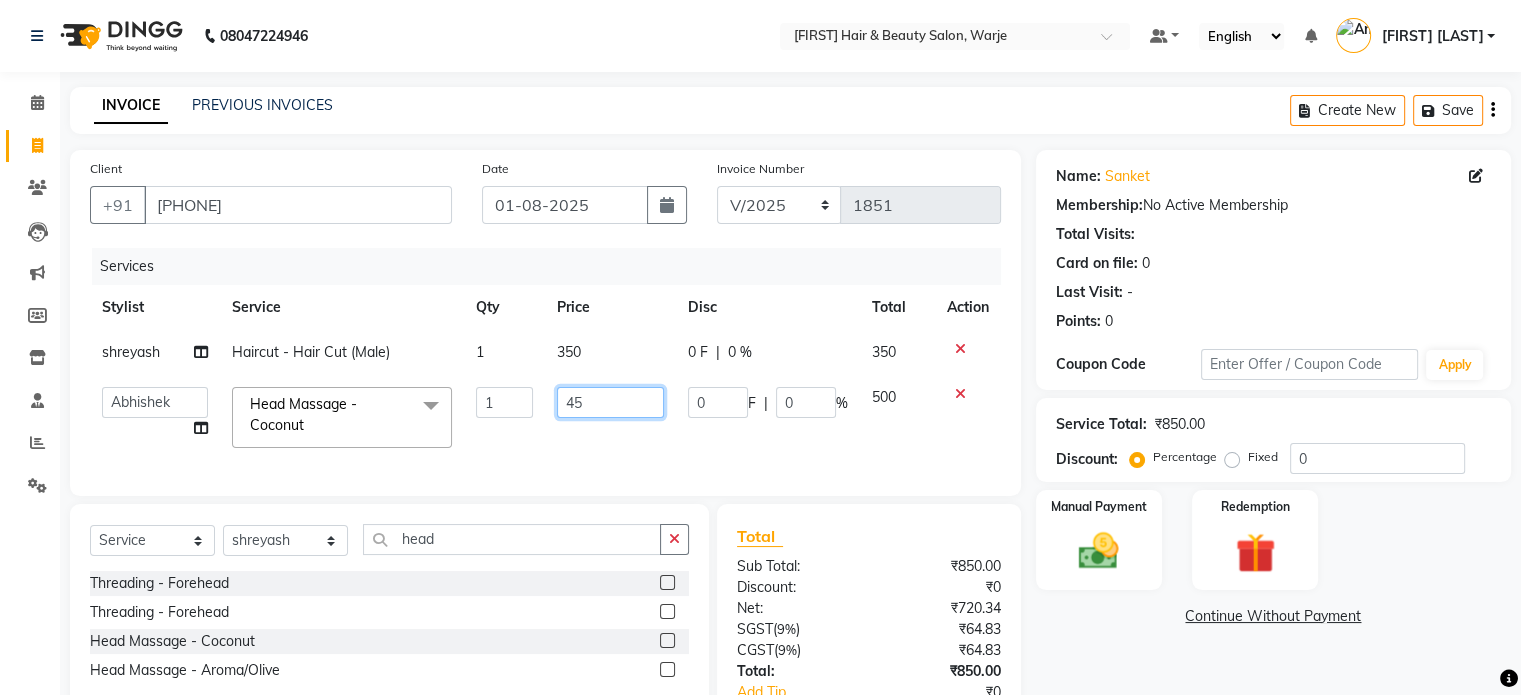 type on "450" 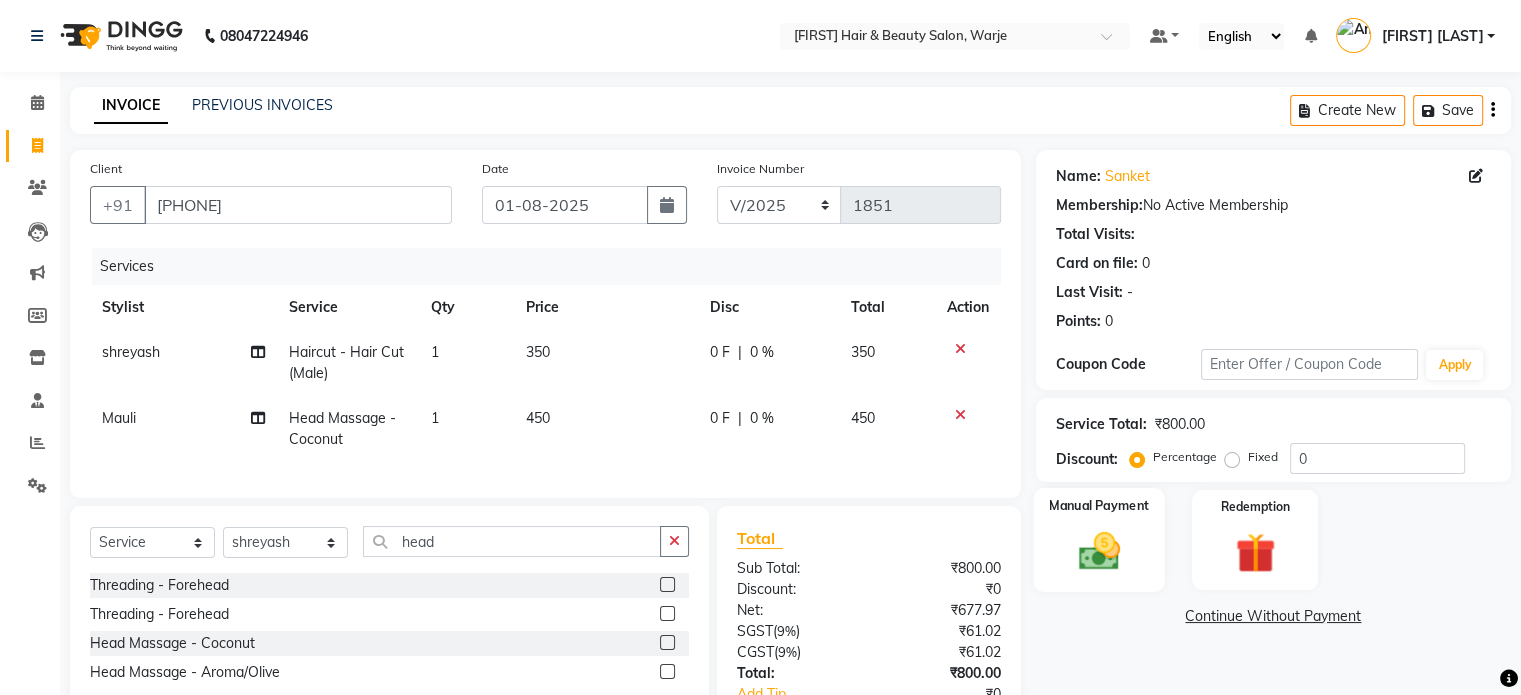 click on "Manual Payment" 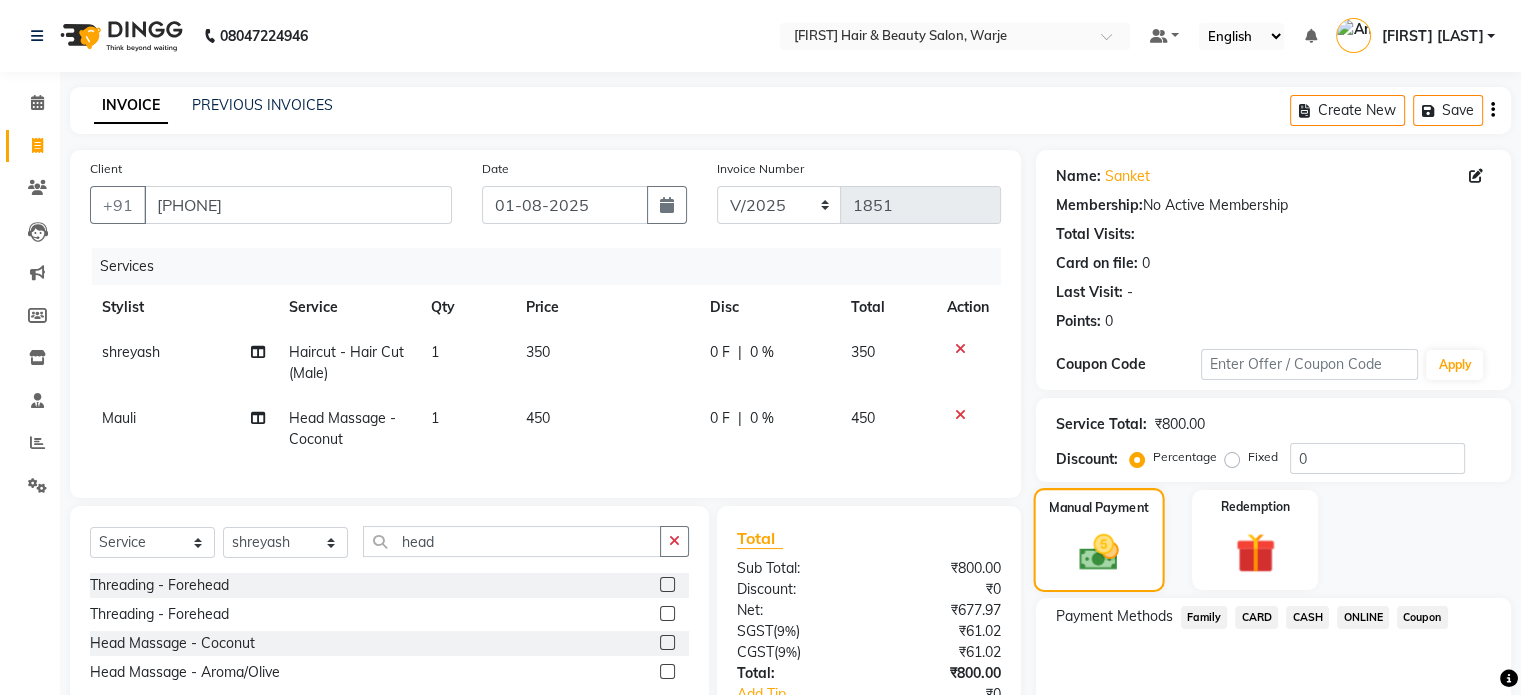 scroll, scrollTop: 150, scrollLeft: 0, axis: vertical 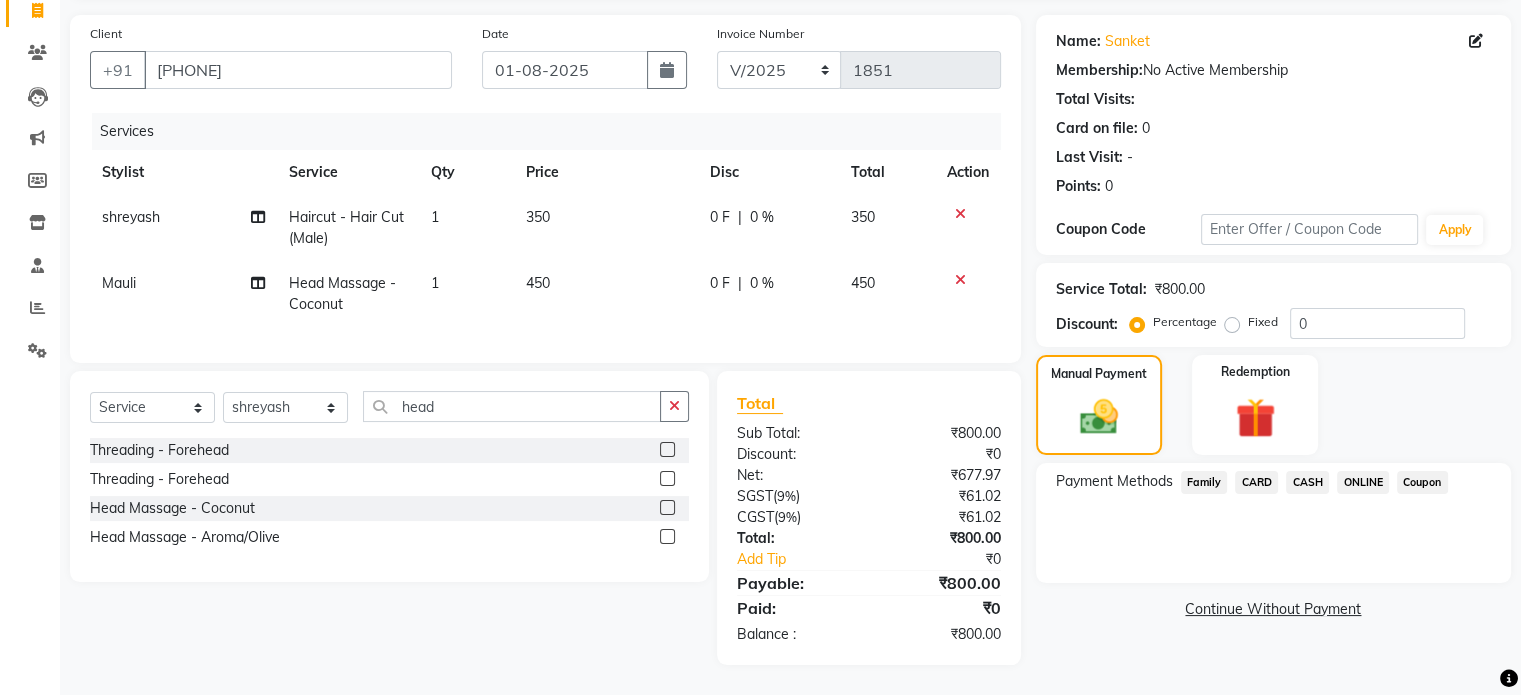 click on "ONLINE" 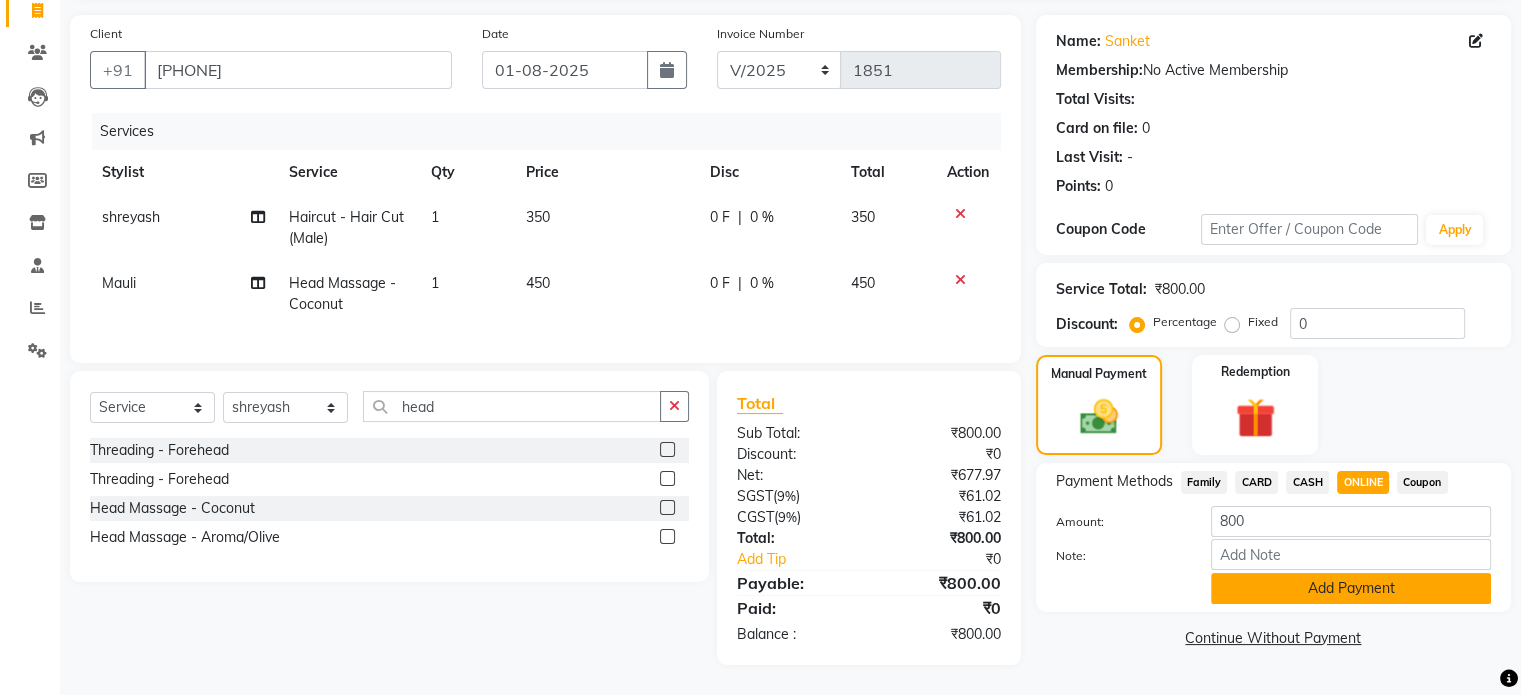 click on "Add Payment" 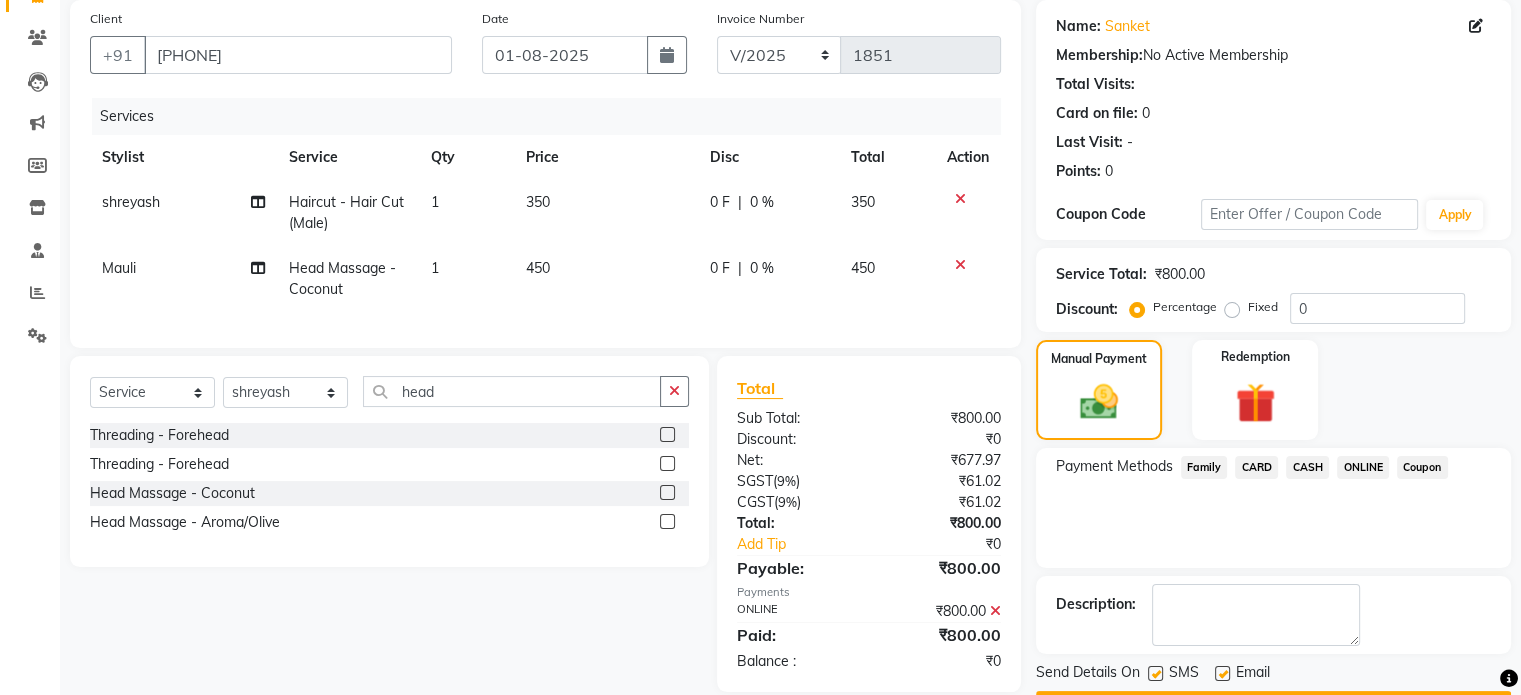scroll, scrollTop: 205, scrollLeft: 0, axis: vertical 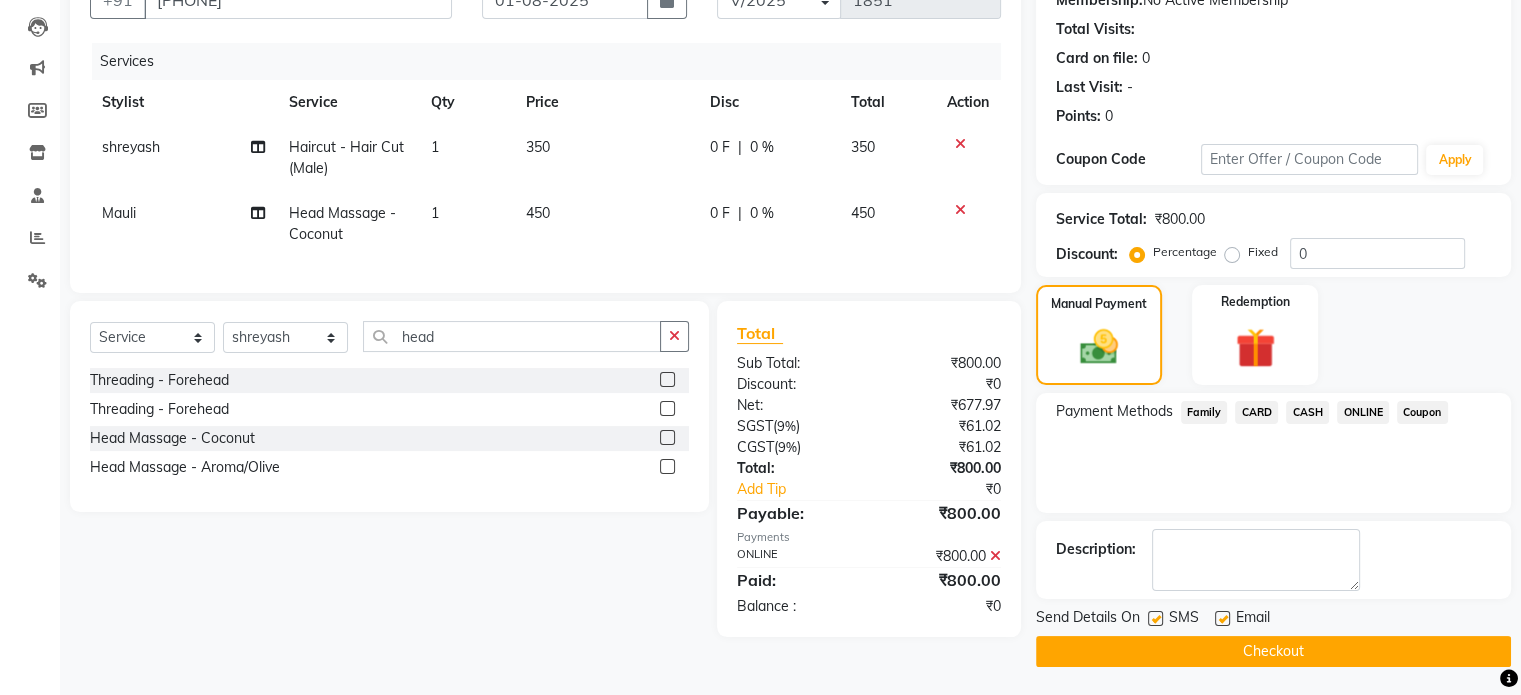 click on "Checkout" 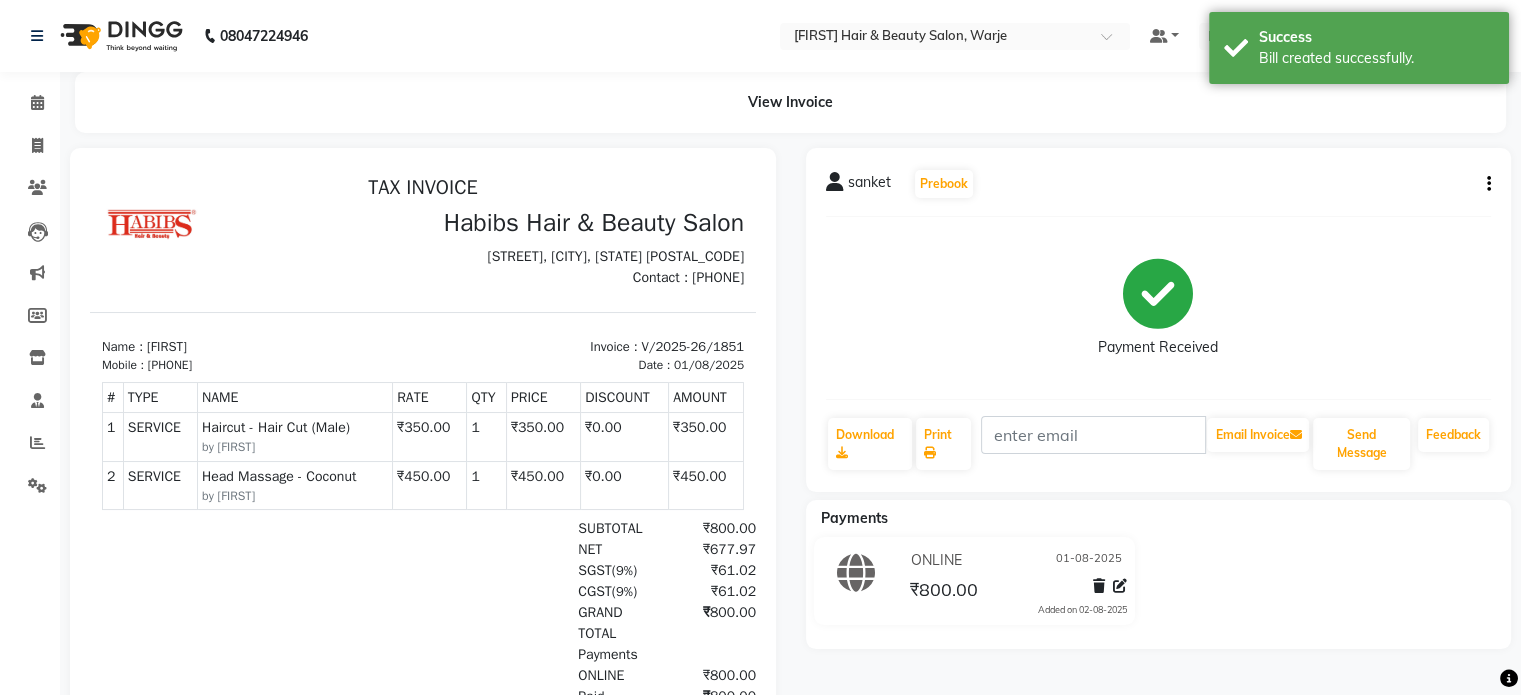scroll, scrollTop: 0, scrollLeft: 0, axis: both 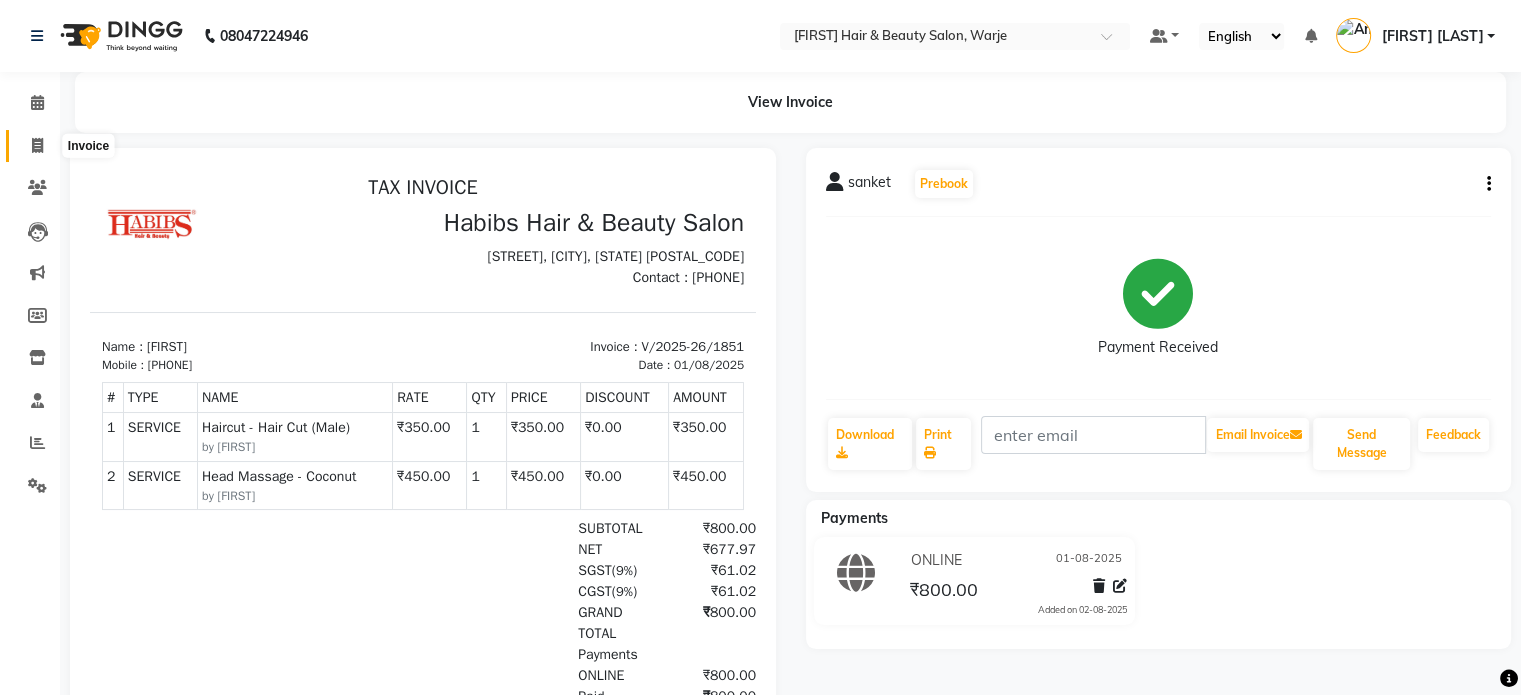 click 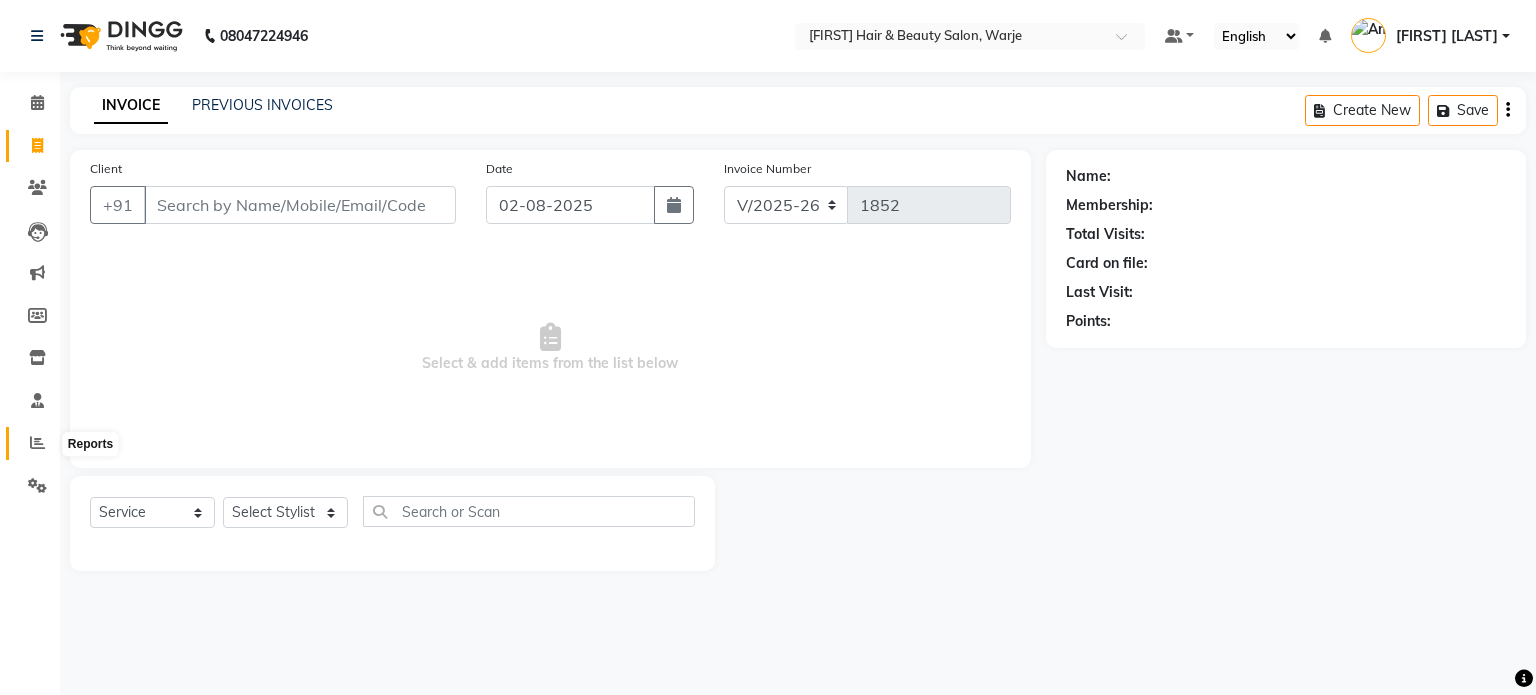 click 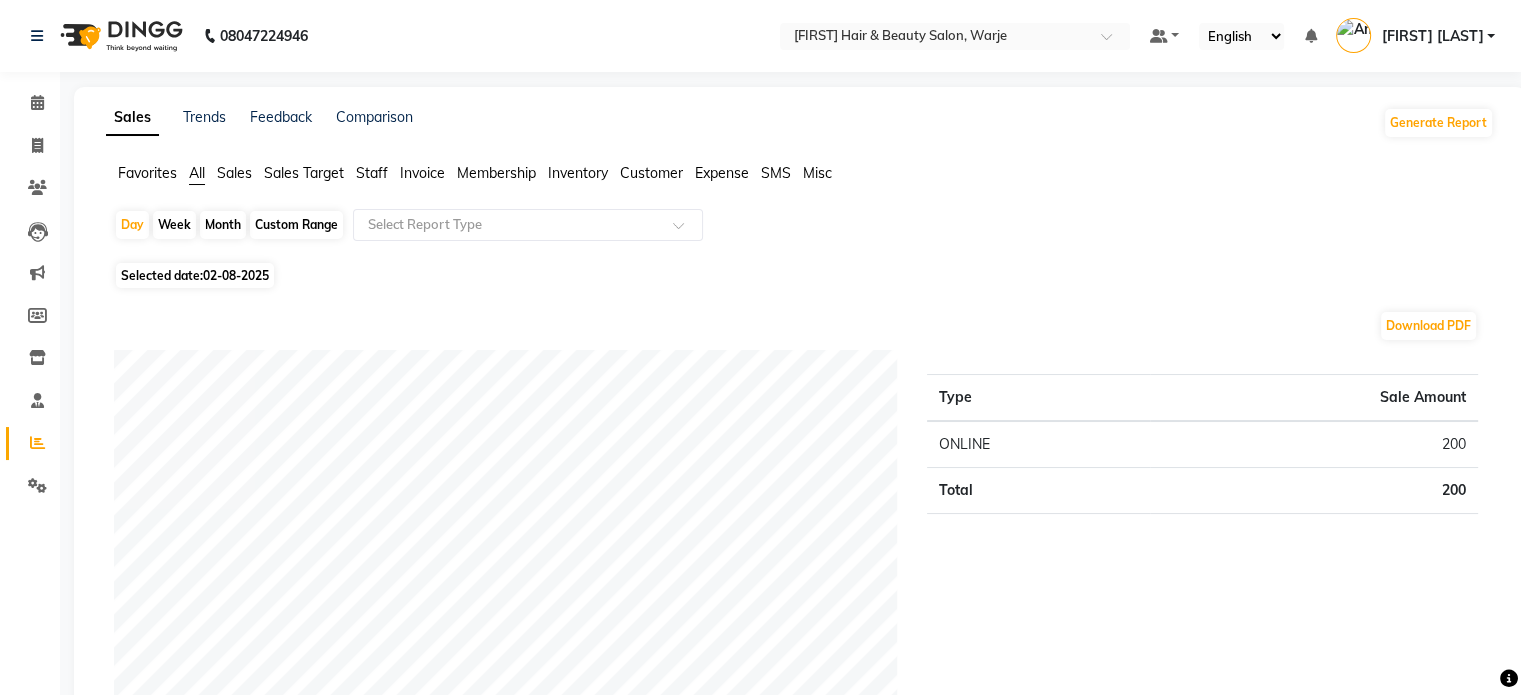 click on "Staff" 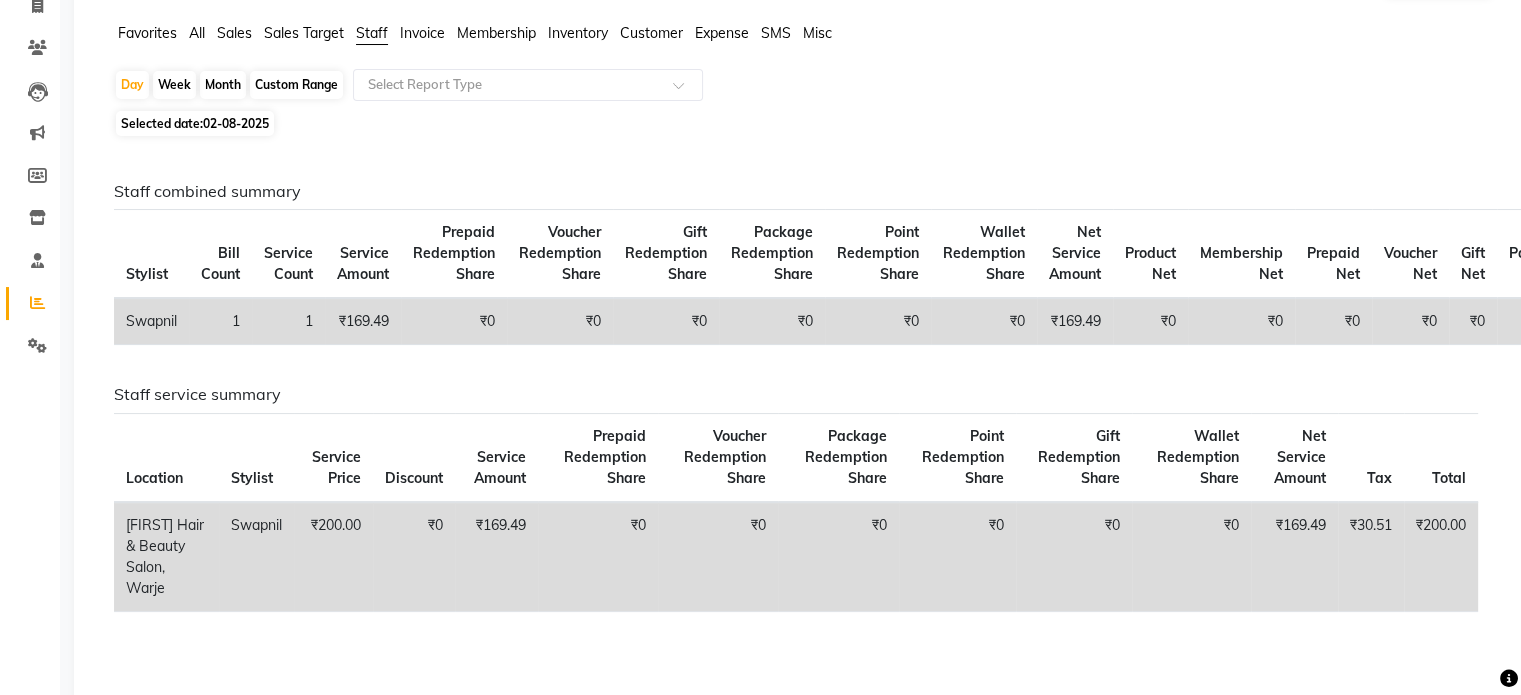 scroll, scrollTop: 140, scrollLeft: 0, axis: vertical 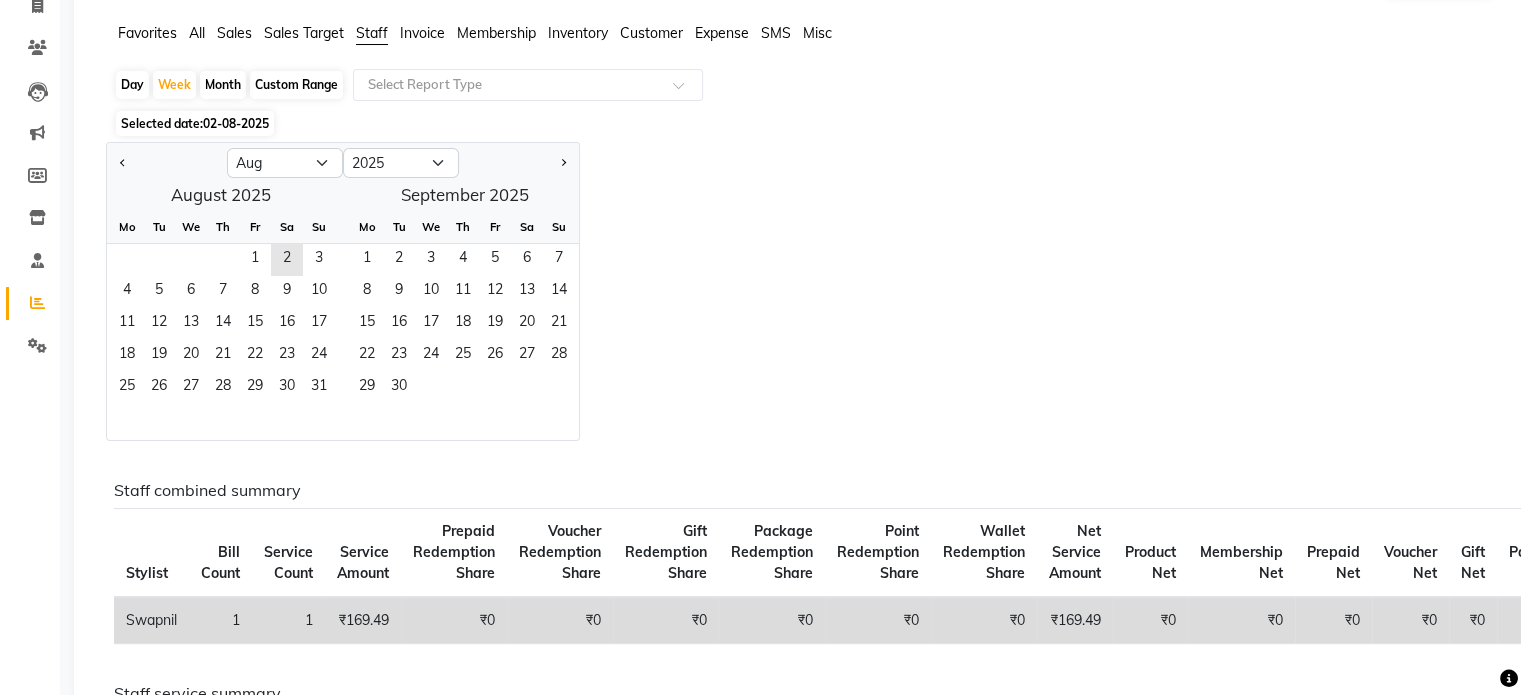 click on "Day" 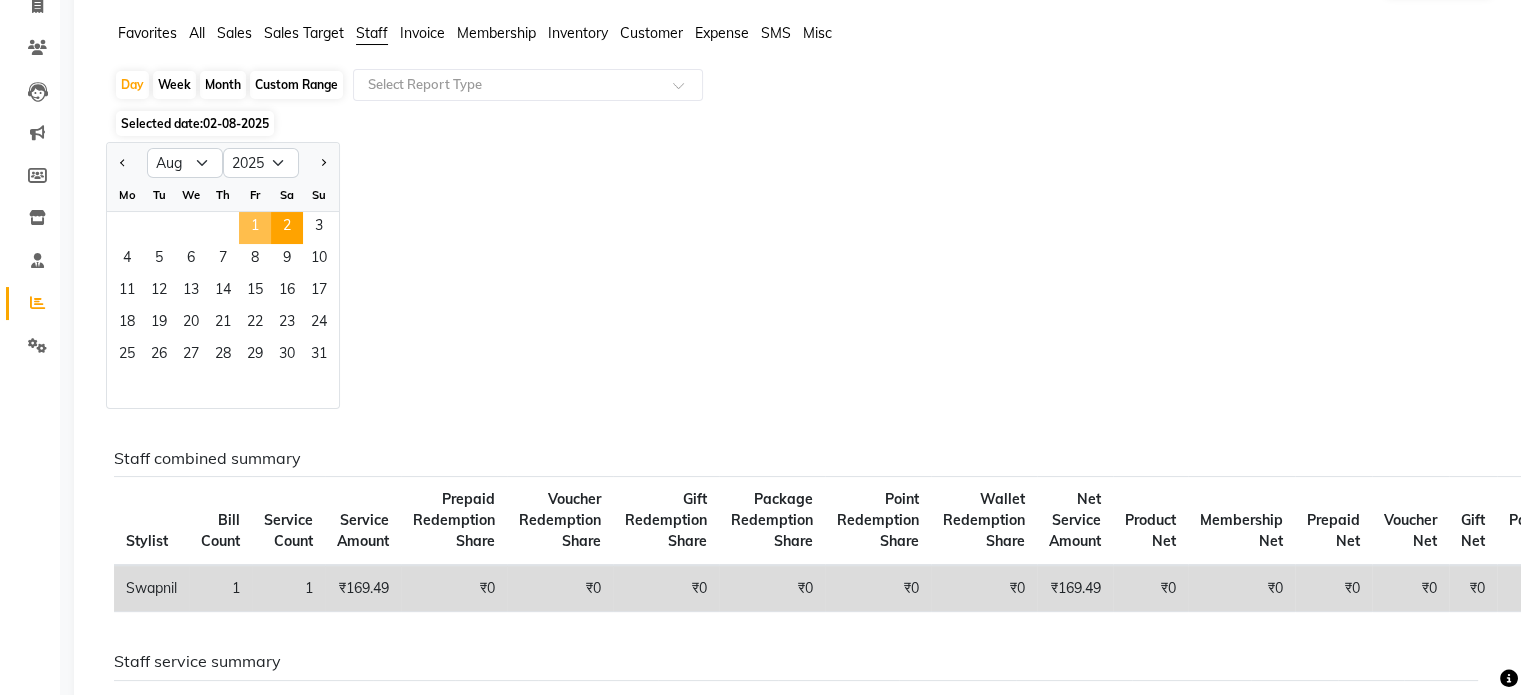 click on "1" 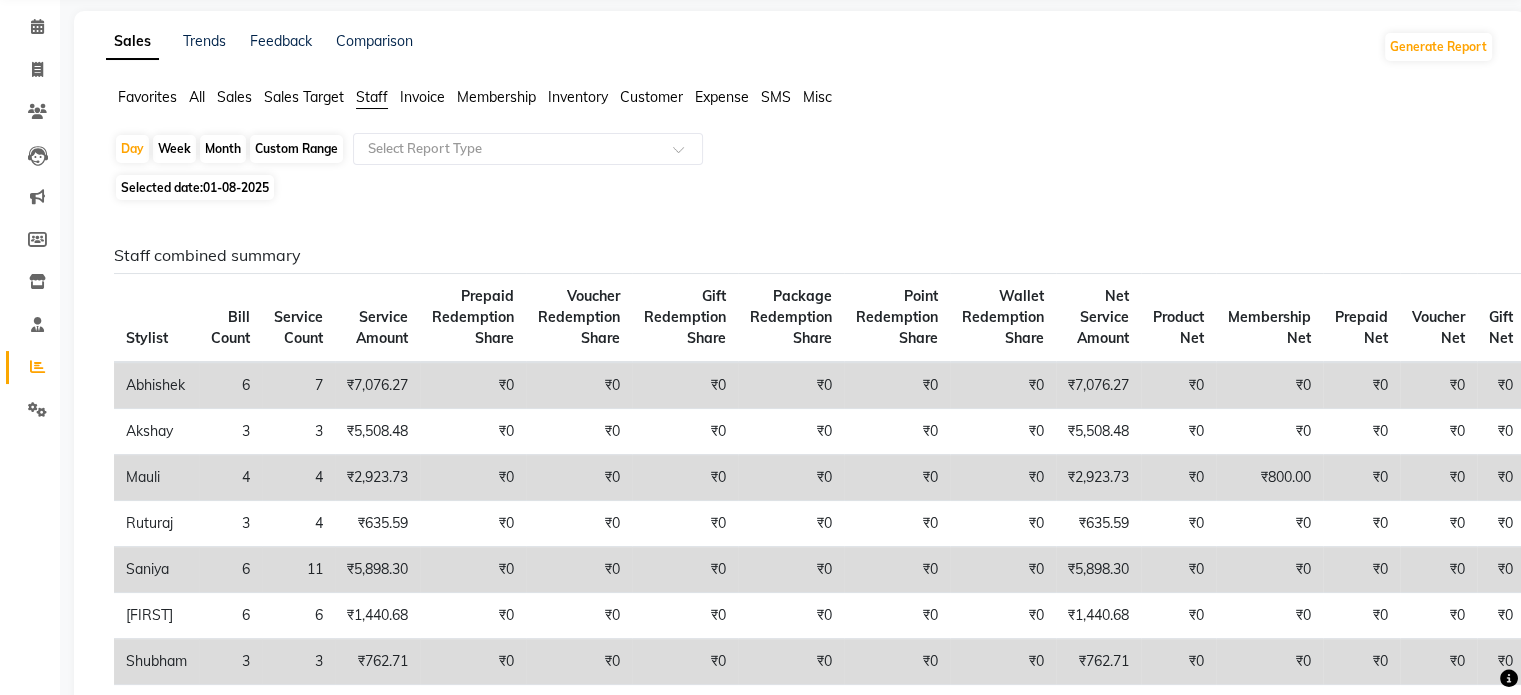 scroll, scrollTop: 0, scrollLeft: 0, axis: both 